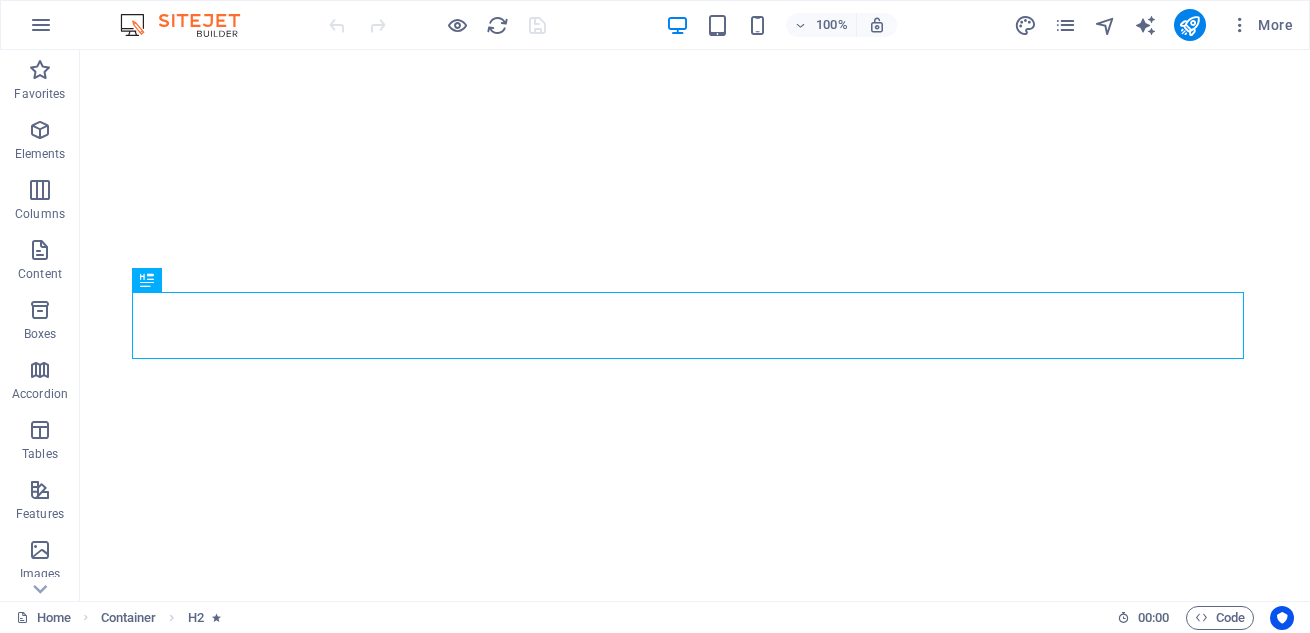 scroll, scrollTop: 0, scrollLeft: 0, axis: both 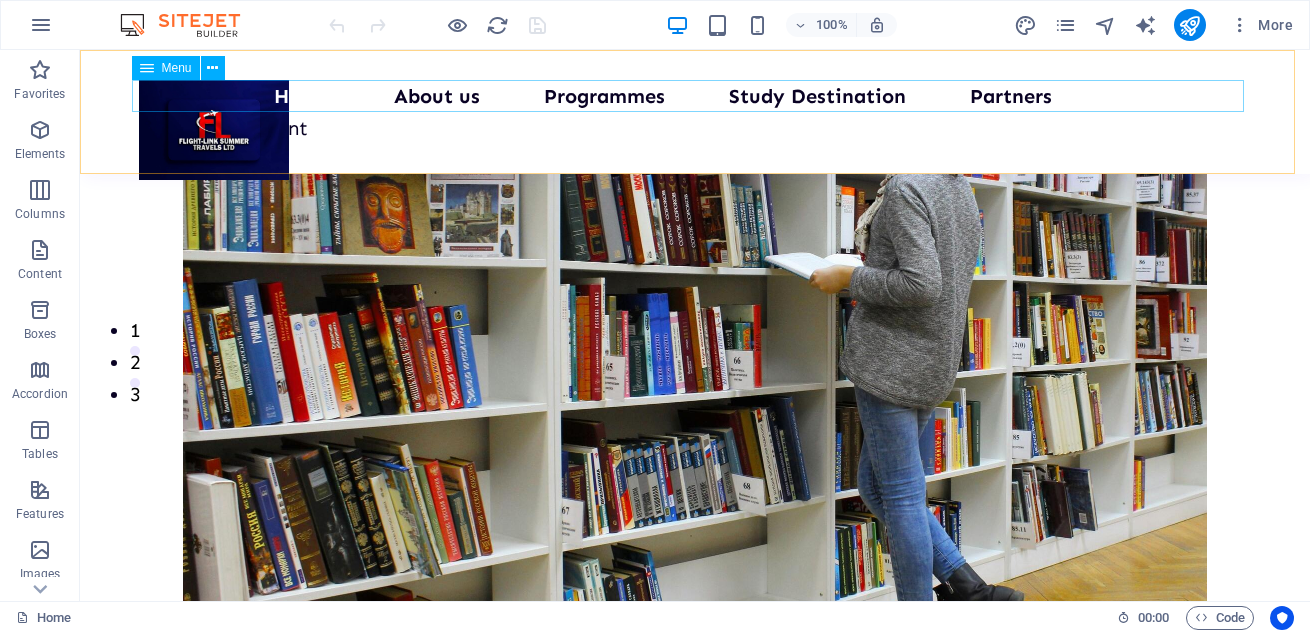 click on "Home About us Programmes Study Destination Partners Contact  Us" at bounding box center [695, 96] 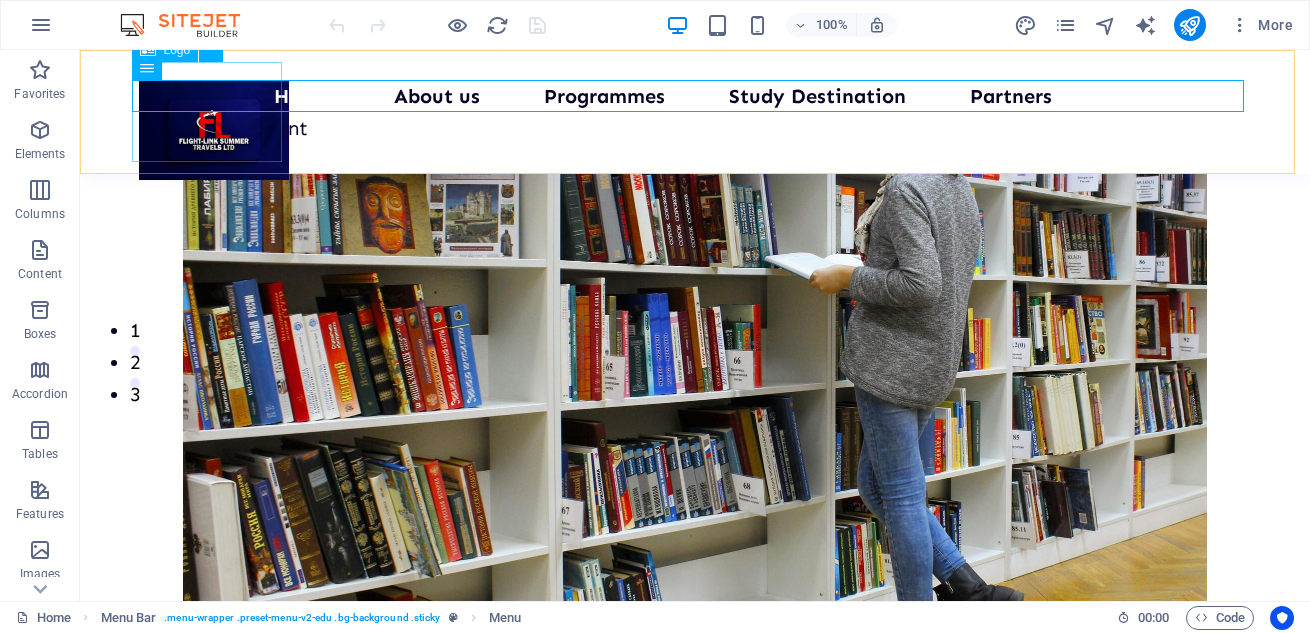 click at bounding box center (214, 130) 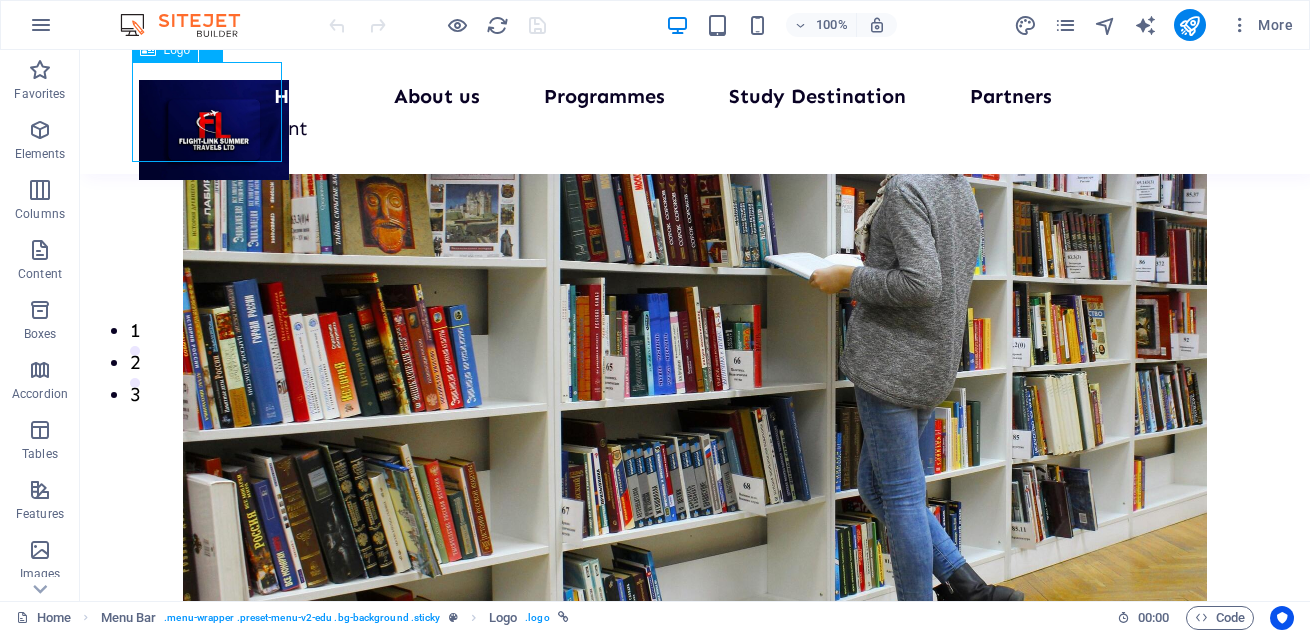 click at bounding box center [214, 130] 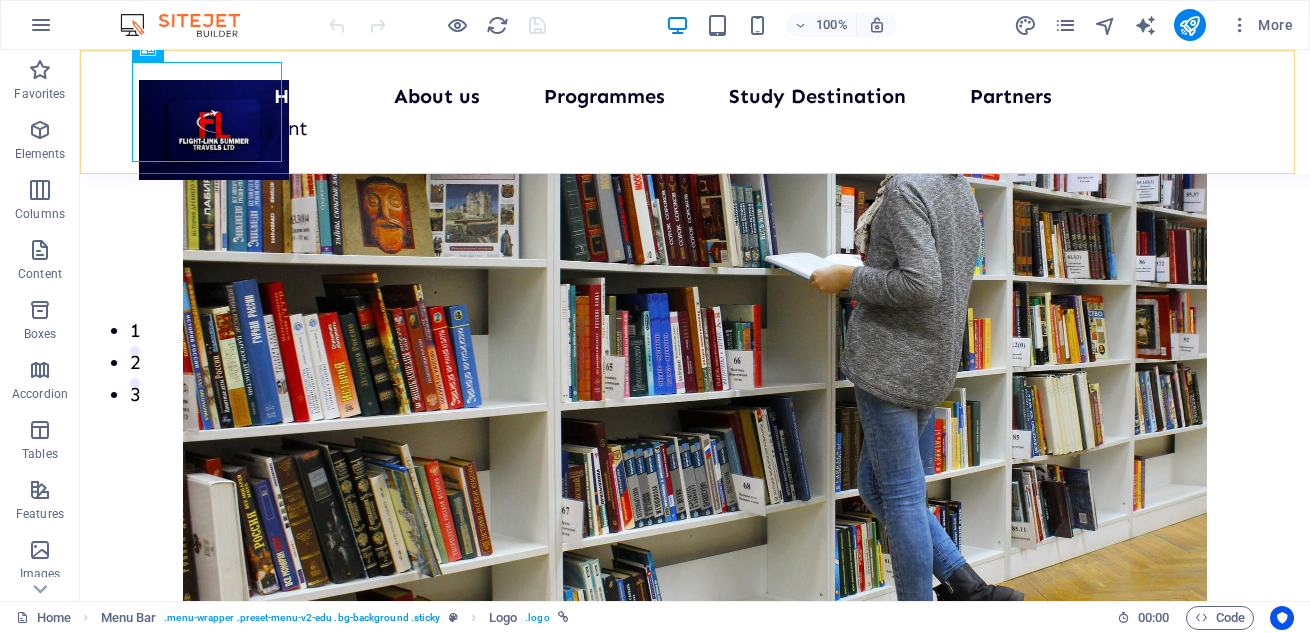click on "Home About us Programmes Study Destination Partners Contact  Us New text element" at bounding box center (695, 112) 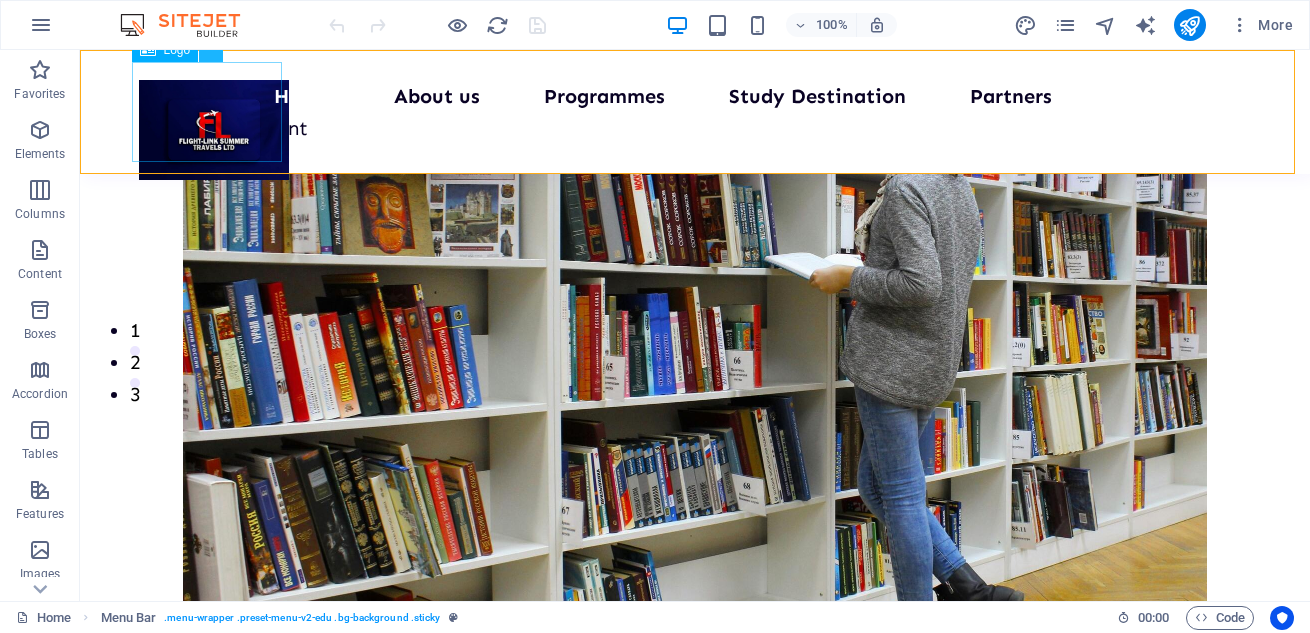 click at bounding box center [211, 50] 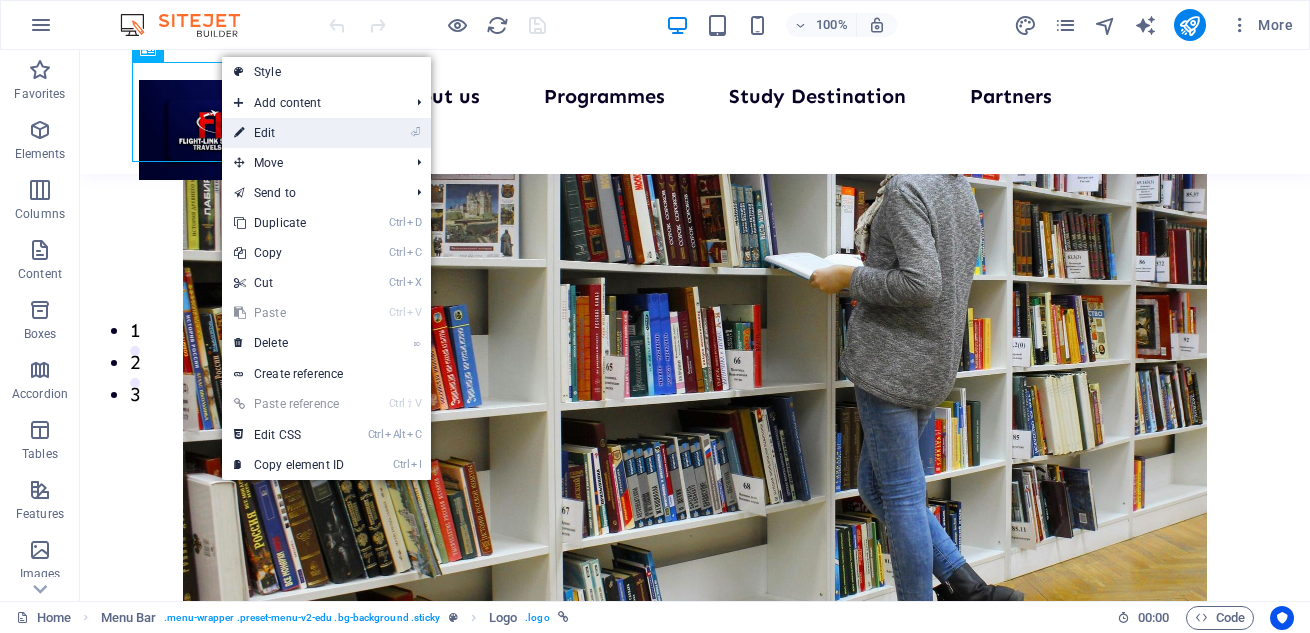 click on "⏎  Edit" at bounding box center [326, 133] 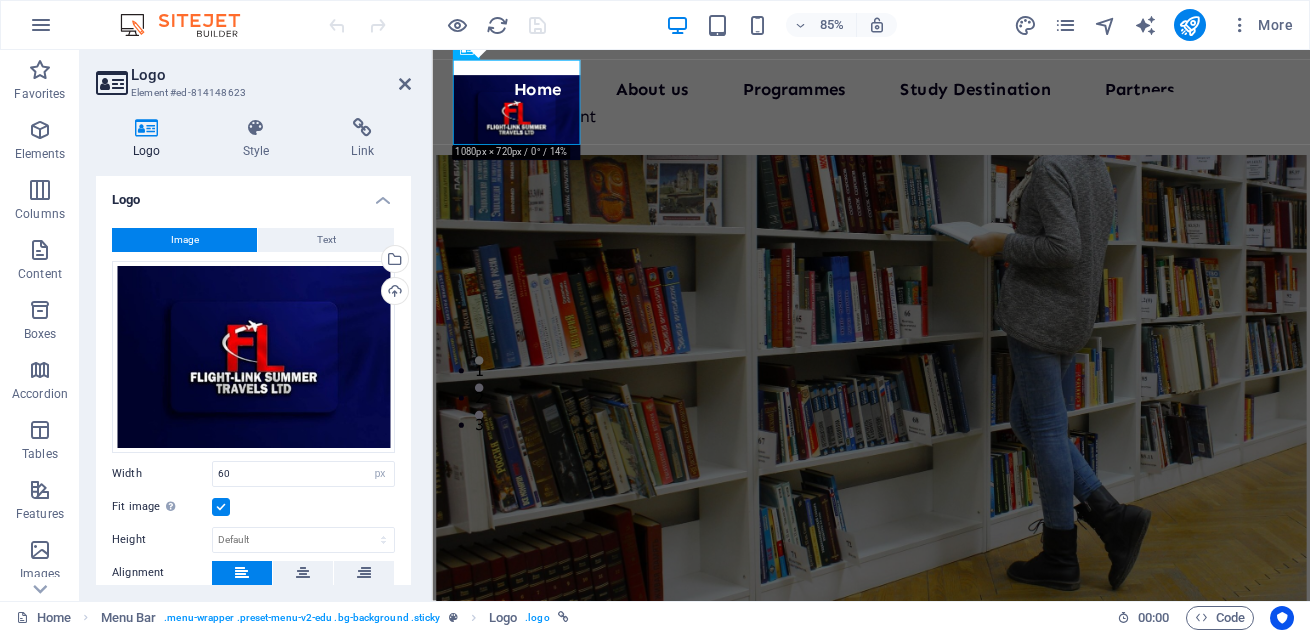 click at bounding box center [221, 507] 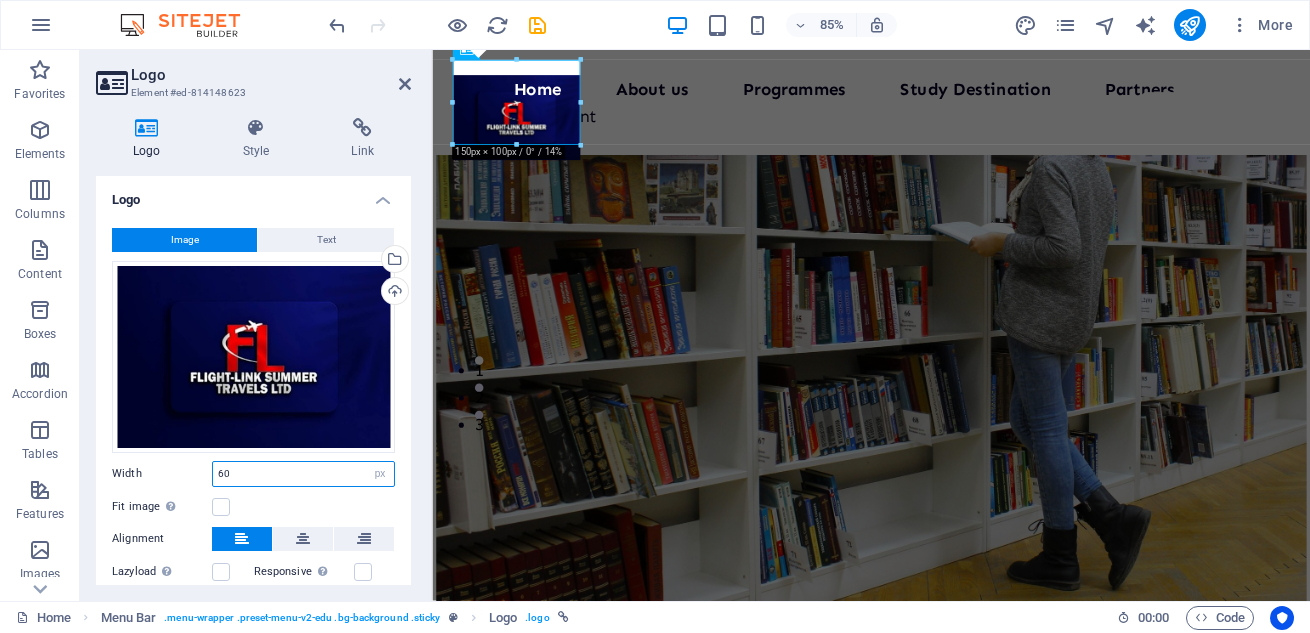 click on "60" at bounding box center (303, 474) 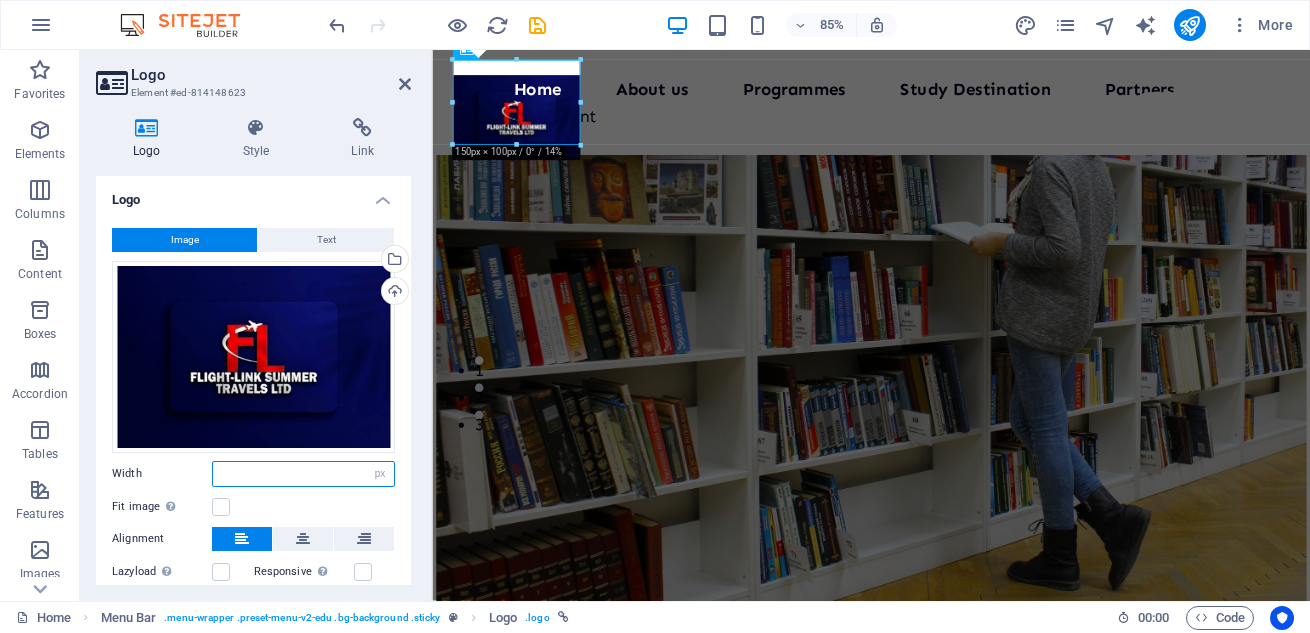 type 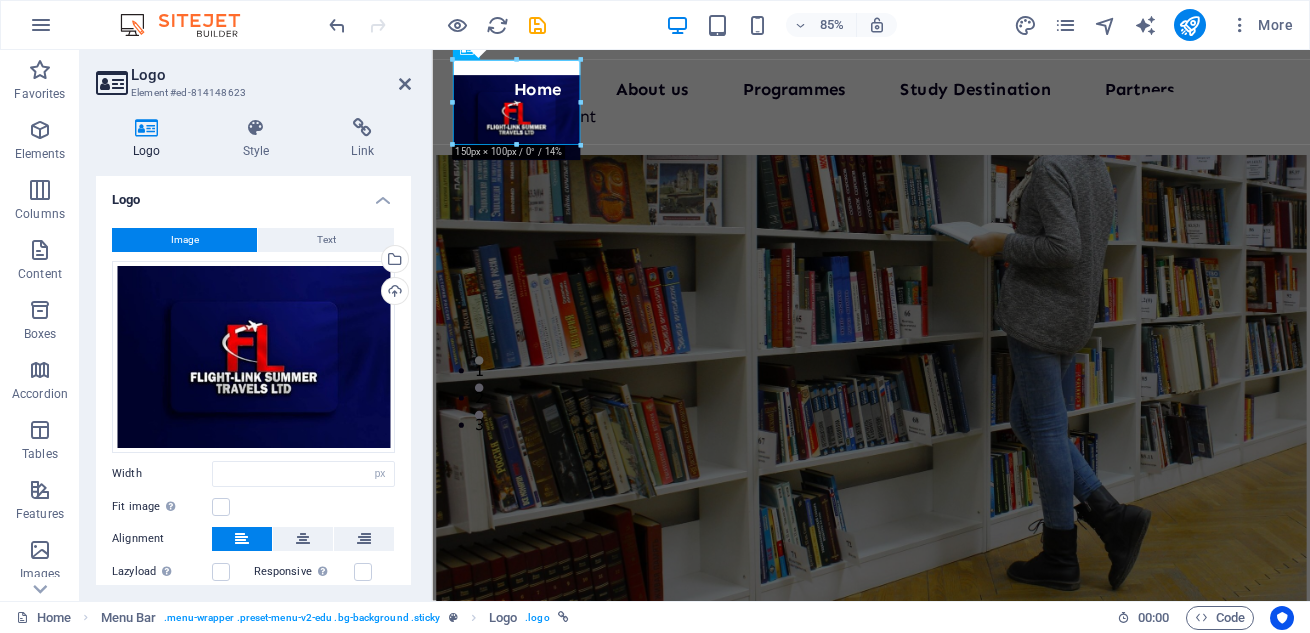 click on "Image Text Drag files here, click to choose files or select files from Files or our free stock photos & videos Select files from the file manager, stock photos, or upload file(s) Upload Width Default auto px rem % em vh vw Fit image Automatically fit image to a fixed width and height Height Default auto px Alignment Lazyload Loading images after the page loads improves page speed. Responsive Automatically load retina image and smartphone optimized sizes. Lightbox Use as headline The image will be wrapped in an H1 headline tag. Useful for giving alternative text the weight of an H1 headline, e.g. for the logo. Leave unchecked if uncertain. Optimized Images are compressed to improve page speed. Position Direction Custom X offset 50 px rem % vh vw Y offset 50 px rem % vh vw Edit design" at bounding box center (253, 438) 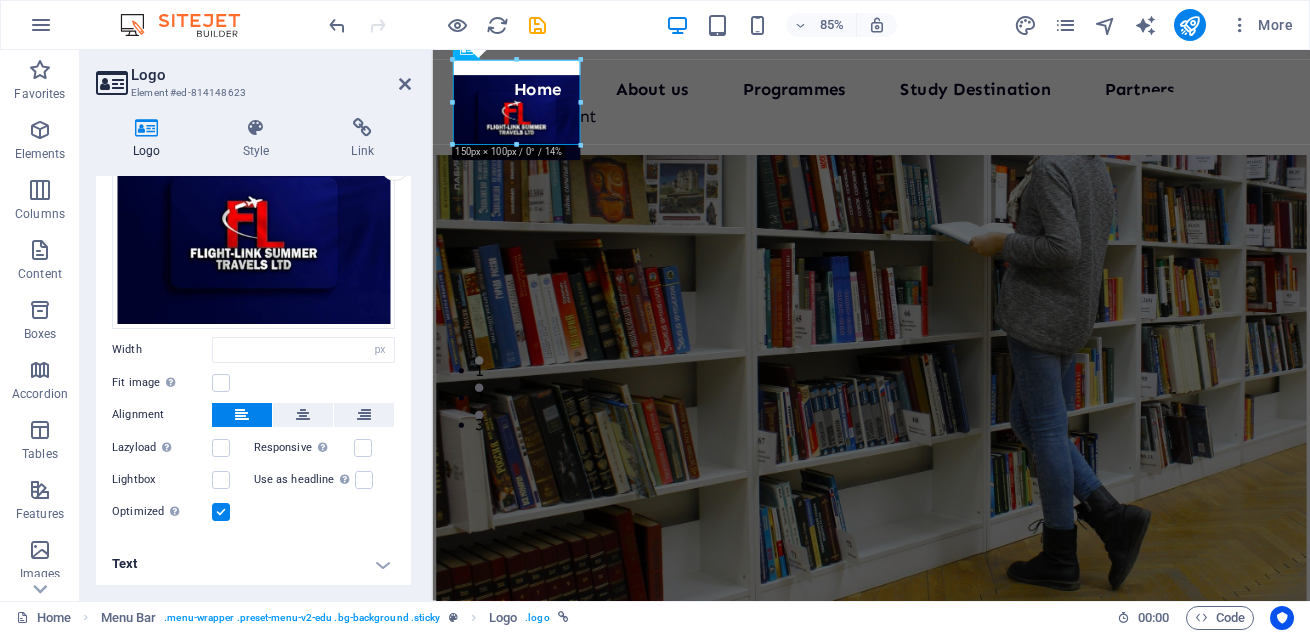 click at bounding box center [221, 512] 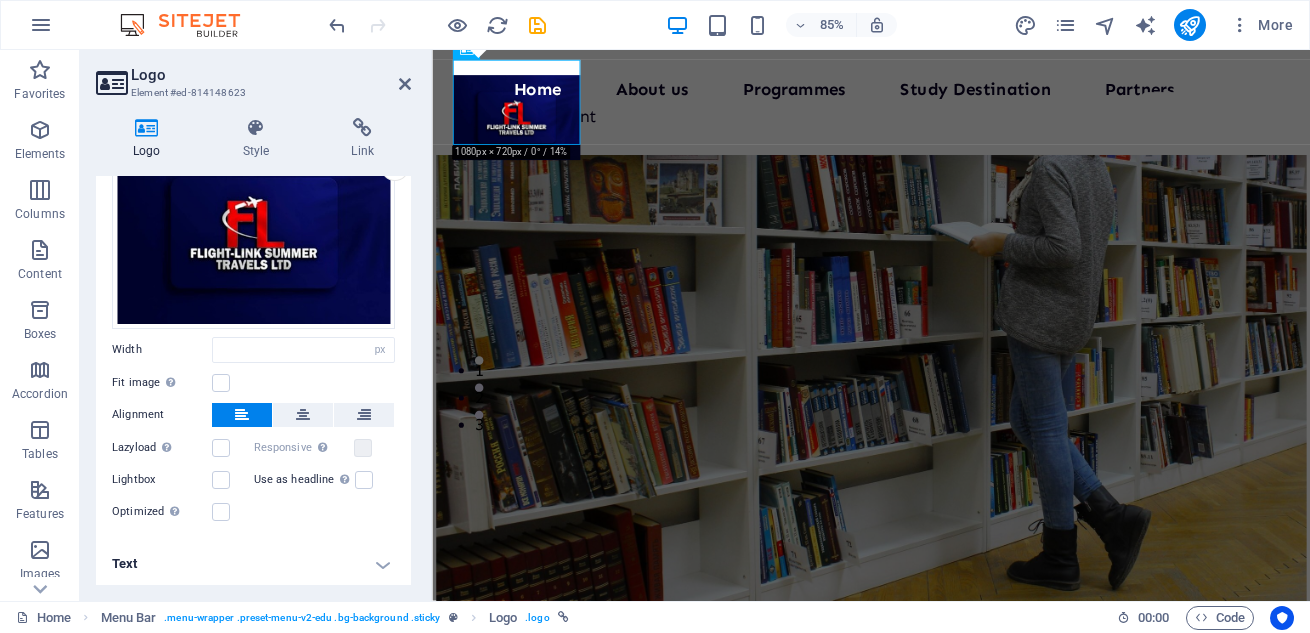 click on "Optimized Images are compressed to improve page speed." at bounding box center (253, 512) 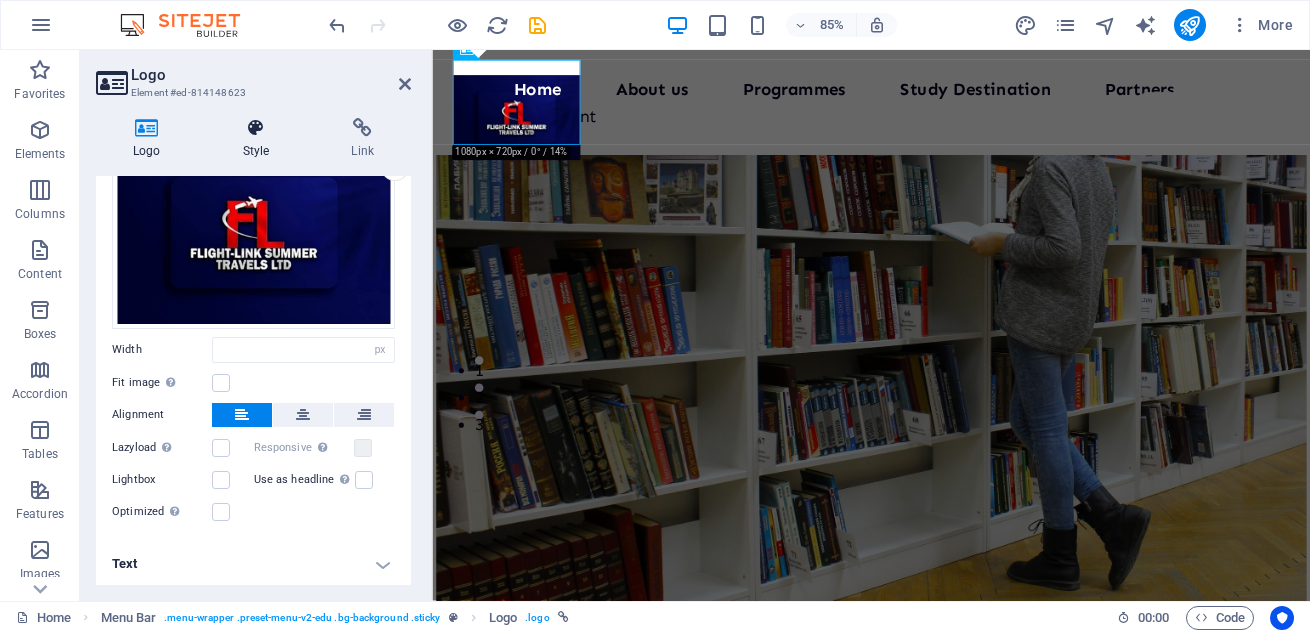 click at bounding box center (256, 128) 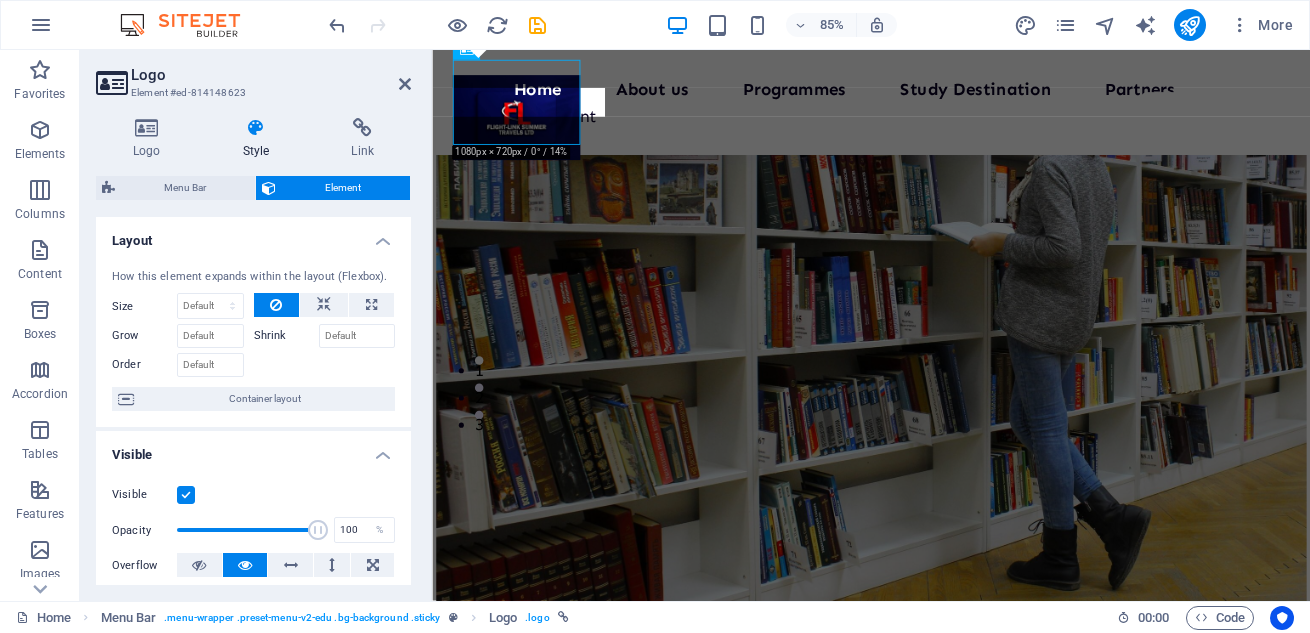 click on "Shrink" at bounding box center (286, 336) 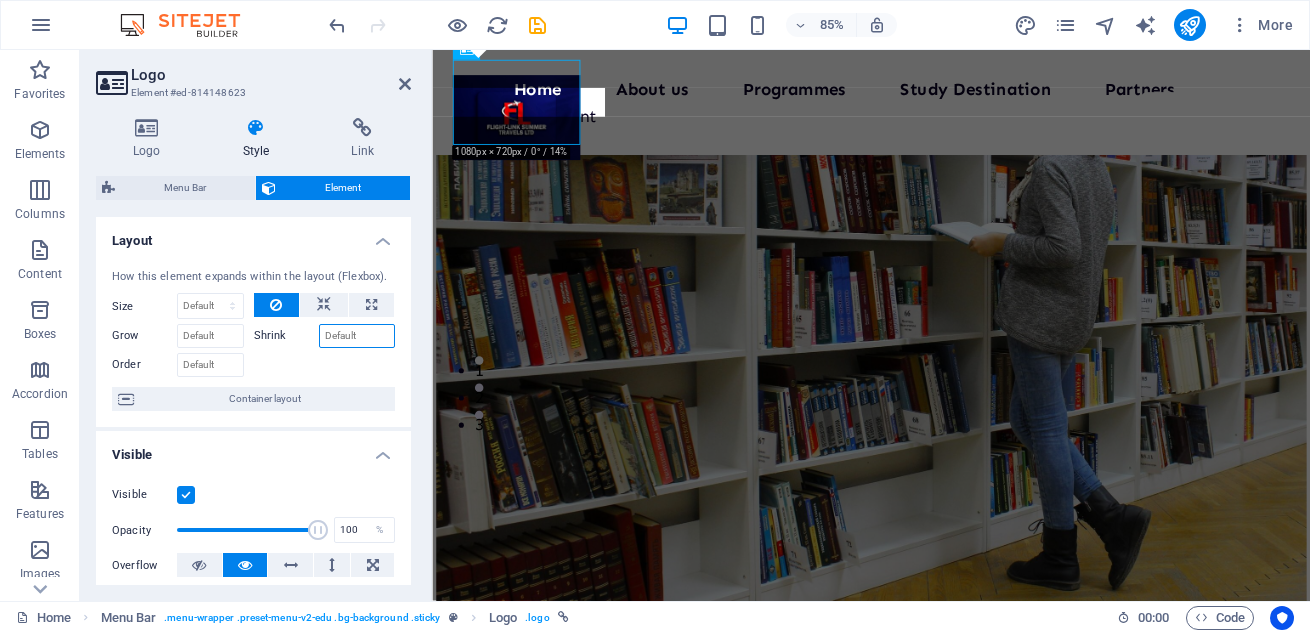 click on "Shrink" at bounding box center [357, 336] 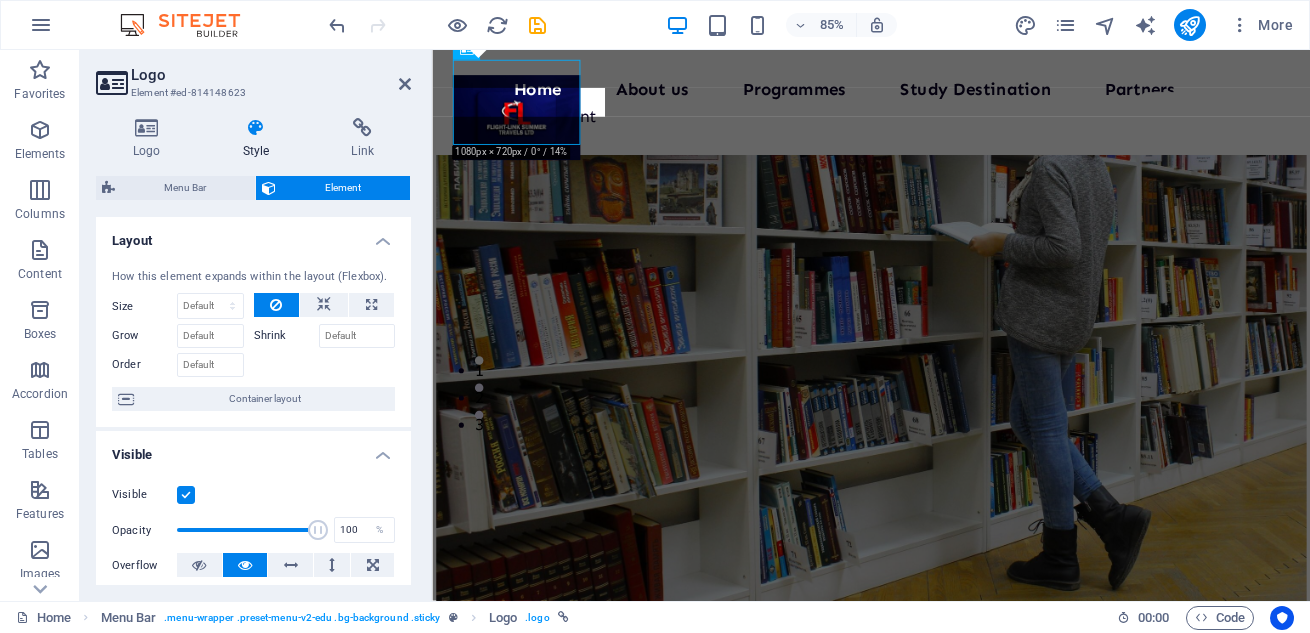 click on "Shrink" at bounding box center (286, 336) 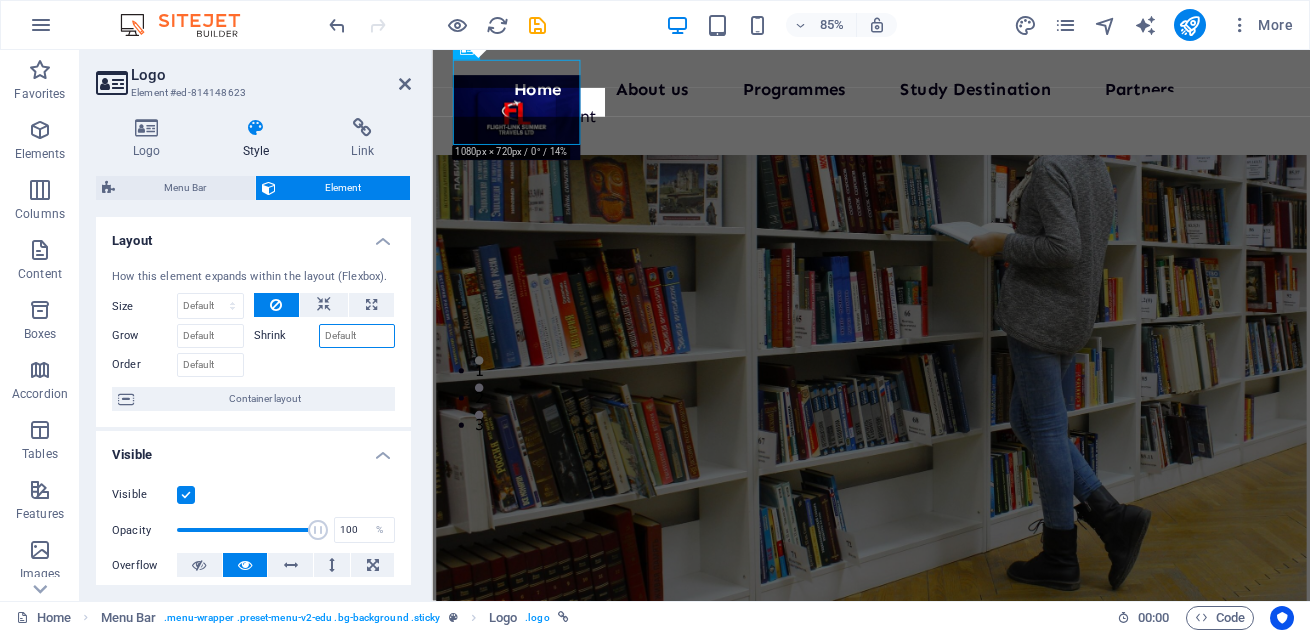 click on "Shrink" at bounding box center [357, 336] 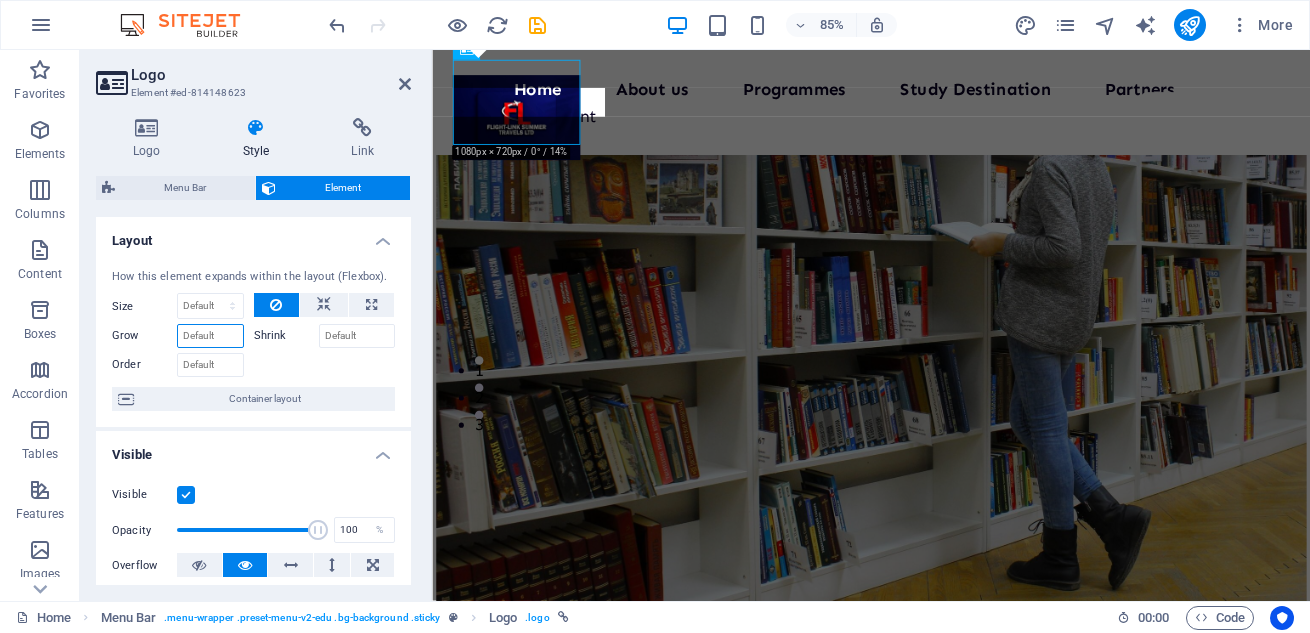 click on "Grow" at bounding box center [210, 336] 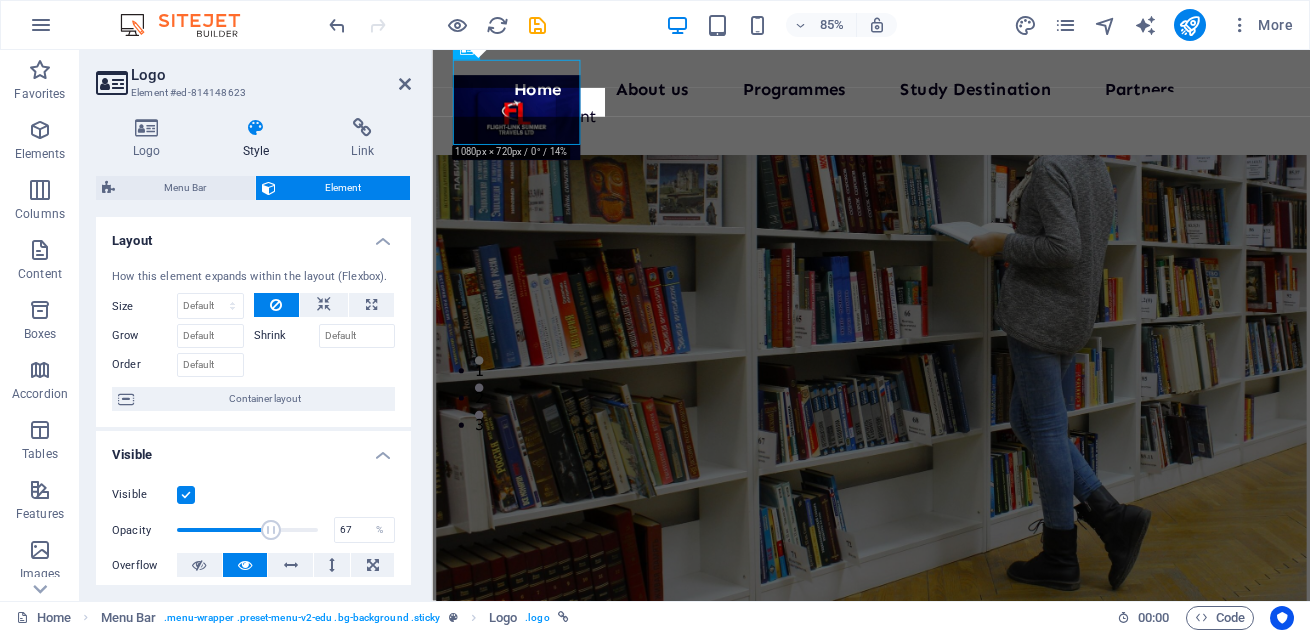 click at bounding box center (247, 530) 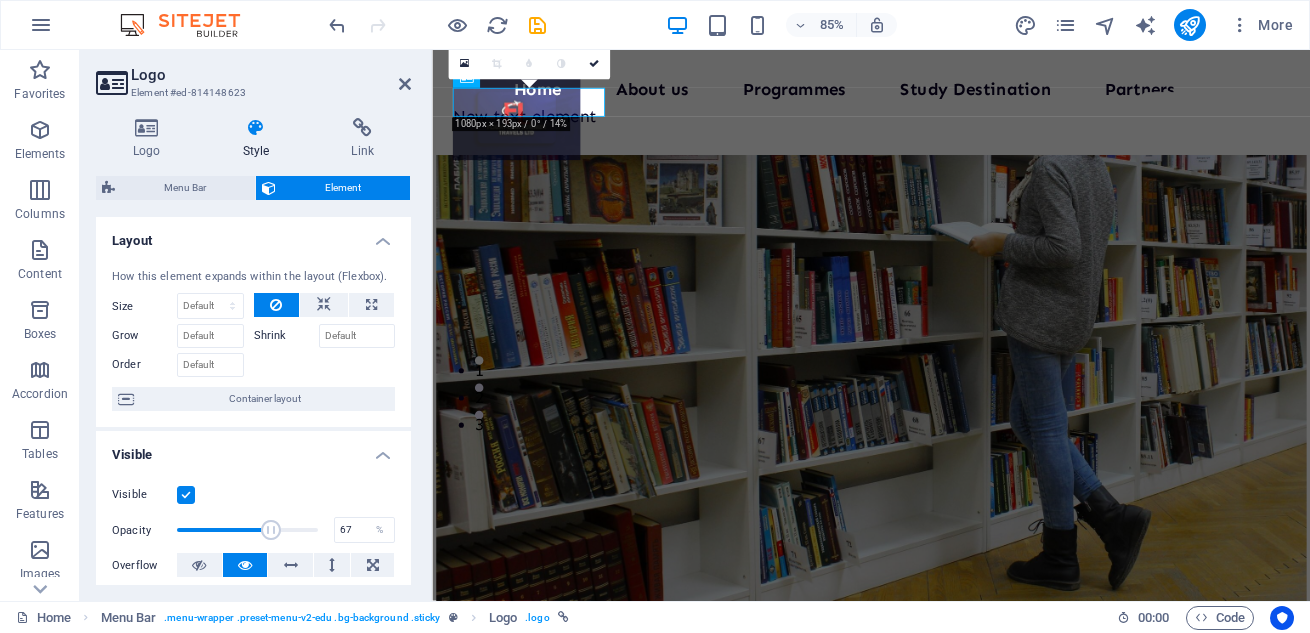 click at bounding box center (271, 530) 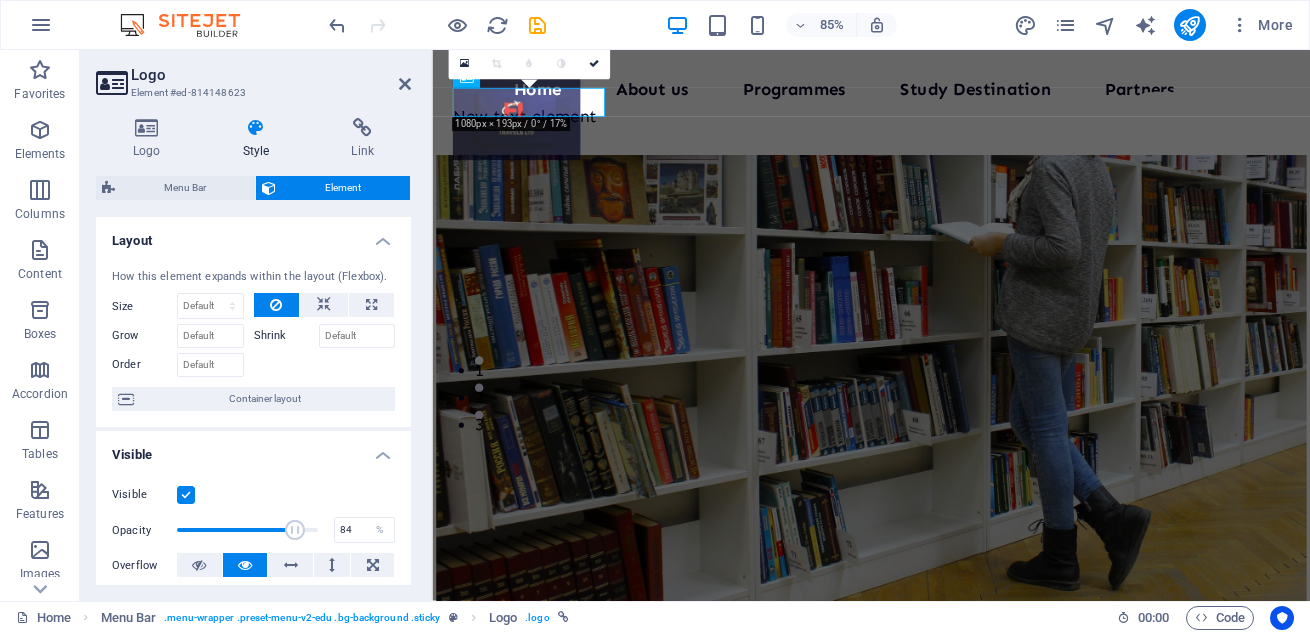 click at bounding box center (247, 530) 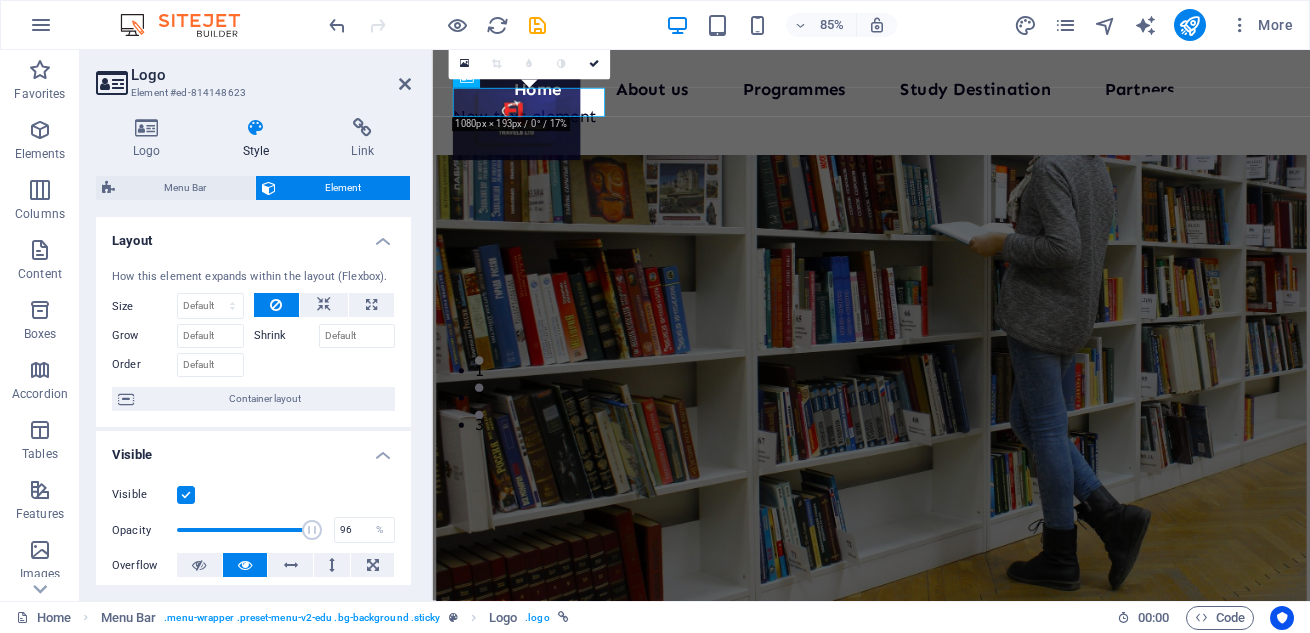 click at bounding box center [247, 530] 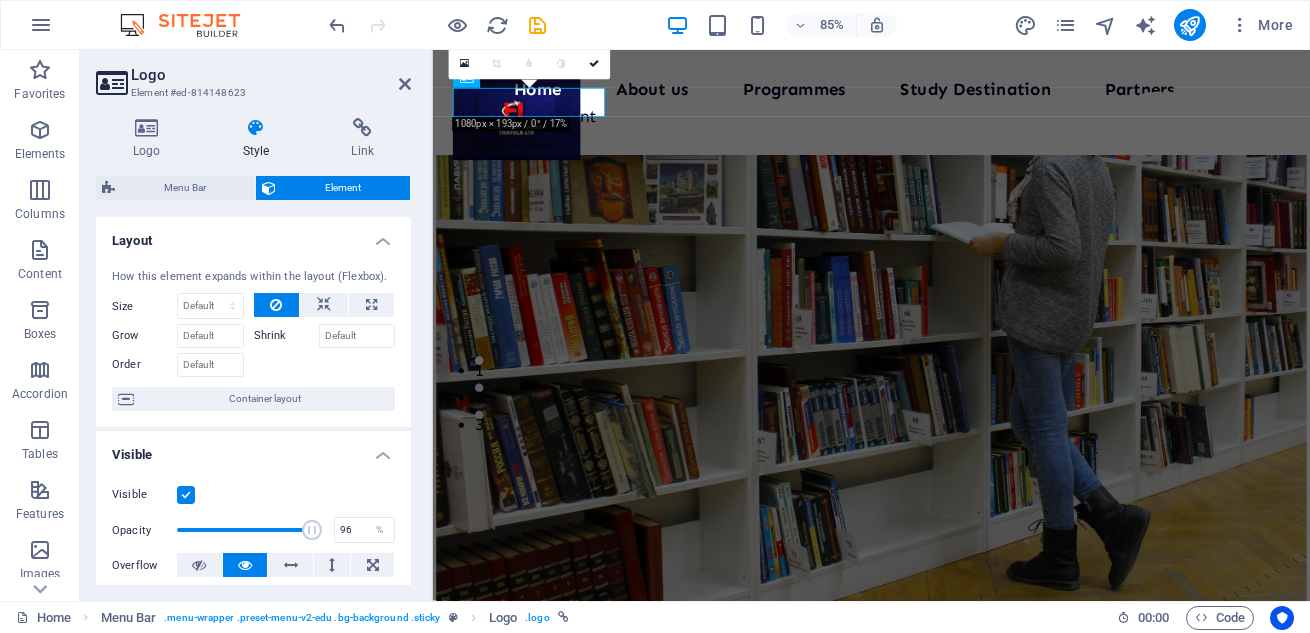 type on "77" 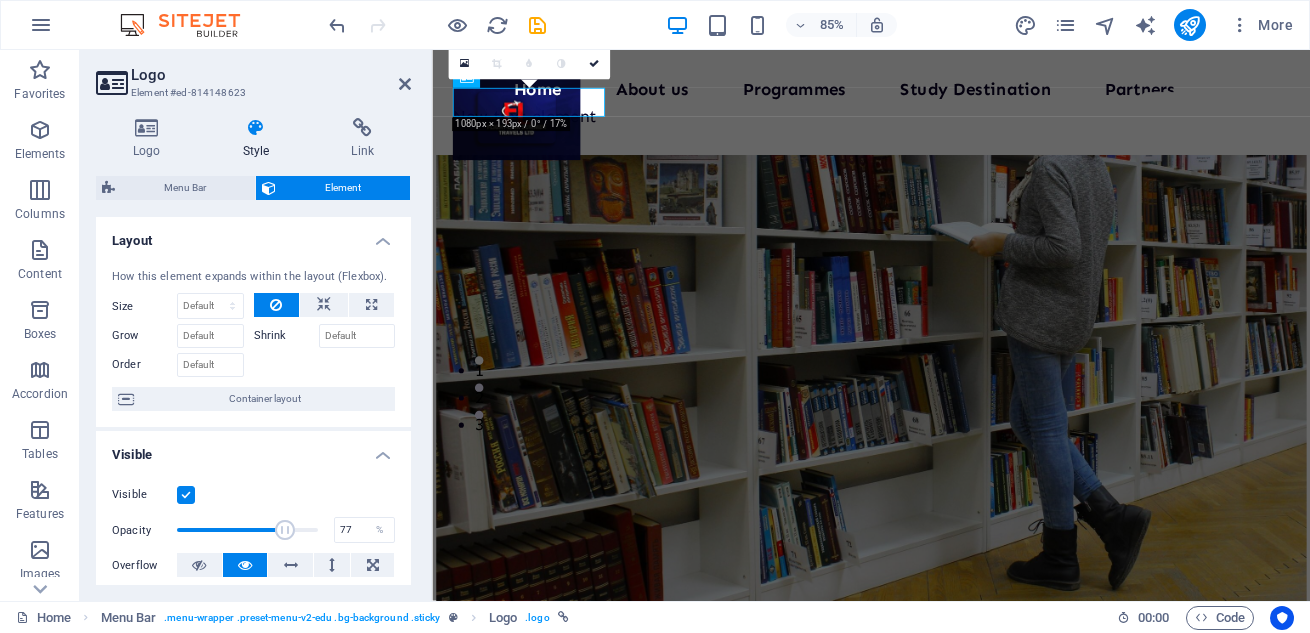 click at bounding box center (247, 530) 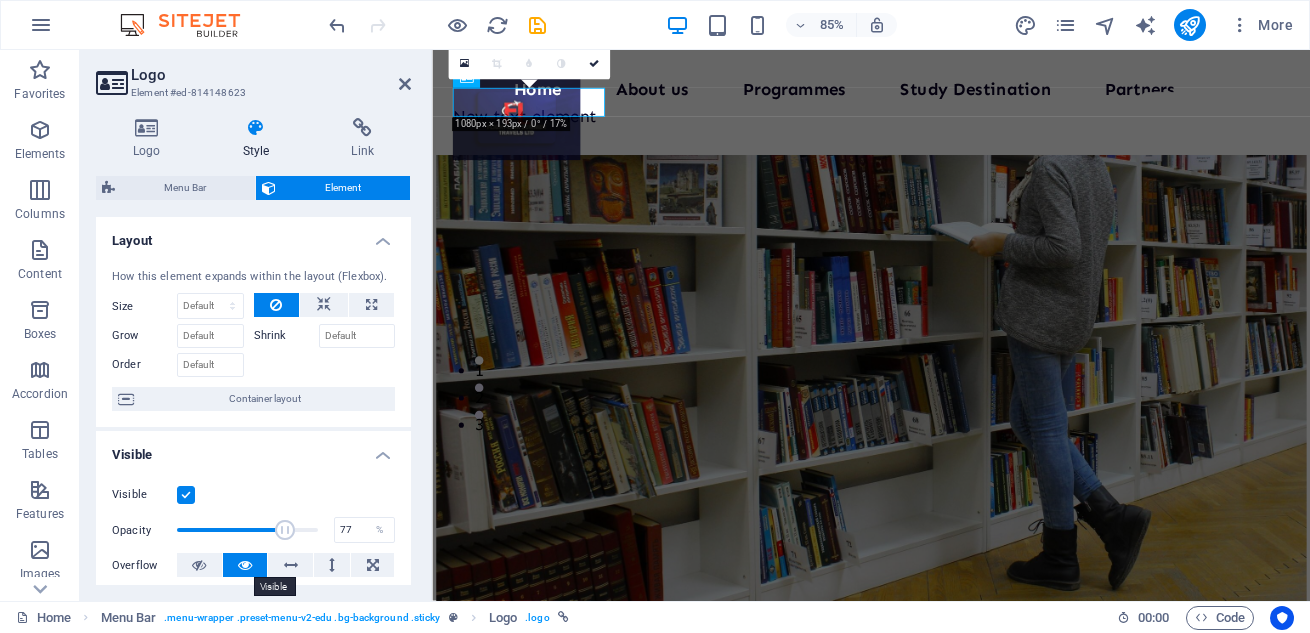 click at bounding box center (245, 565) 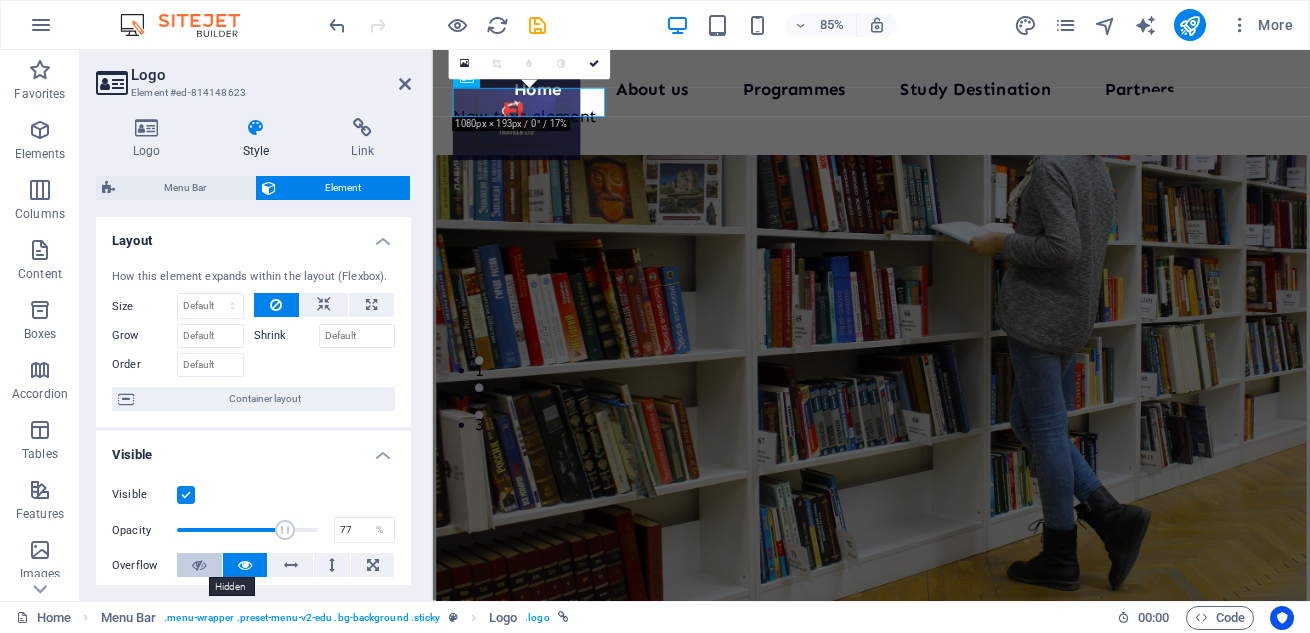 click at bounding box center (199, 565) 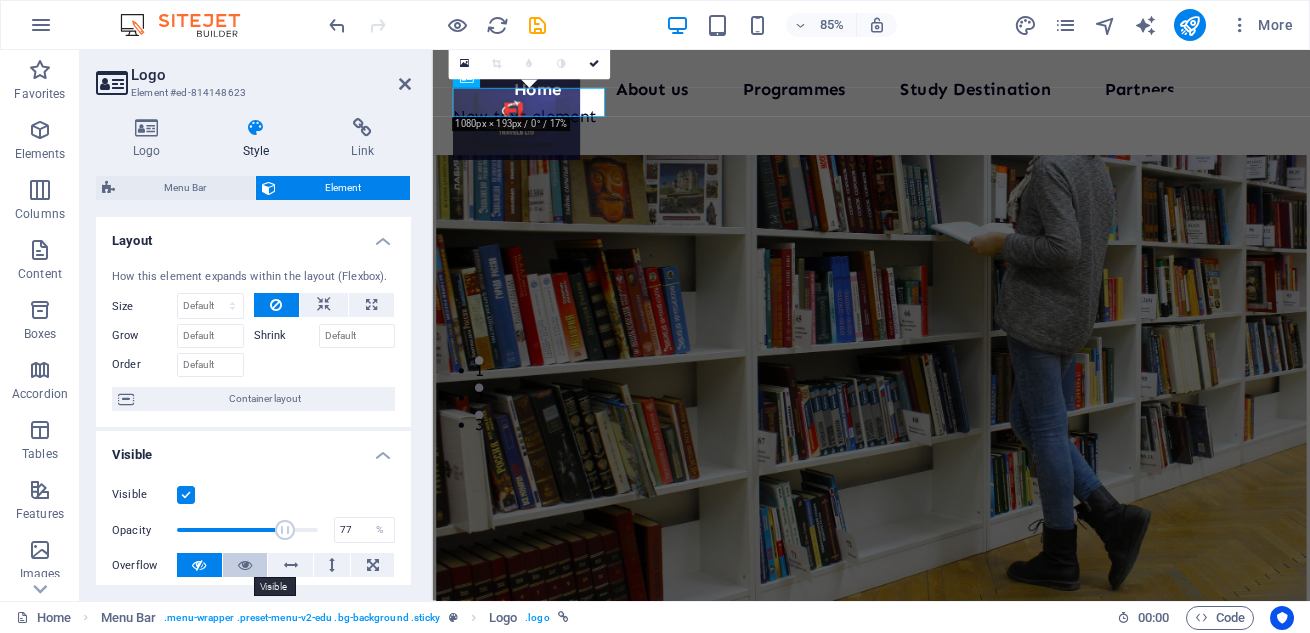 click at bounding box center [245, 565] 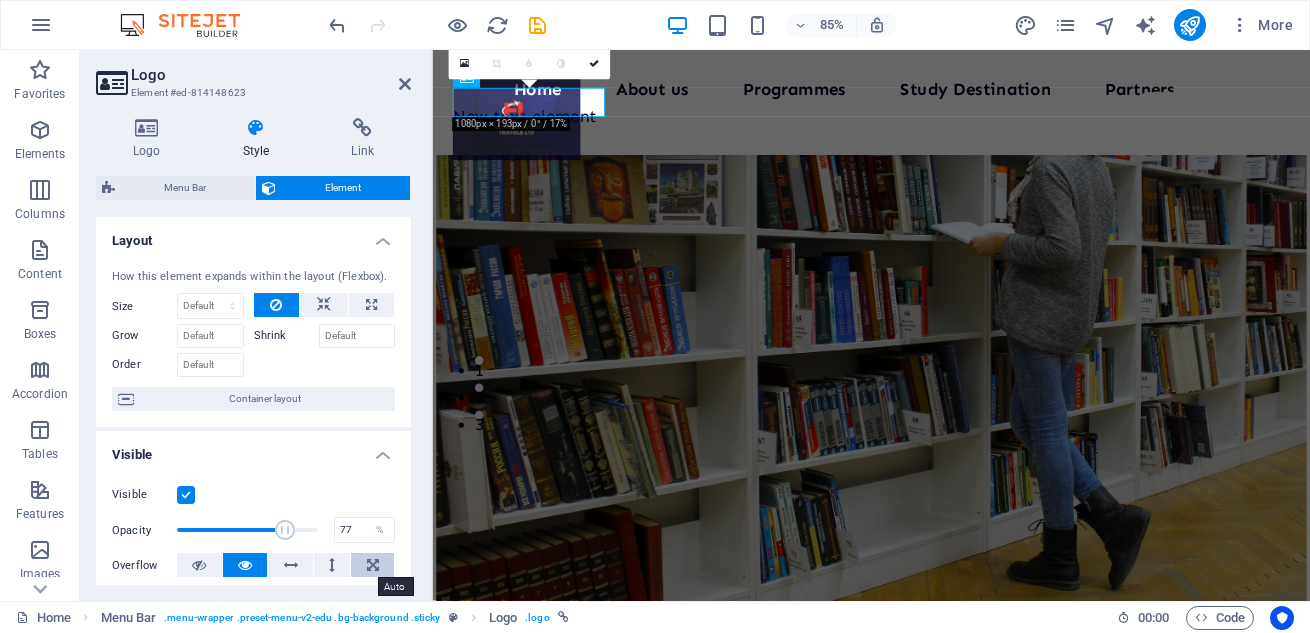 click at bounding box center (372, 565) 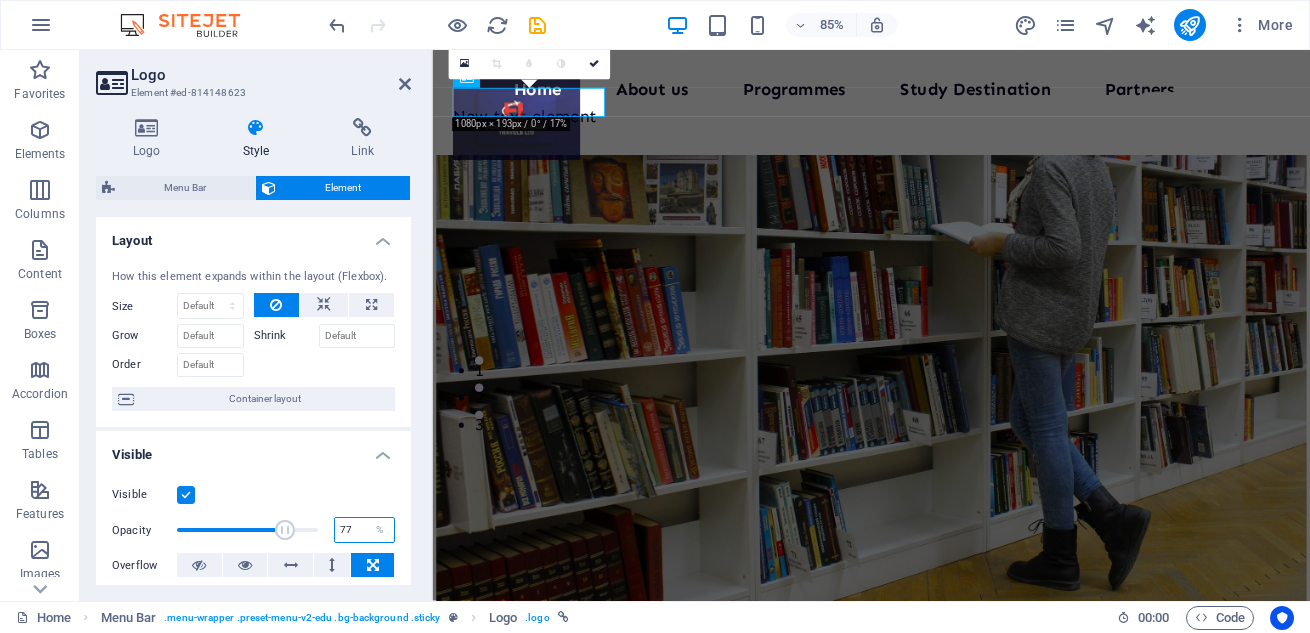 click on "77" at bounding box center [364, 530] 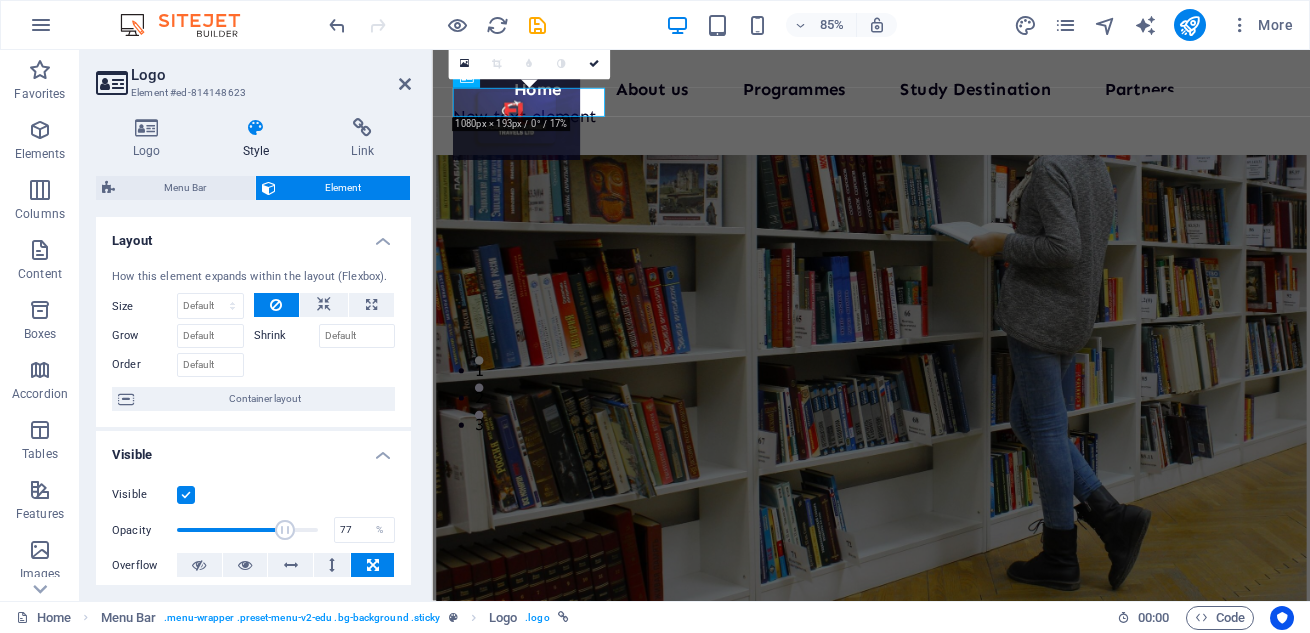 click at bounding box center [186, 495] 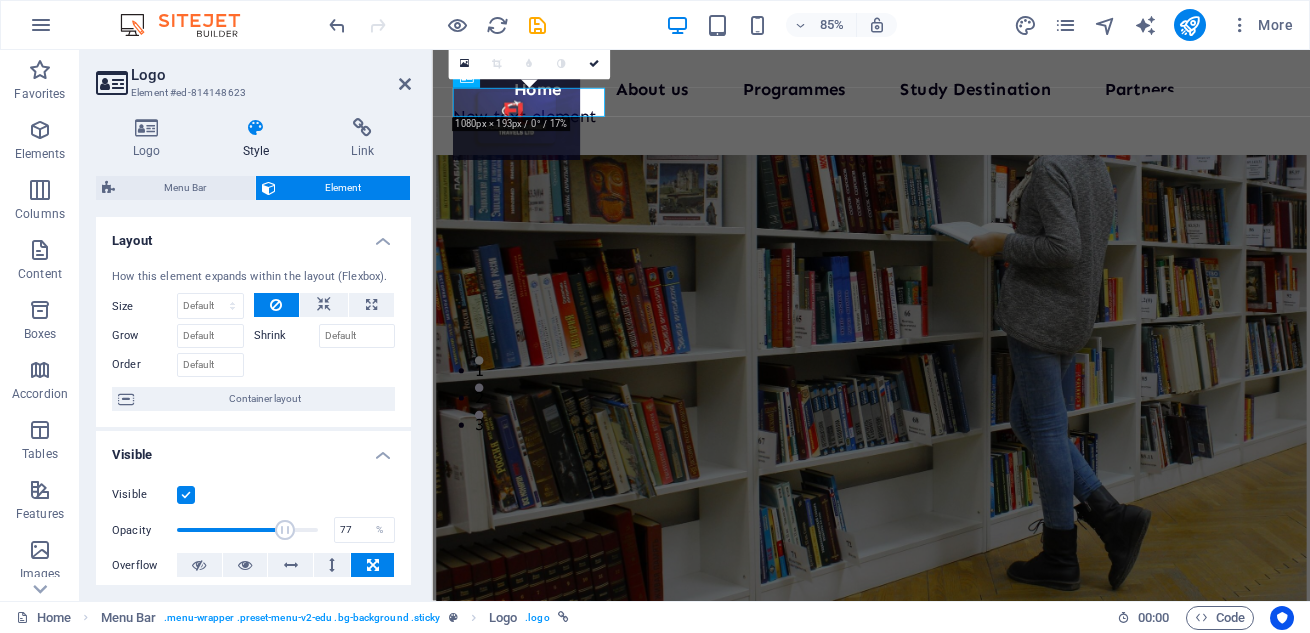 click on "Visible" at bounding box center [0, 0] 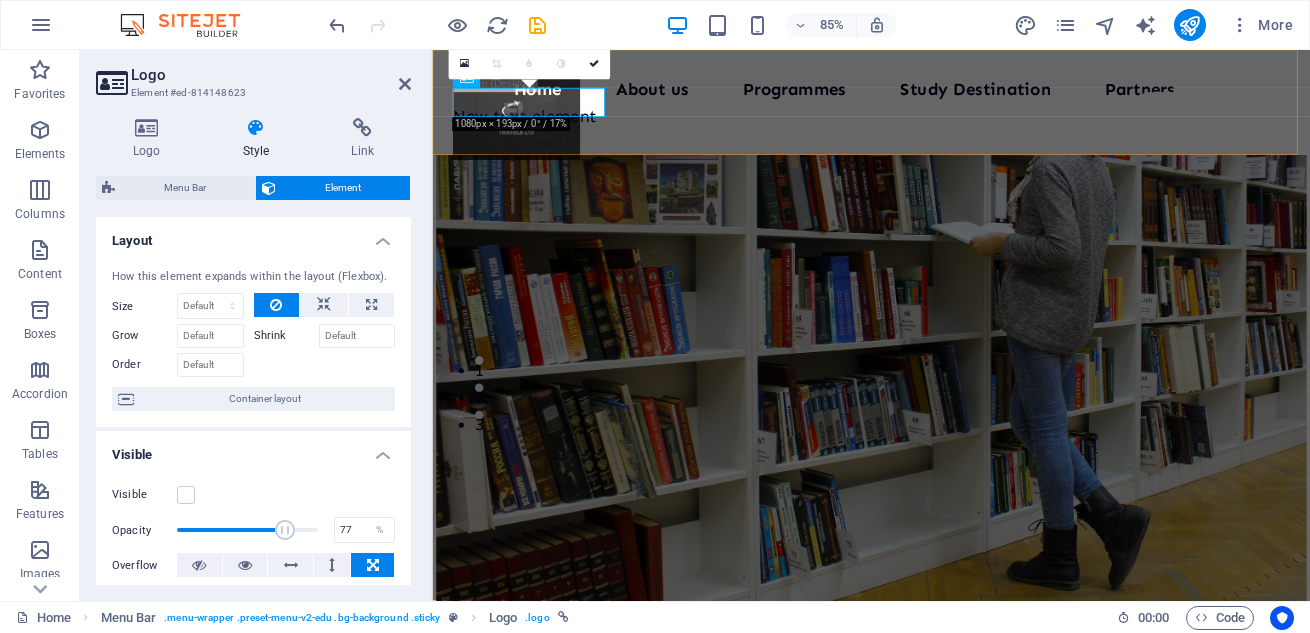 click on "Home About us Programmes Study Destination Partners Contact  Us New text element" at bounding box center (948, 112) 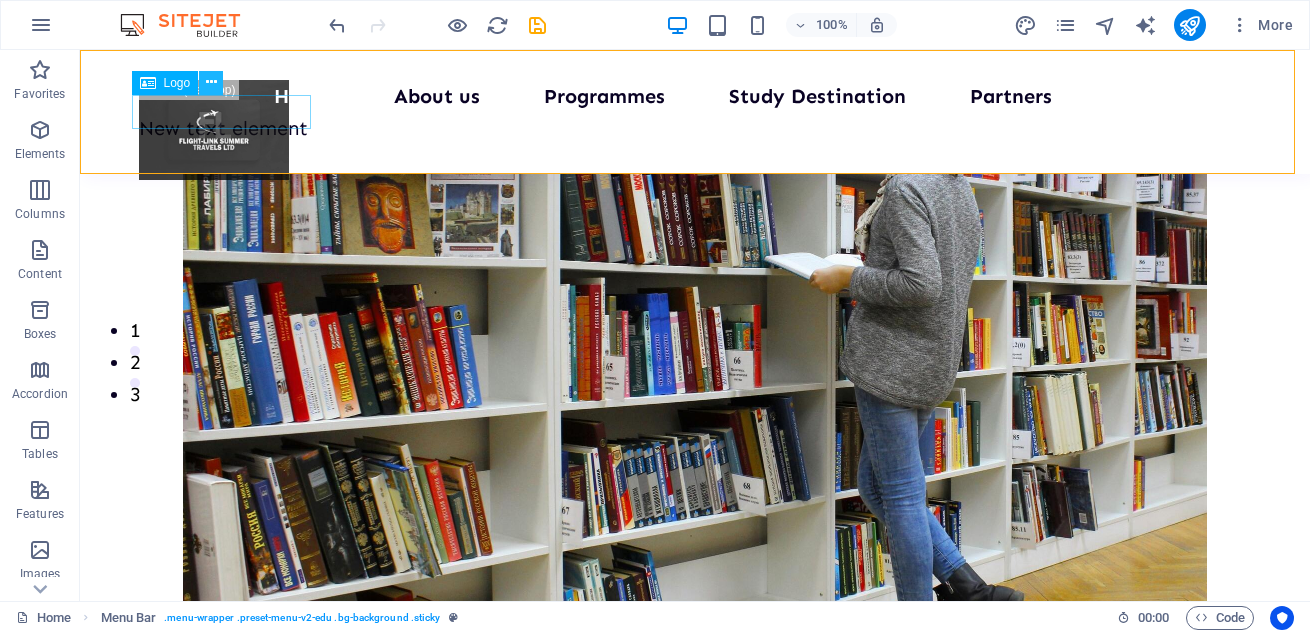 click at bounding box center (211, 82) 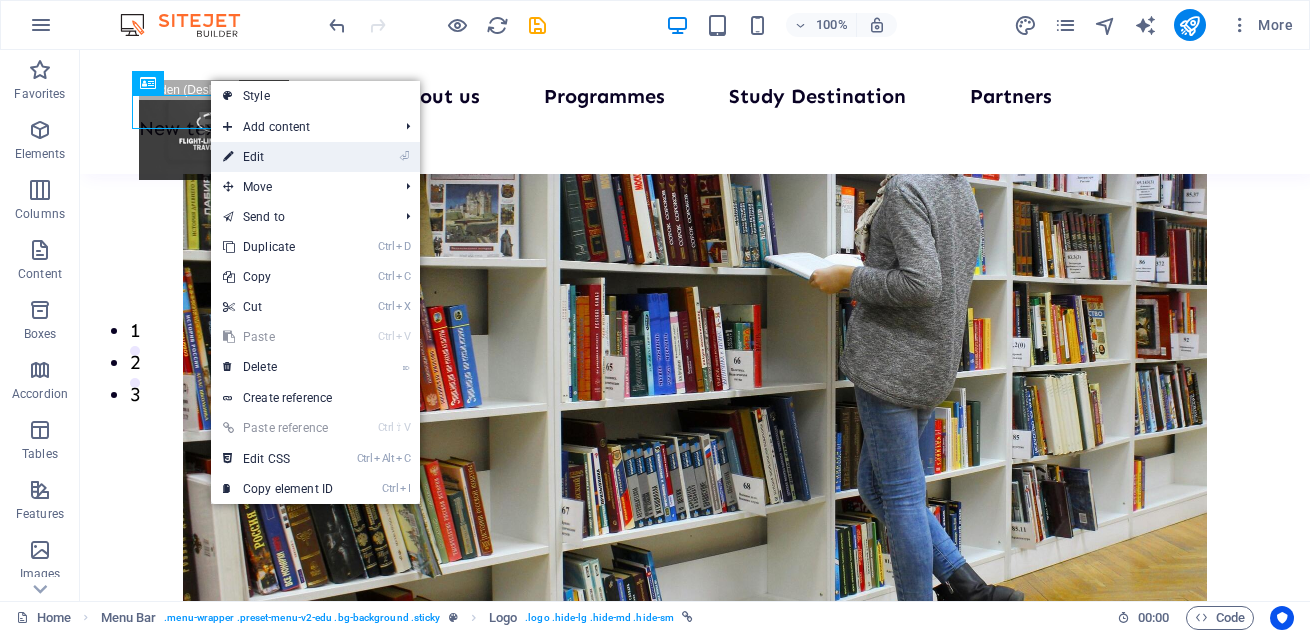 click on "⏎  Edit" at bounding box center (278, 157) 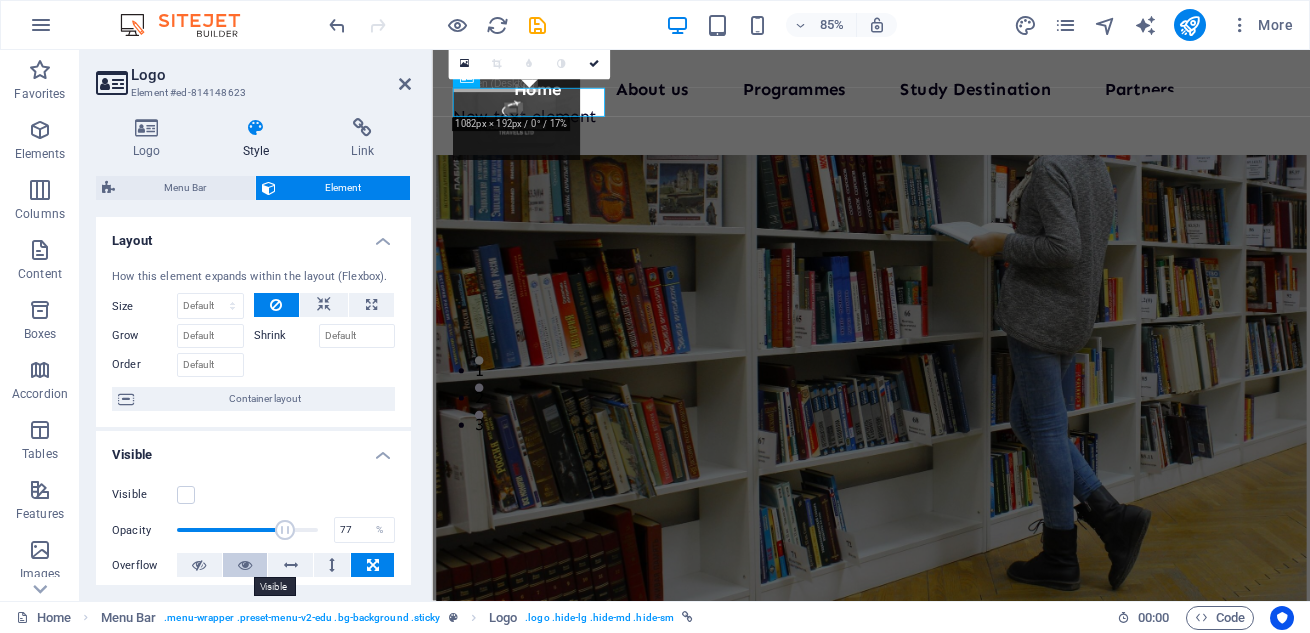 click at bounding box center (245, 565) 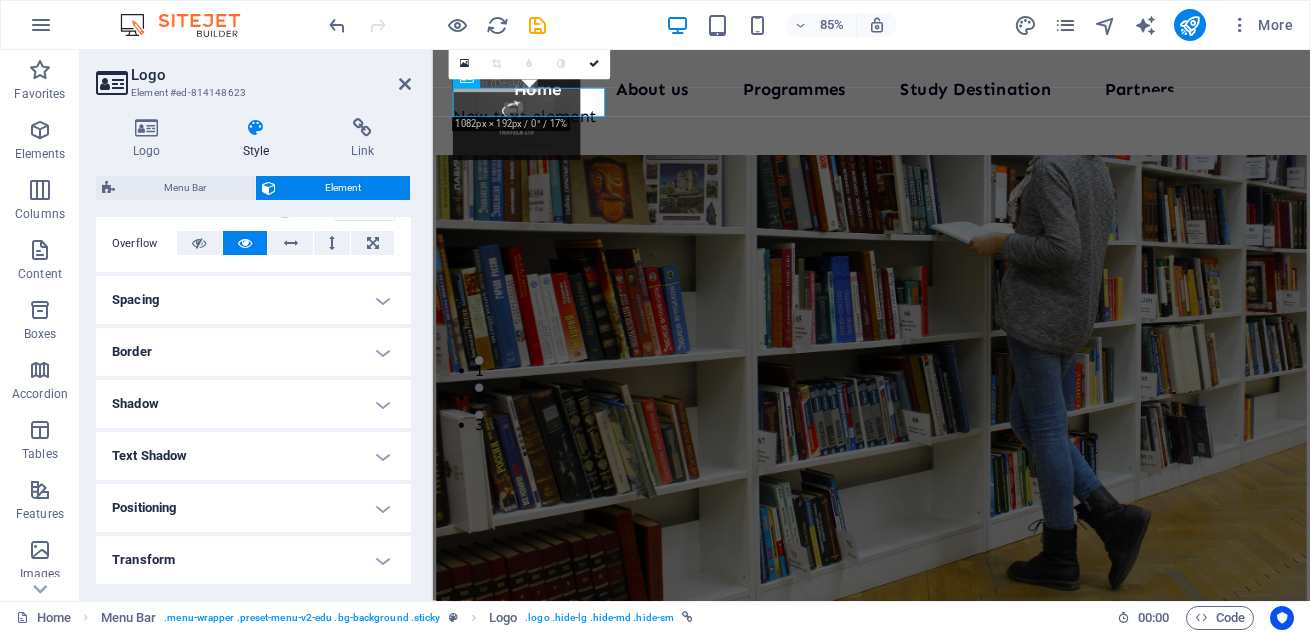 scroll, scrollTop: 0, scrollLeft: 0, axis: both 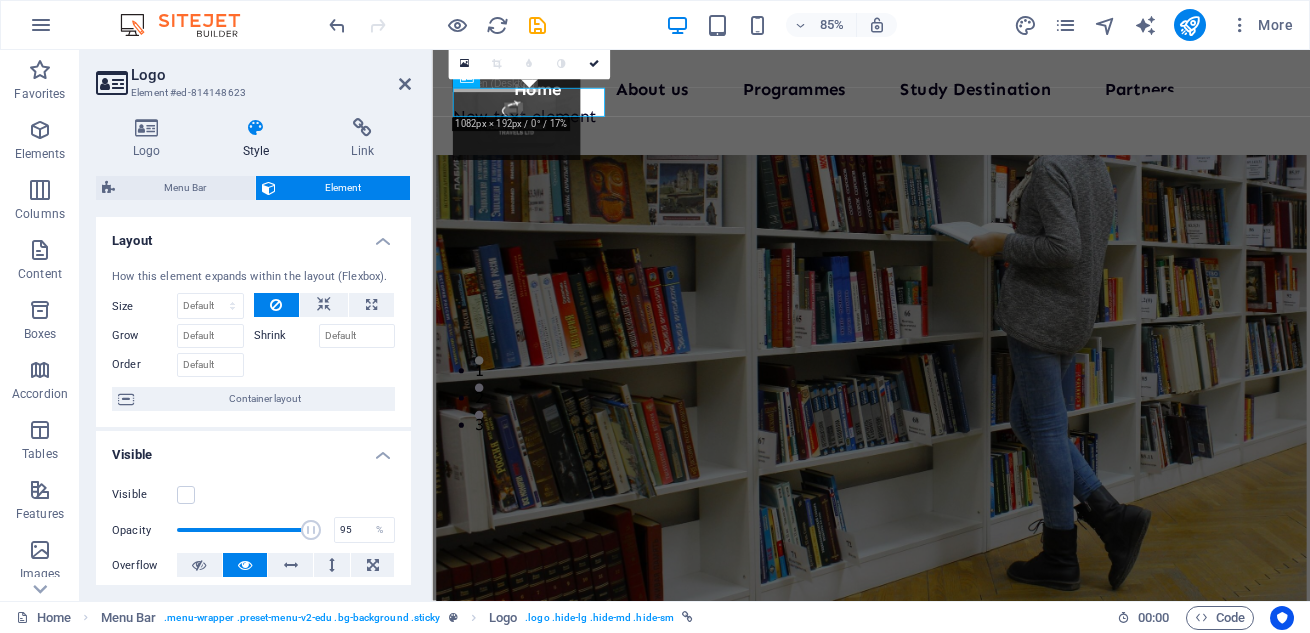 click at bounding box center (247, 530) 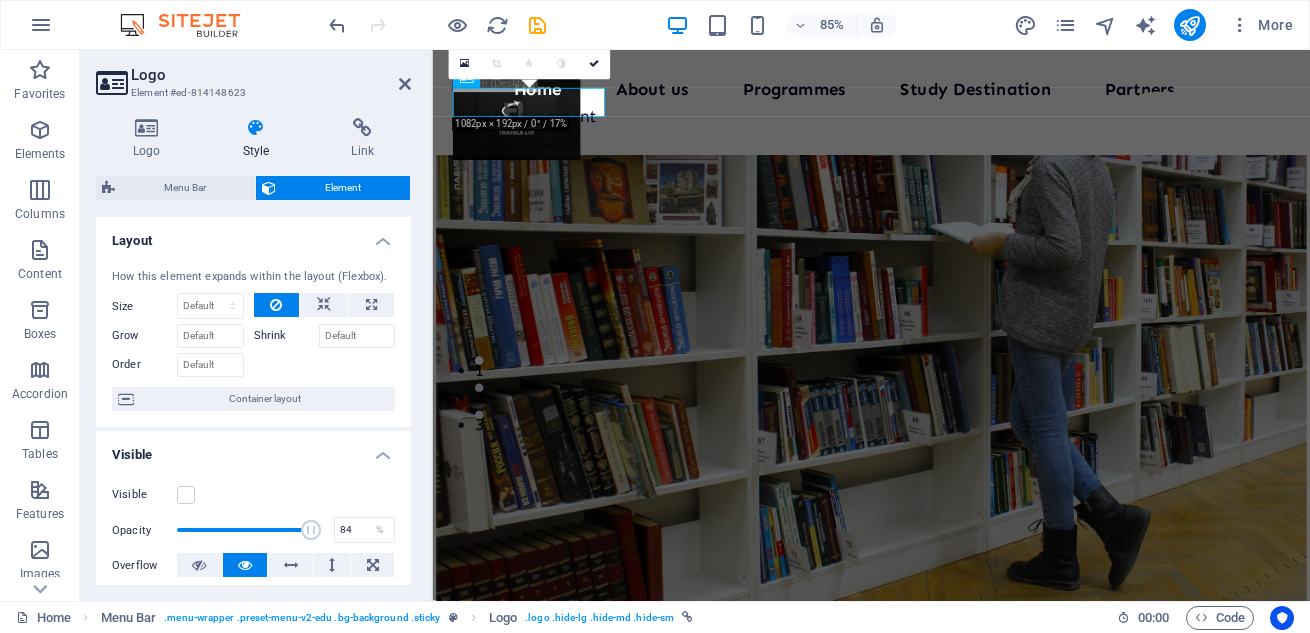 click at bounding box center (247, 530) 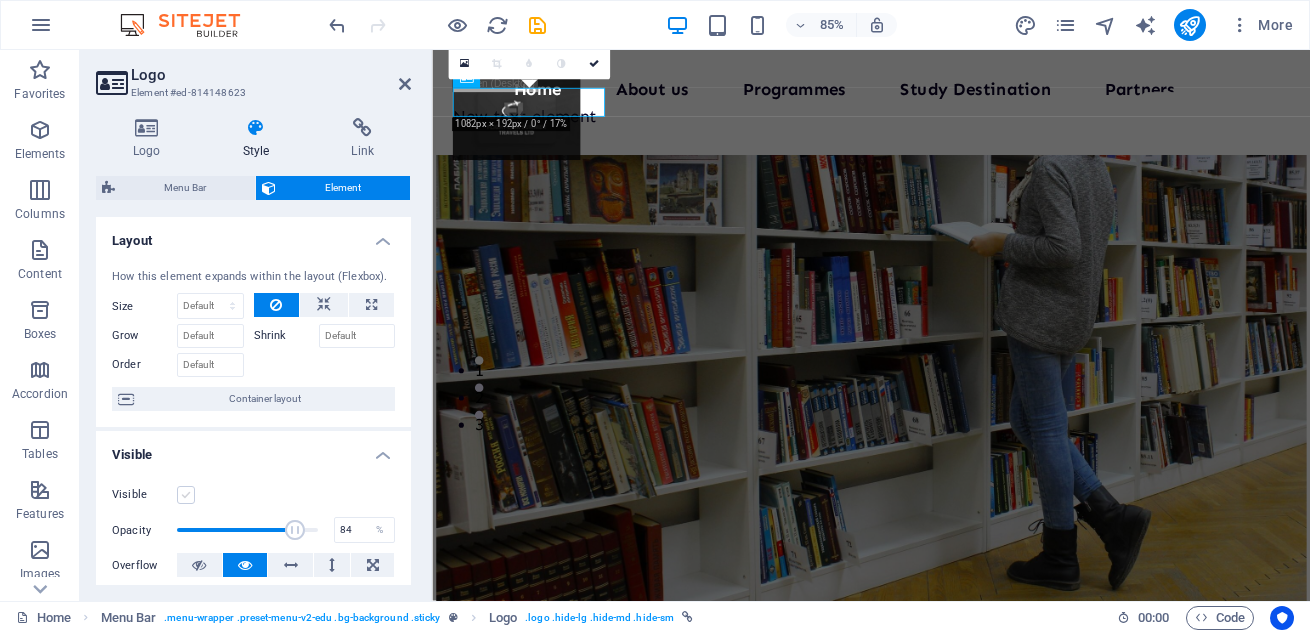 click at bounding box center (186, 495) 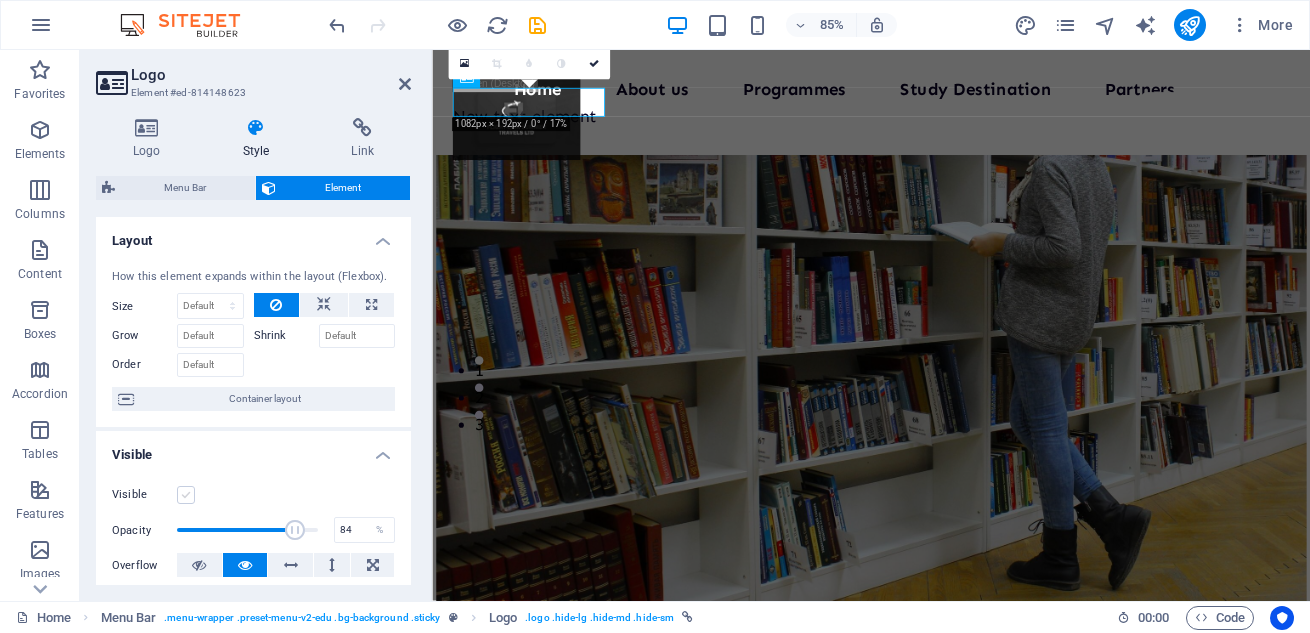 click on "Visible" at bounding box center [0, 0] 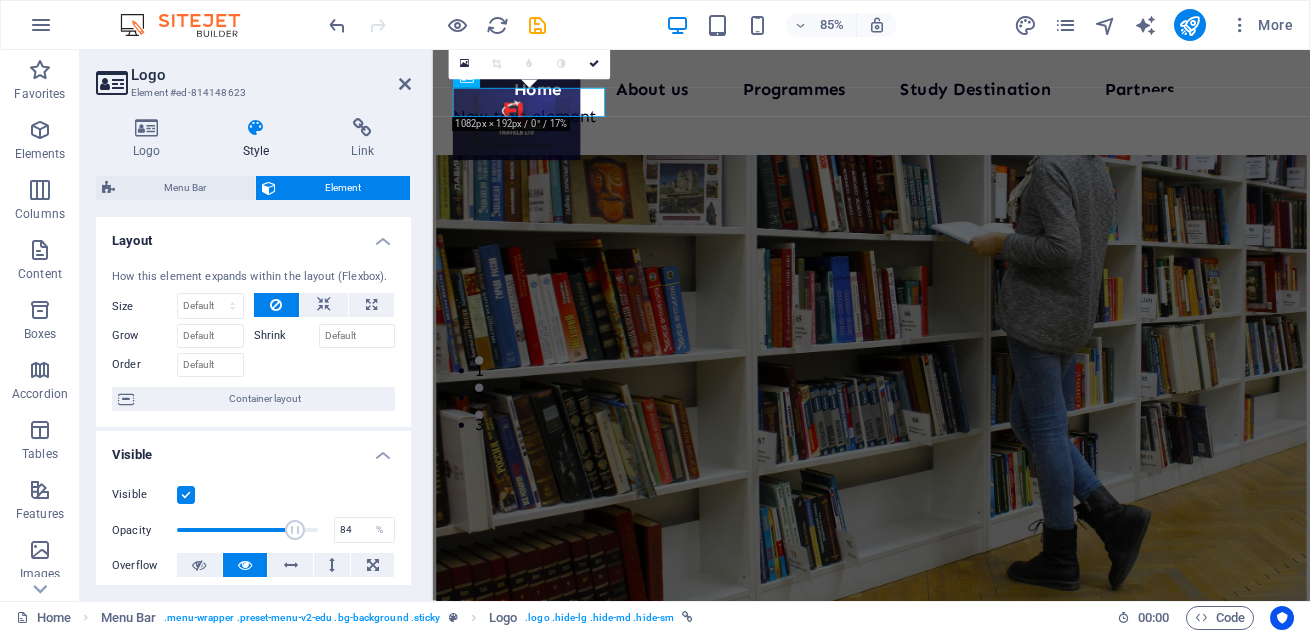 type on "65" 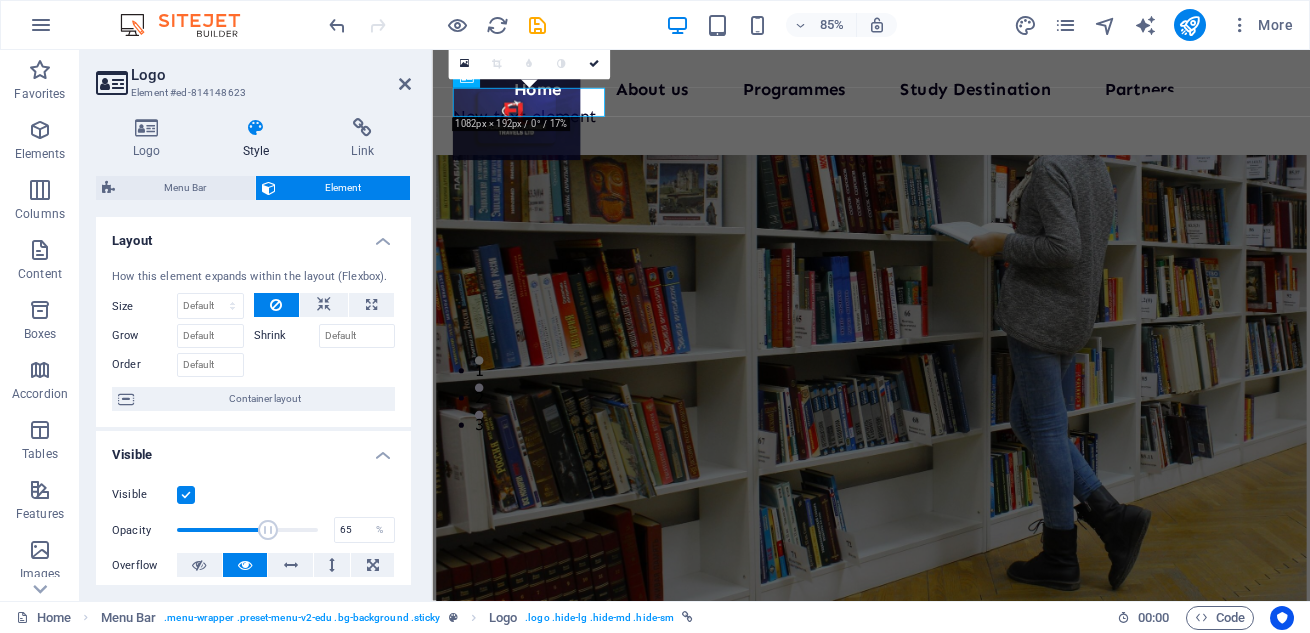 click at bounding box center (247, 530) 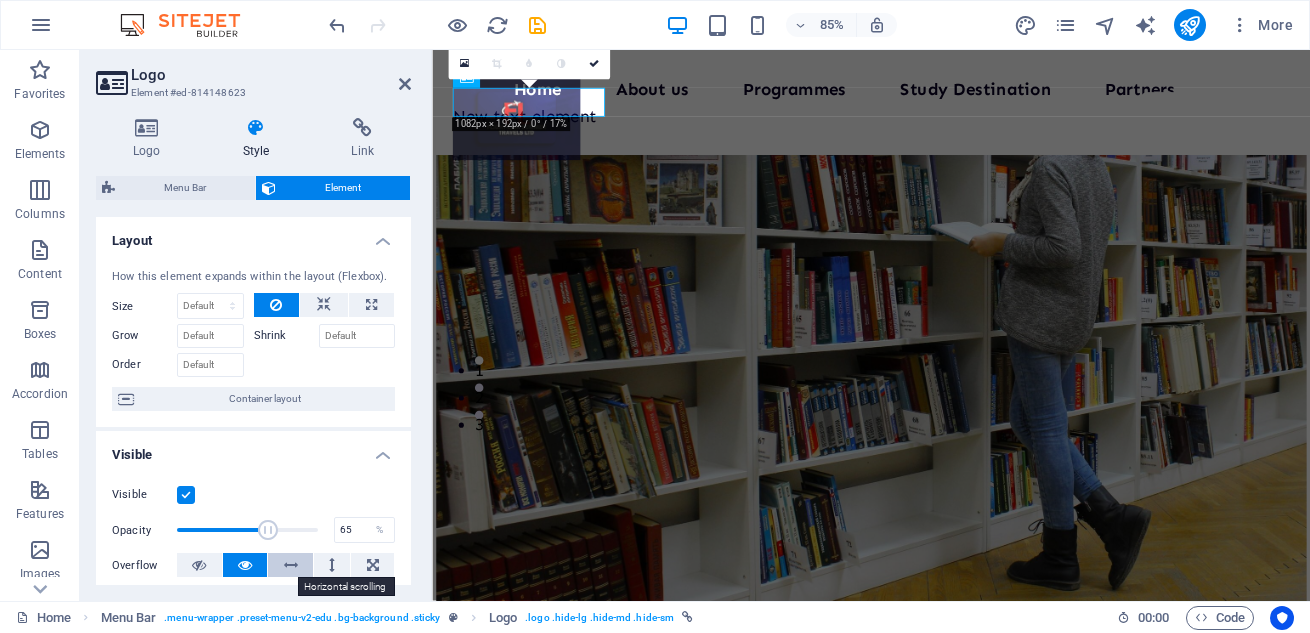 click at bounding box center [291, 565] 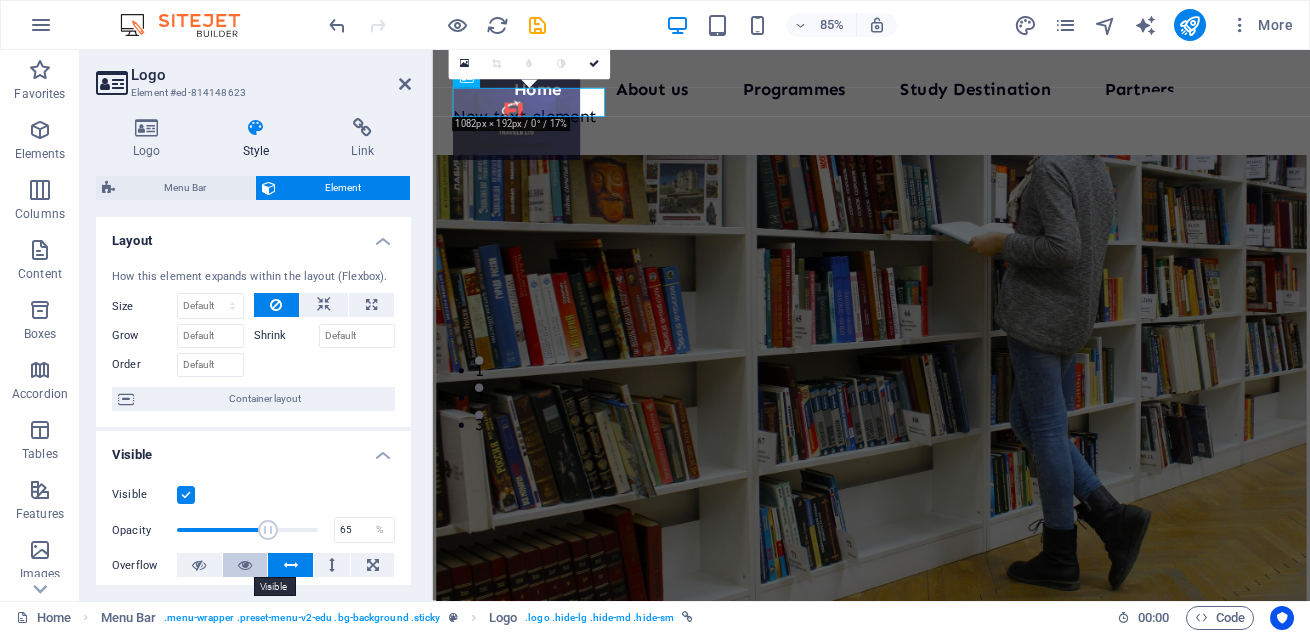 click at bounding box center (245, 565) 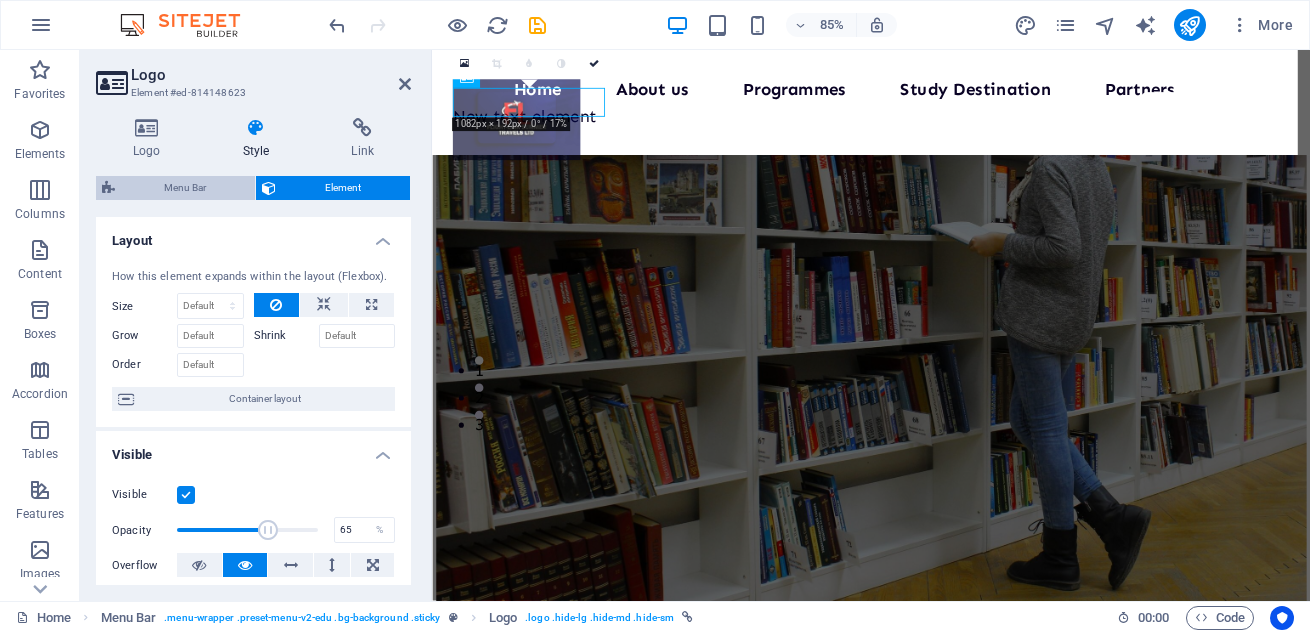 click on "Menu Bar" at bounding box center [185, 188] 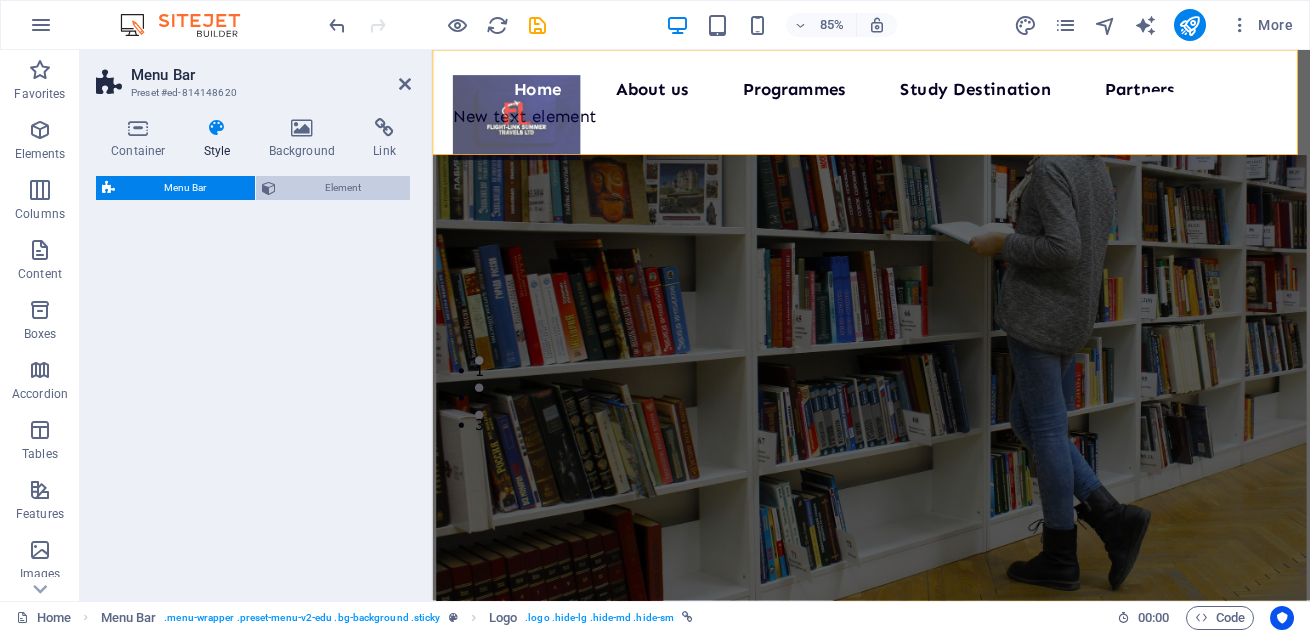 click on "Element" at bounding box center (343, 188) 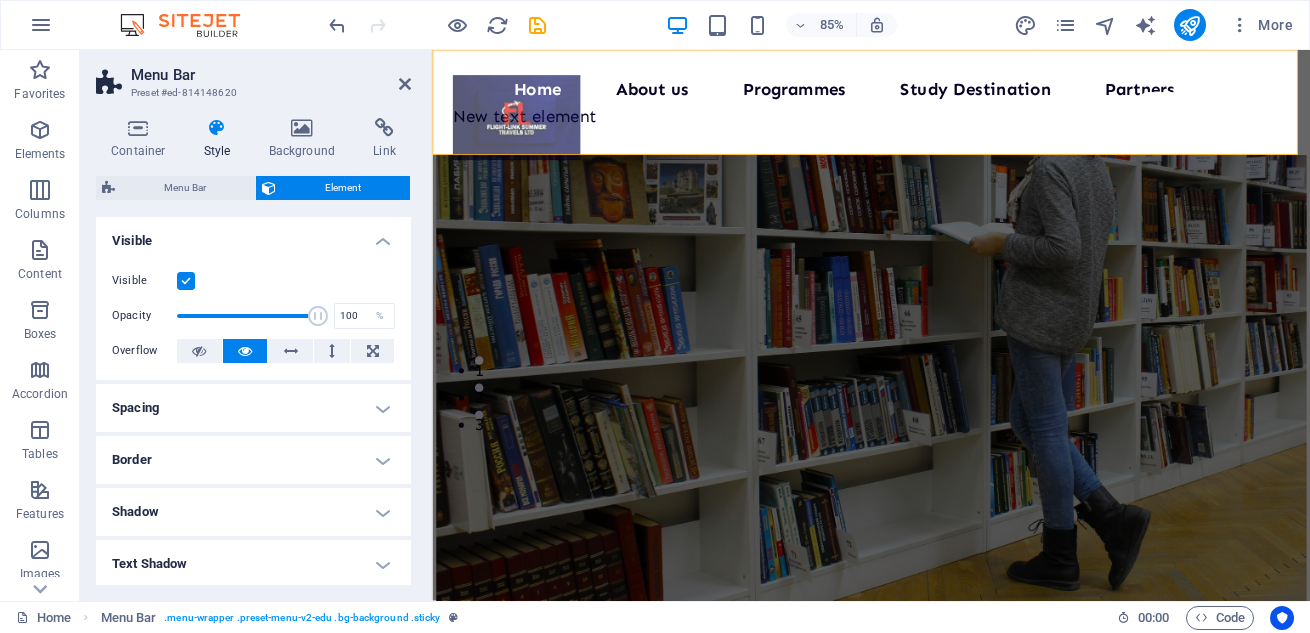 type on "87" 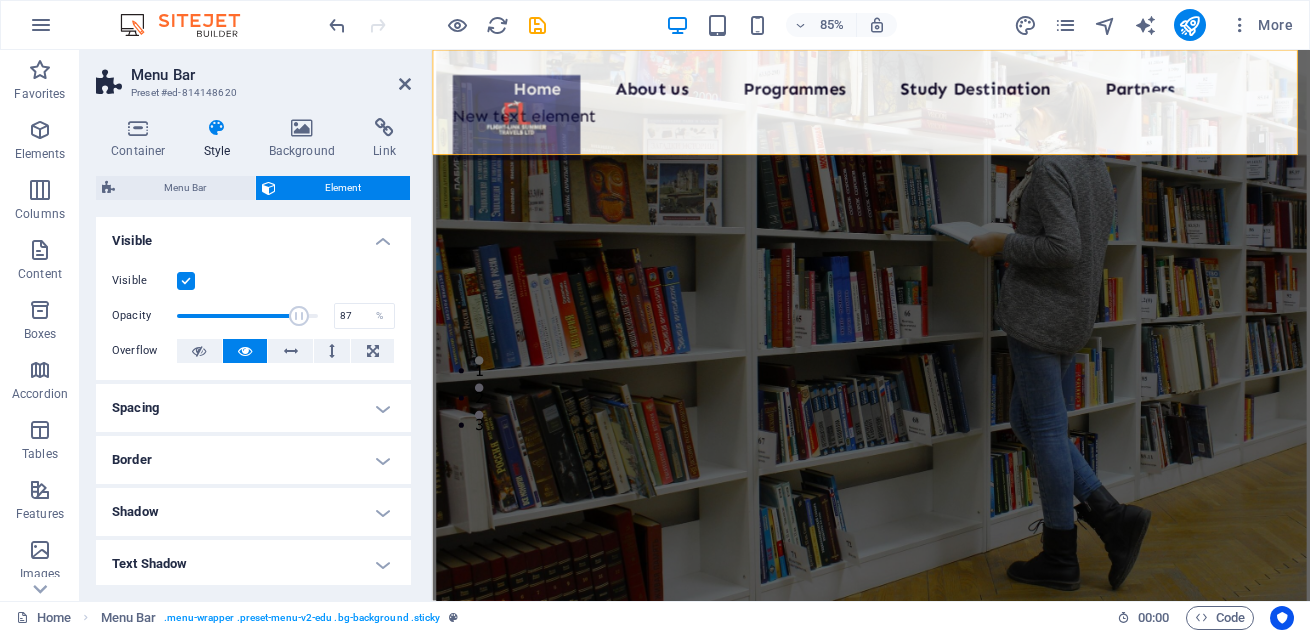 click at bounding box center (247, 316) 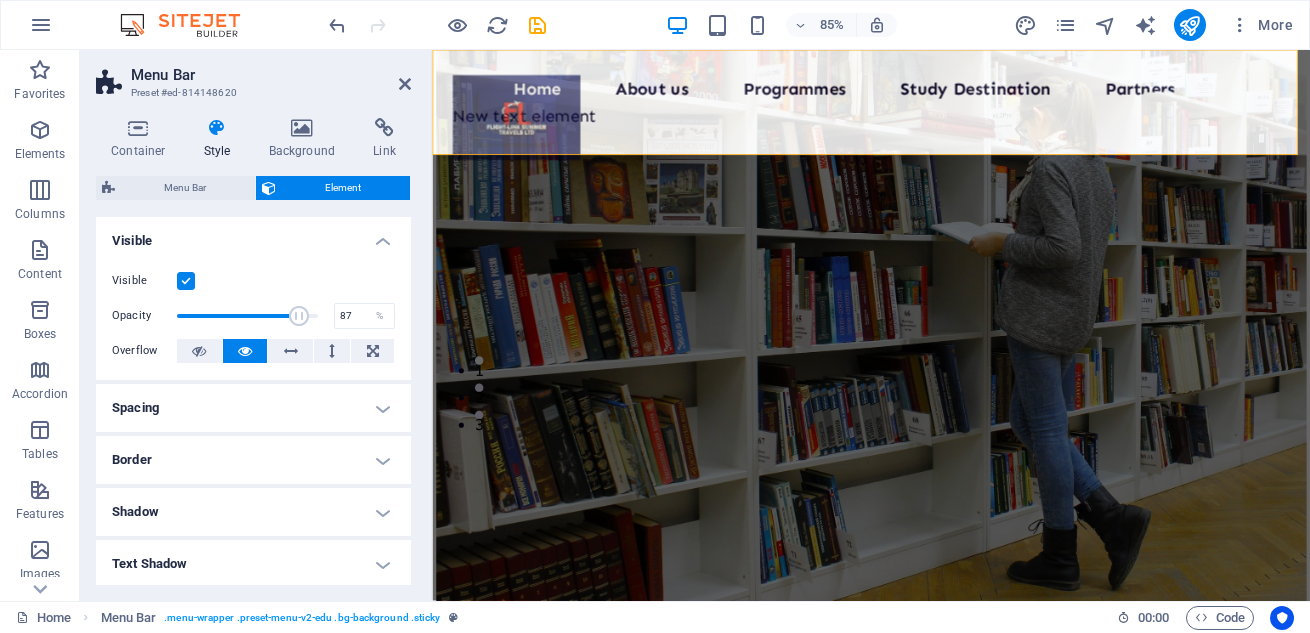 drag, startPoint x: 406, startPoint y: 369, endPoint x: 405, endPoint y: 308, distance: 61.008198 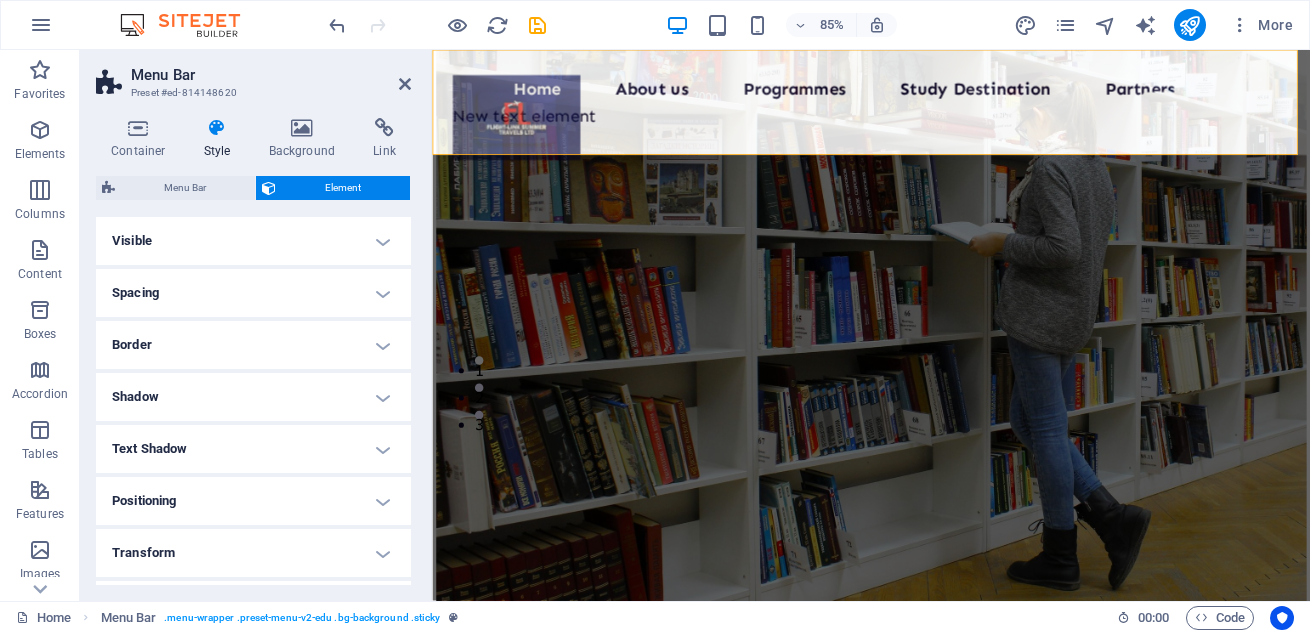 click on "Visible" at bounding box center [253, 241] 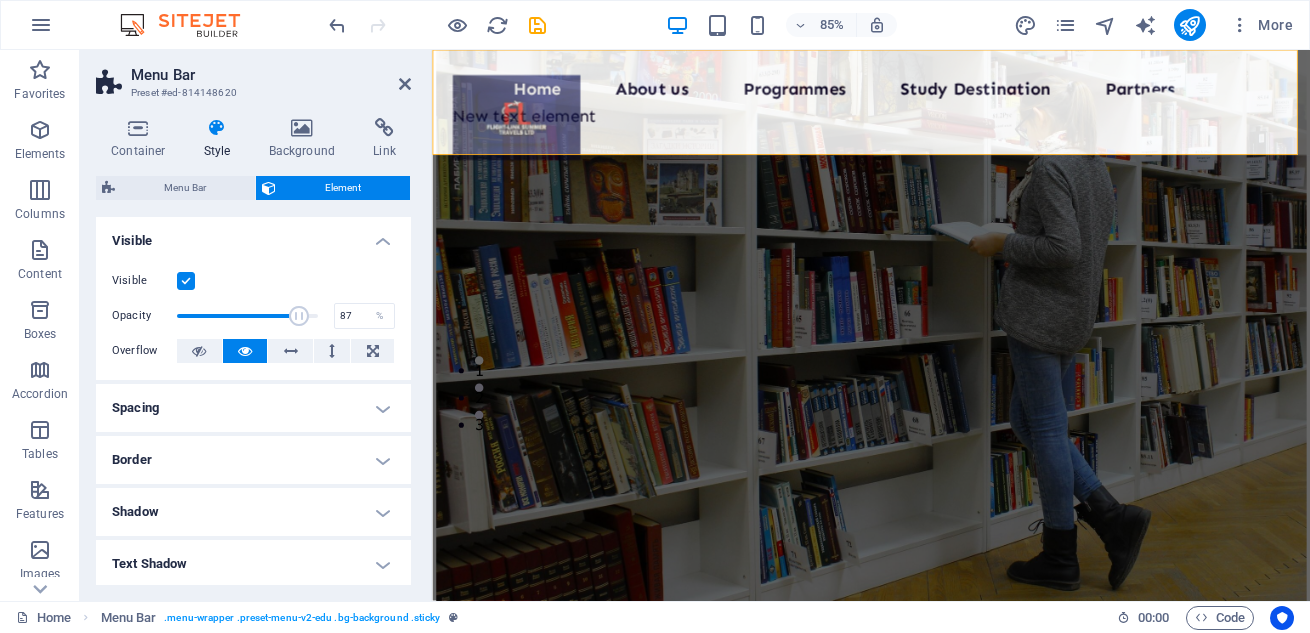 click on "Container Style Background Link Size Height Default px rem % vh vw Min. height None px rem % vh vw Width Default px rem % em vh vw Min. width None px rem % vh vw Content width Default Custom width Width Default px rem % em vh vw Min. width None px rem % vh vw Default padding Custom spacing Default content width and padding can be changed under Design. Edit design Layout (Flexbox) Alignment Determines the flex direction. Default Main axis Determine how elements should behave along the main axis inside this container (justify content). Default Side axis Control the vertical direction of the element inside of the container (align items). Default Wrap Default On Off Fill Controls the distances and direction of elements on the y-axis across several lines (align content). Default Accessibility ARIA helps assistive technologies (like screen readers) to understand the role, state, and behavior of web elements Role The ARIA role defines the purpose of an element.  None Alert Article Banner Comment Fan" at bounding box center [253, 351] 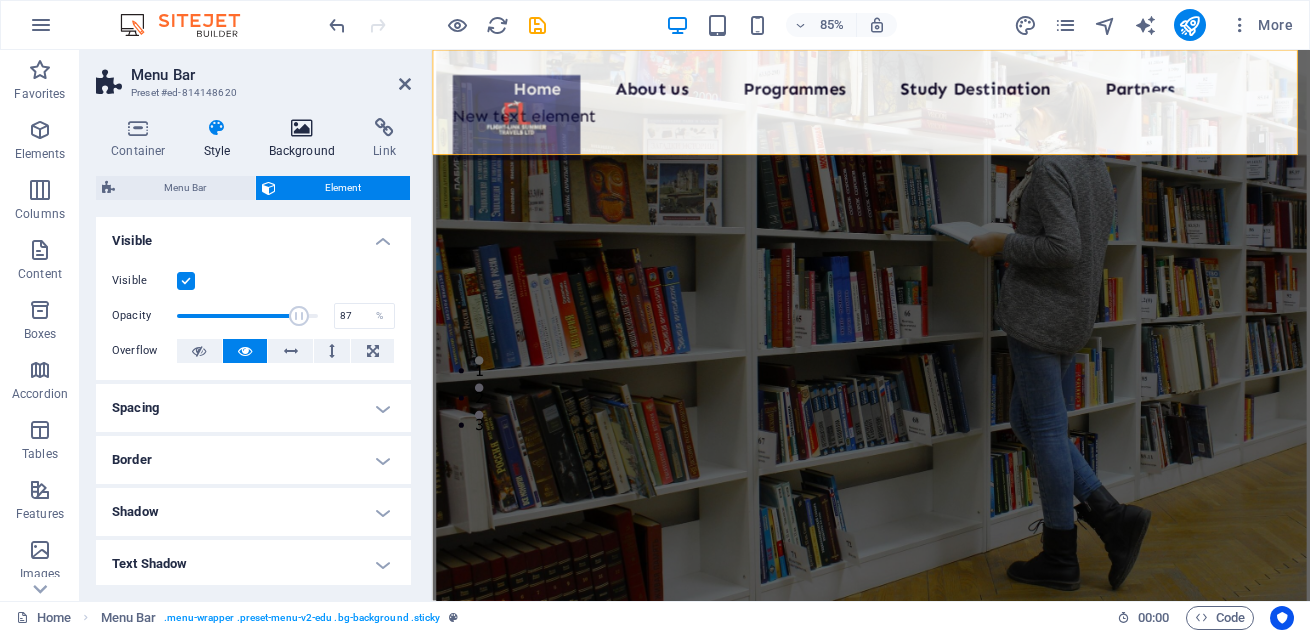 click at bounding box center [302, 128] 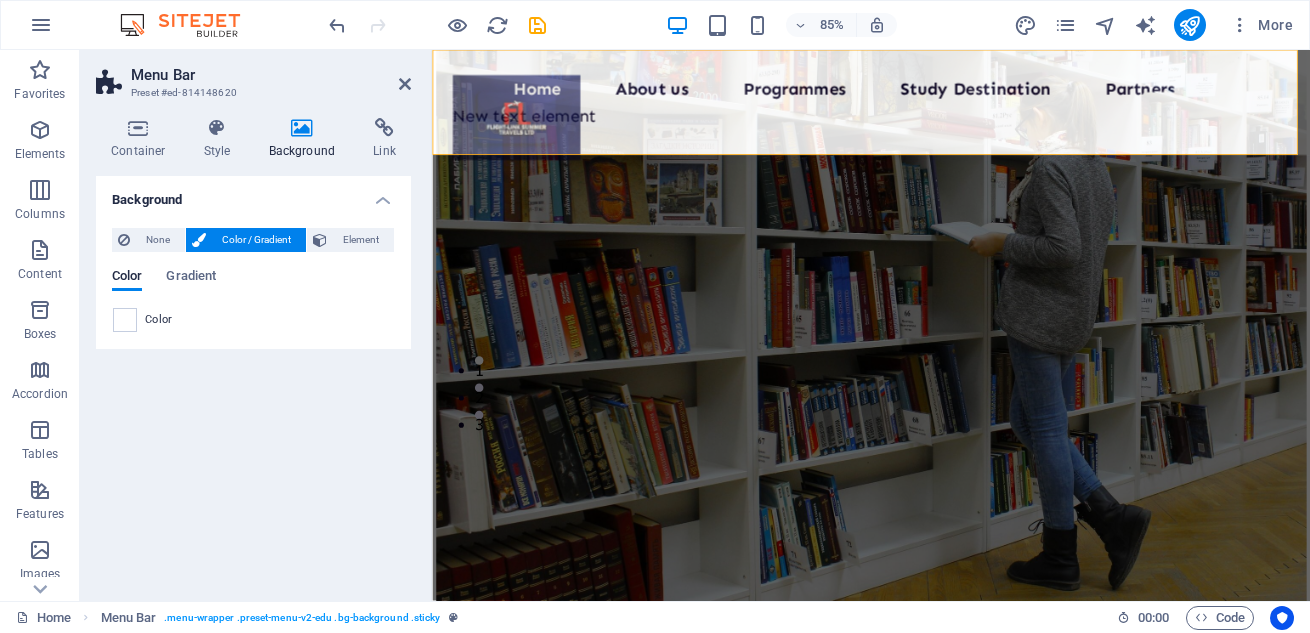 click on "Menu Bar Preset #ed-814148620
Container Style Background Link Size Height Default px rem % vh vw Min. height None px rem % vh vw Width Default px rem % em vh vw Min. width None px rem % vh vw Content width Default Custom width Width Default px rem % em vh vw Min. width None px rem % vh vw Default padding Custom spacing Default content width and padding can be changed under Design. Edit design Layout (Flexbox) Alignment Determines the flex direction. Default Main axis Determine how elements should behave along the main axis inside this container (justify content). Default Side axis Control the vertical direction of the element inside of the container (align items). Default Wrap Default On Off Fill Controls the distances and direction of elements on the y-axis across several lines (align content). Default Accessibility ARIA helps assistive technologies (like screen readers) to understand the role, state, and behavior of web elements Role The ARIA role defines the purpose of an element.  None %" at bounding box center (256, 325) 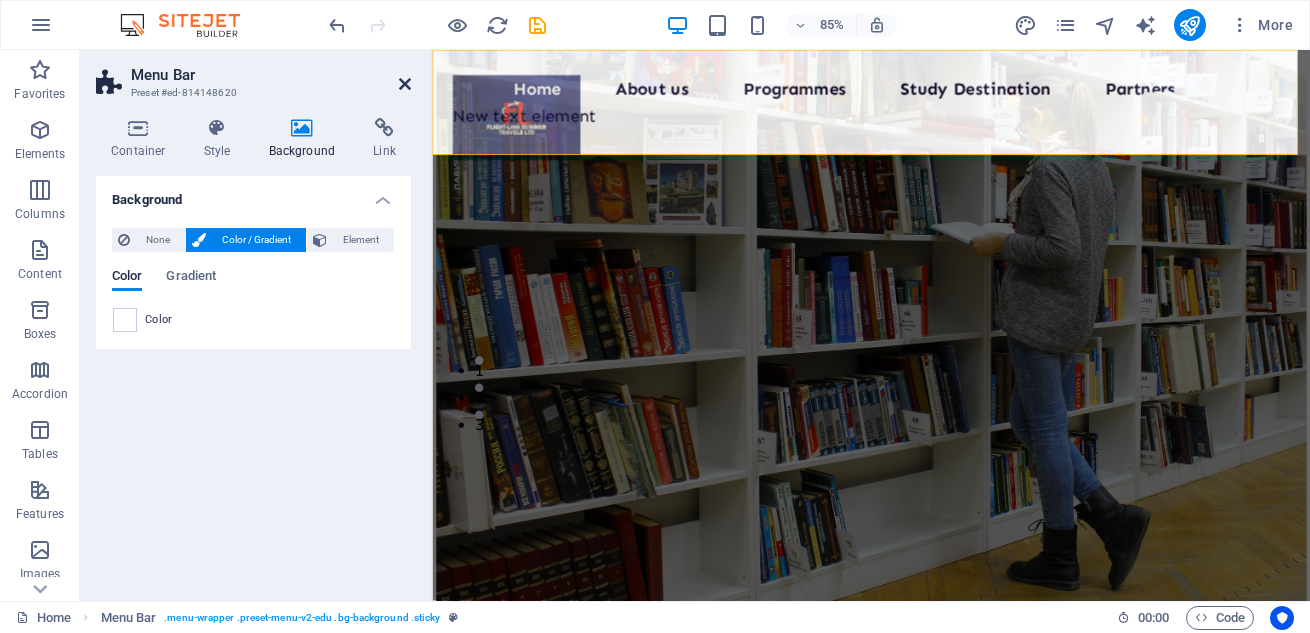 click at bounding box center (405, 84) 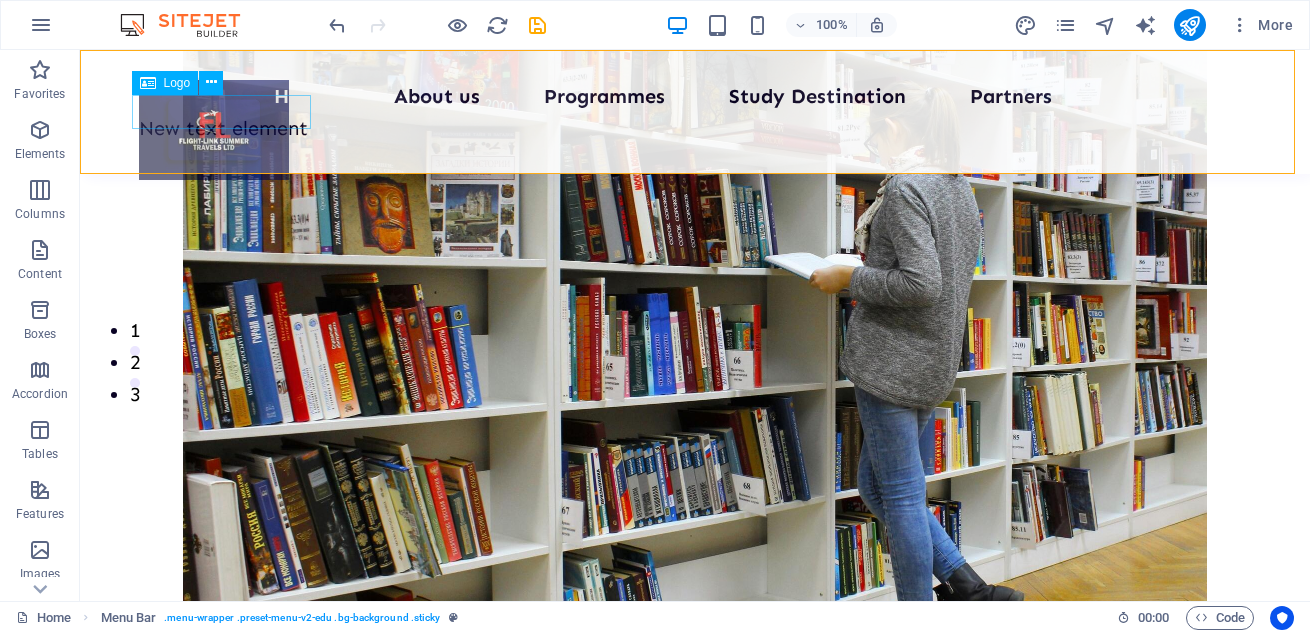 click on "Logo" at bounding box center [184, 83] 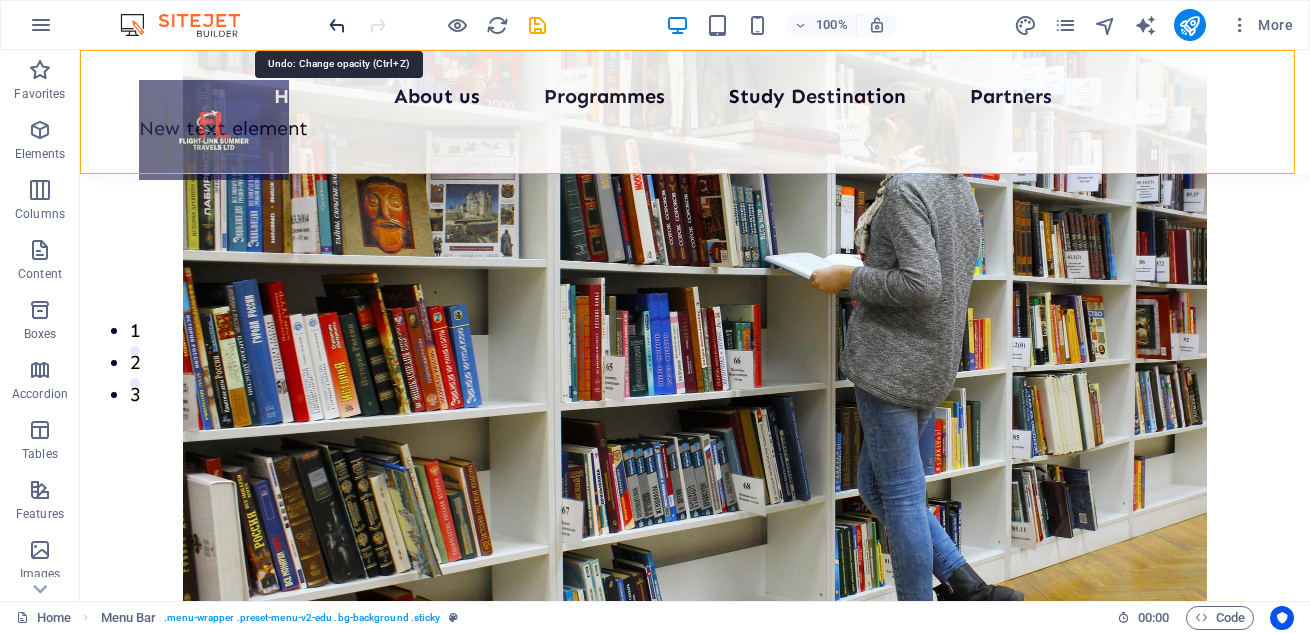 click at bounding box center (337, 25) 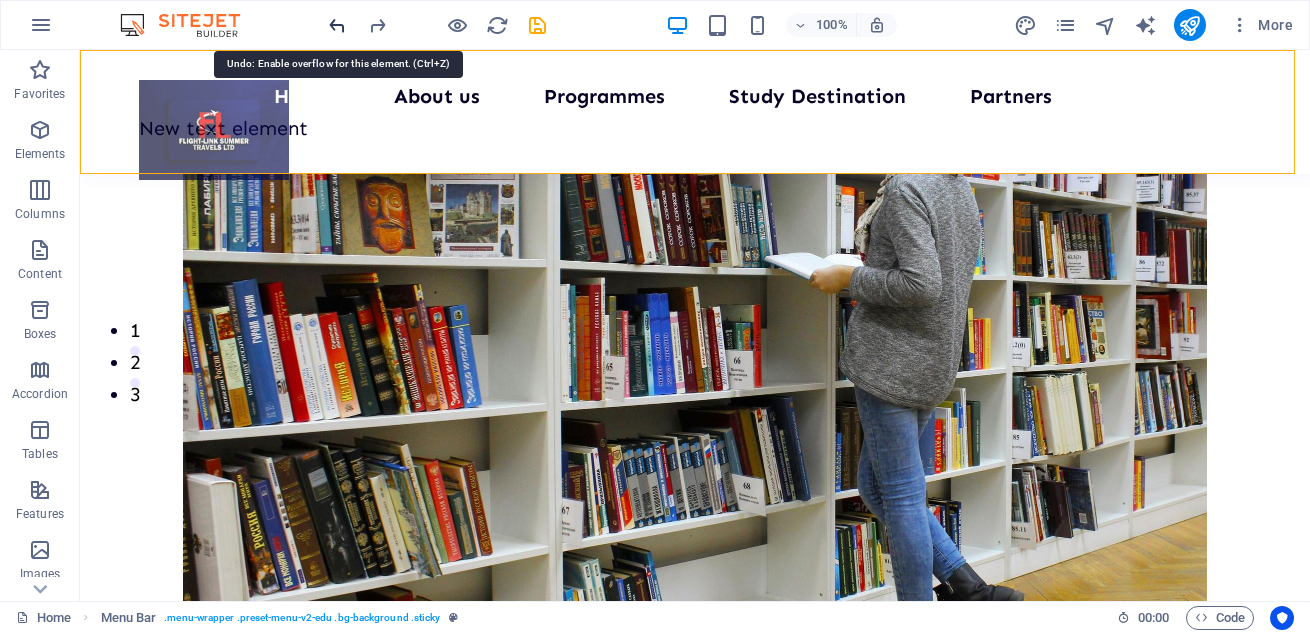 click at bounding box center [337, 25] 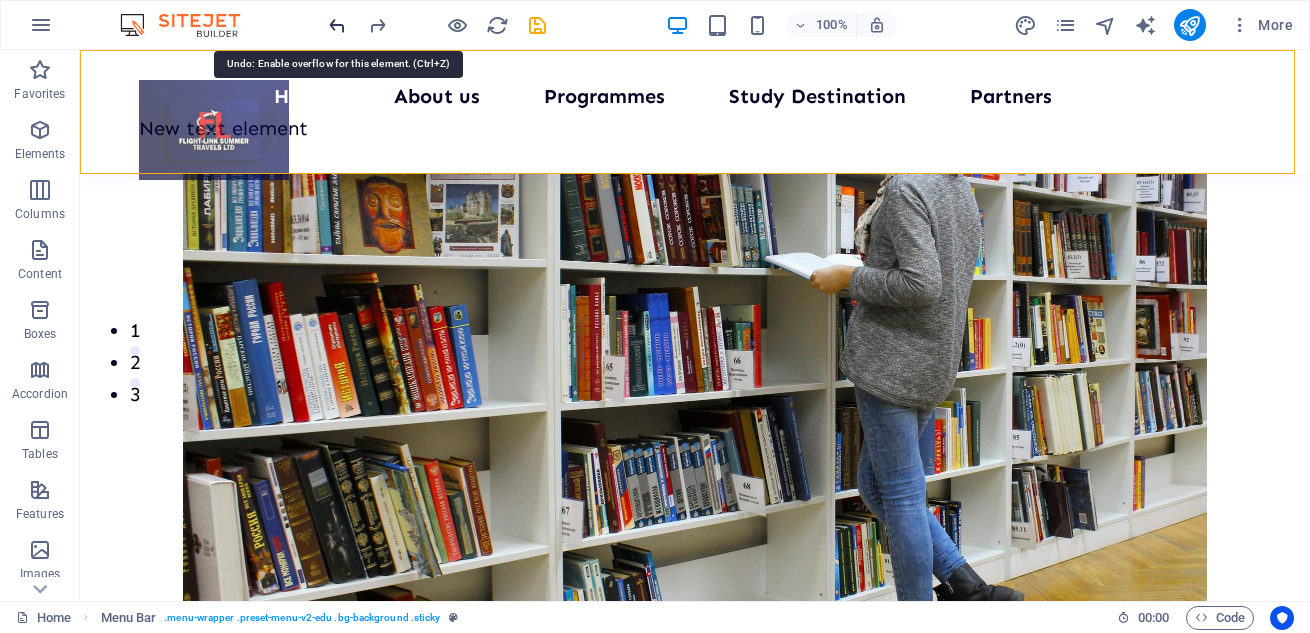 click at bounding box center (337, 25) 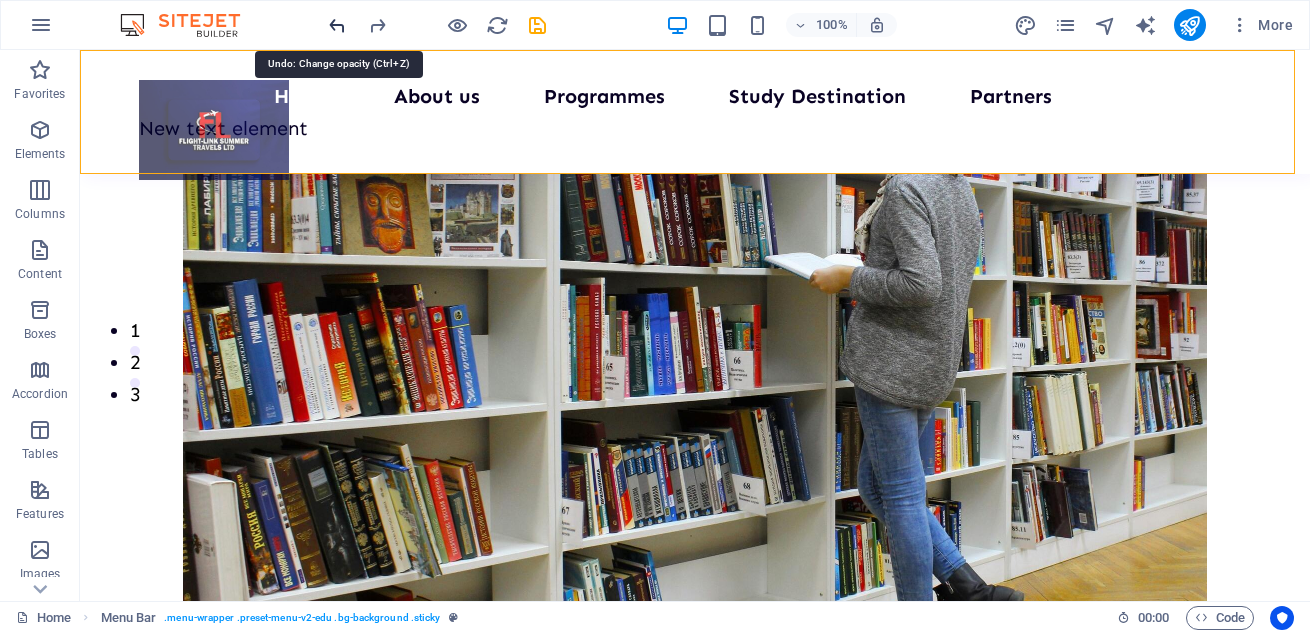 click at bounding box center [337, 25] 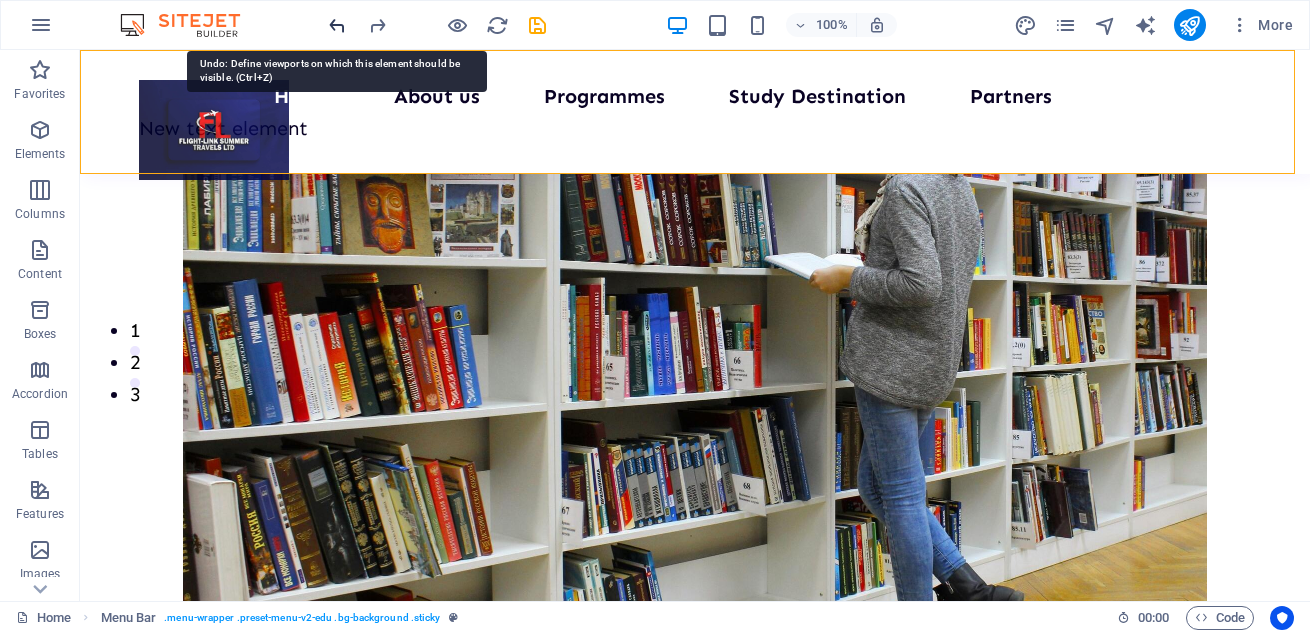 click at bounding box center [337, 25] 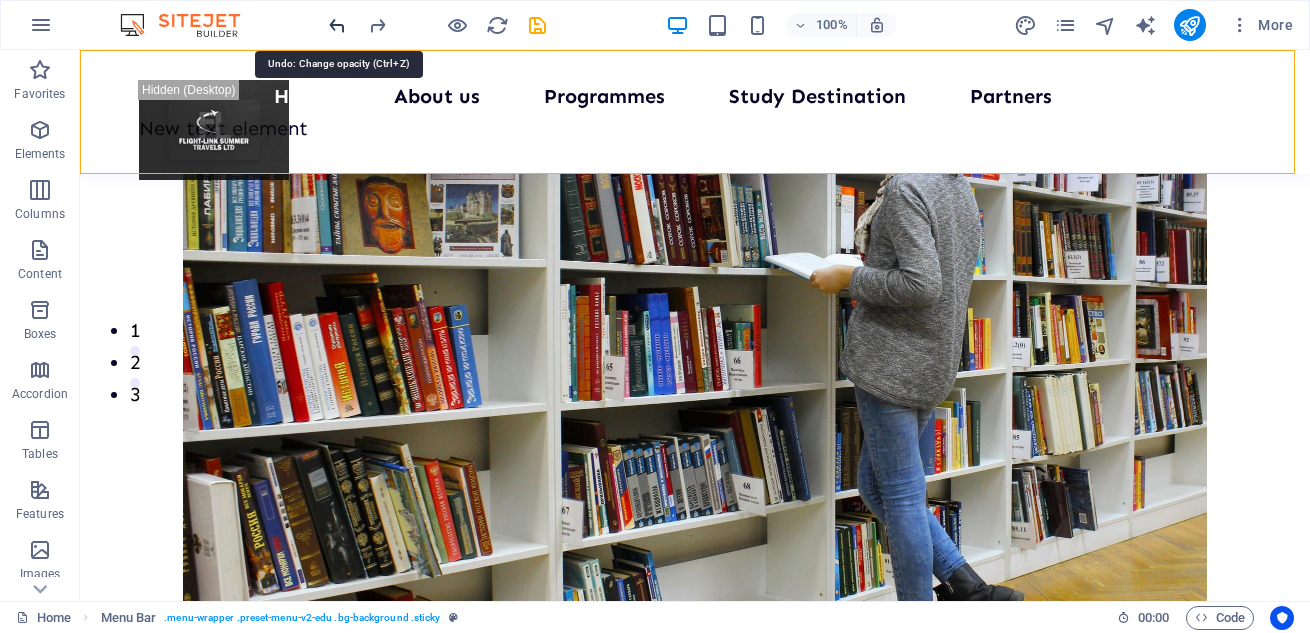 click at bounding box center [337, 25] 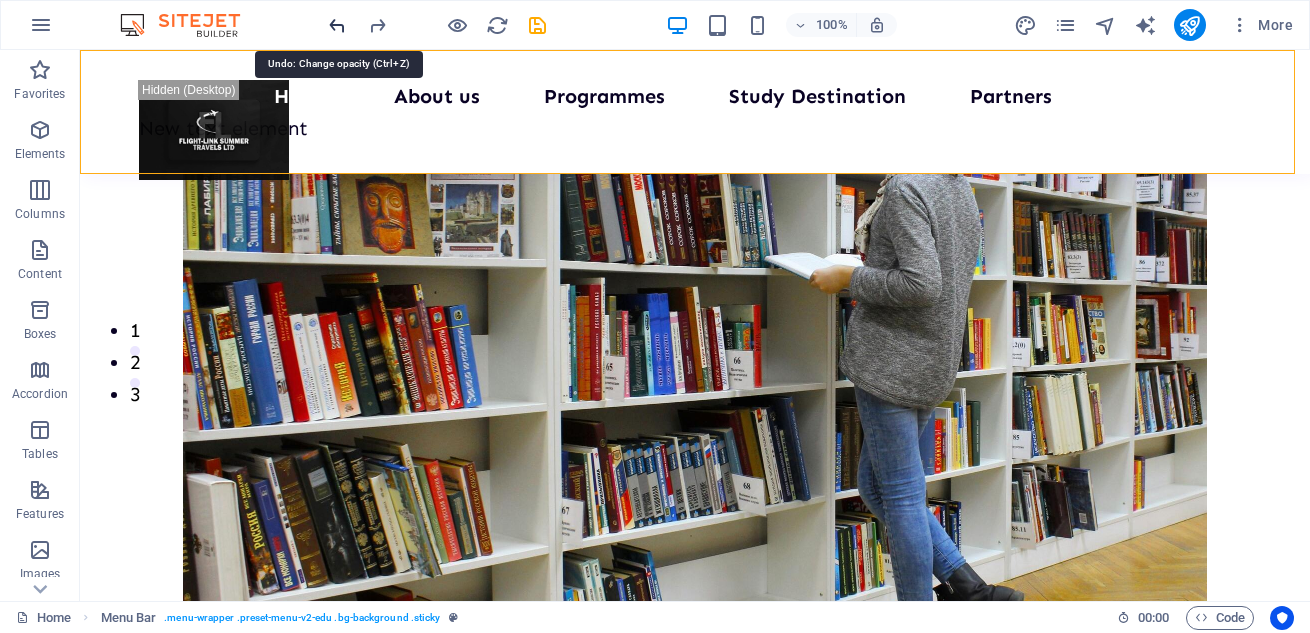 click at bounding box center [337, 25] 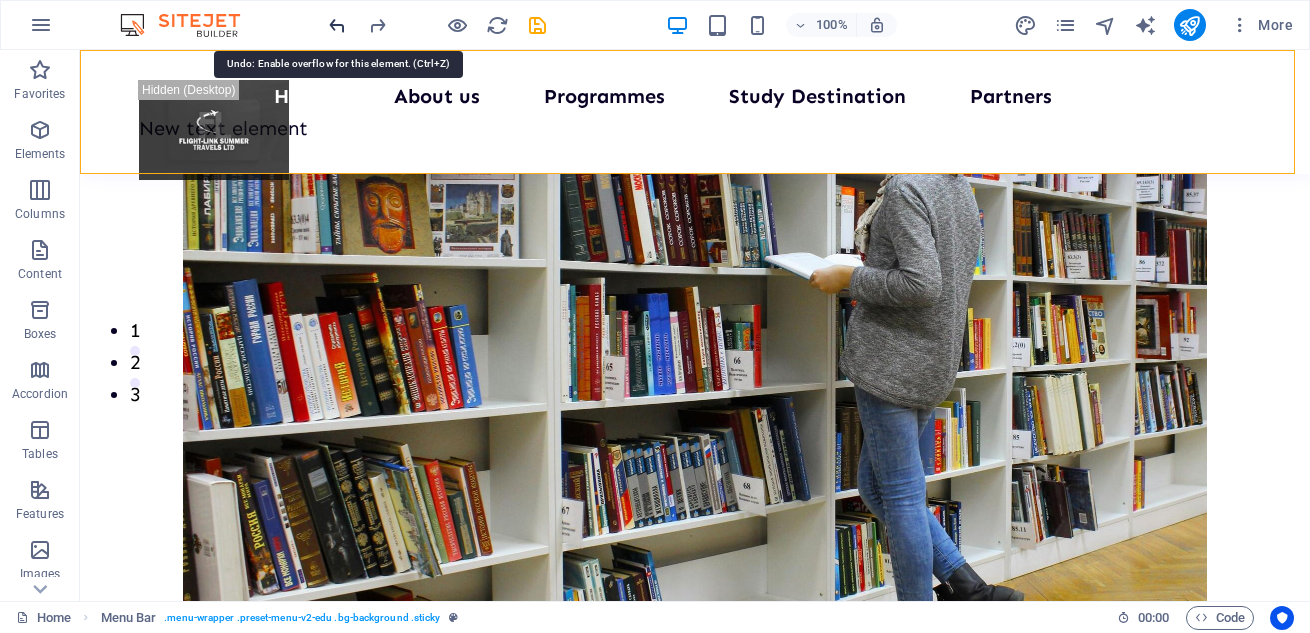click at bounding box center [337, 25] 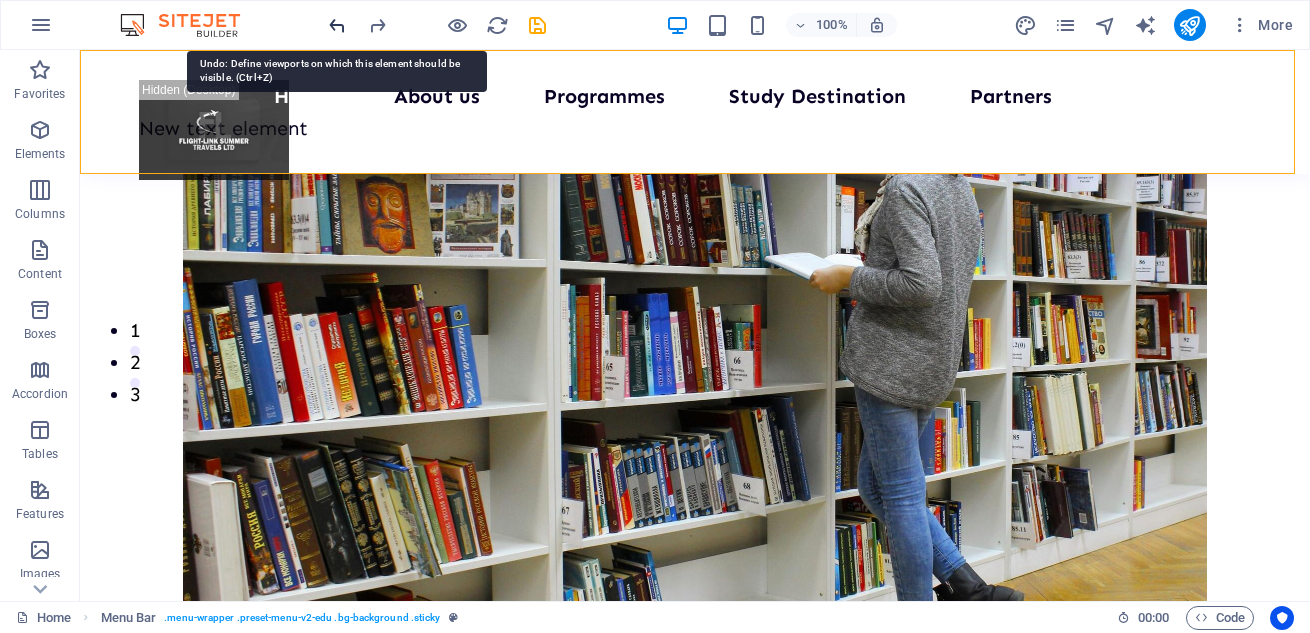click at bounding box center [337, 25] 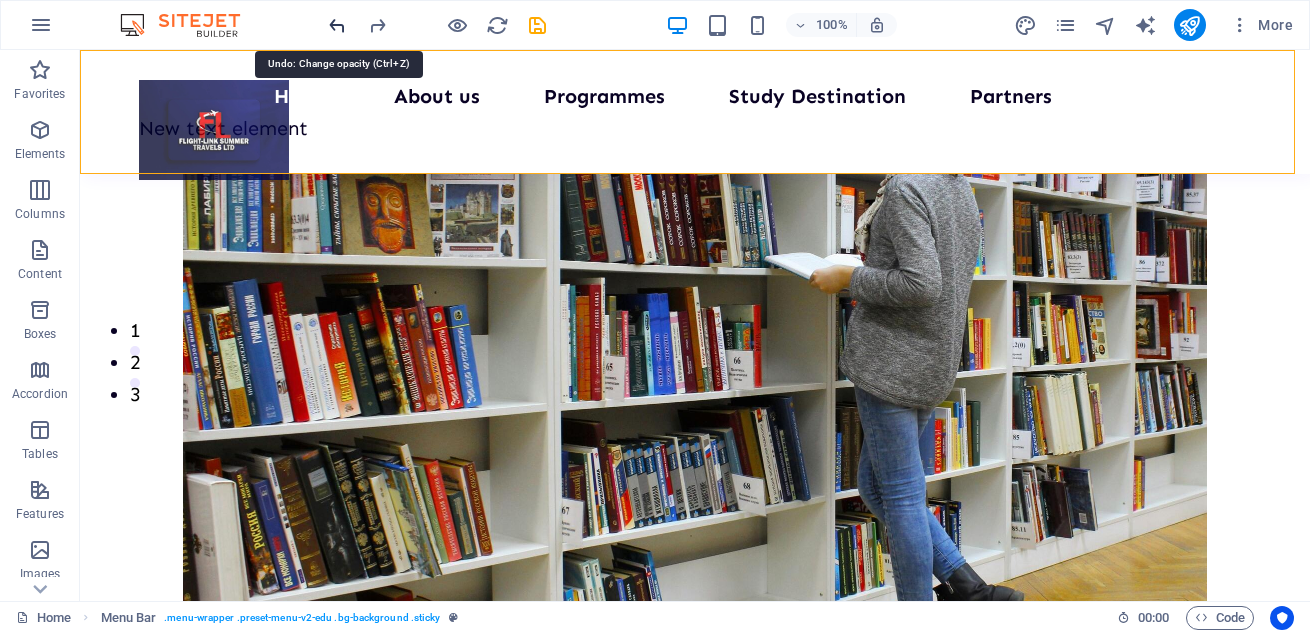 click at bounding box center (337, 25) 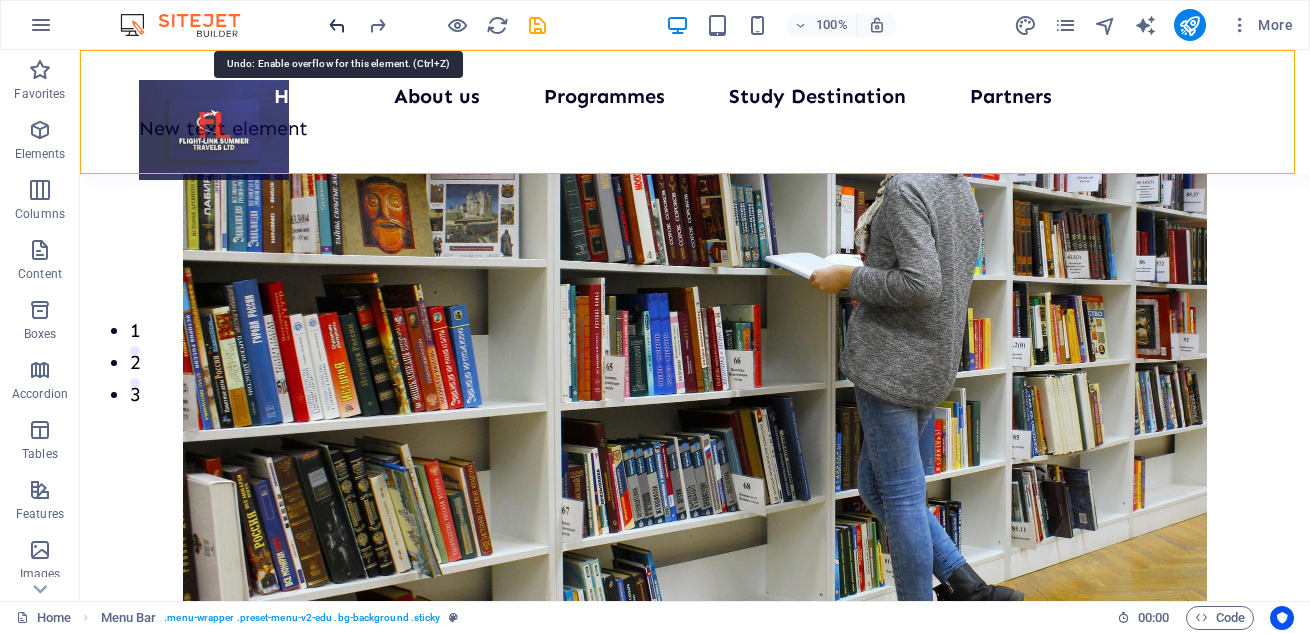 click at bounding box center [337, 25] 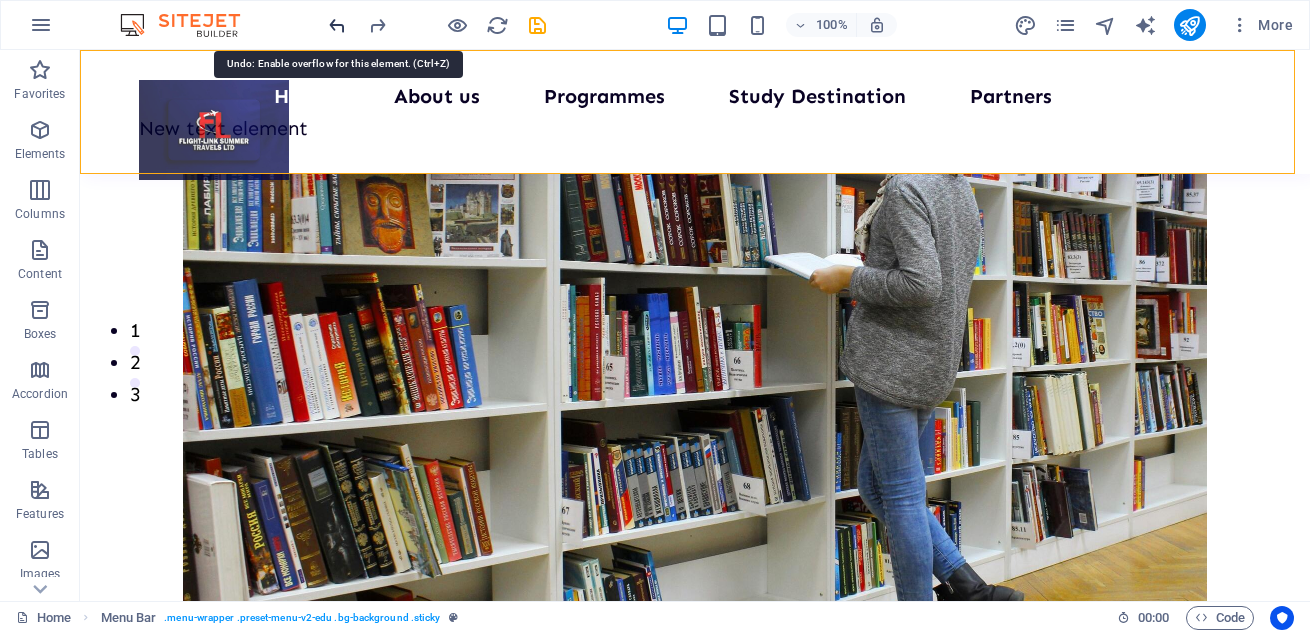 type 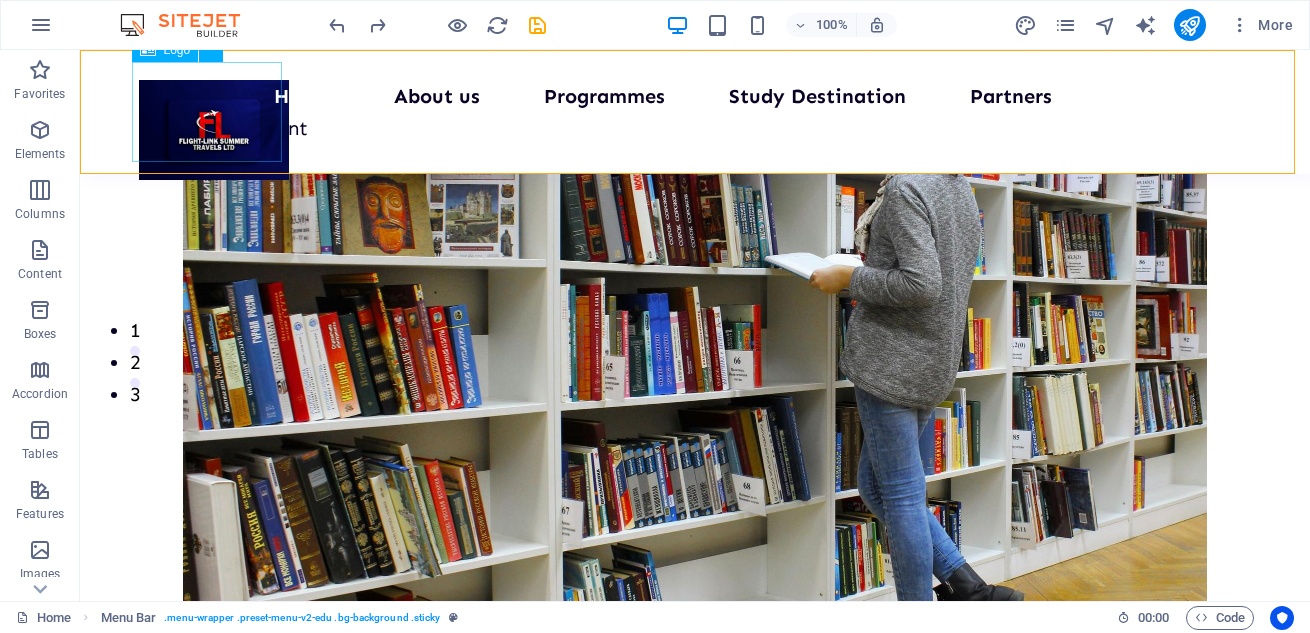 click at bounding box center (214, 130) 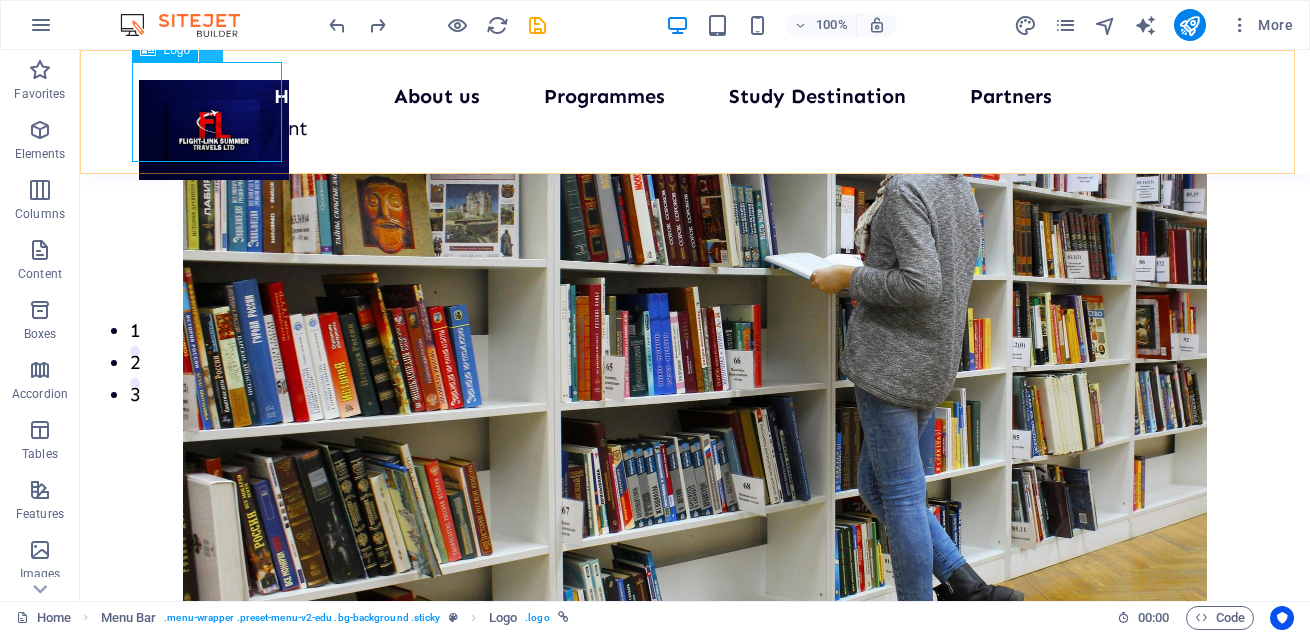 click at bounding box center (211, 49) 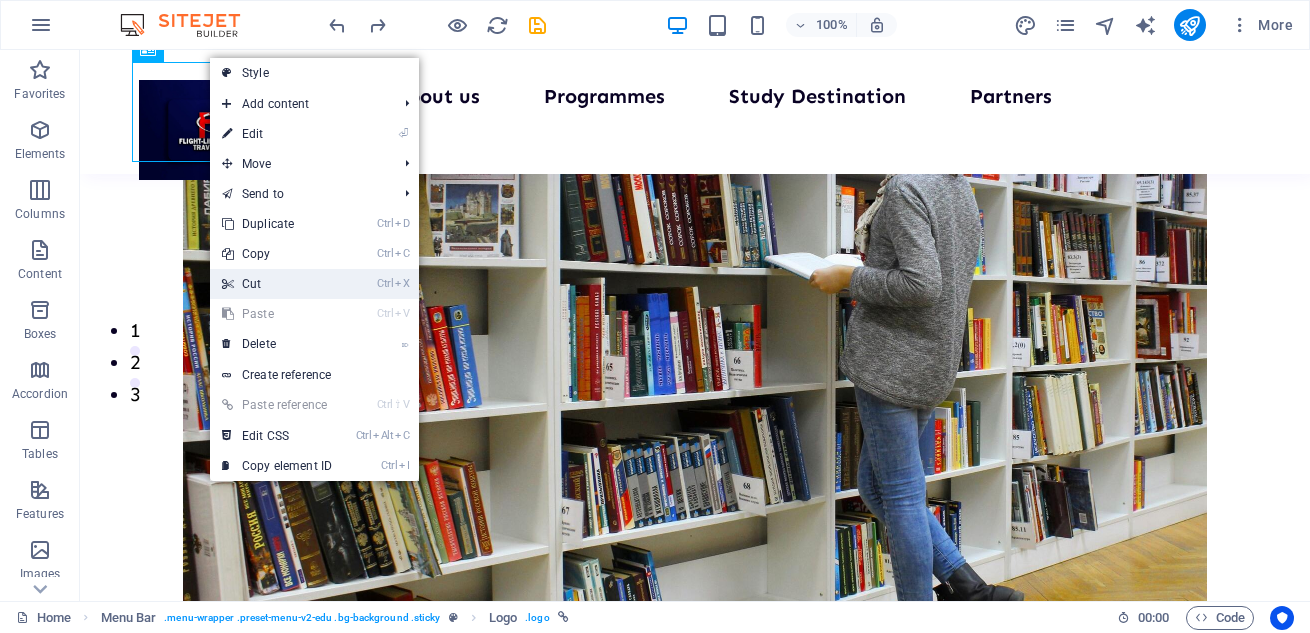 click on "Ctrl X  Cut" at bounding box center [277, 284] 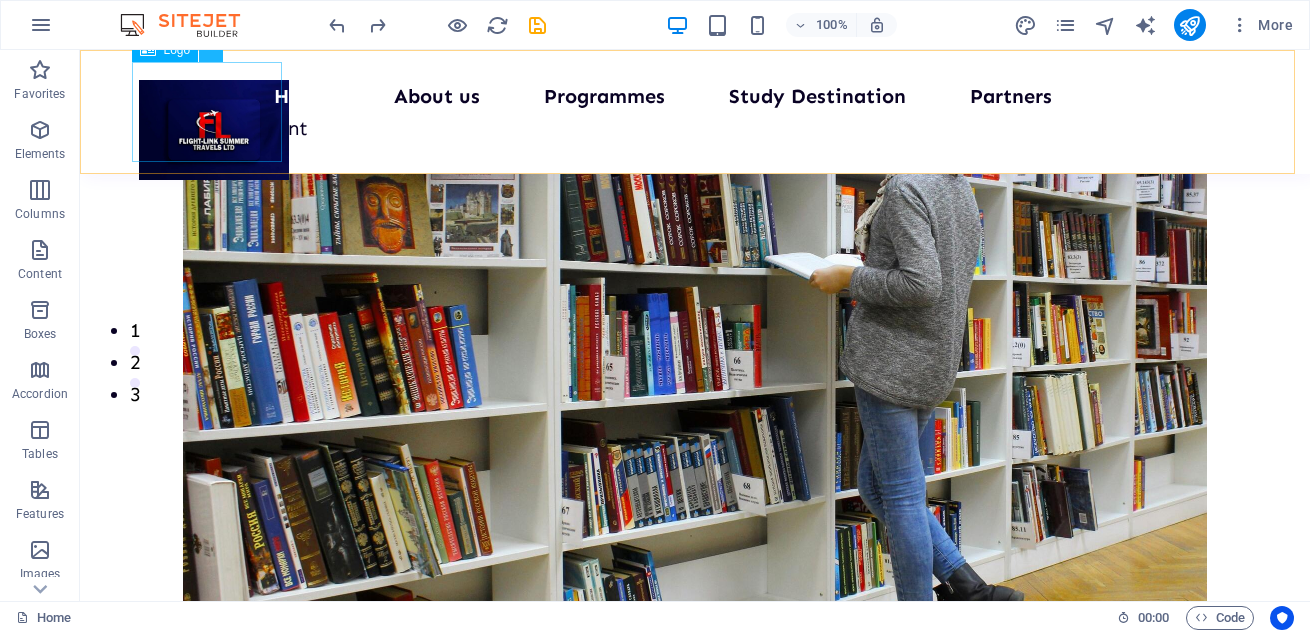 click at bounding box center [211, 49] 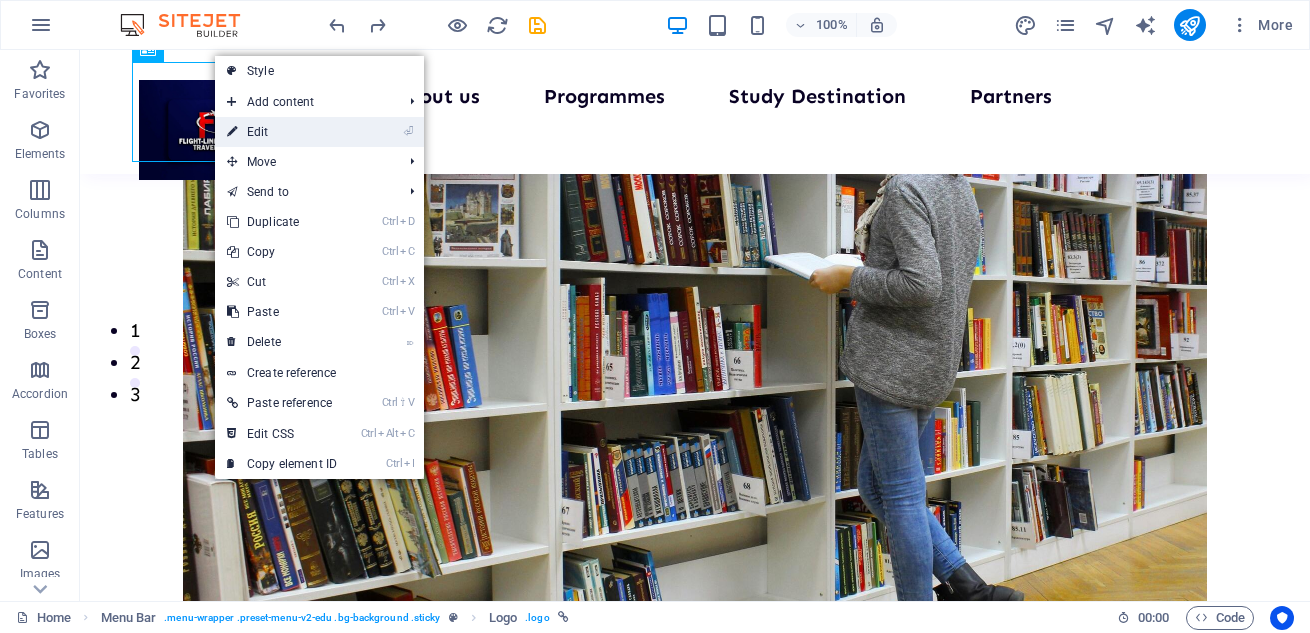 click on "⏎  Edit" at bounding box center [282, 132] 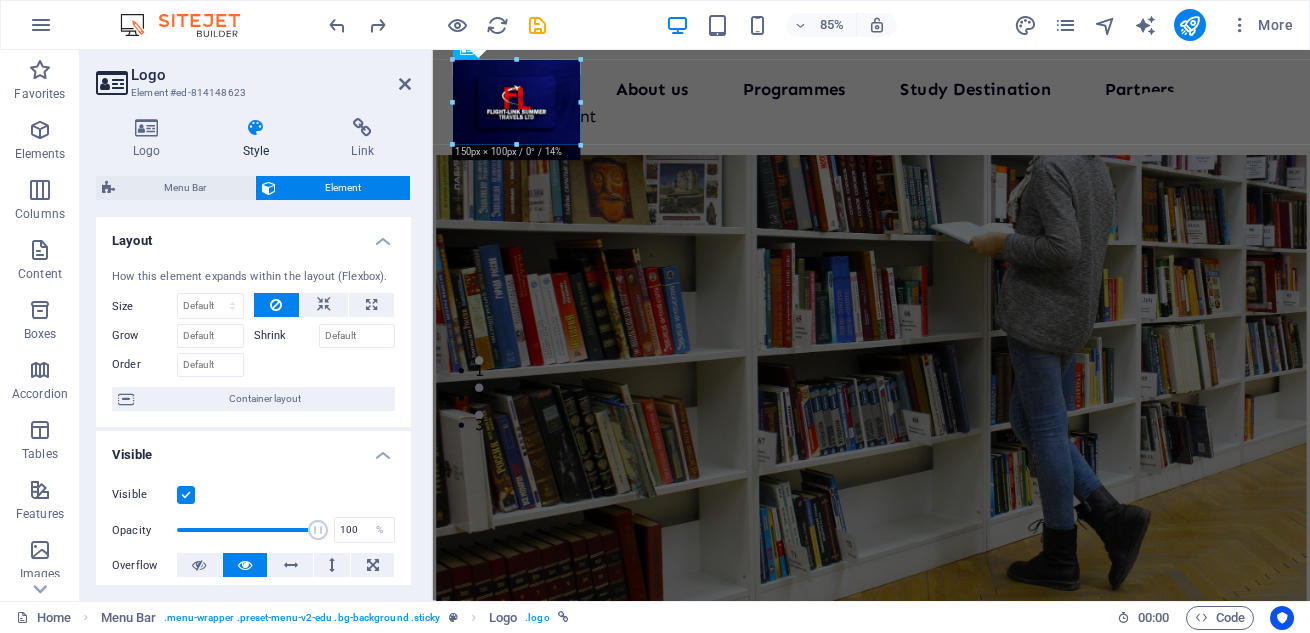 click at bounding box center [581, 146] 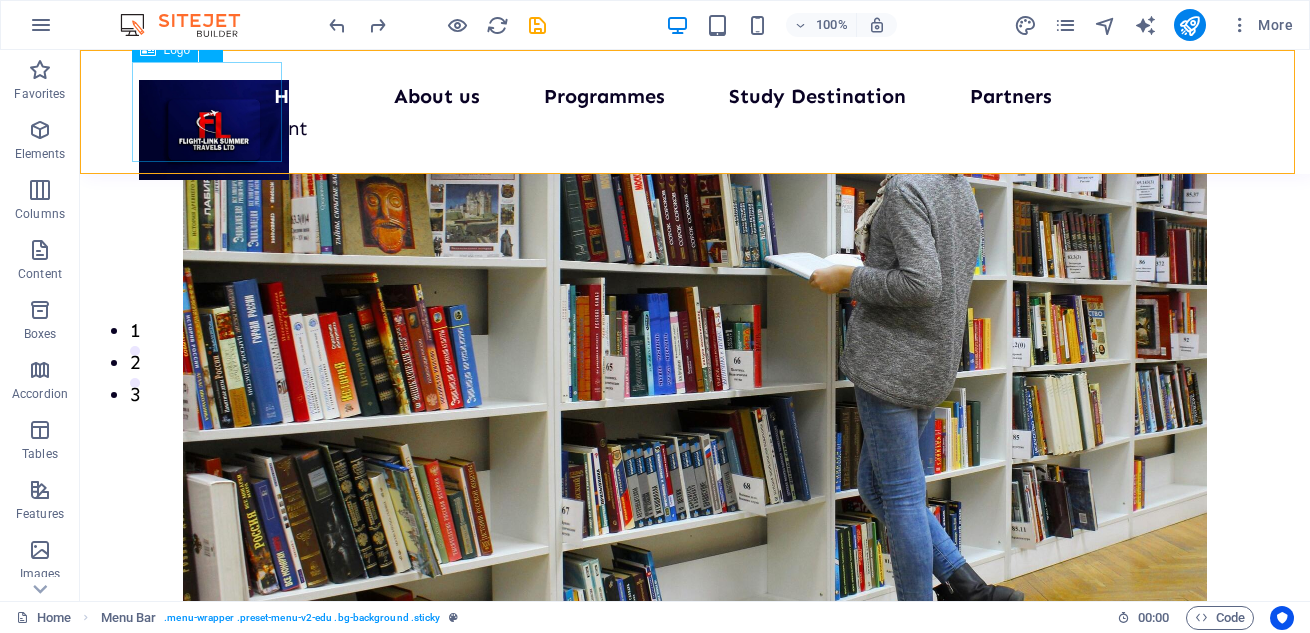 click at bounding box center [214, 130] 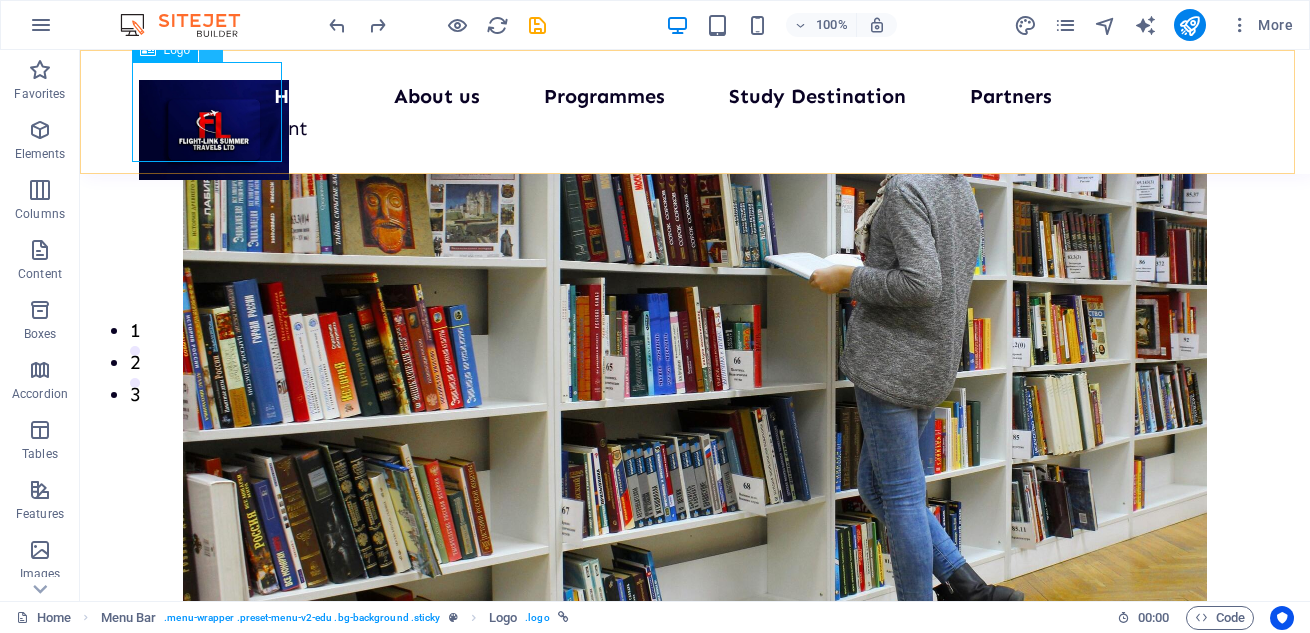 click at bounding box center [211, 49] 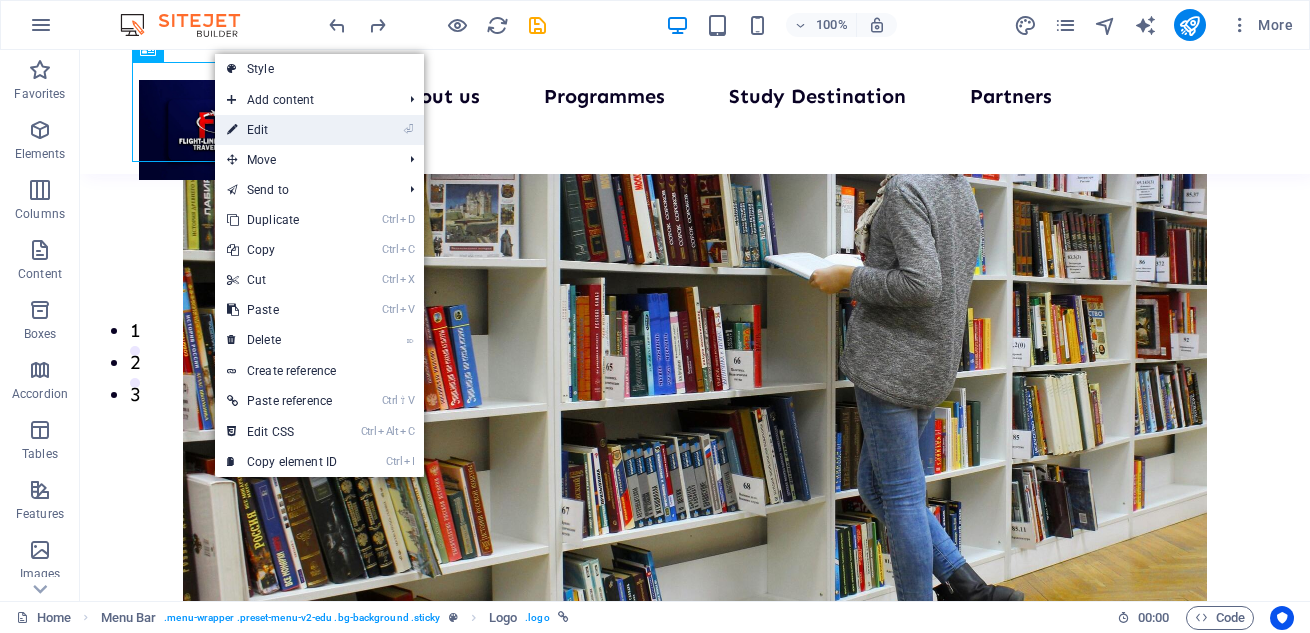 click on "⏎  Edit" at bounding box center (282, 130) 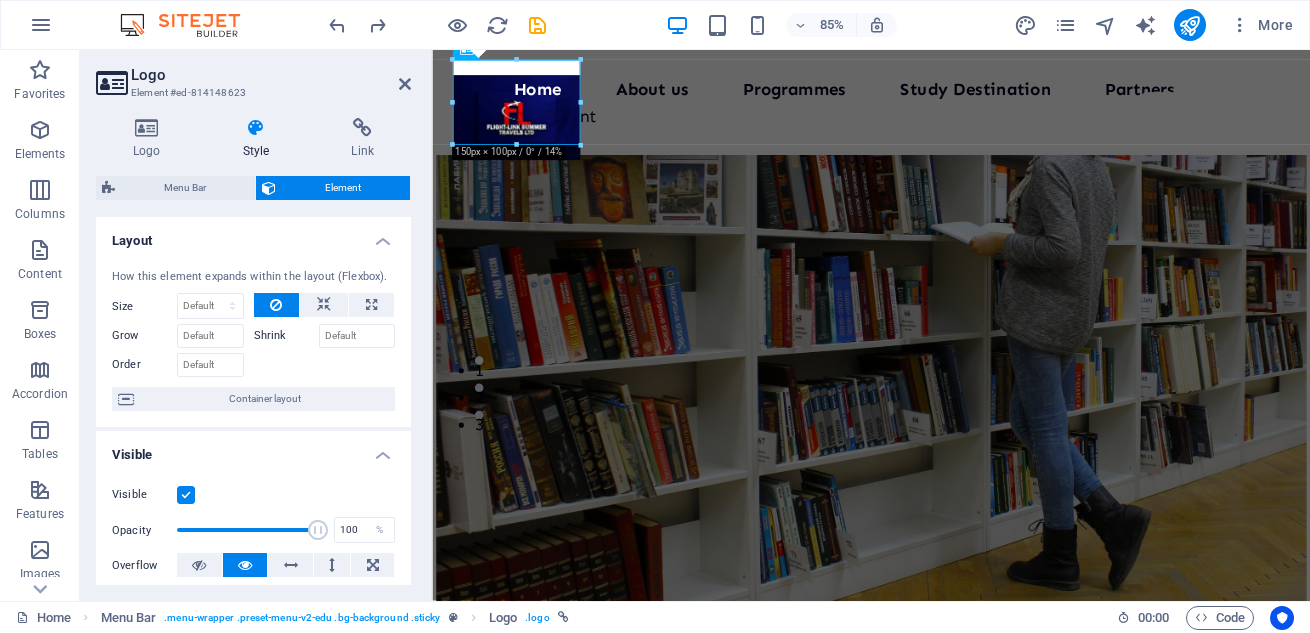 click on "Shrink" at bounding box center (286, 336) 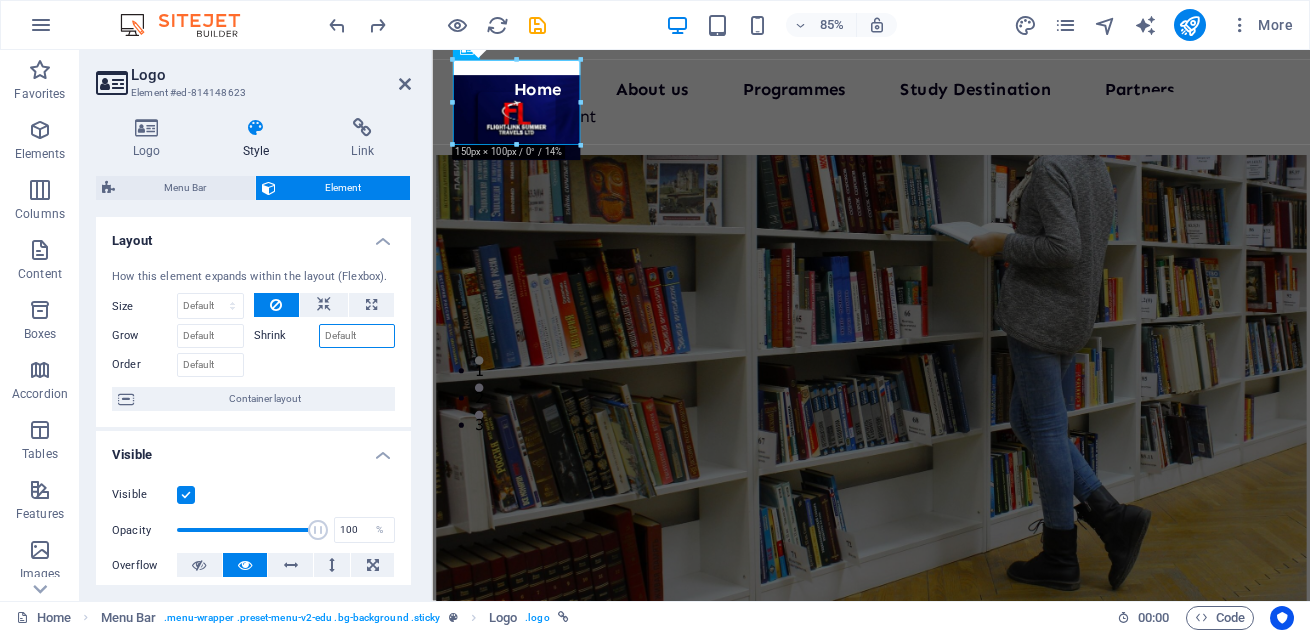 click on "Shrink" at bounding box center [357, 336] 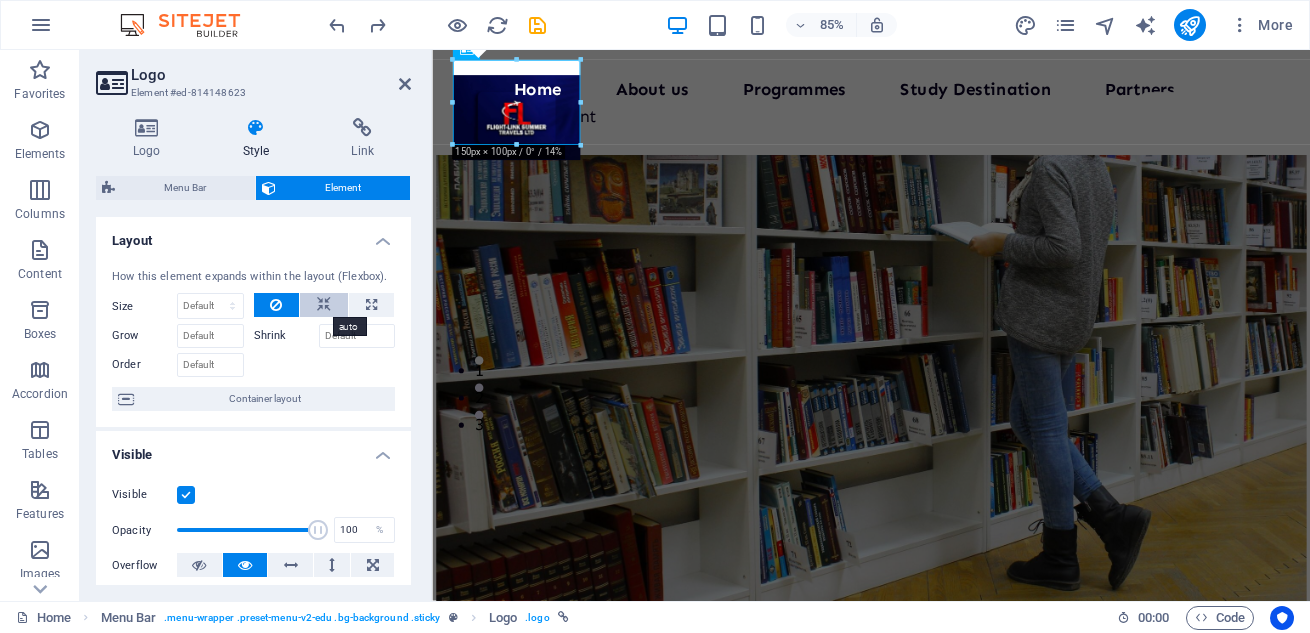 click at bounding box center [324, 305] 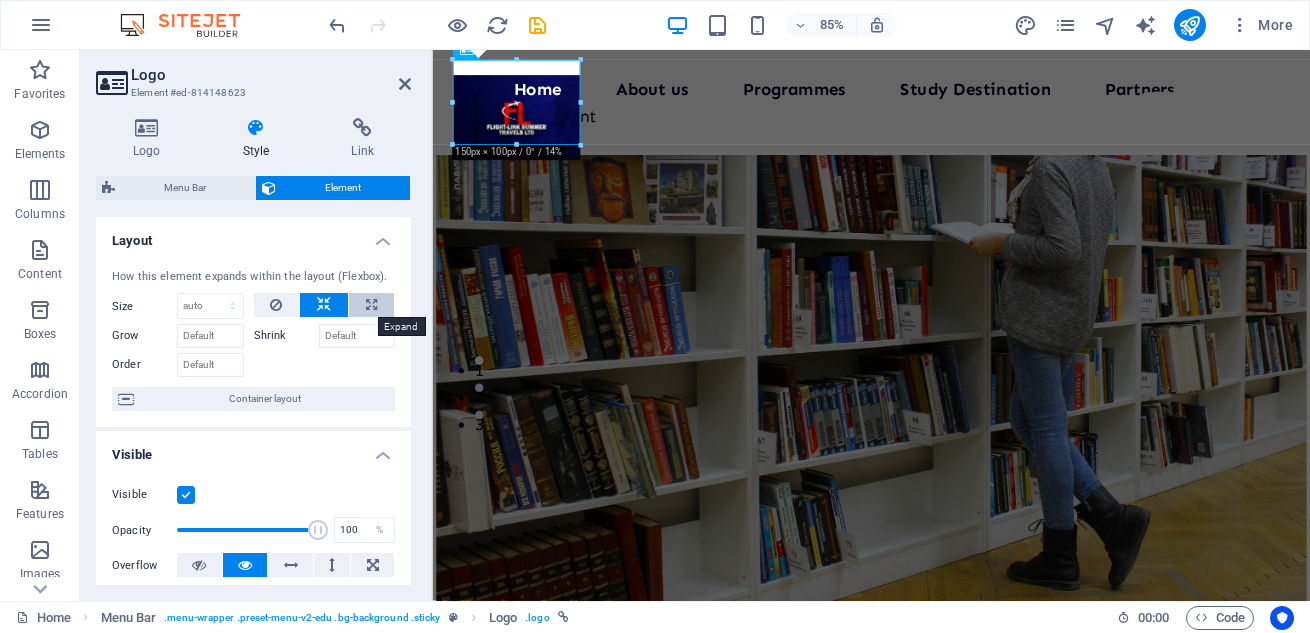 click at bounding box center [371, 305] 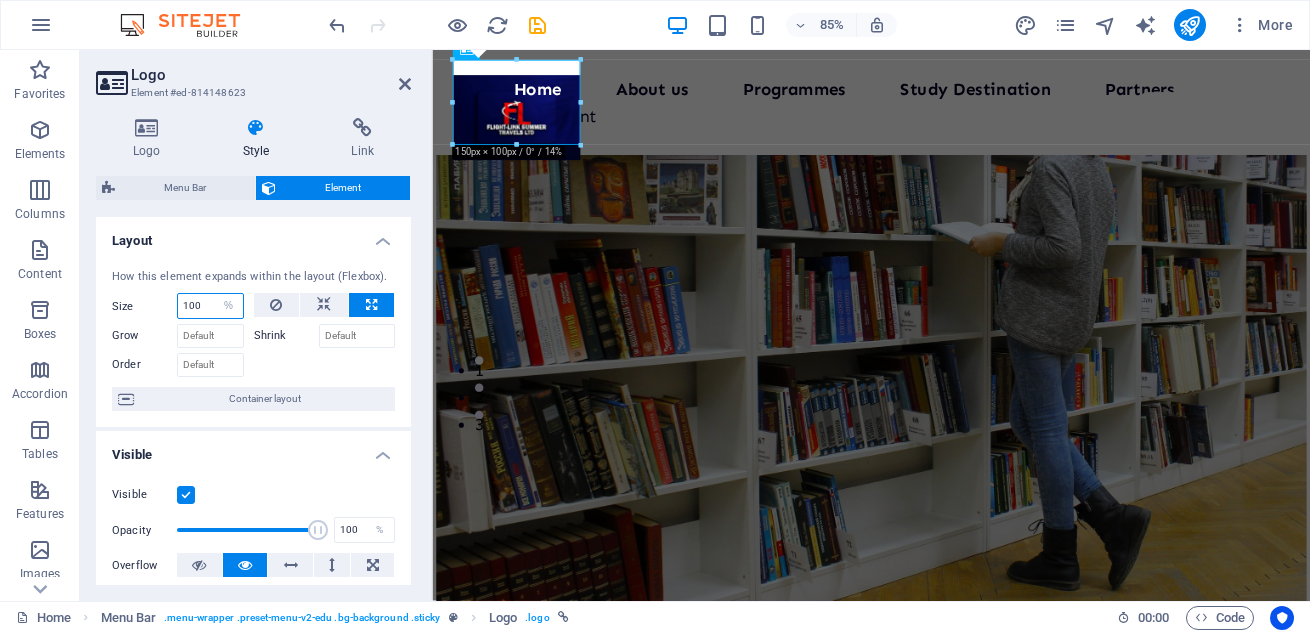 click on "100" at bounding box center (210, 306) 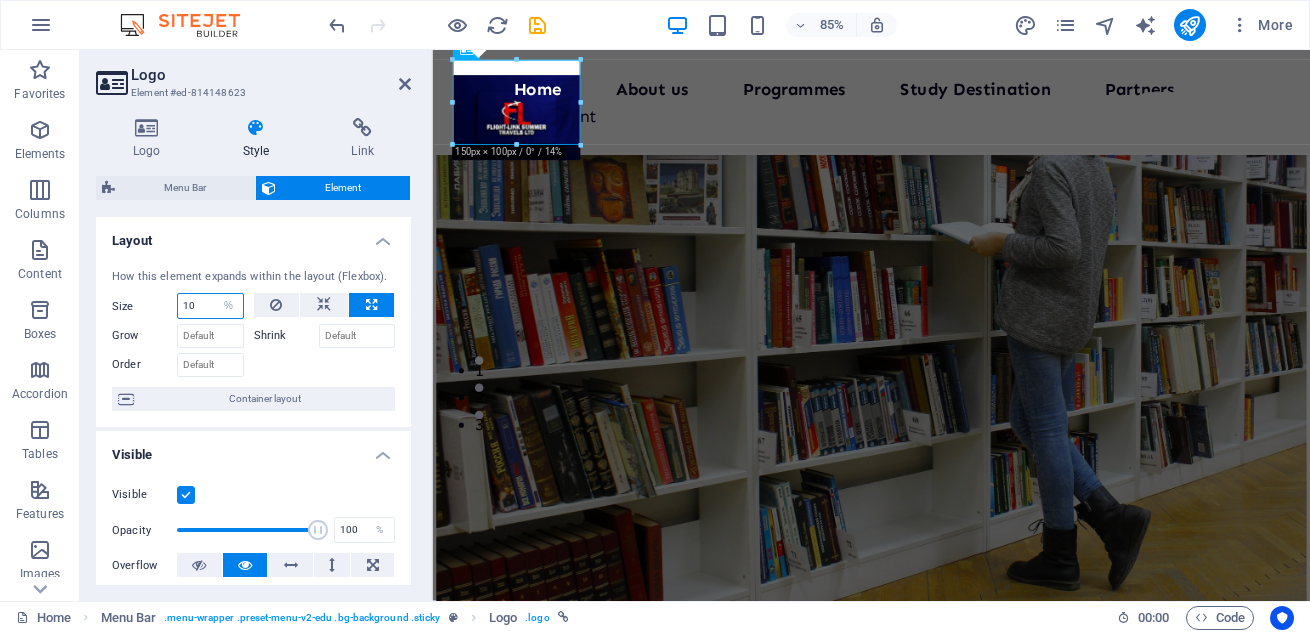 type on "1" 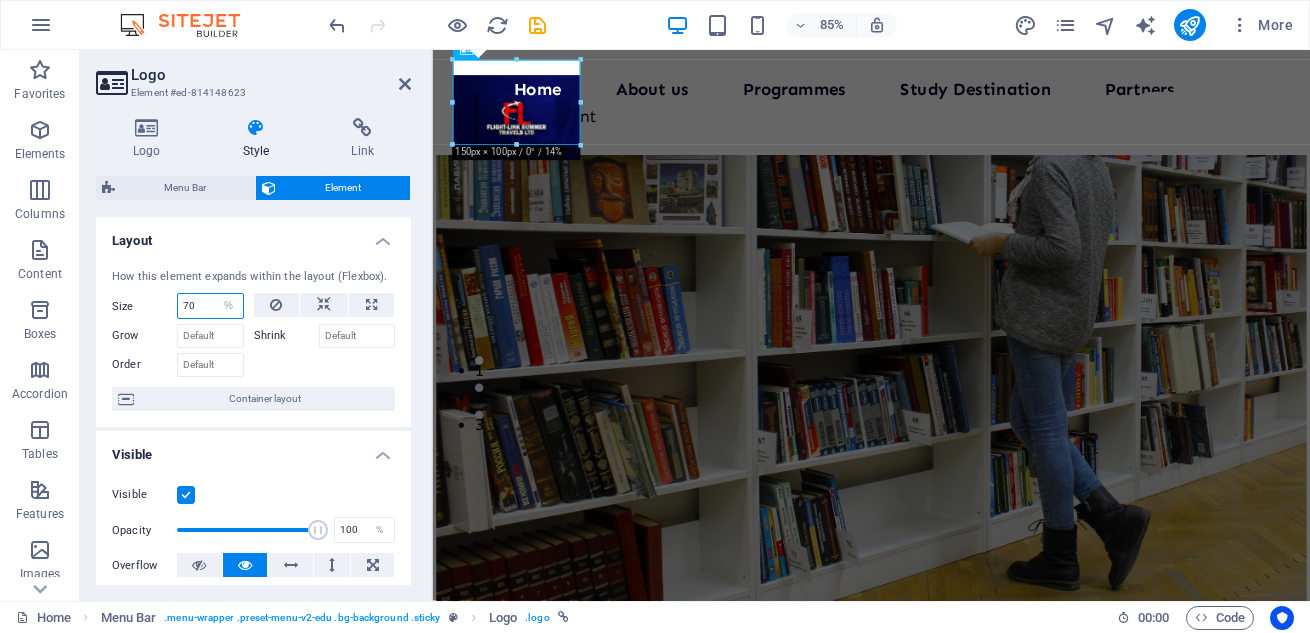 type on "70" 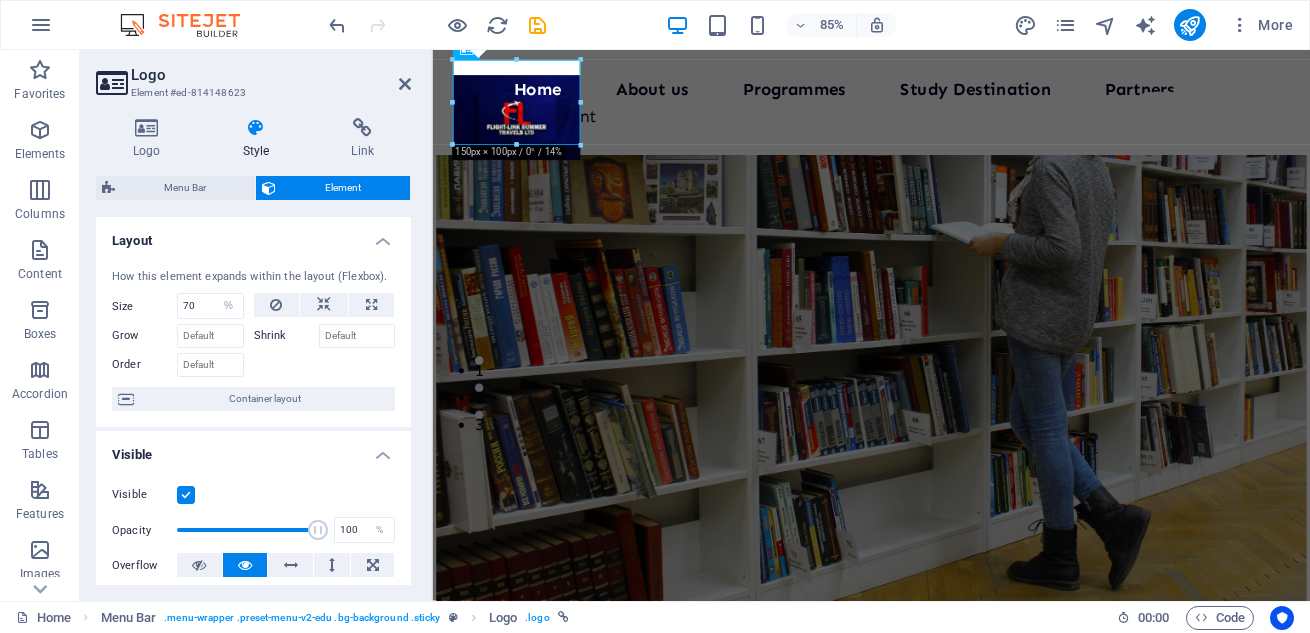 click at bounding box center [325, 362] 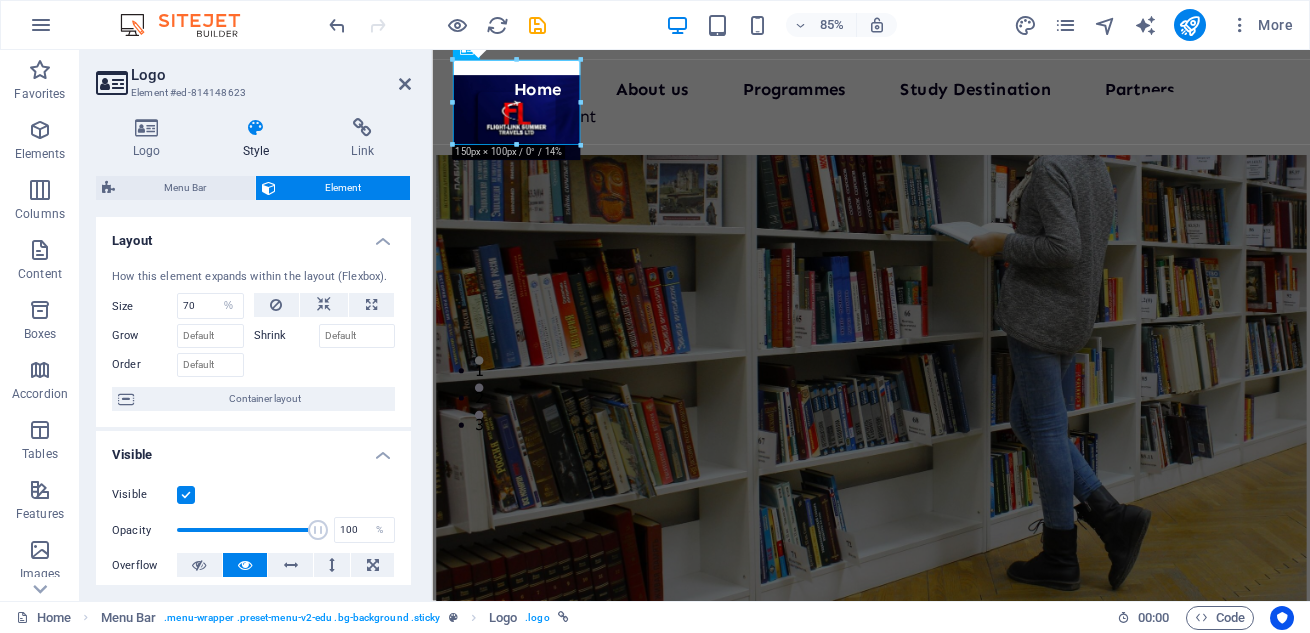scroll, scrollTop: 322, scrollLeft: 0, axis: vertical 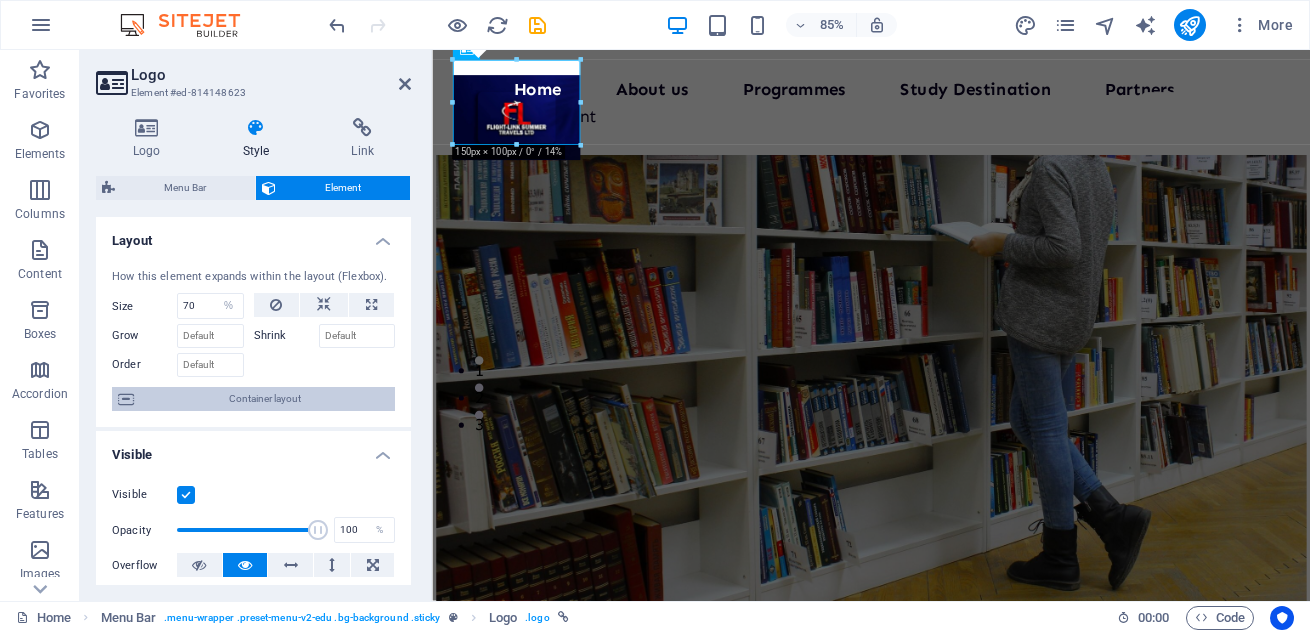 click at bounding box center (126, 399) 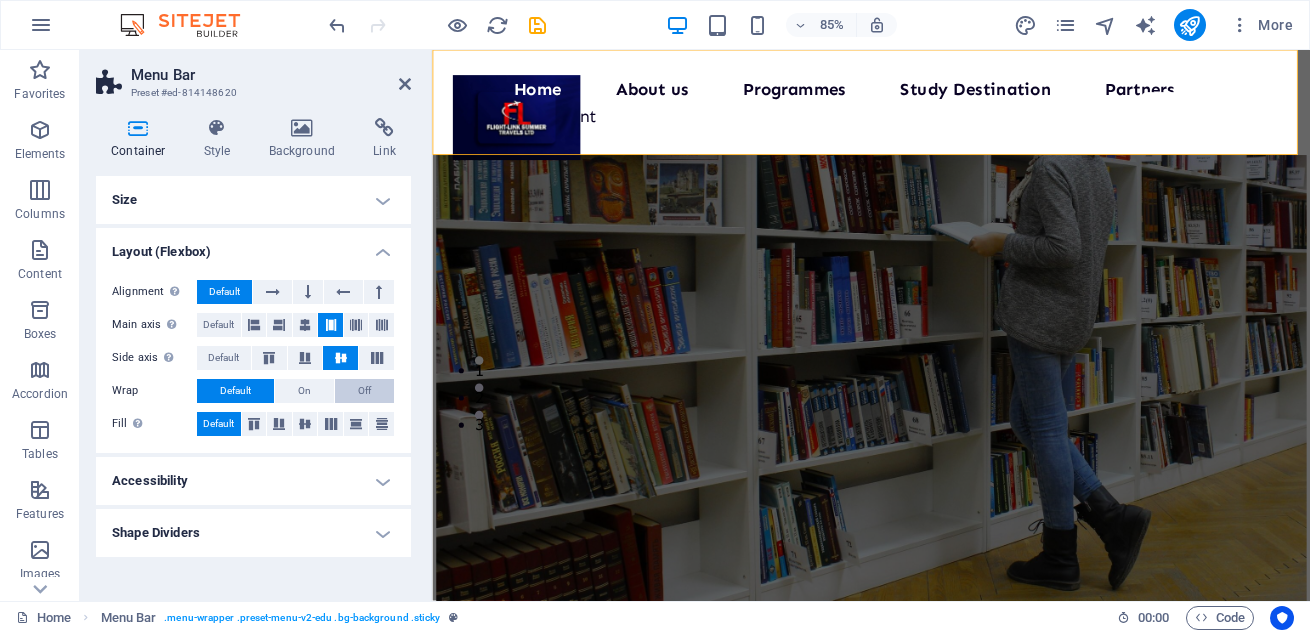click on "Off" at bounding box center [364, 391] 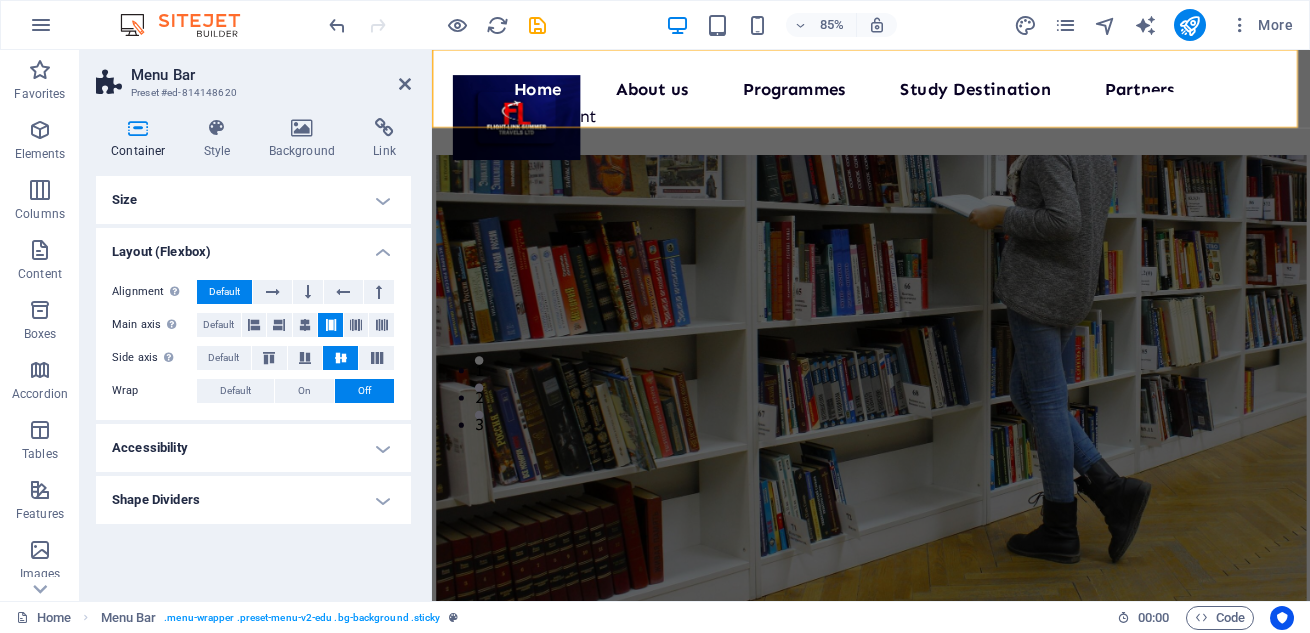 scroll, scrollTop: 185, scrollLeft: 0, axis: vertical 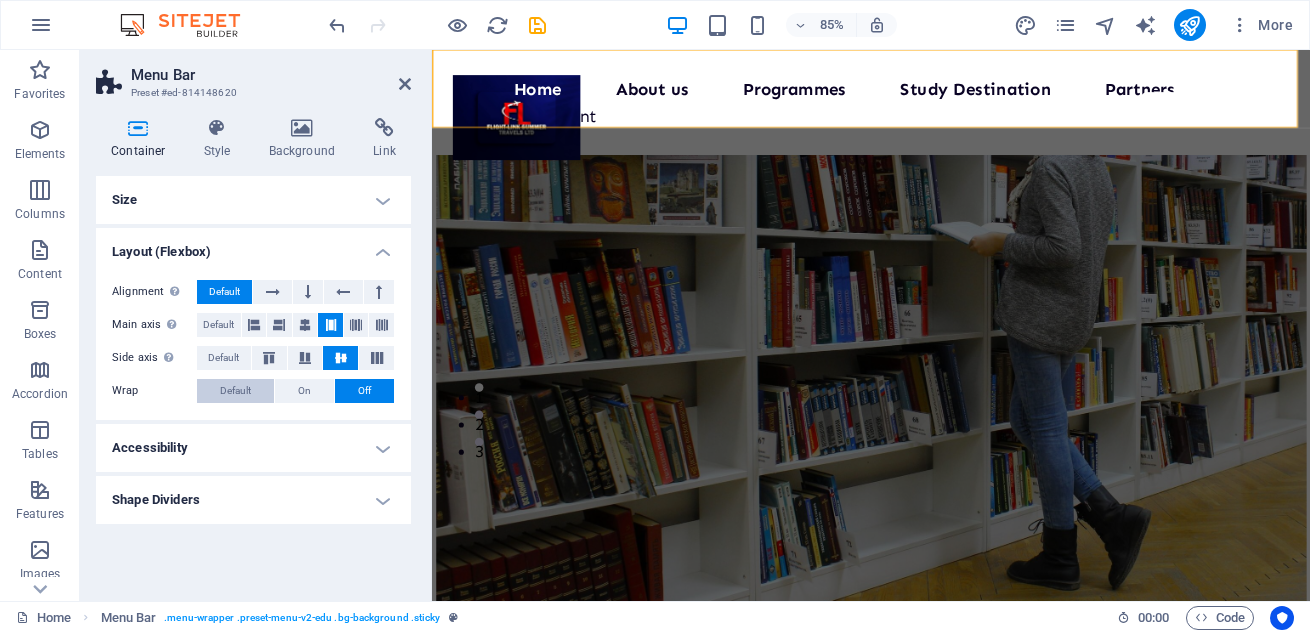 click on "Default" at bounding box center (235, 391) 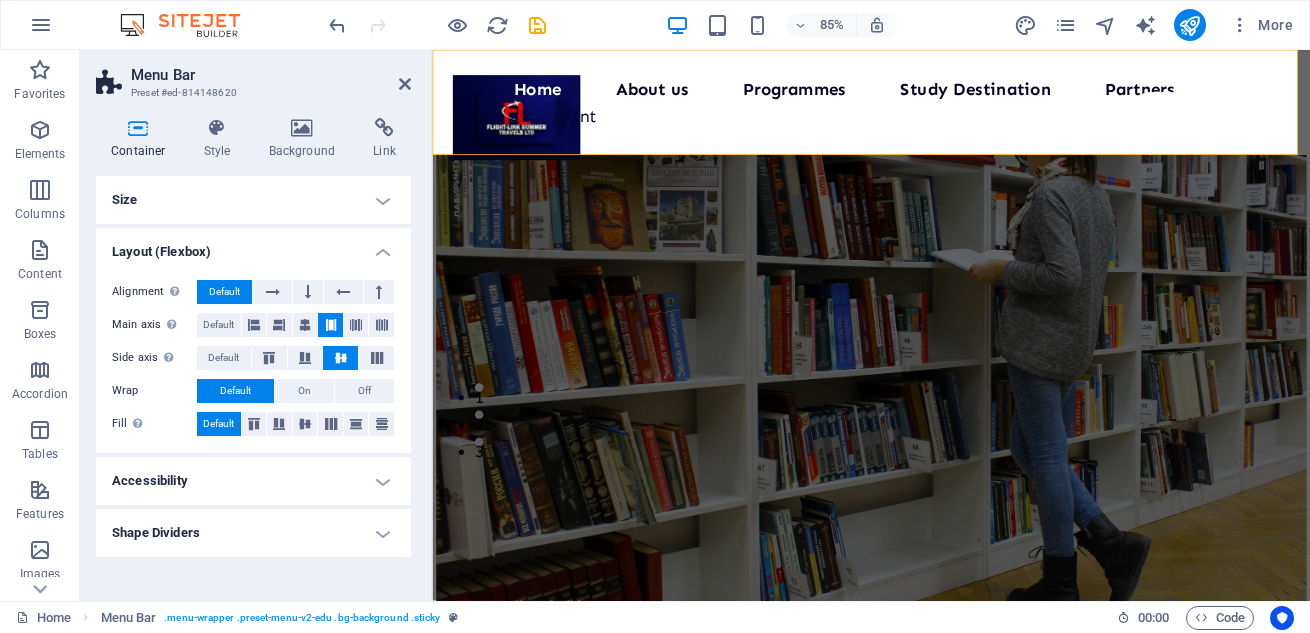 scroll, scrollTop: 217, scrollLeft: 0, axis: vertical 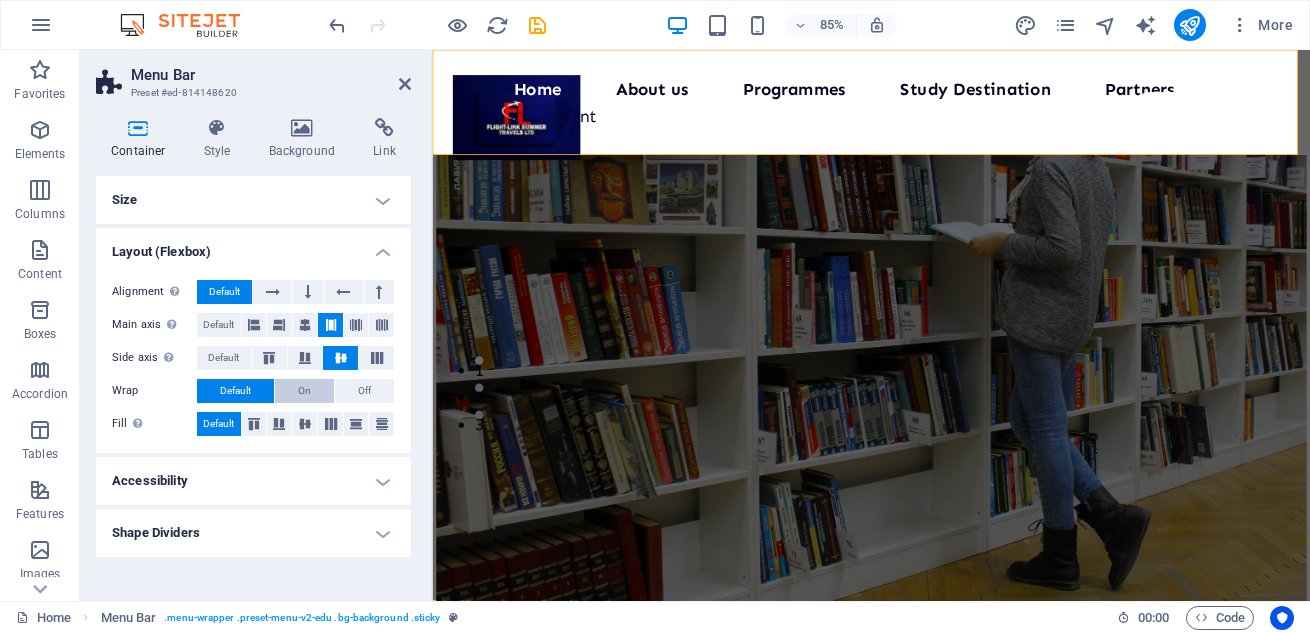 click on "On" at bounding box center (304, 391) 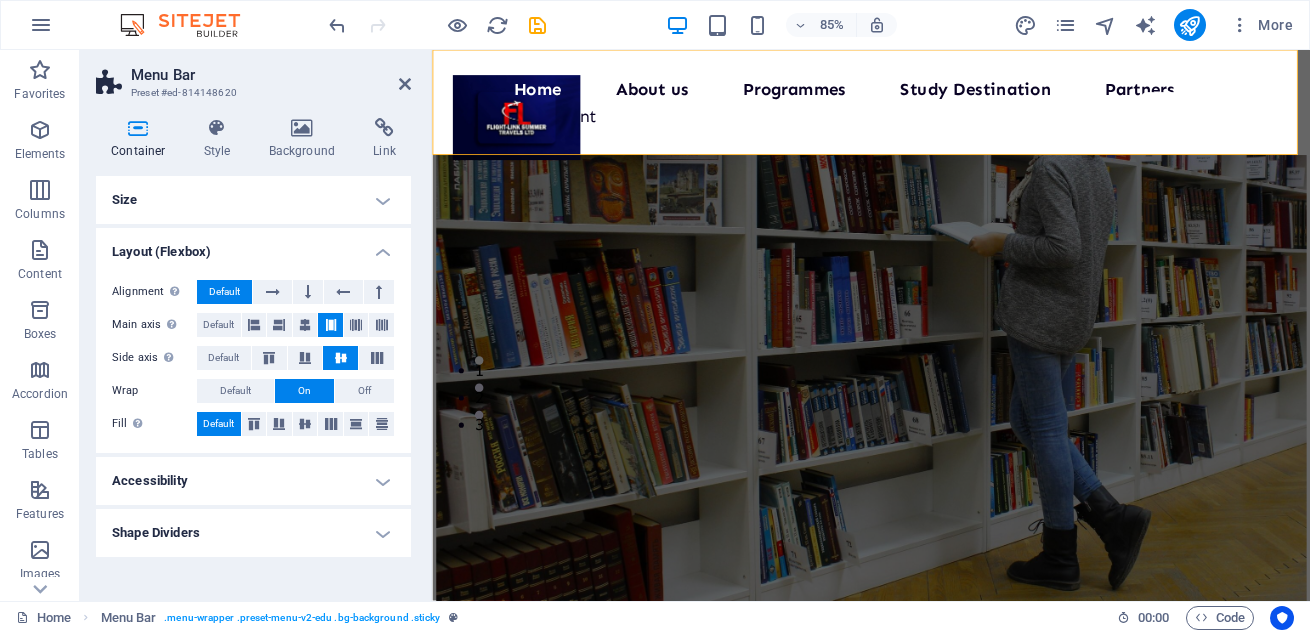 click on "On" at bounding box center [304, 391] 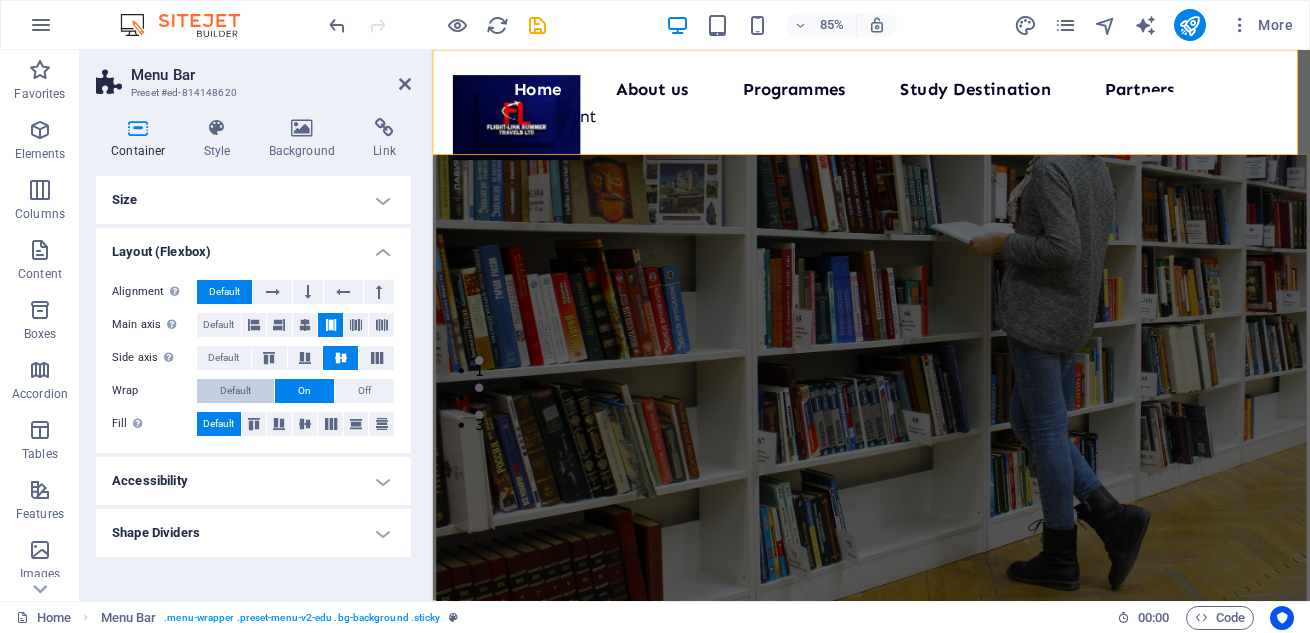 click on "Default" at bounding box center (235, 391) 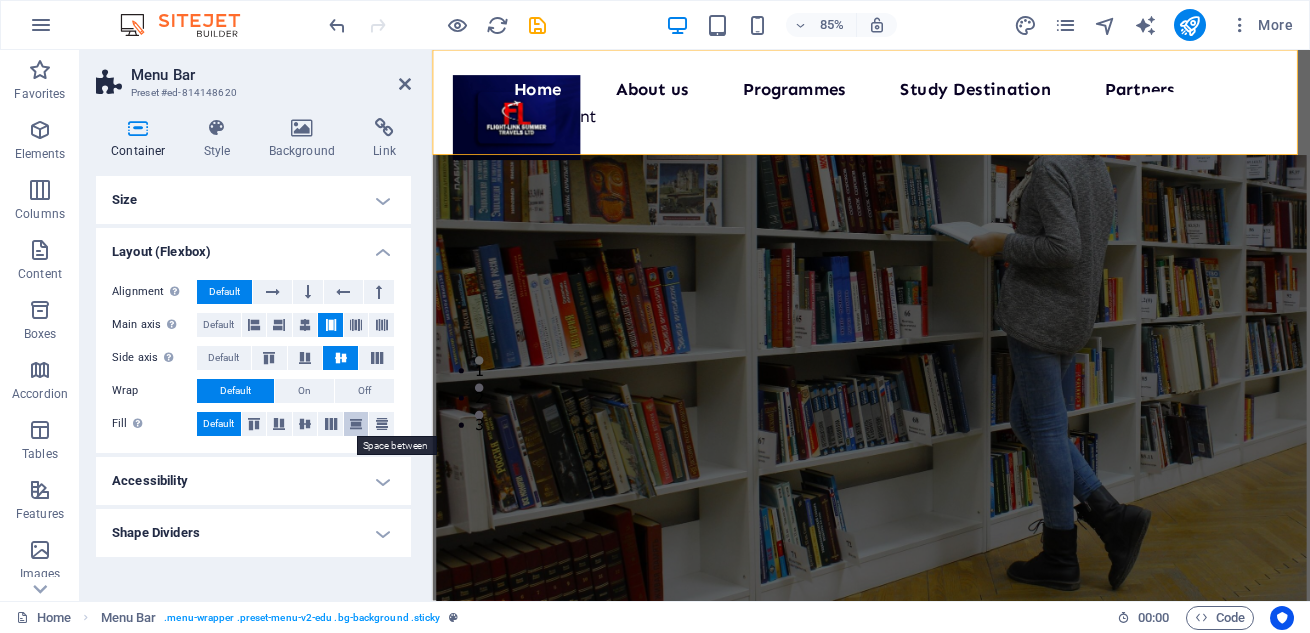 click at bounding box center [356, 424] 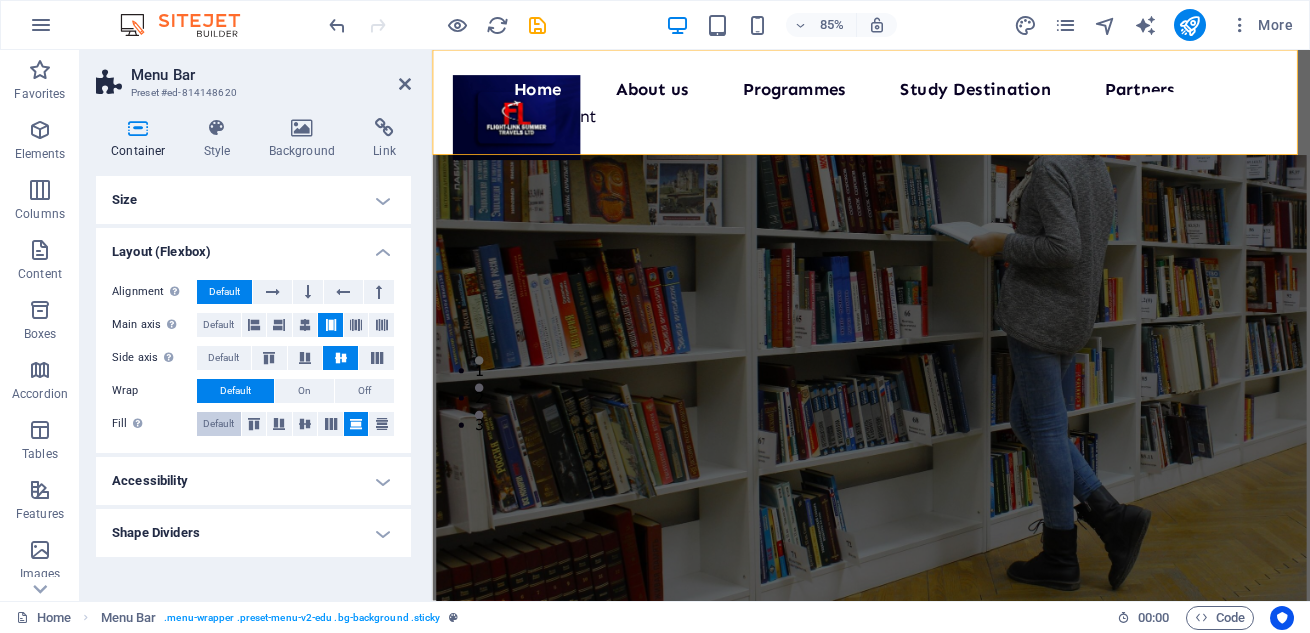 click on "Default" at bounding box center [218, 424] 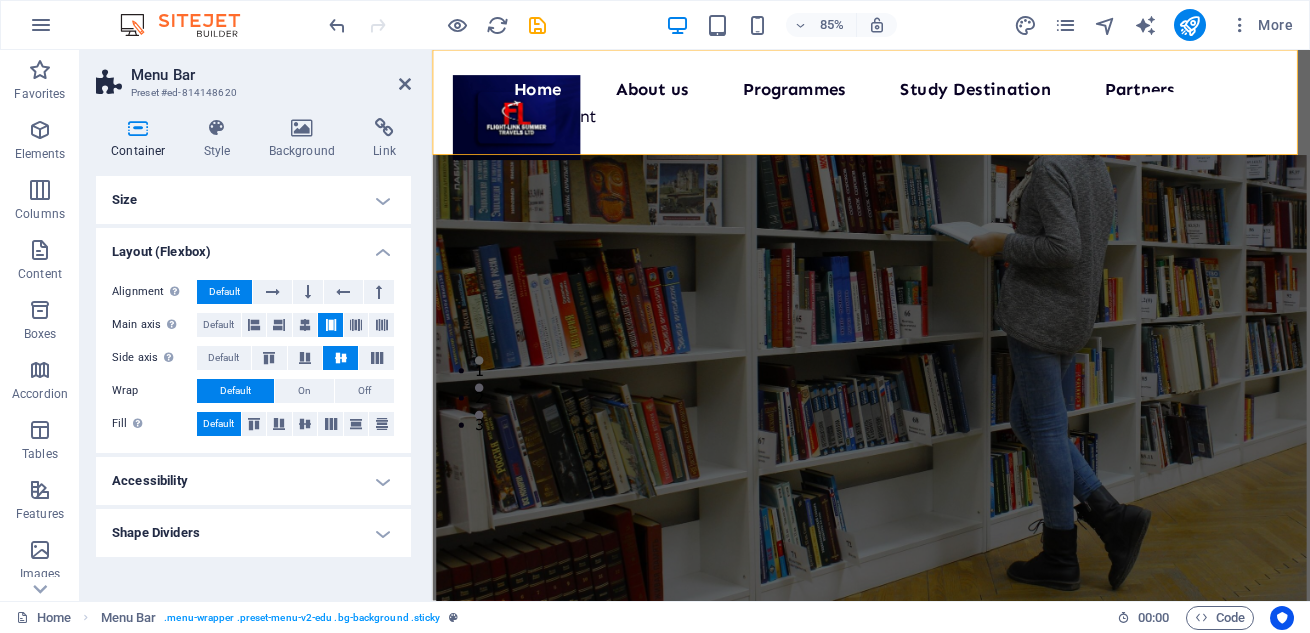 click on "Alignment Determines the flex direction. Default Main axis Determine how elements should behave along the main axis inside this container (justify content). Default Side axis Control the vertical direction of the element inside of the container (align items). Default Wrap Default On Off Fill Controls the distances and direction of elements on the y-axis across several lines (align content). Default" at bounding box center [253, 358] 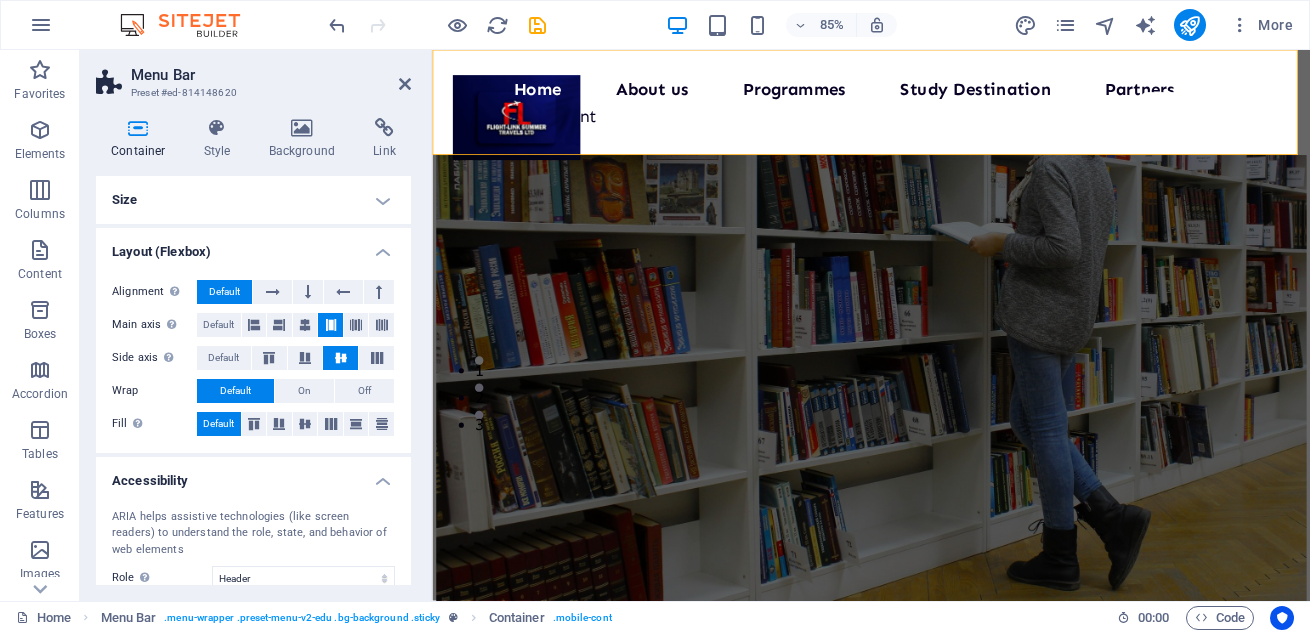 scroll, scrollTop: 105, scrollLeft: 0, axis: vertical 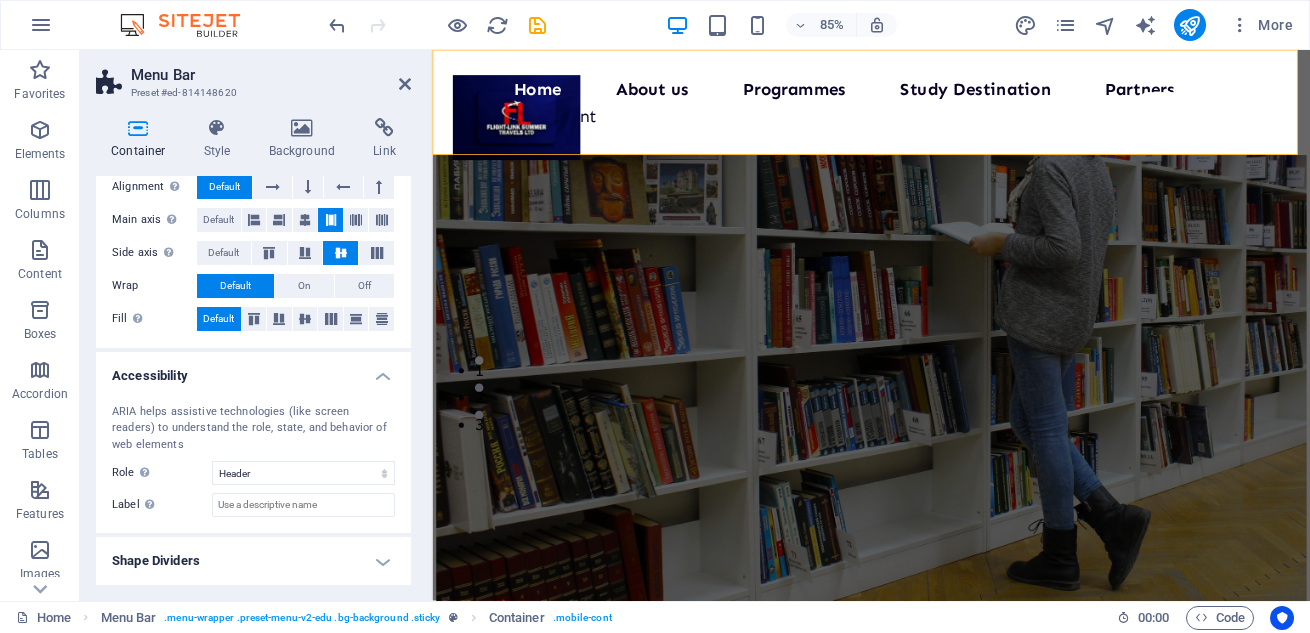 click on "Shape Dividers" at bounding box center [253, 561] 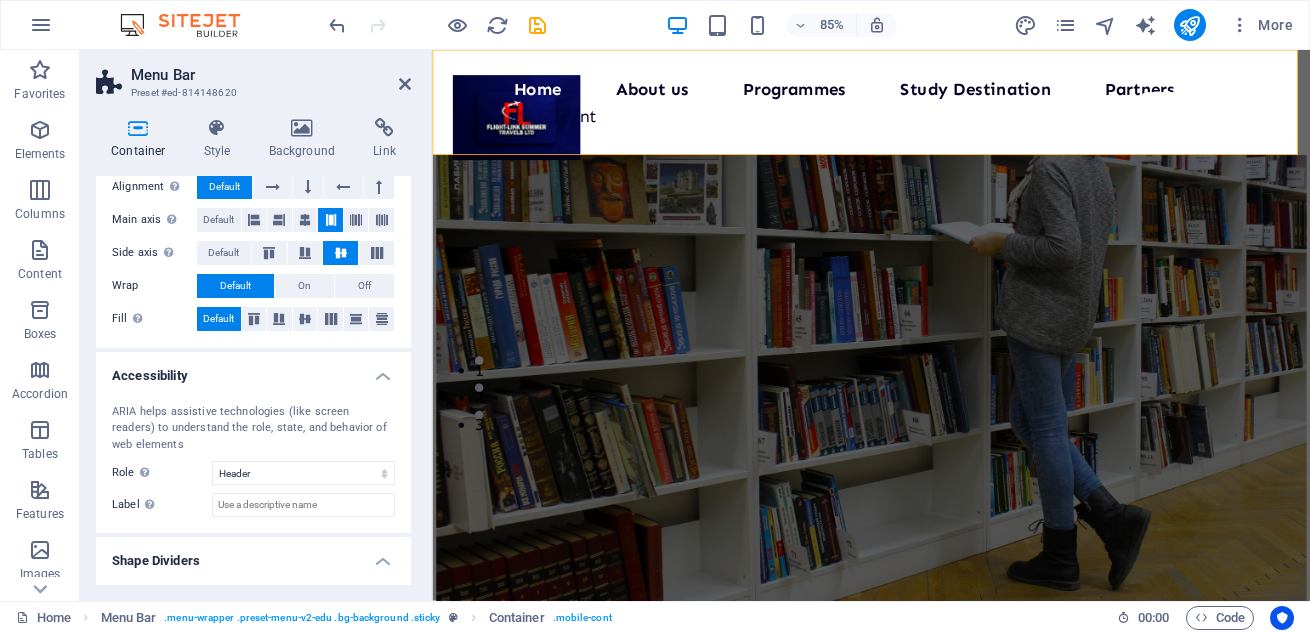 scroll, scrollTop: 149, scrollLeft: 0, axis: vertical 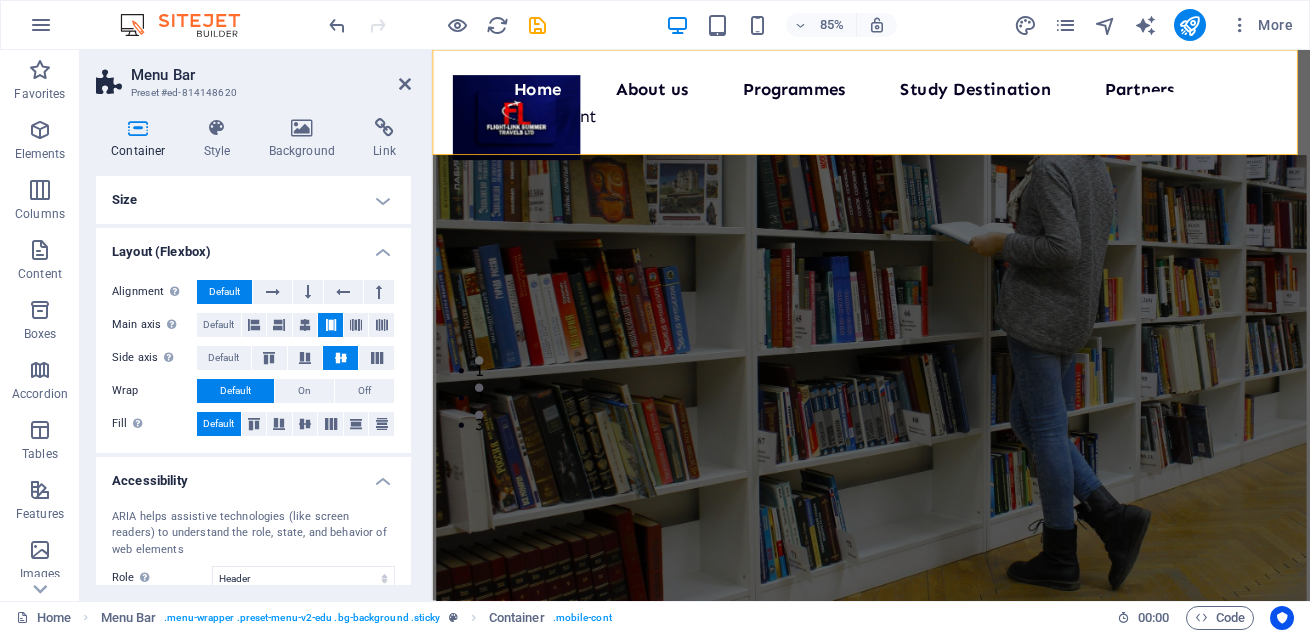 click on "Size" at bounding box center [253, 200] 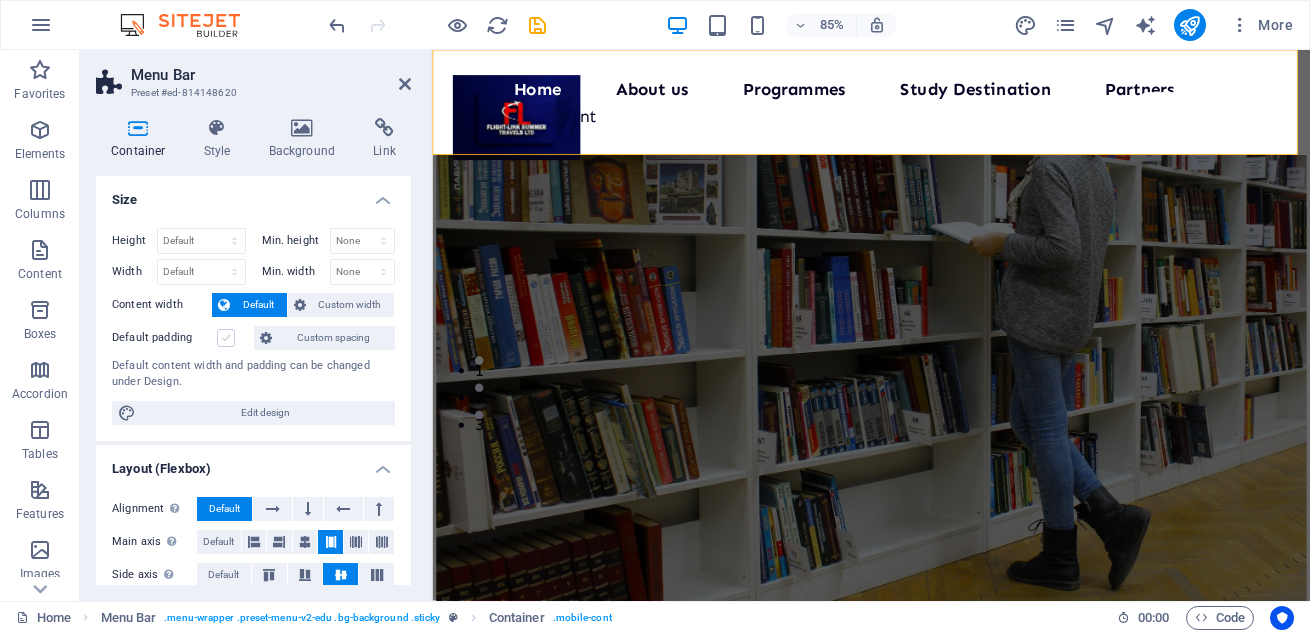 click at bounding box center (226, 338) 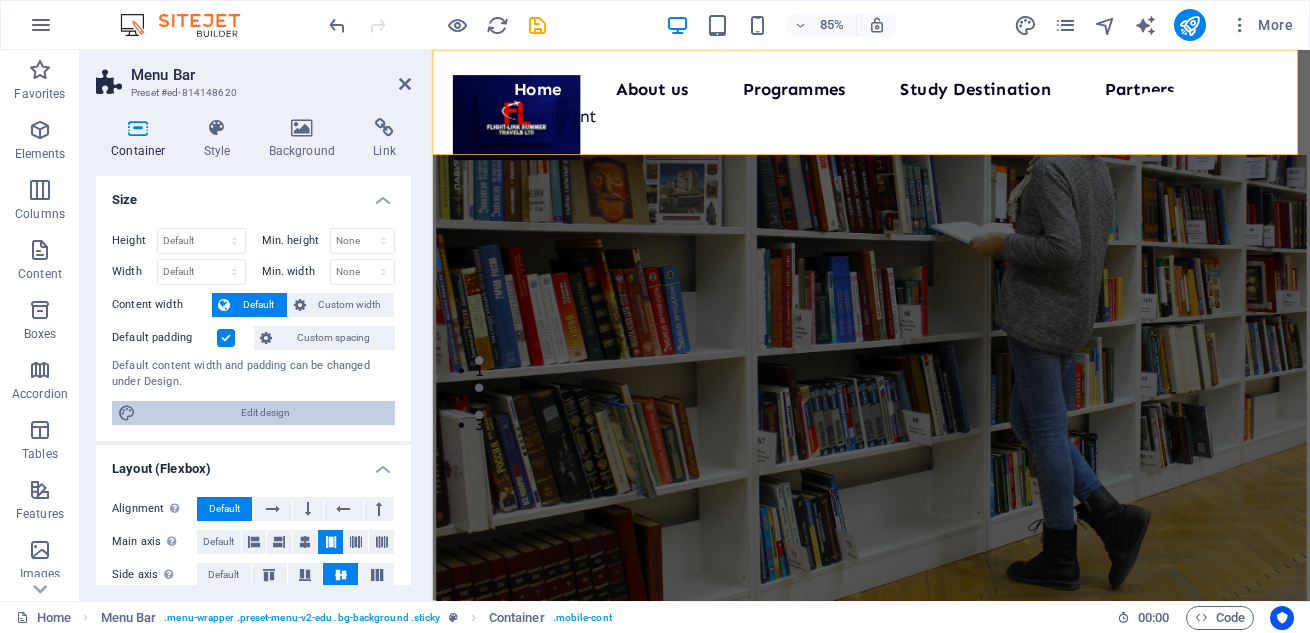 click on "Edit design" at bounding box center (265, 413) 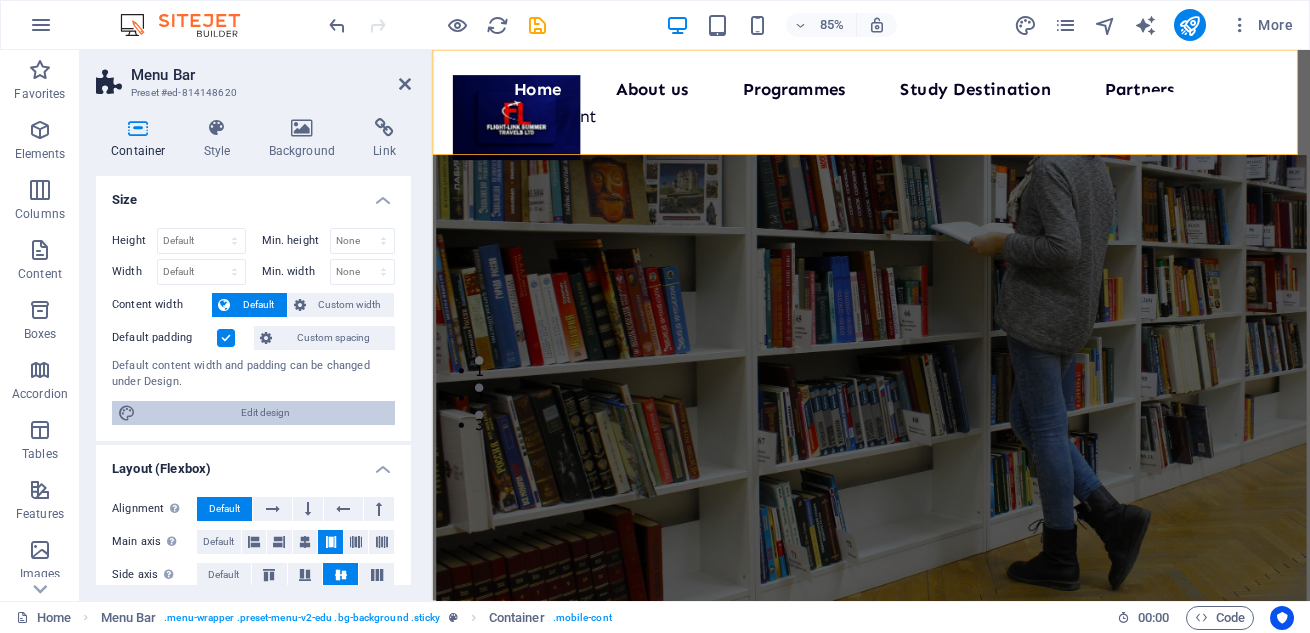 select on "px" 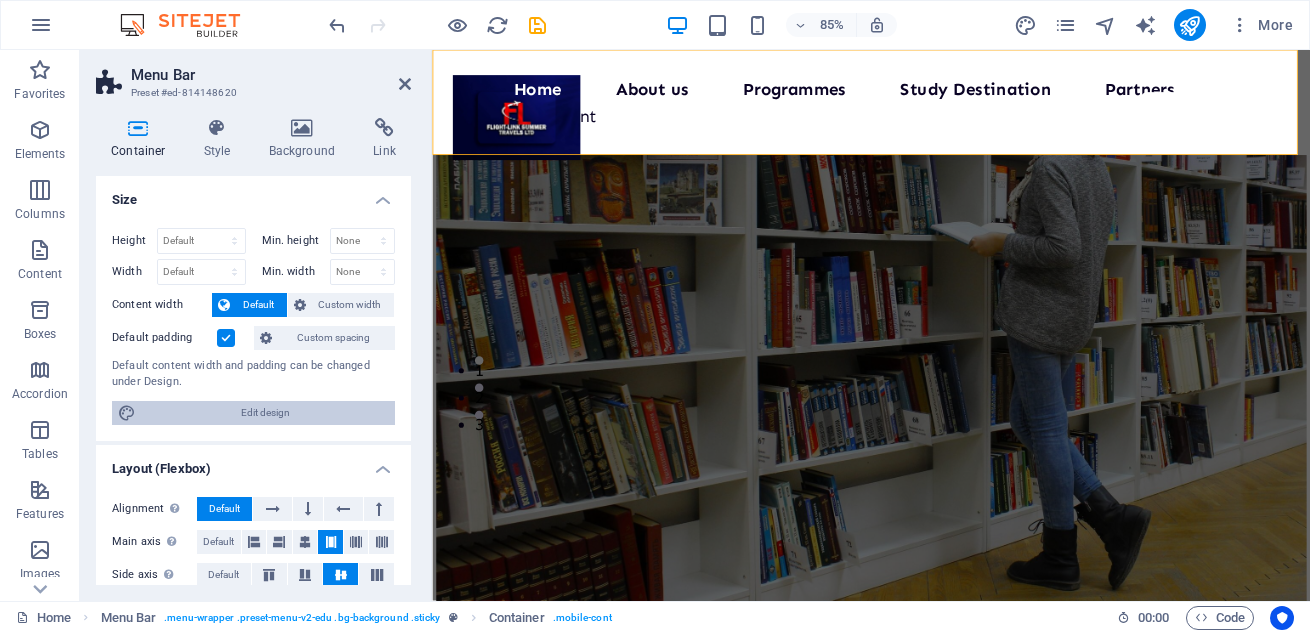 select on "400" 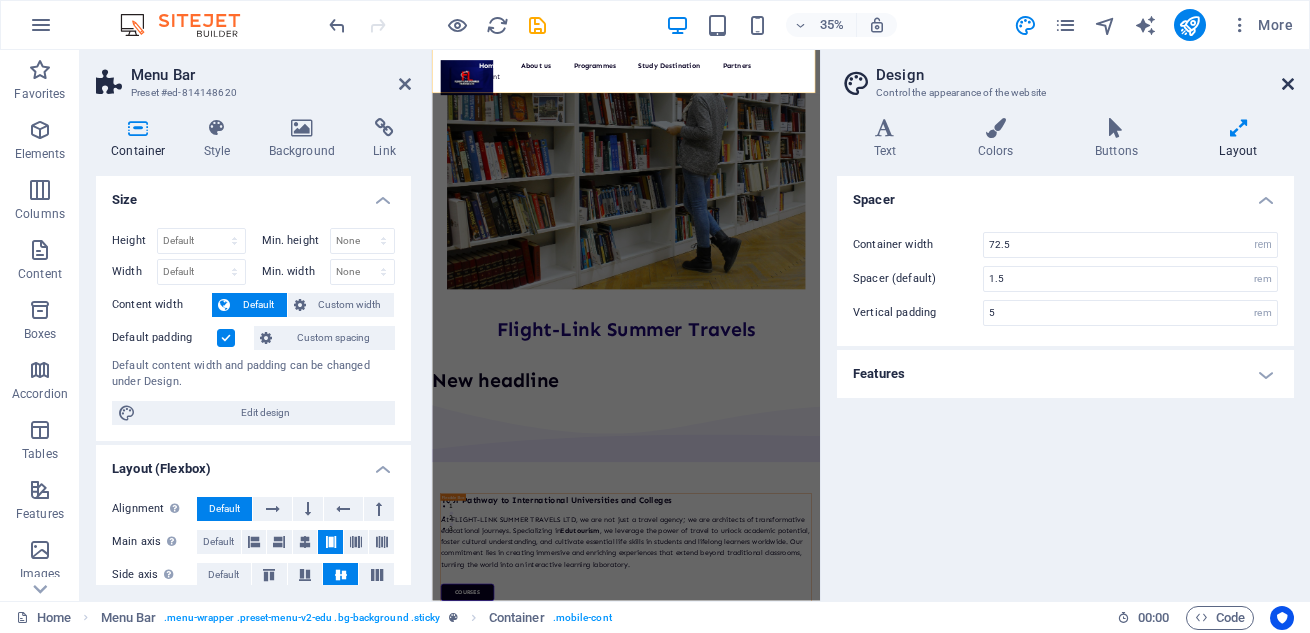 click at bounding box center [1288, 84] 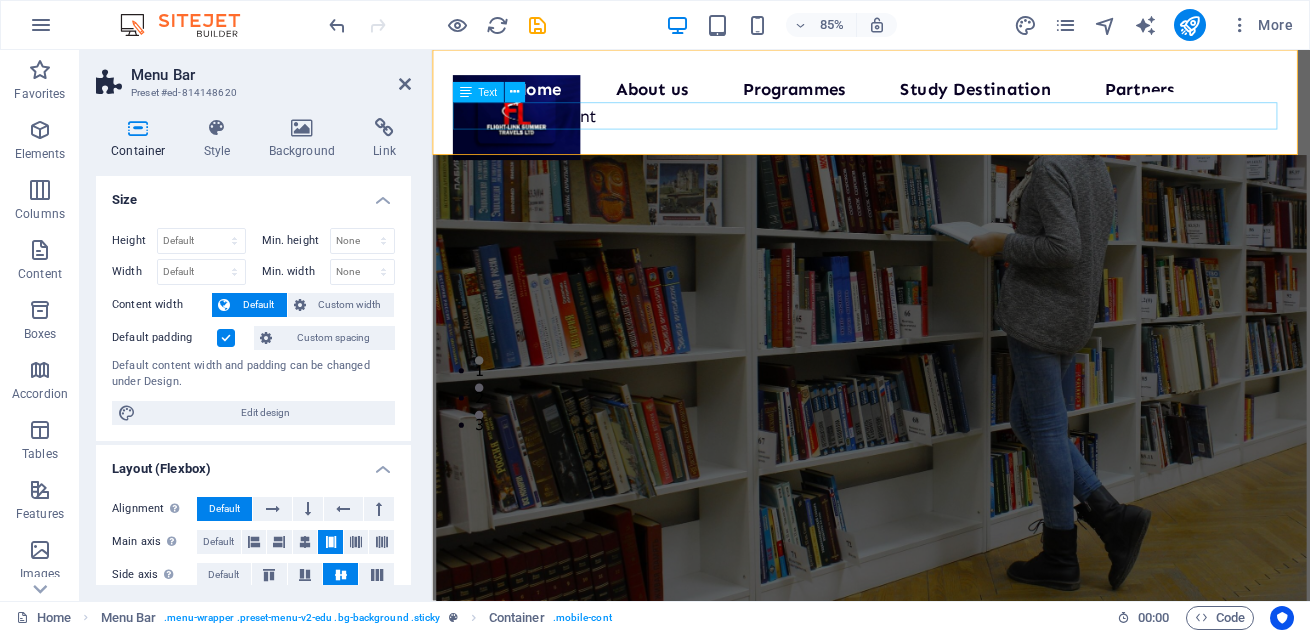 click on "New text element" at bounding box center (948, 128) 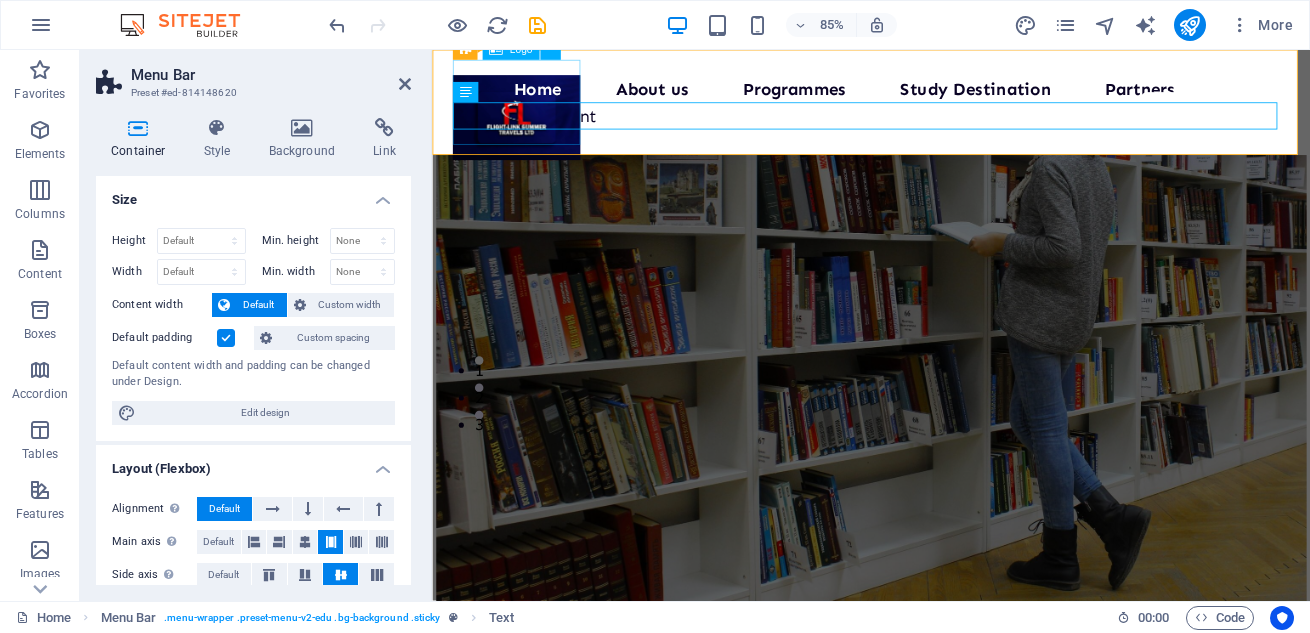 click at bounding box center [531, 130] 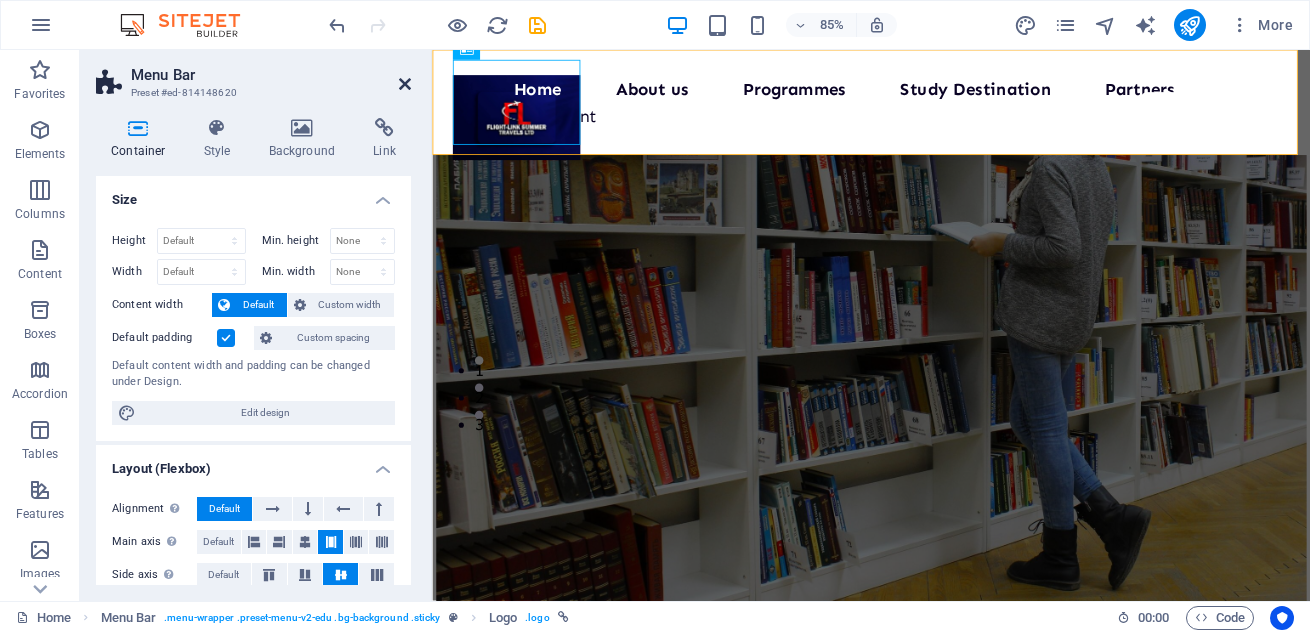 click at bounding box center [405, 84] 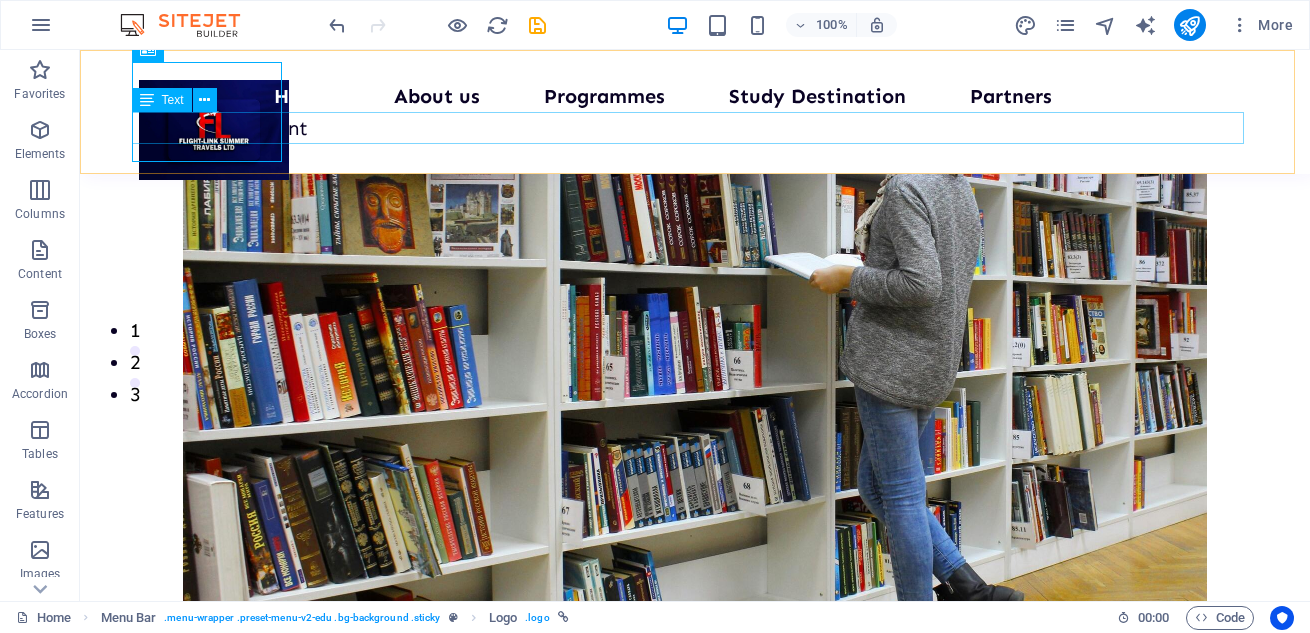 click on "New text element" at bounding box center (695, 128) 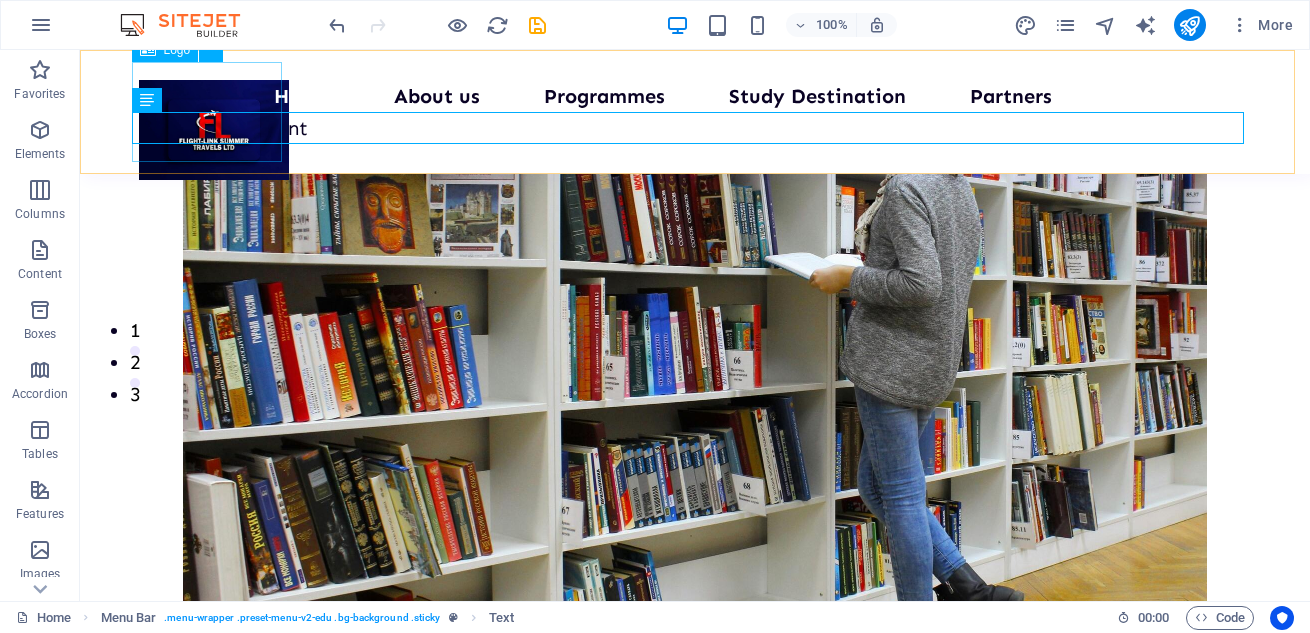 click at bounding box center [214, 130] 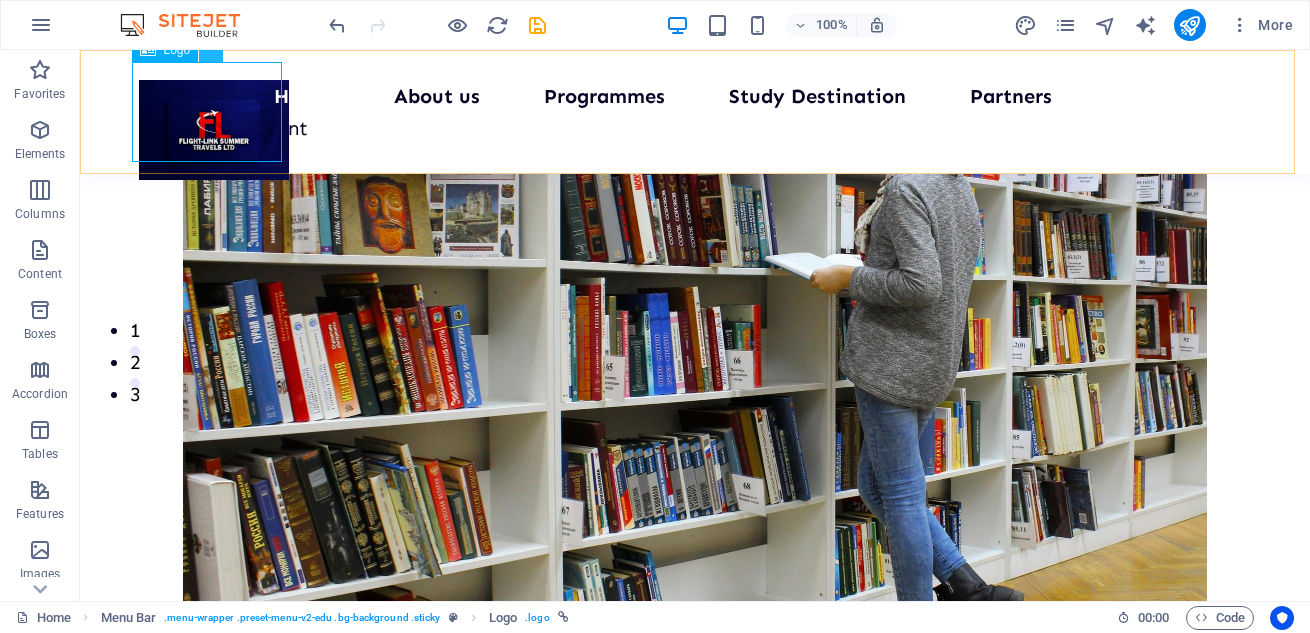 click at bounding box center (211, 49) 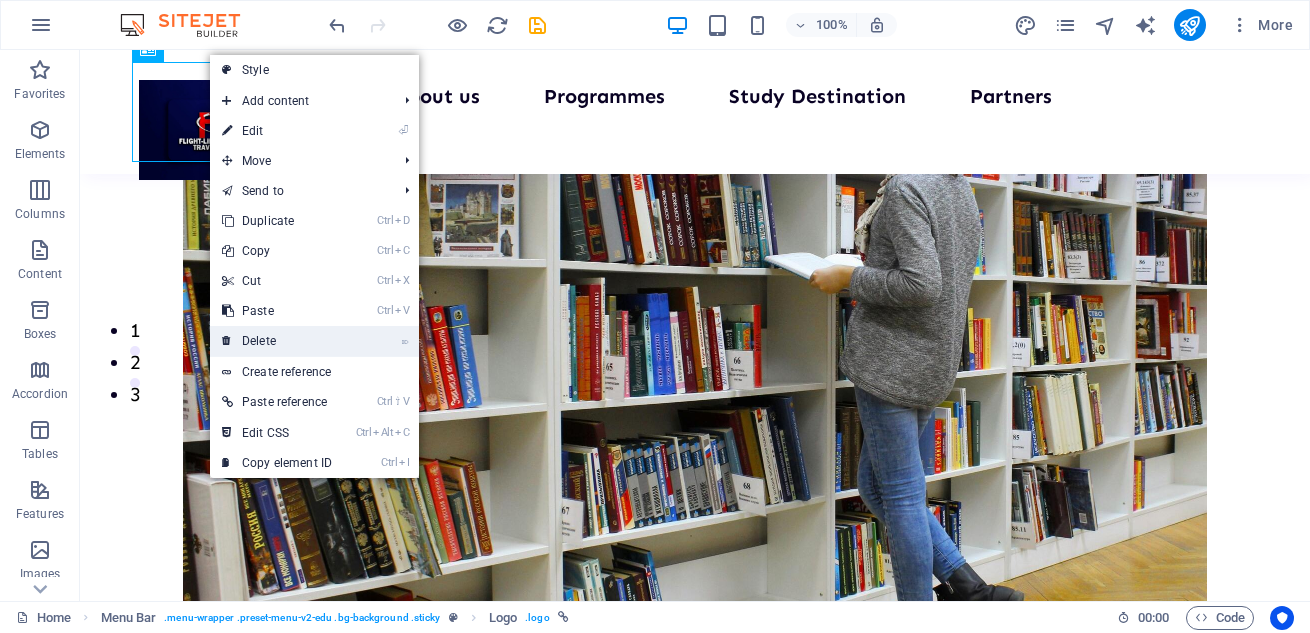 click on "⌦  Delete" at bounding box center [277, 341] 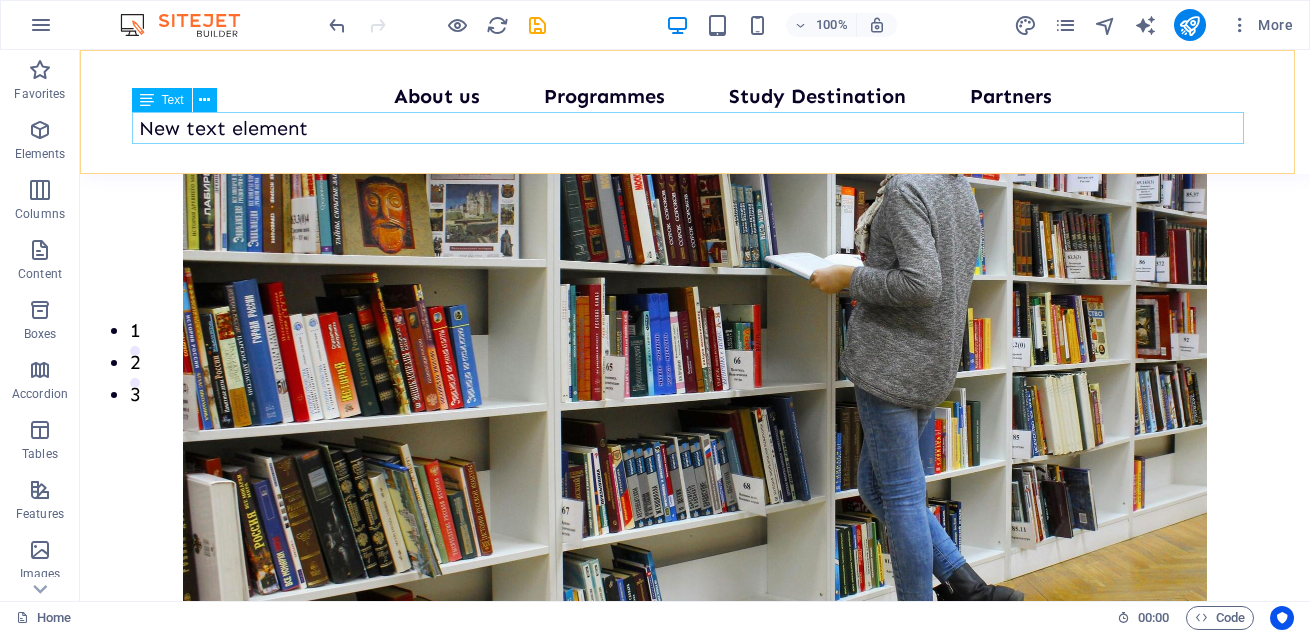 click on "New text element" at bounding box center [695, 128] 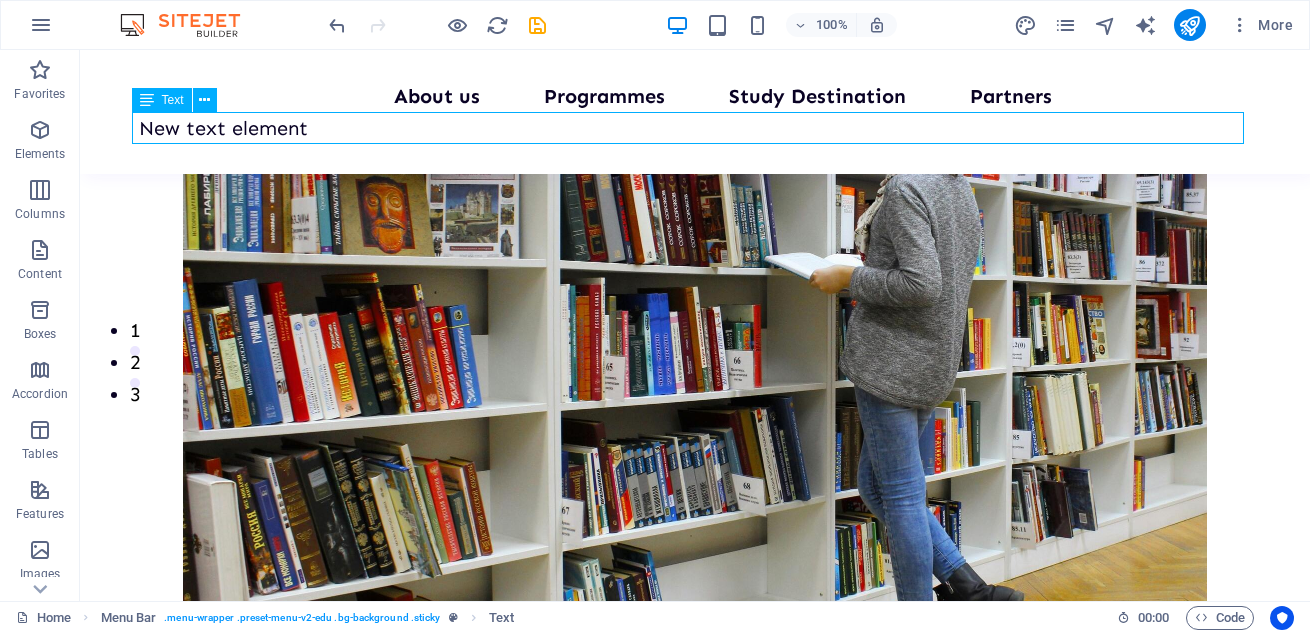 click on "New text element" at bounding box center (695, 128) 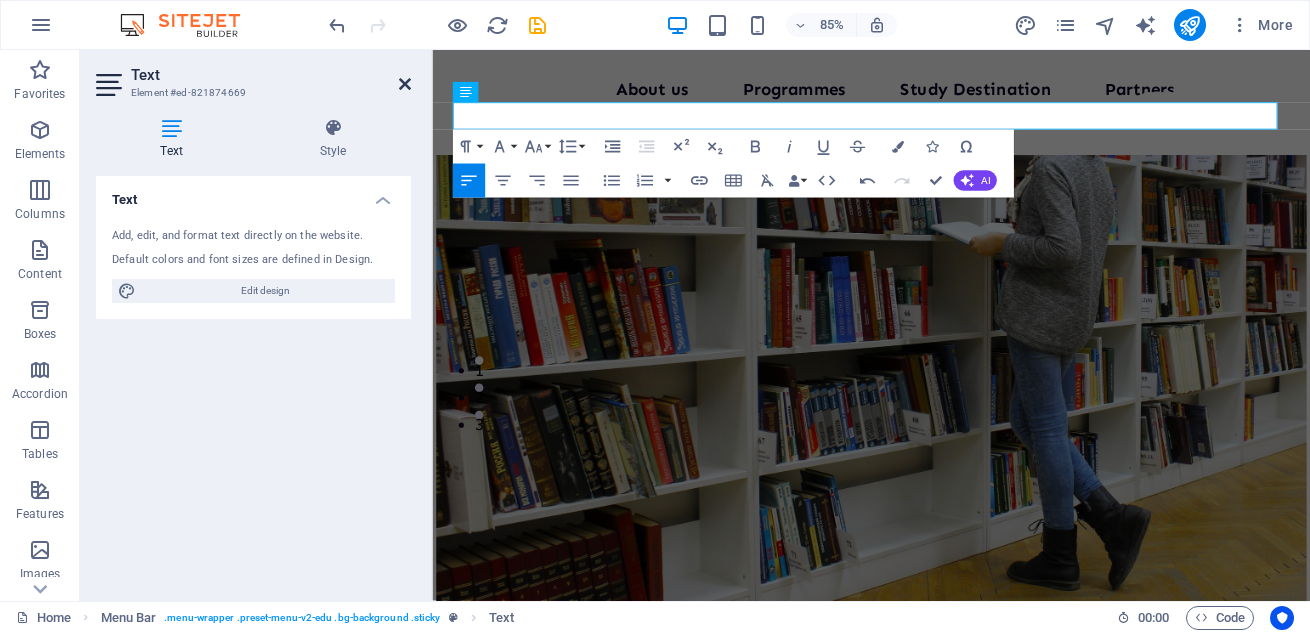 click at bounding box center [405, 84] 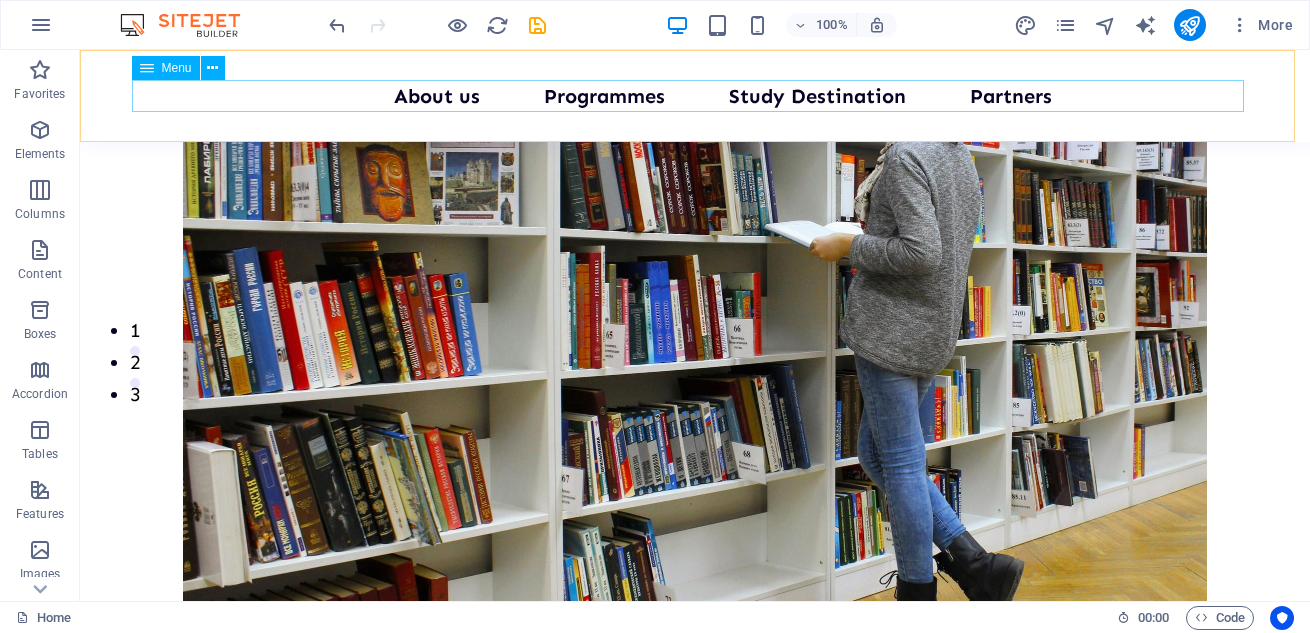 scroll, scrollTop: 185, scrollLeft: 0, axis: vertical 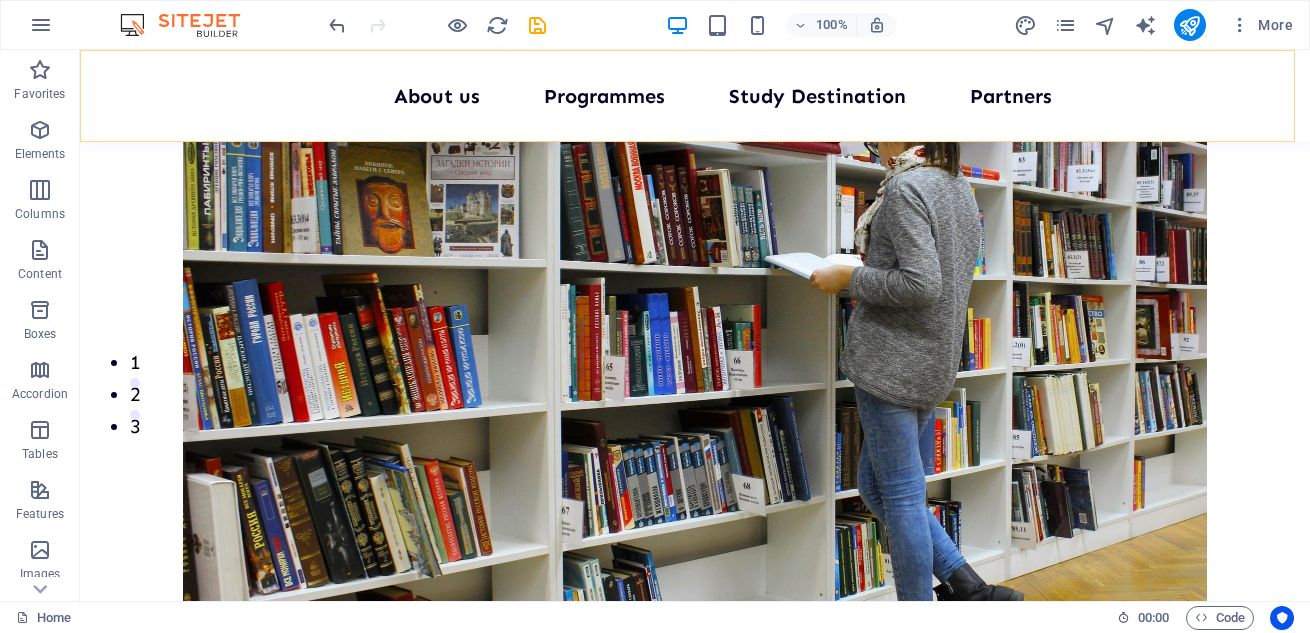 click on "Home About us Programmes Study Destination Partners Contact  Us" at bounding box center [695, 96] 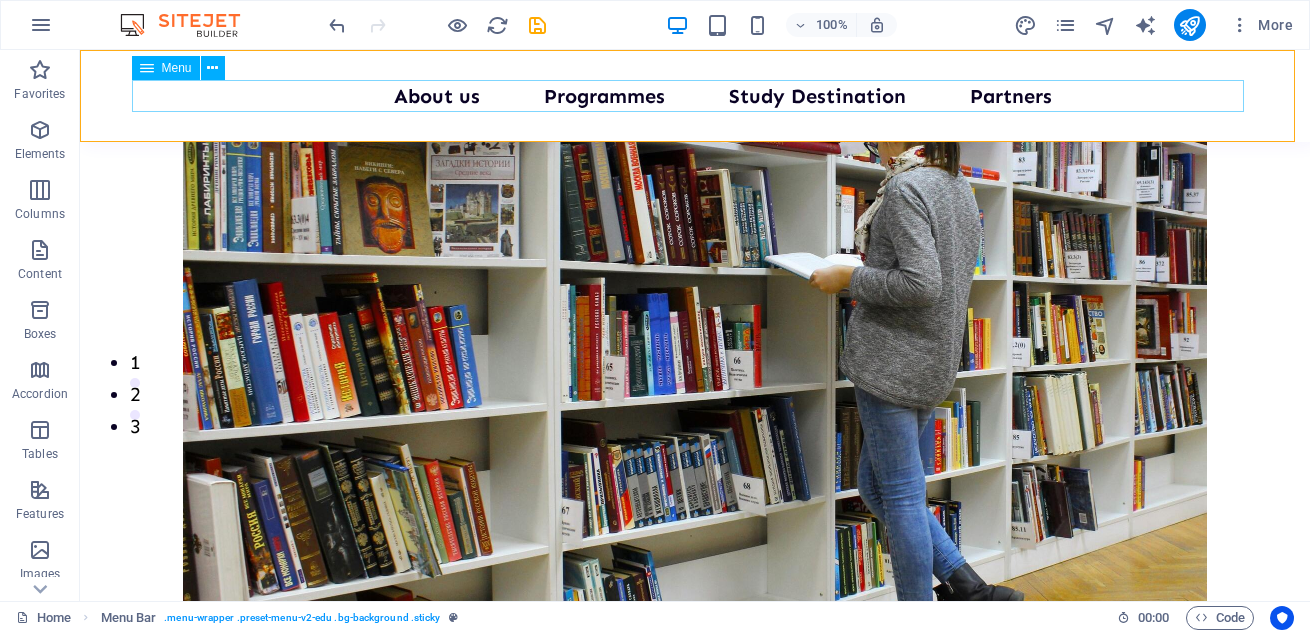 click on "Home About us Programmes Study Destination Partners Contact  Us" at bounding box center [695, 96] 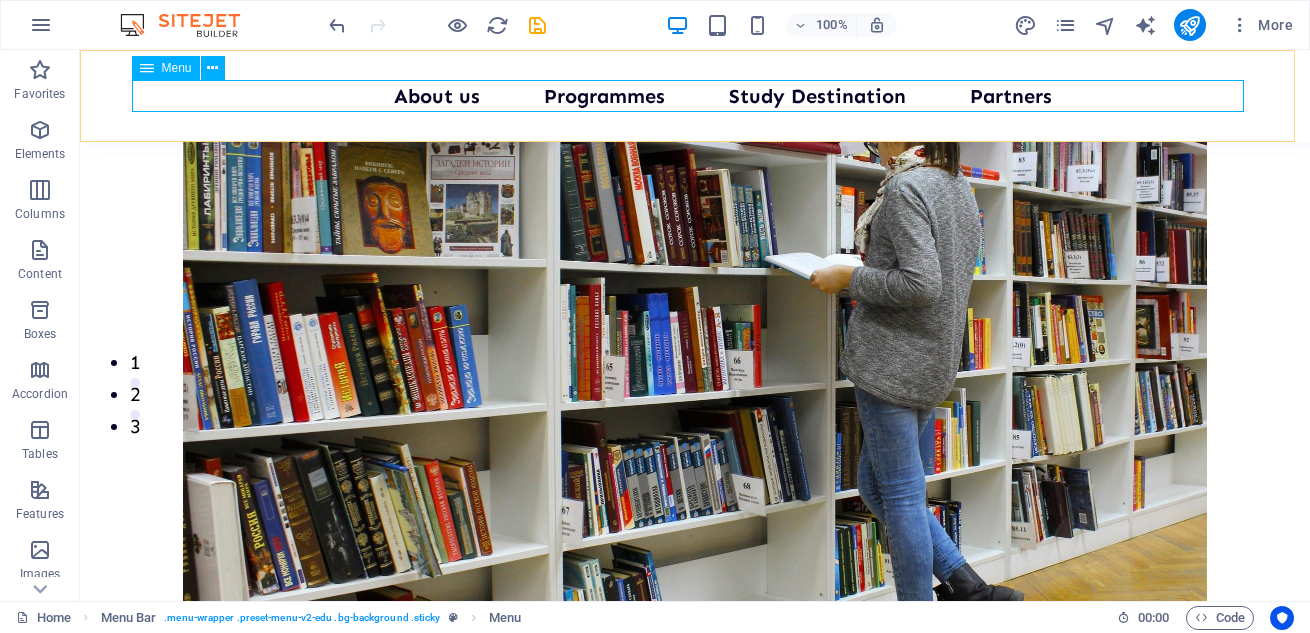 click at bounding box center (147, 68) 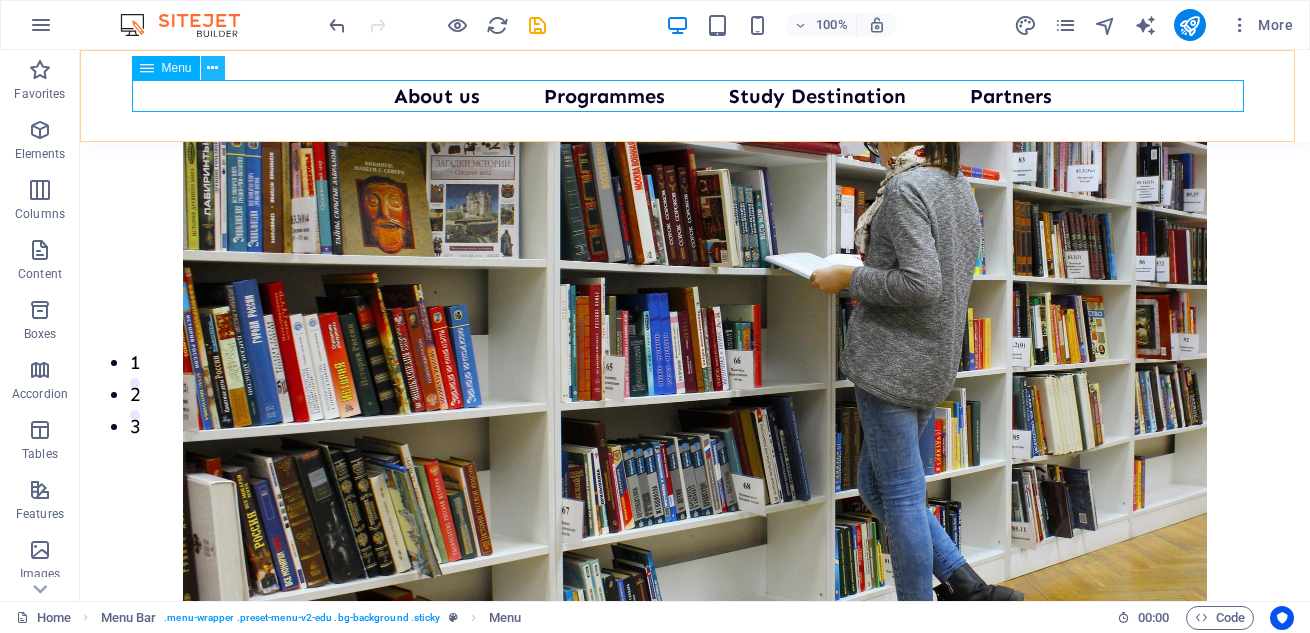click at bounding box center [212, 68] 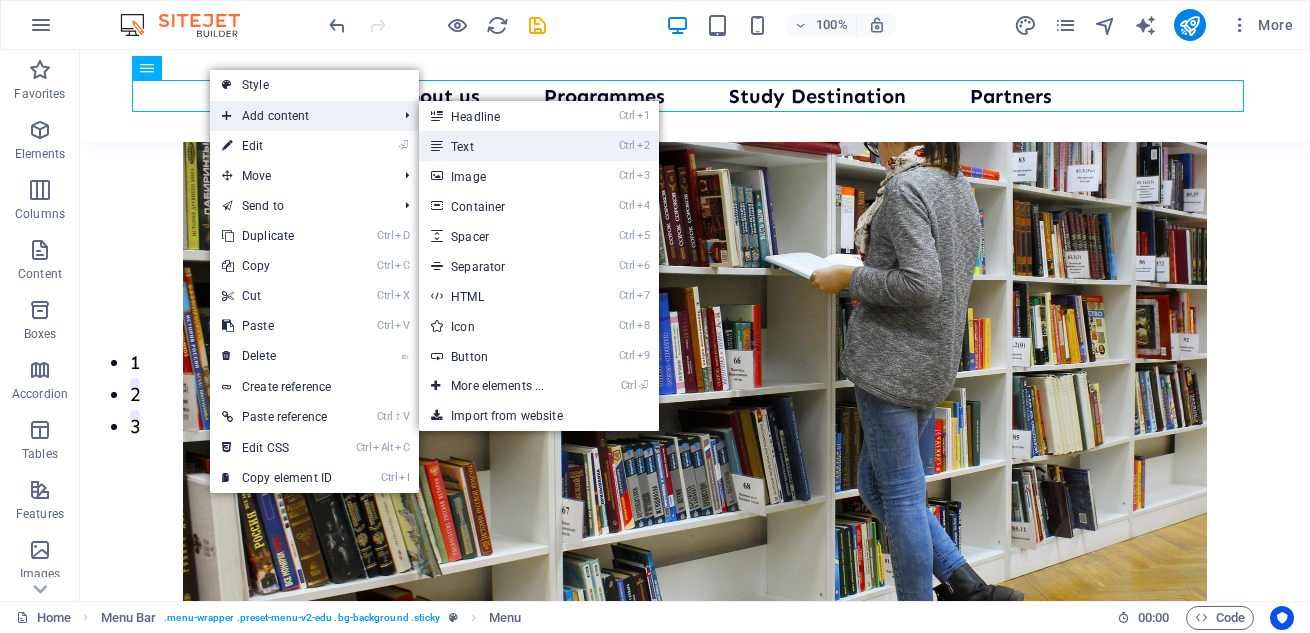 click on "Ctrl 2  Text" at bounding box center (501, 146) 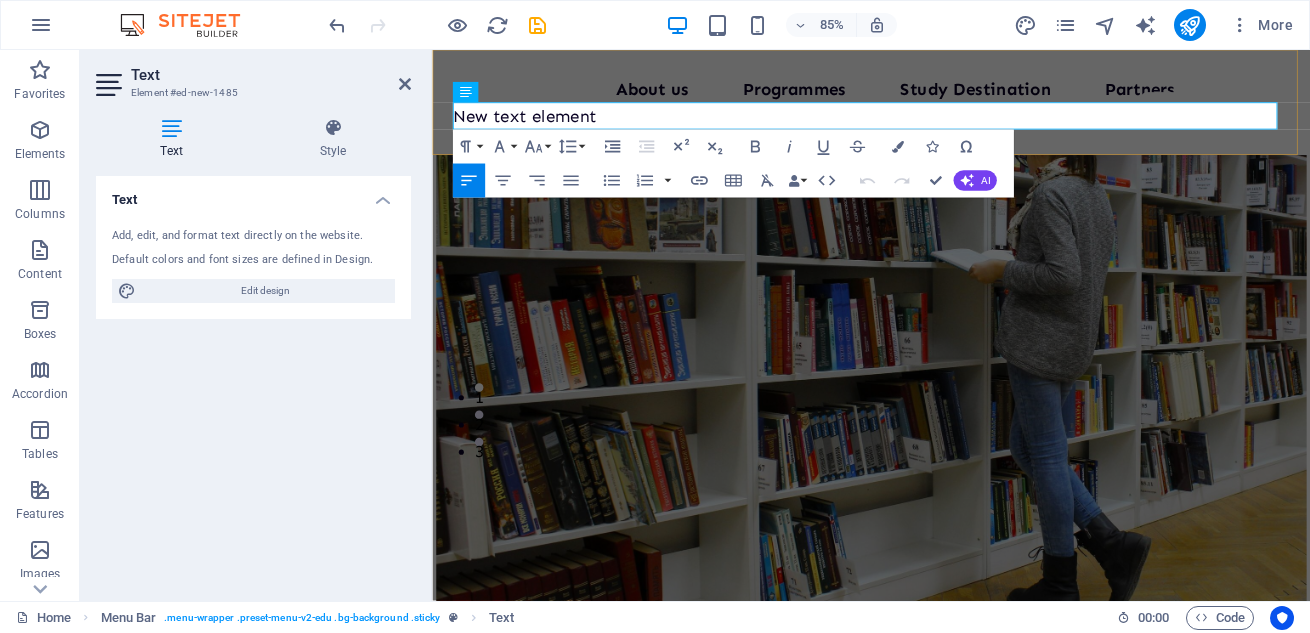 scroll, scrollTop: 217, scrollLeft: 0, axis: vertical 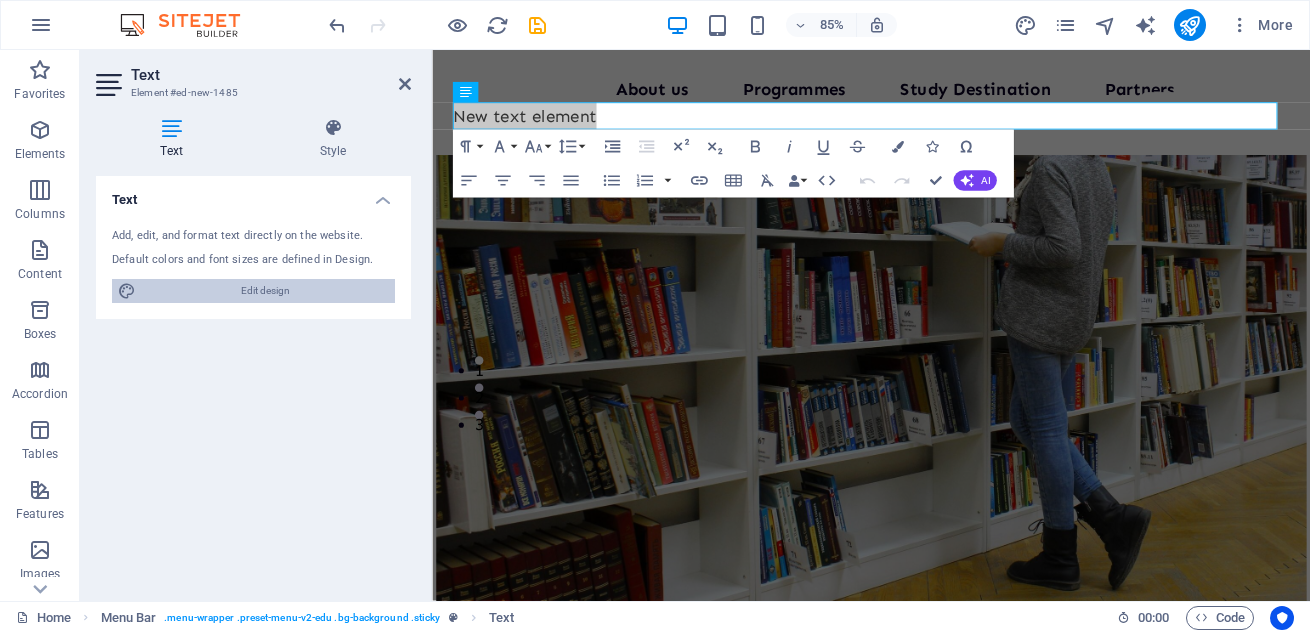 click on "Edit design" at bounding box center [265, 291] 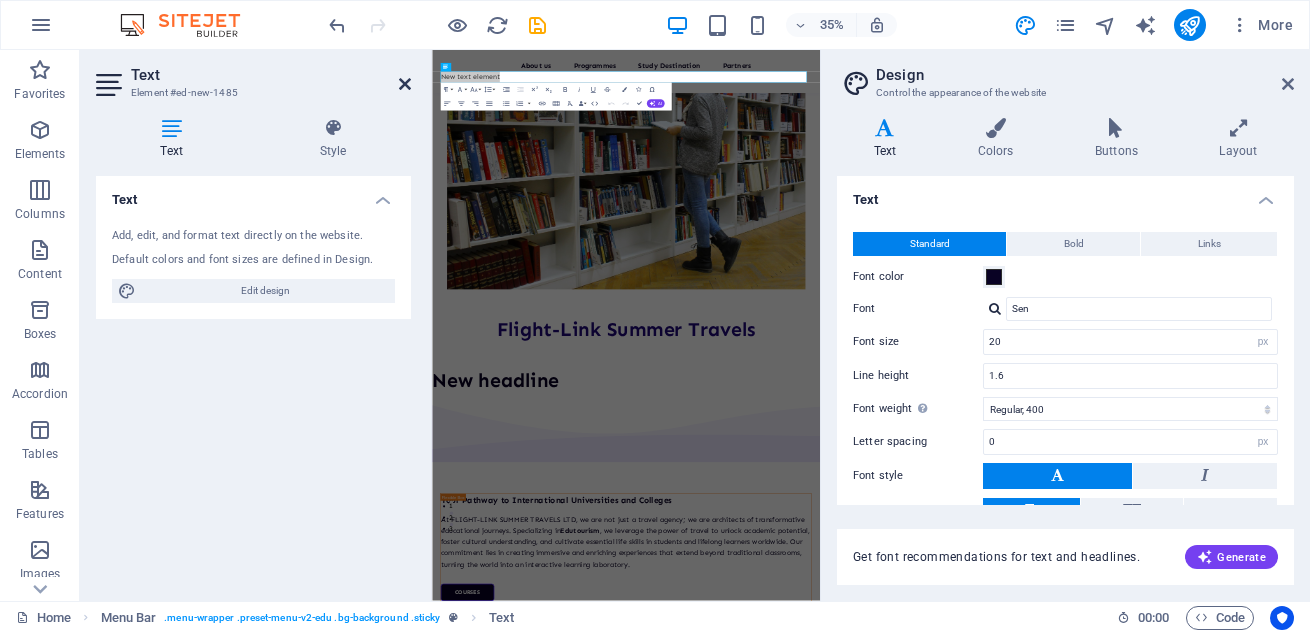 click at bounding box center (405, 84) 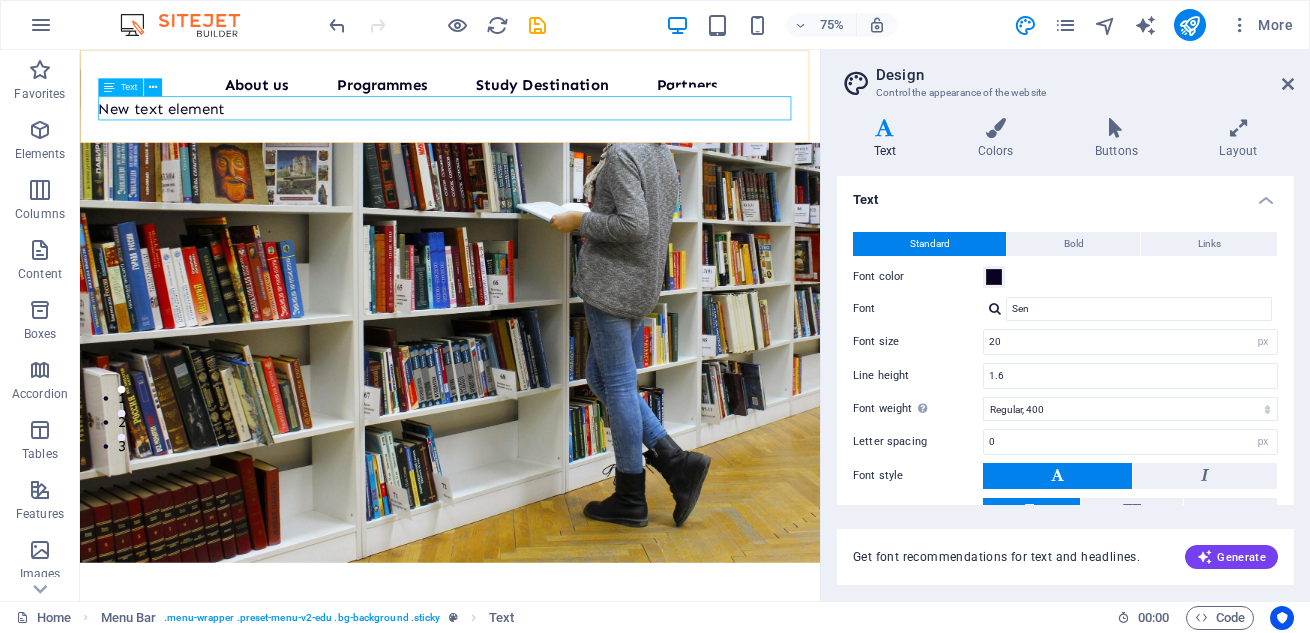 click on "New text element" at bounding box center [573, 128] 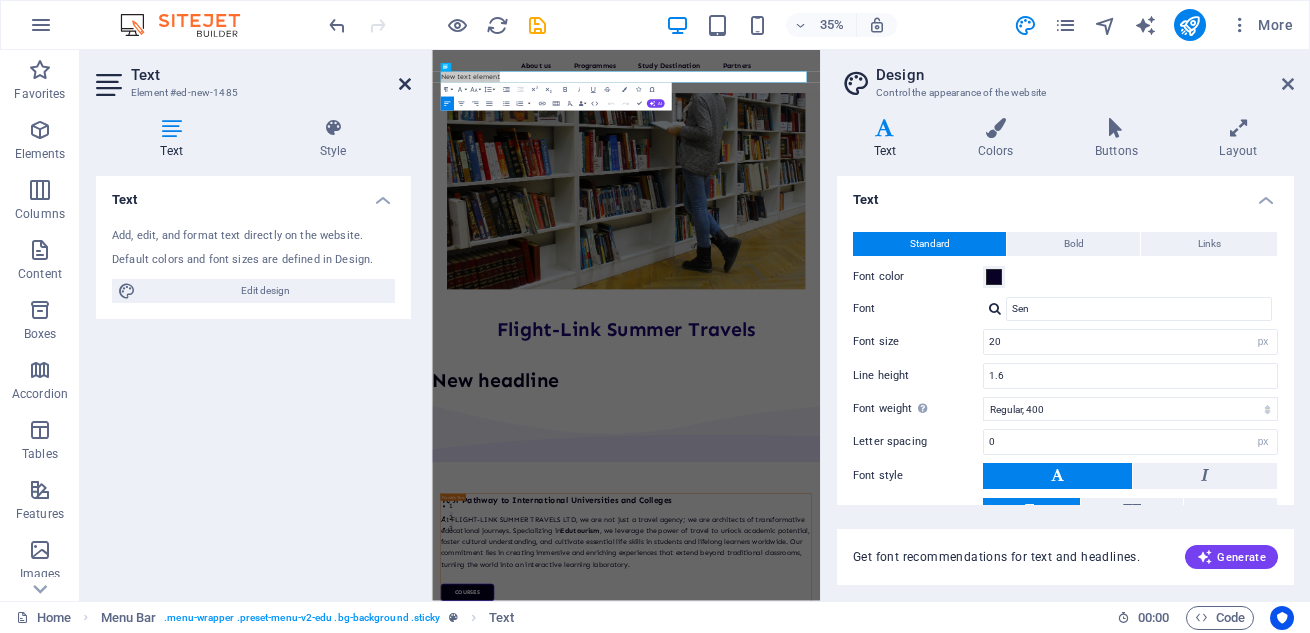 click at bounding box center (405, 84) 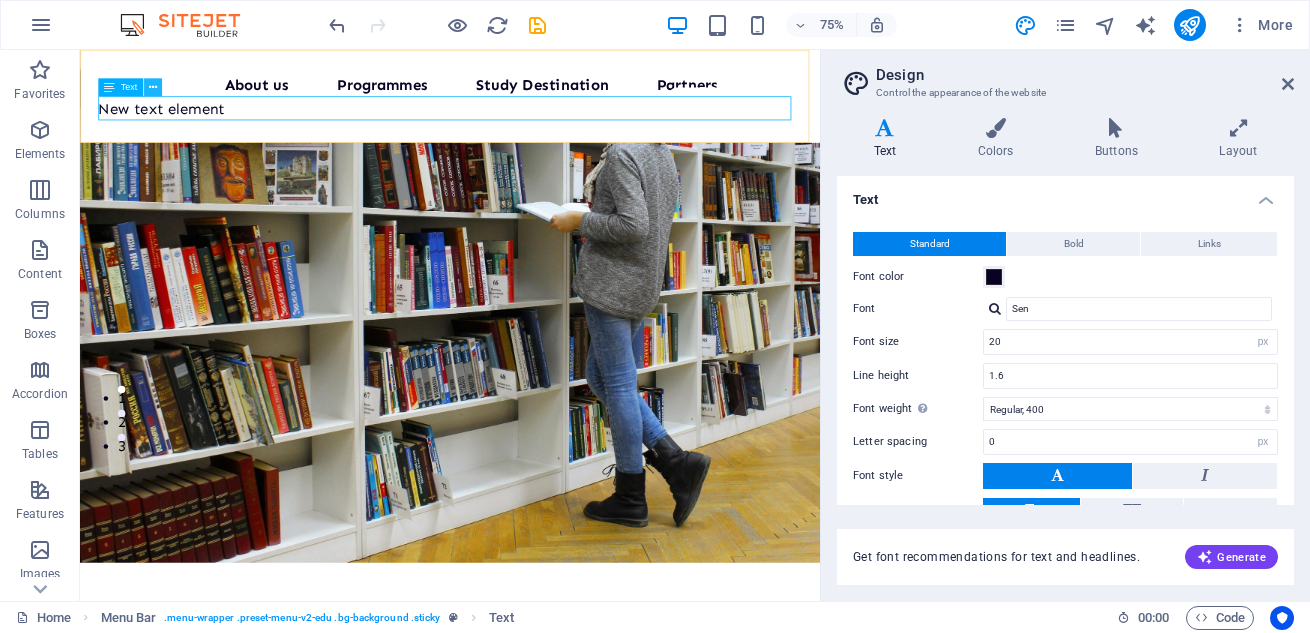click at bounding box center [153, 88] 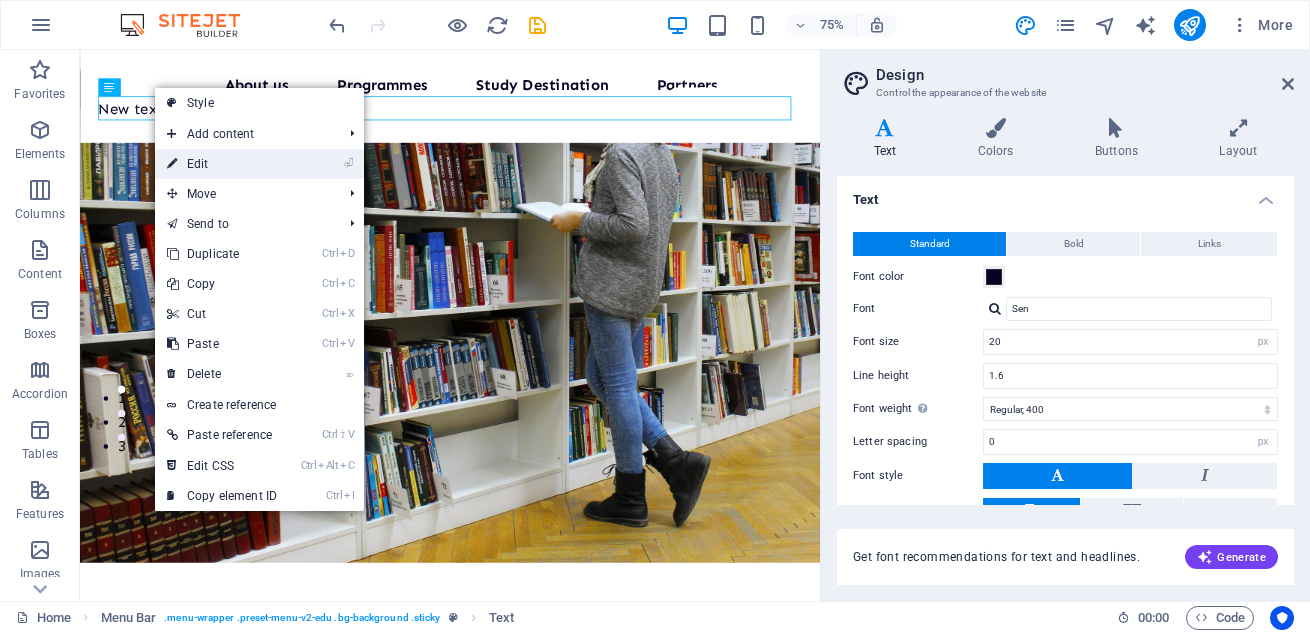 click on "⏎  Edit" at bounding box center [222, 164] 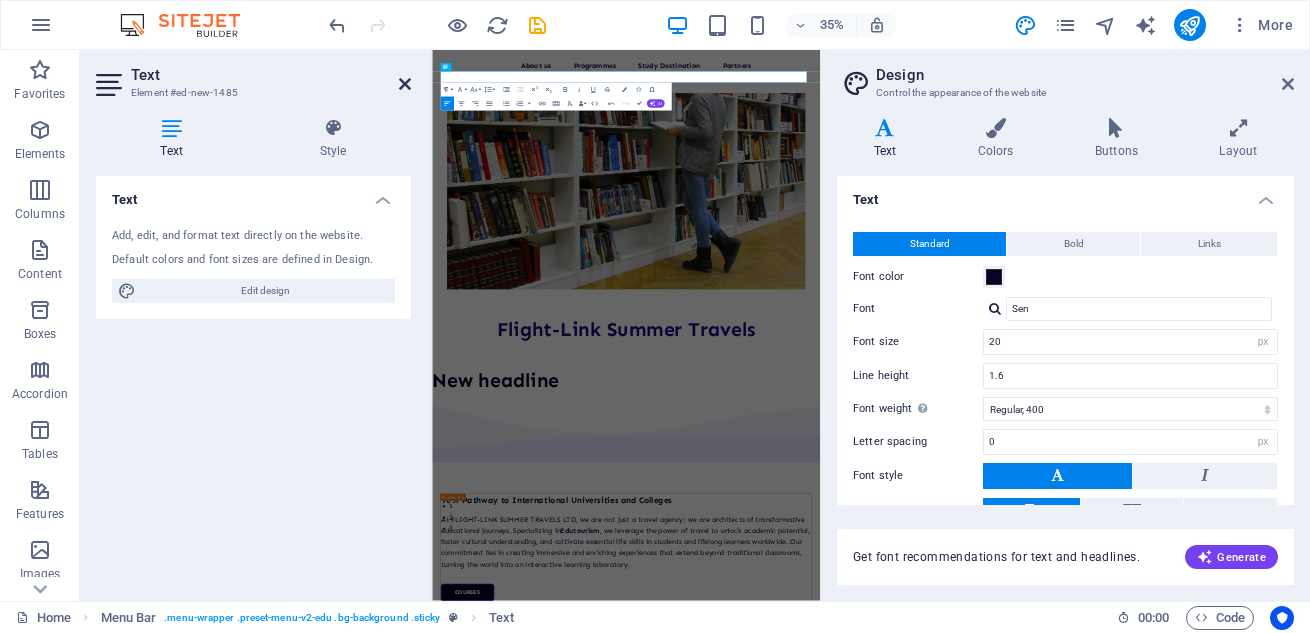 click at bounding box center [405, 84] 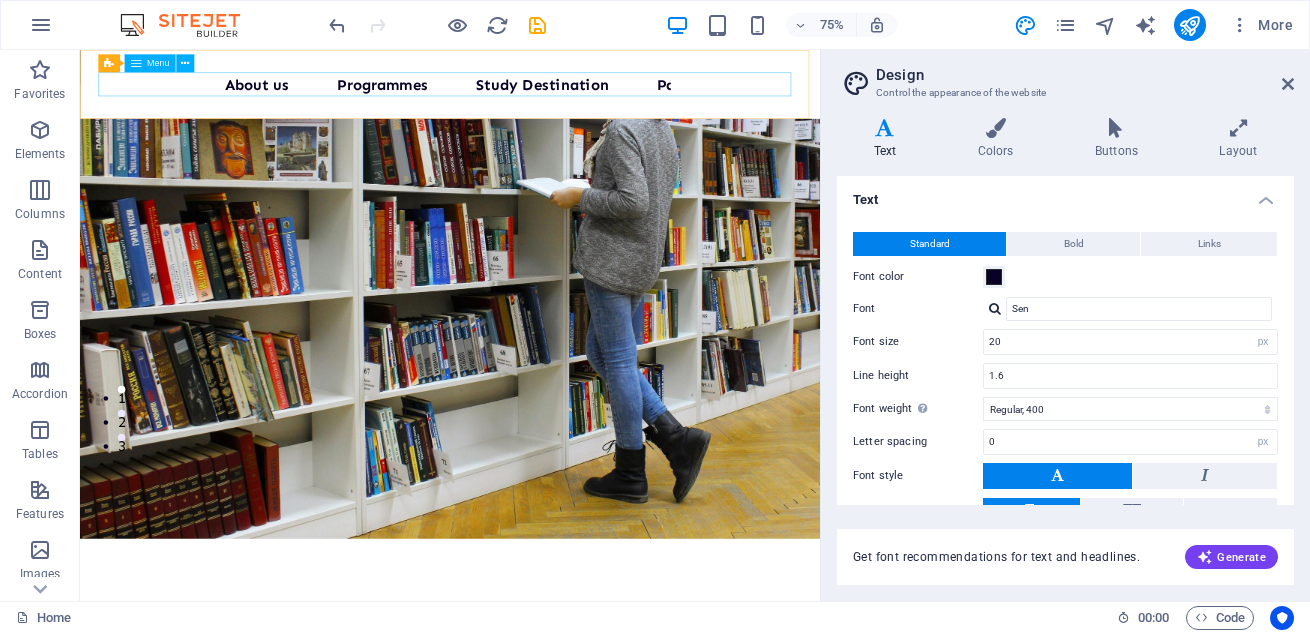 scroll, scrollTop: 185, scrollLeft: 0, axis: vertical 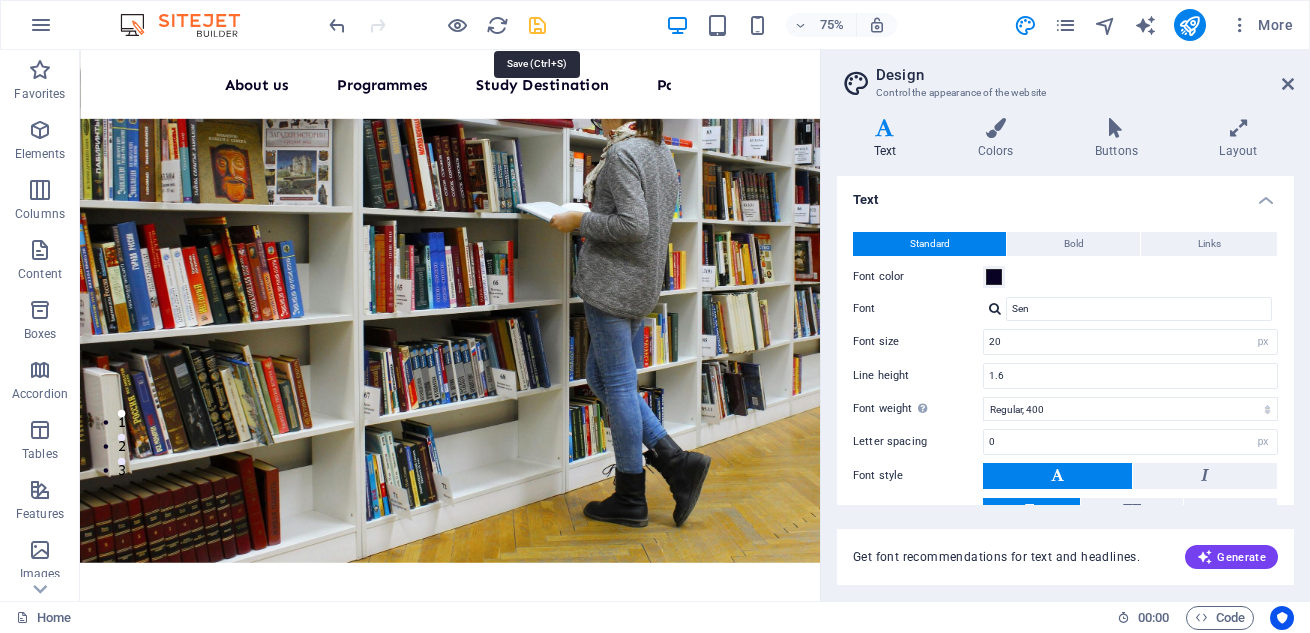 drag, startPoint x: 536, startPoint y: 22, endPoint x: 608, endPoint y: 49, distance: 76.896034 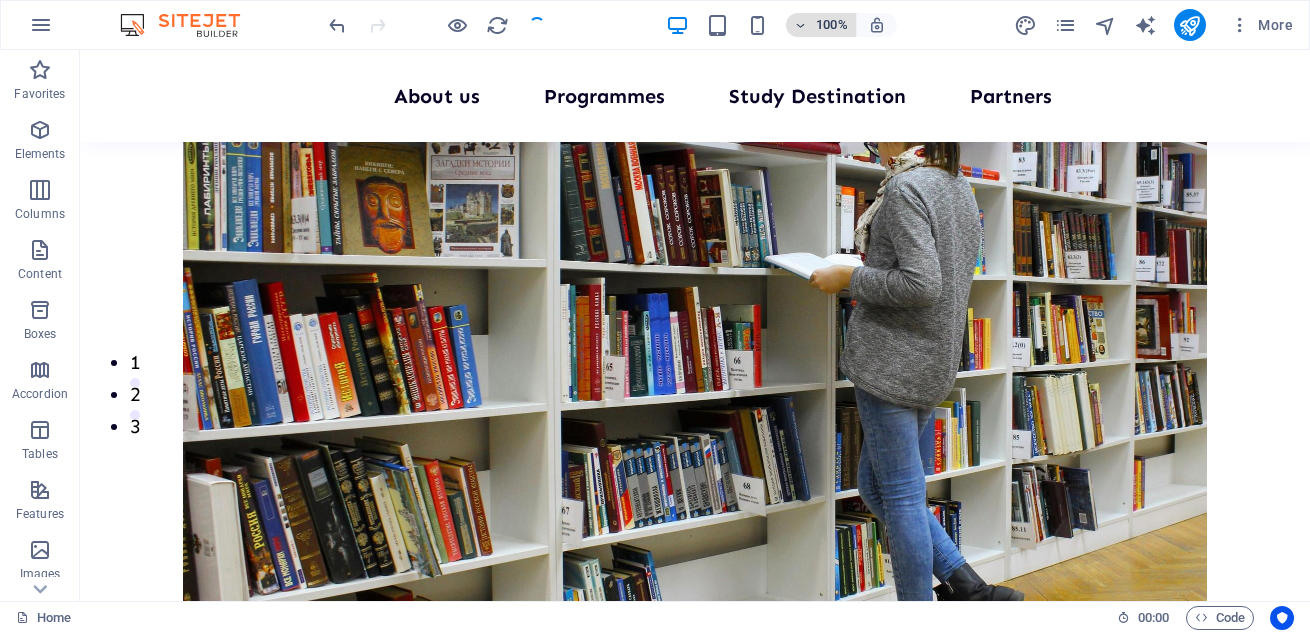 click at bounding box center (801, 25) 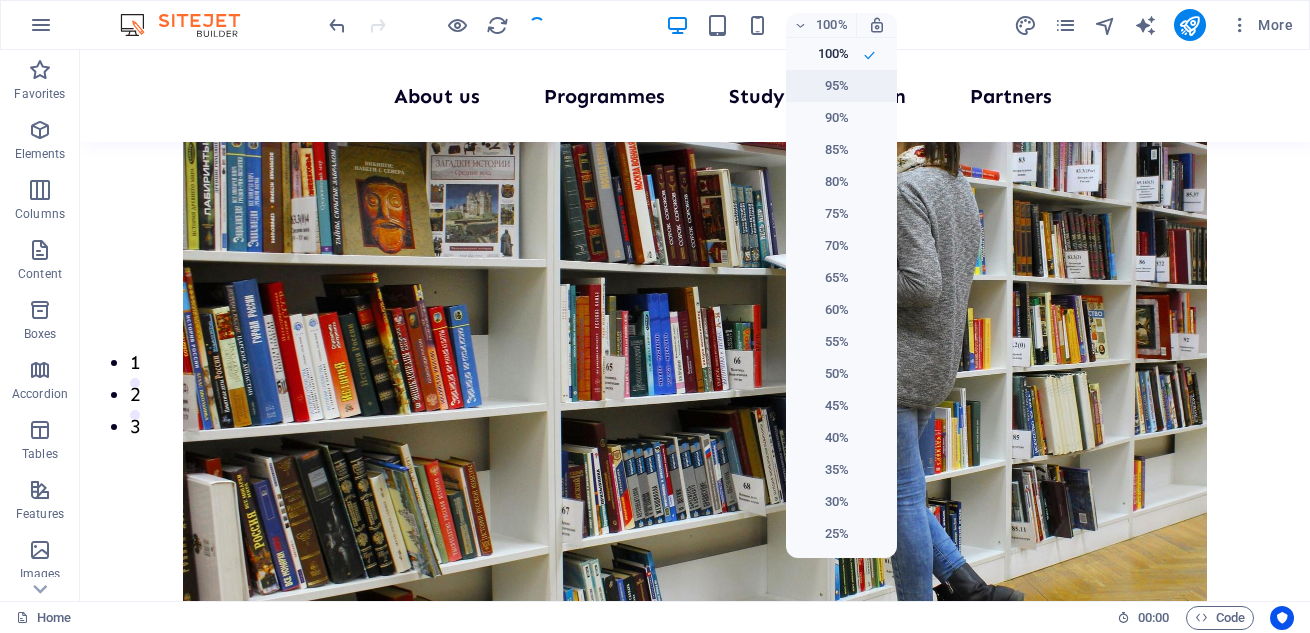 click on "95%" at bounding box center (823, 86) 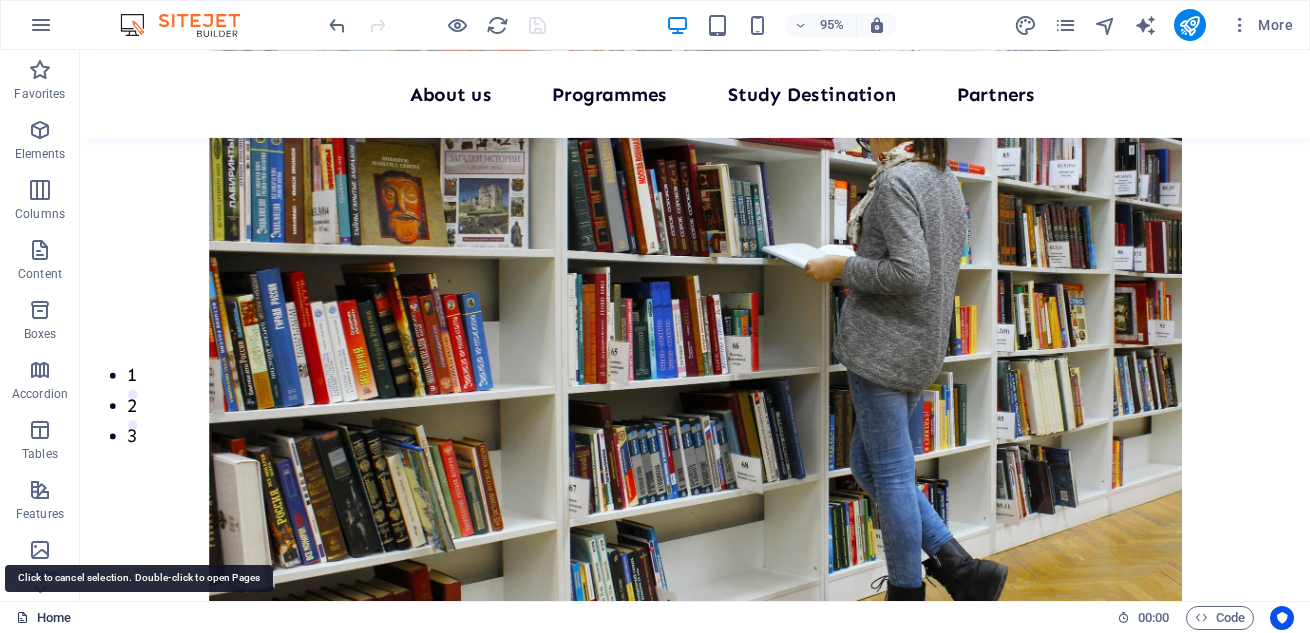 click on "Home" at bounding box center [43, 618] 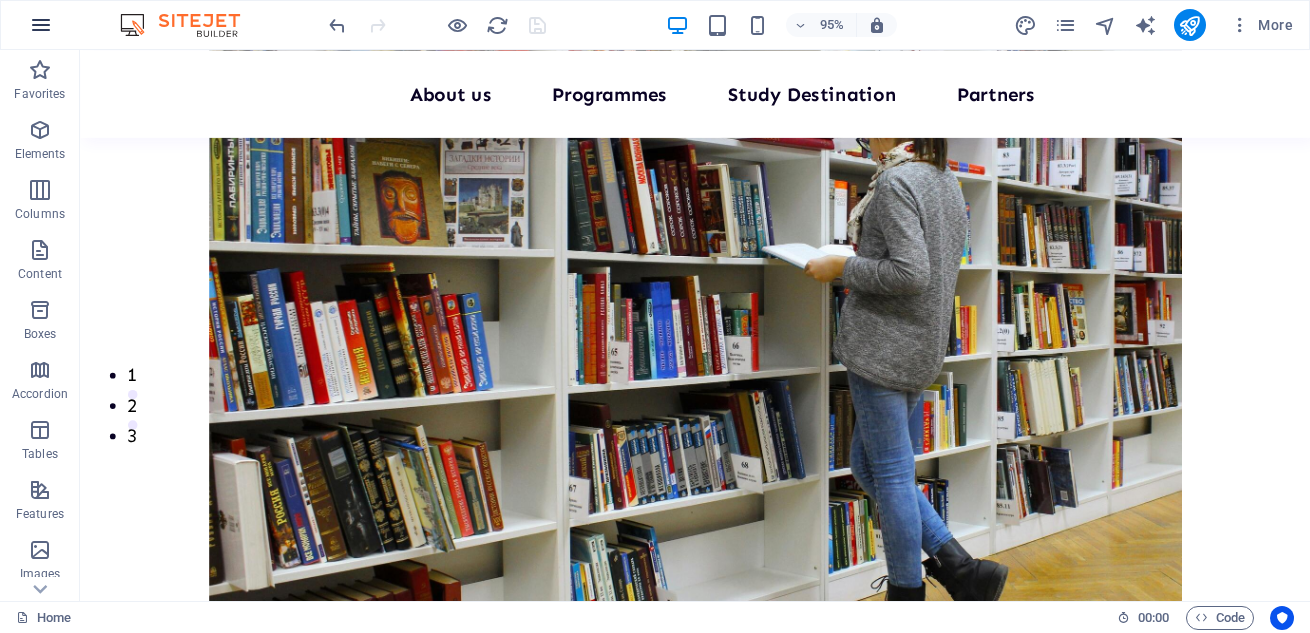 click at bounding box center (41, 25) 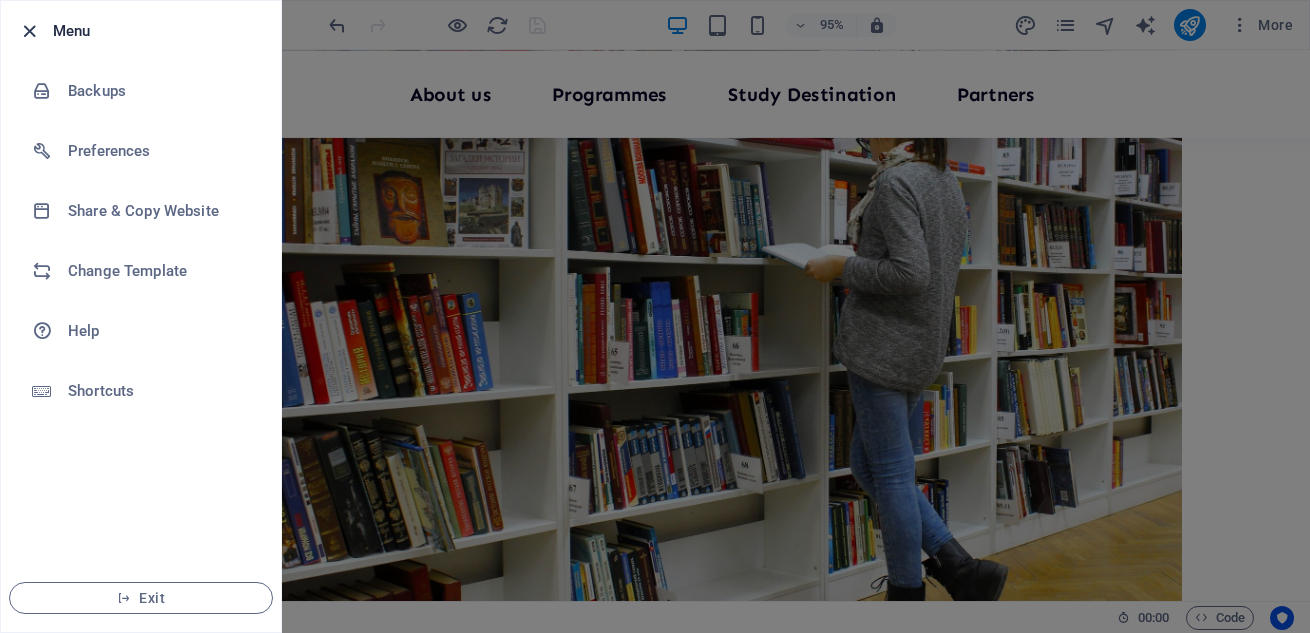 click at bounding box center [29, 31] 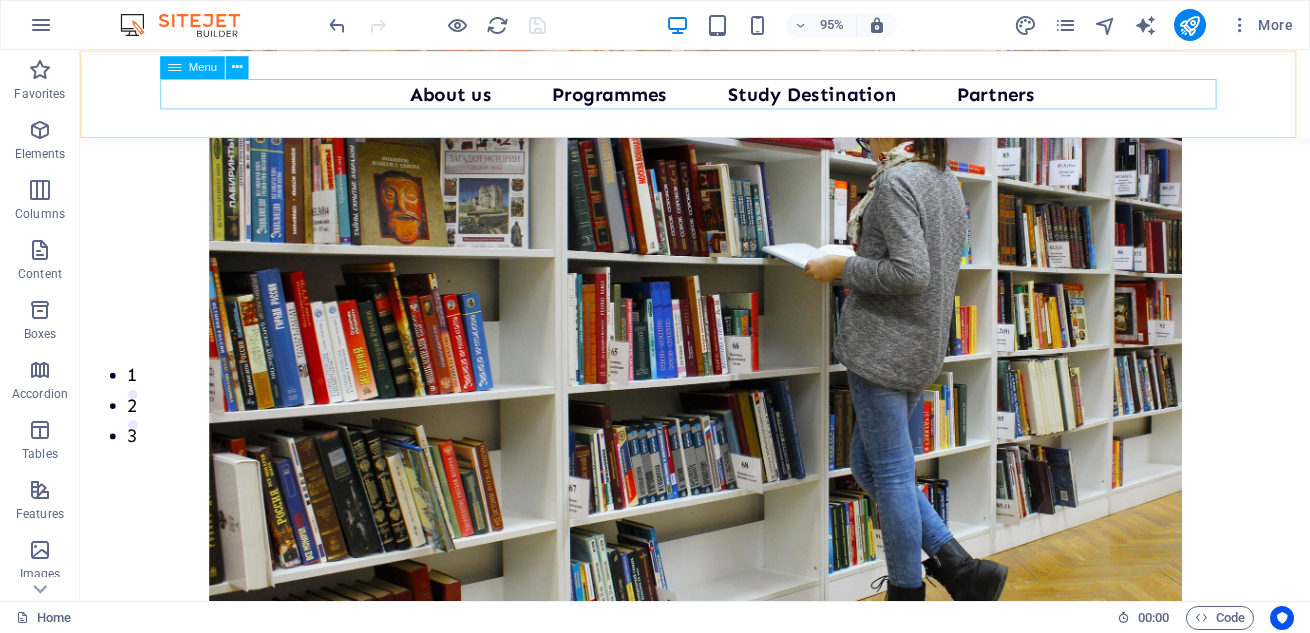 click on "Home About us Programmes Study Destination Partners Contact  Us" at bounding box center (728, 96) 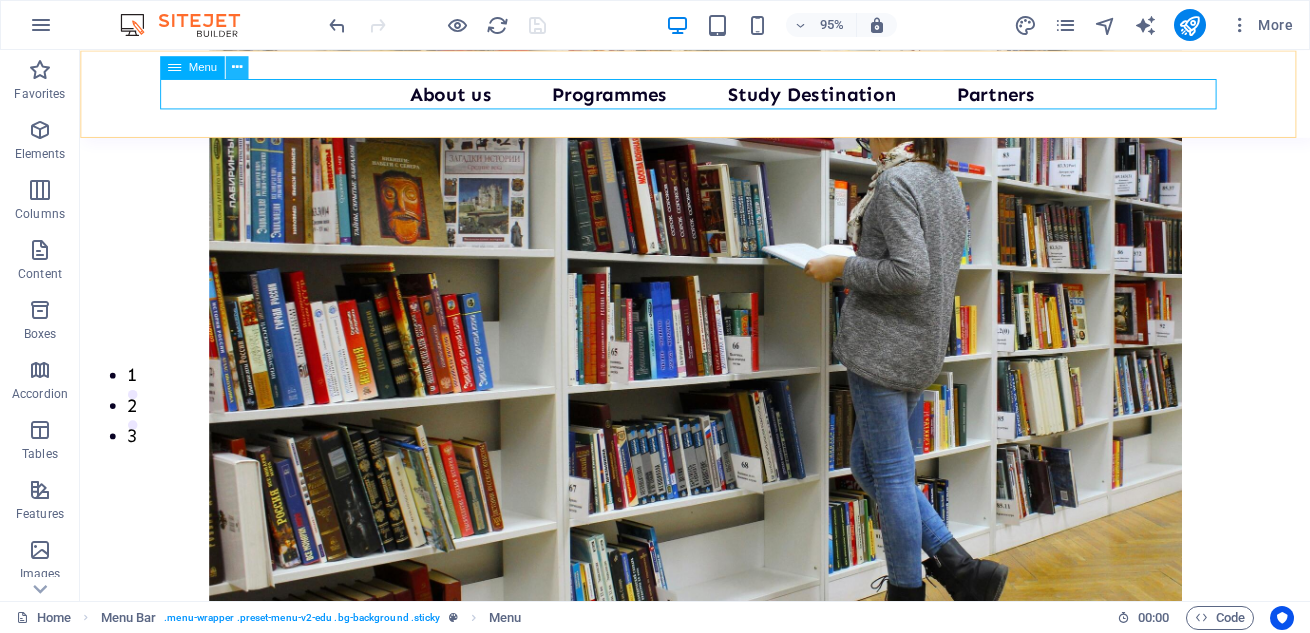 click at bounding box center (237, 67) 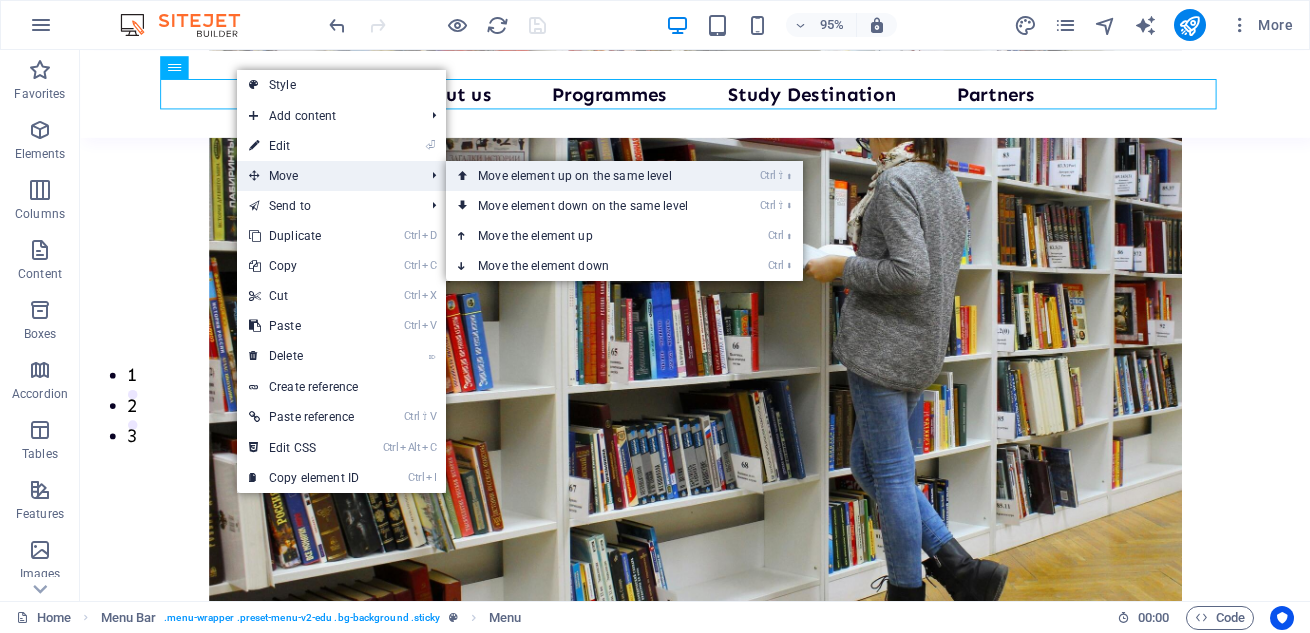 click on "Ctrl ⇧ ⬆  Move element up on the same level" at bounding box center (587, 176) 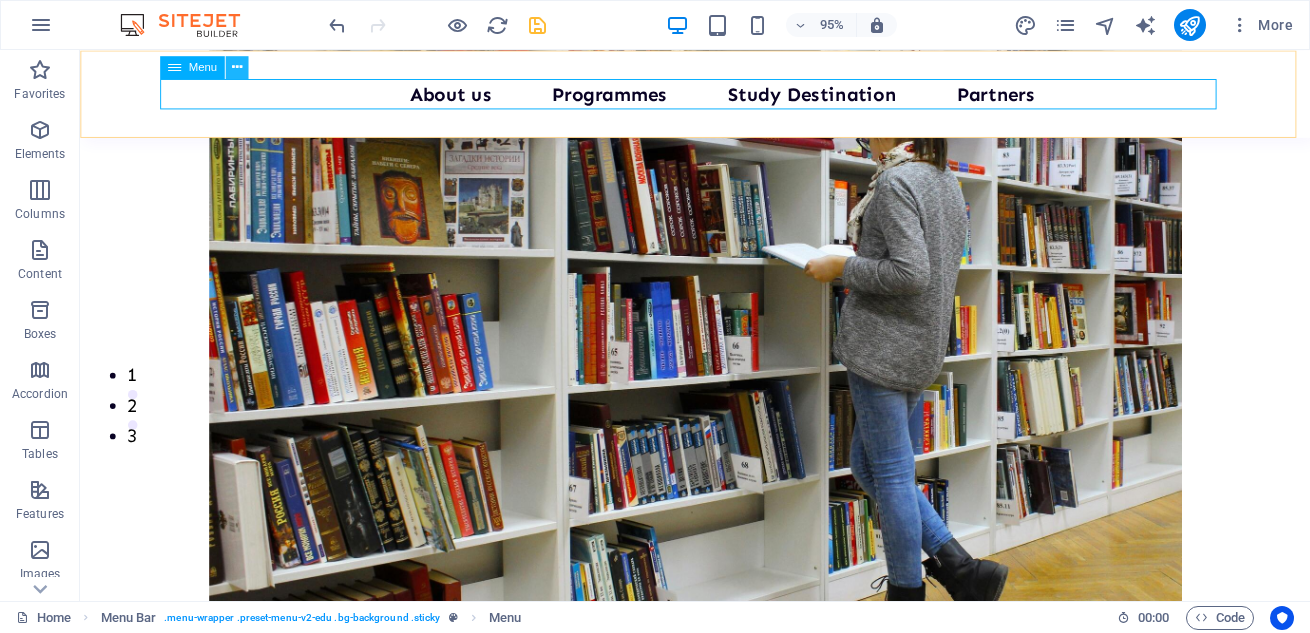 click at bounding box center (236, 67) 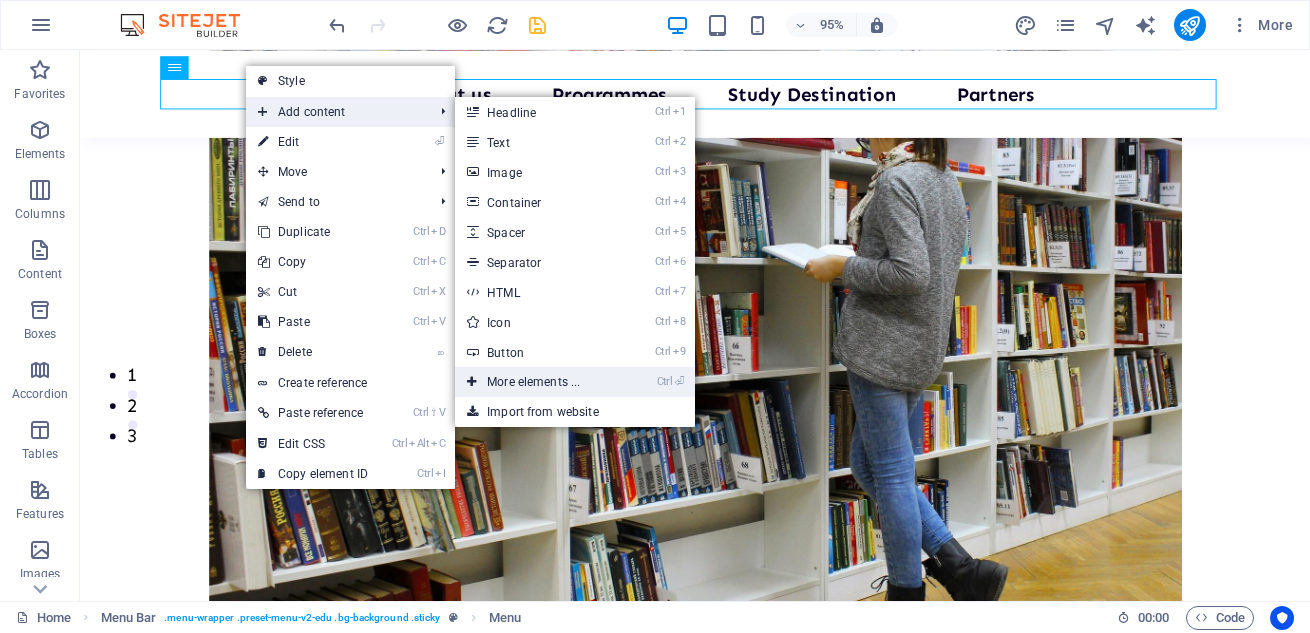 drag, startPoint x: 525, startPoint y: 382, endPoint x: 114, endPoint y: 351, distance: 412.16745 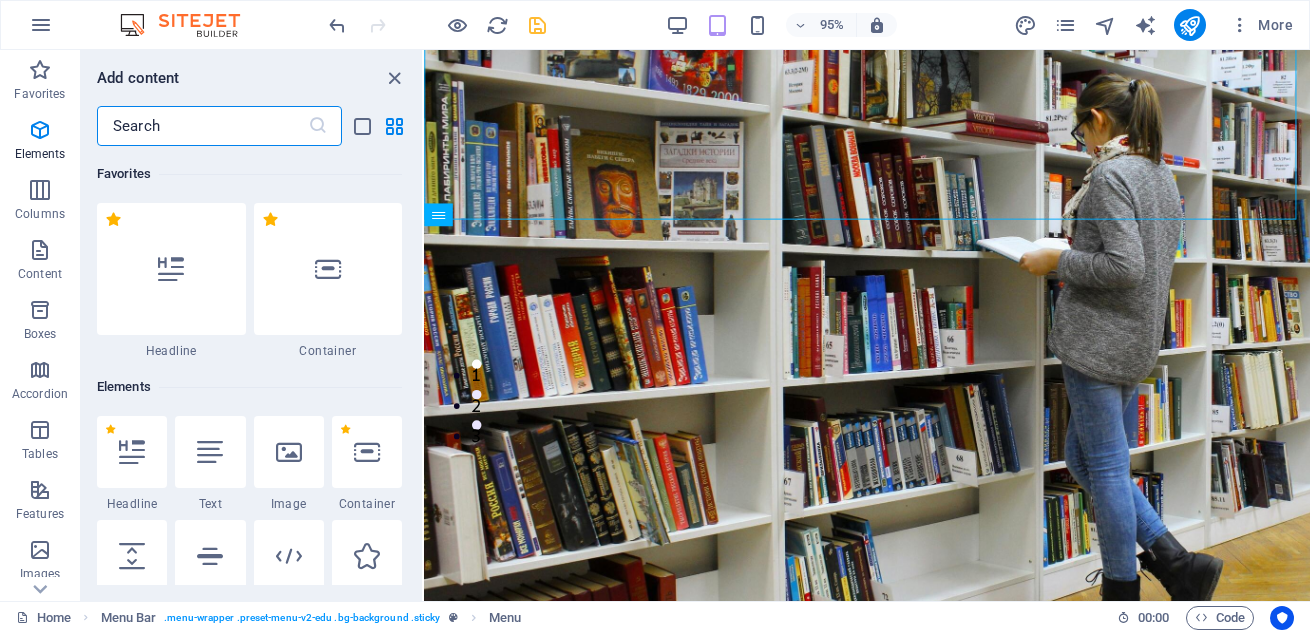 scroll, scrollTop: 0, scrollLeft: 0, axis: both 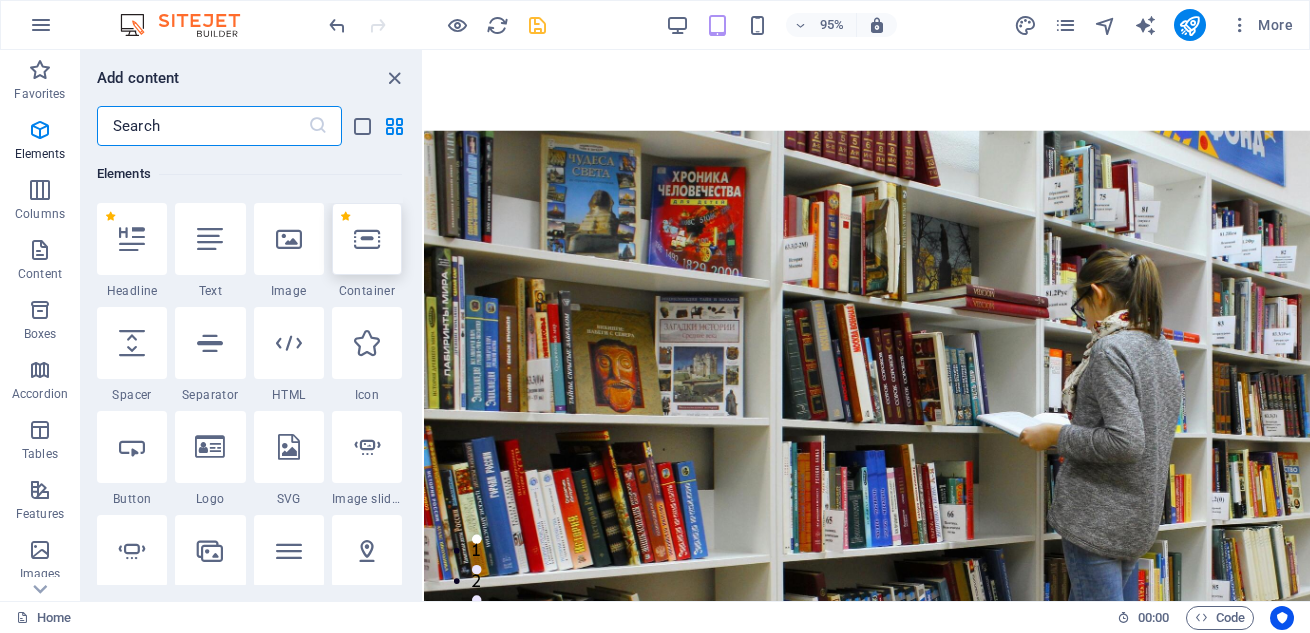 click at bounding box center (367, 239) 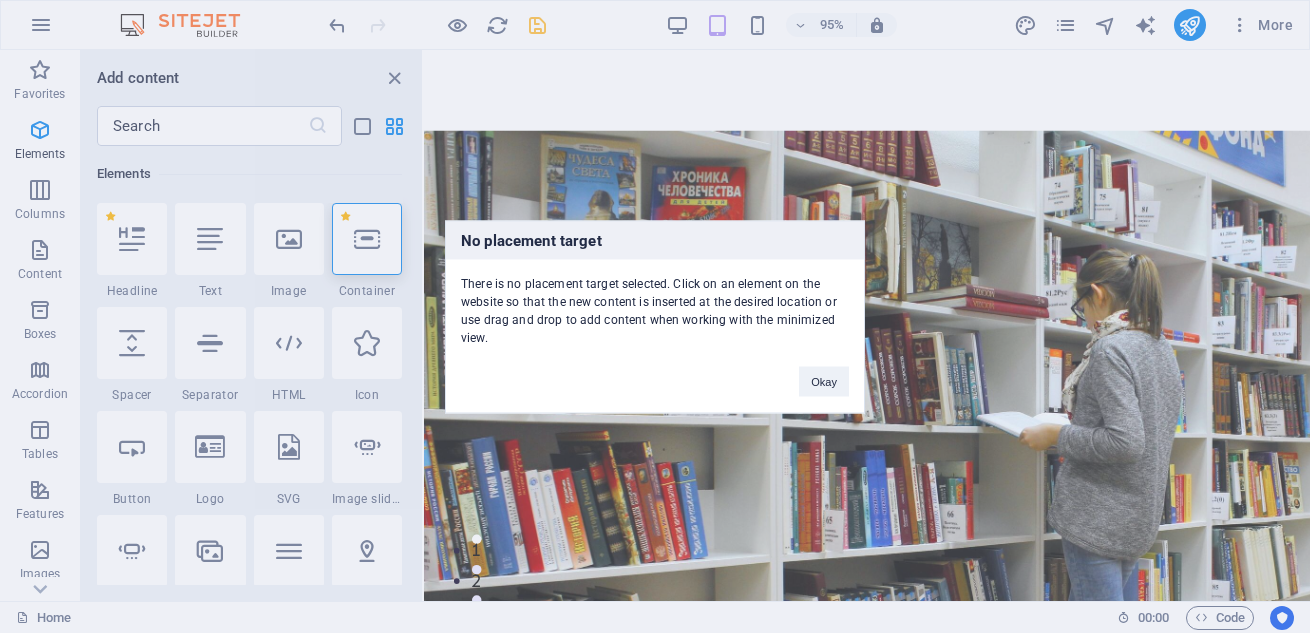 click on "No placement target There is no placement target selected. Click on an element on the website so that the new content is inserted at the desired location or use drag and drop to add content when working with the minimized view. Okay" at bounding box center (655, 316) 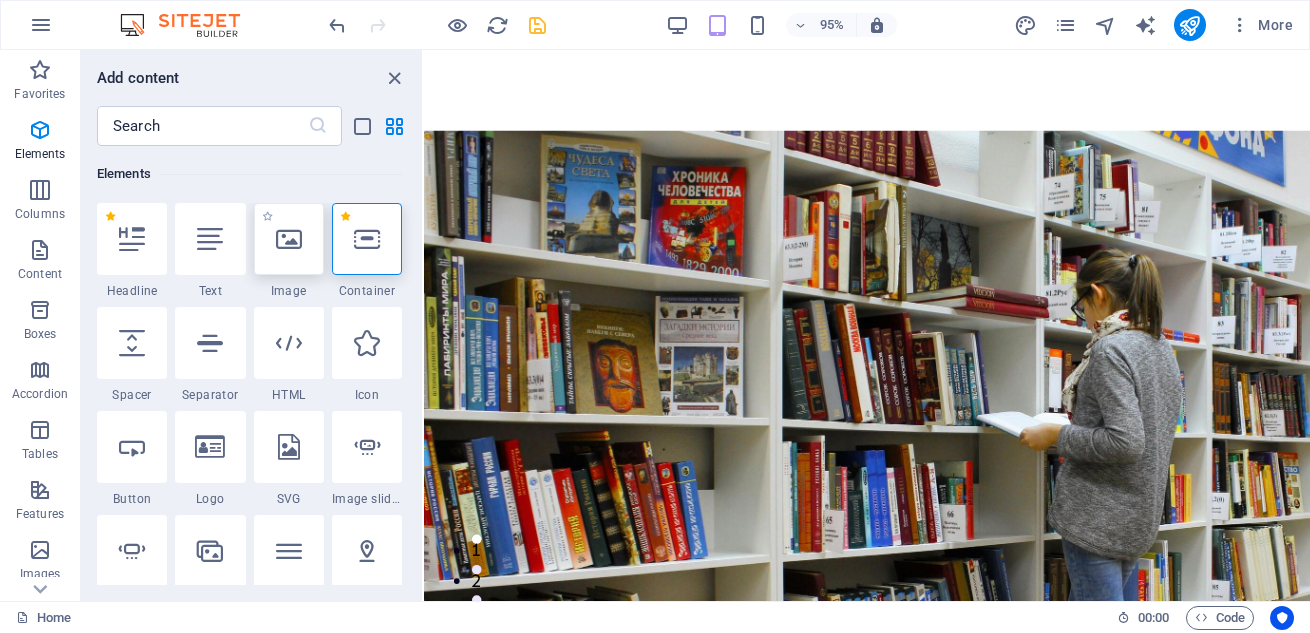 click at bounding box center (289, 239) 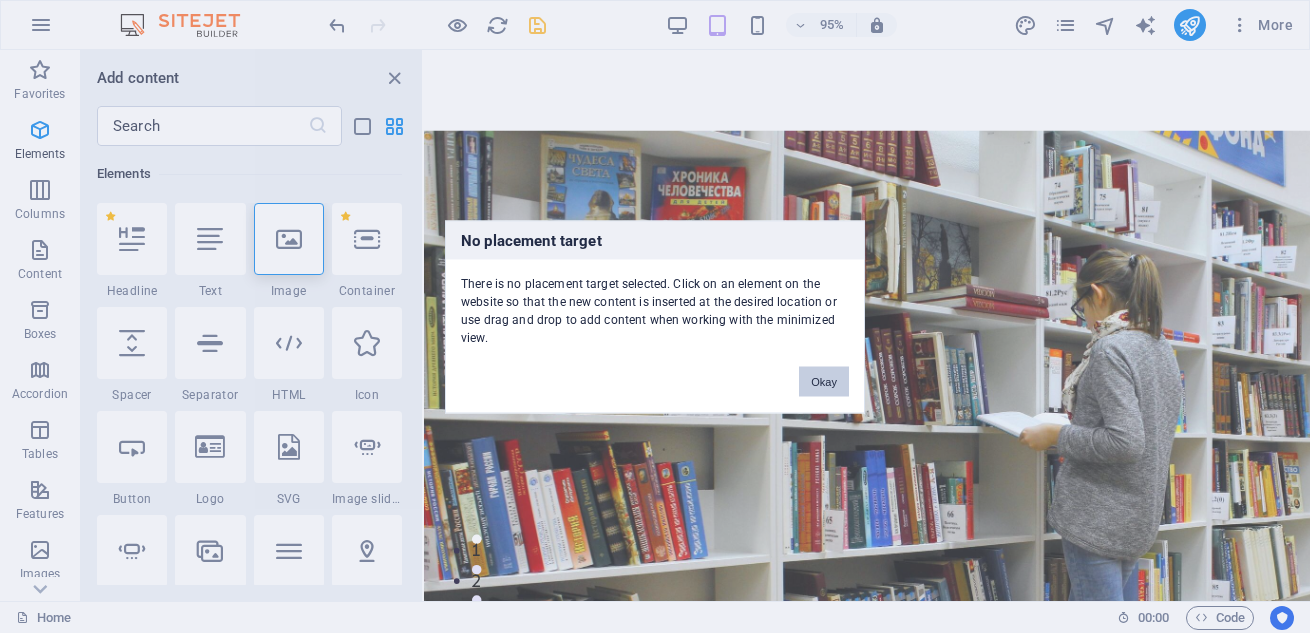 click on "Okay" at bounding box center (824, 381) 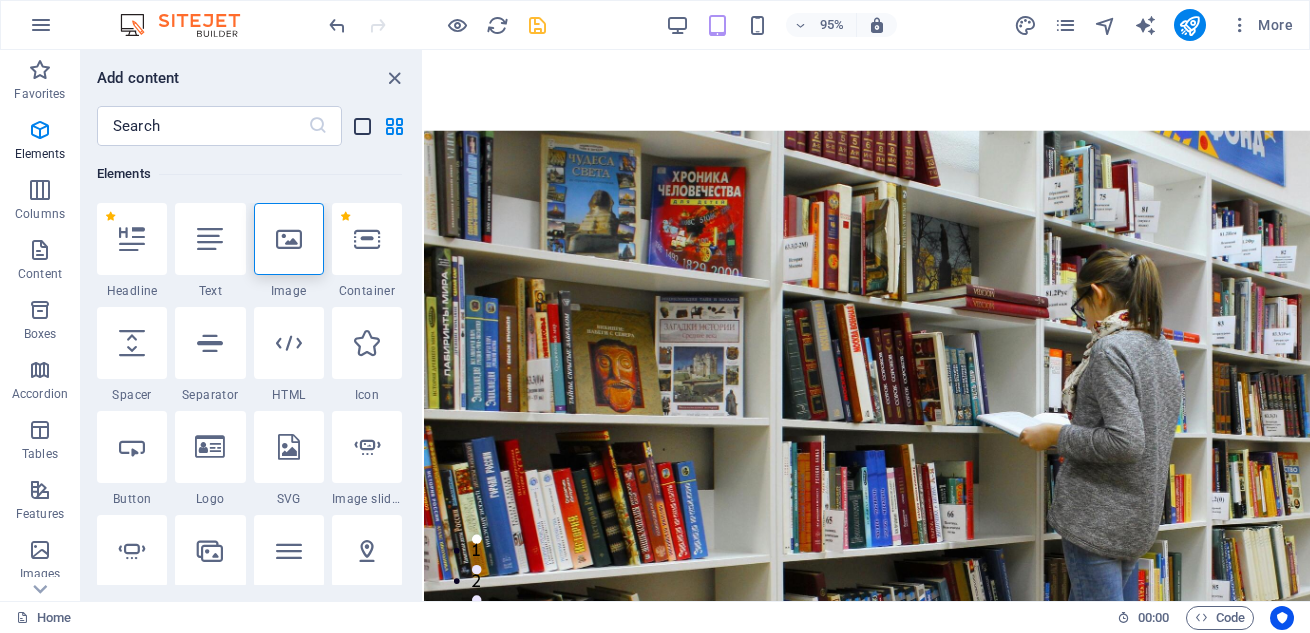 click at bounding box center [362, 126] 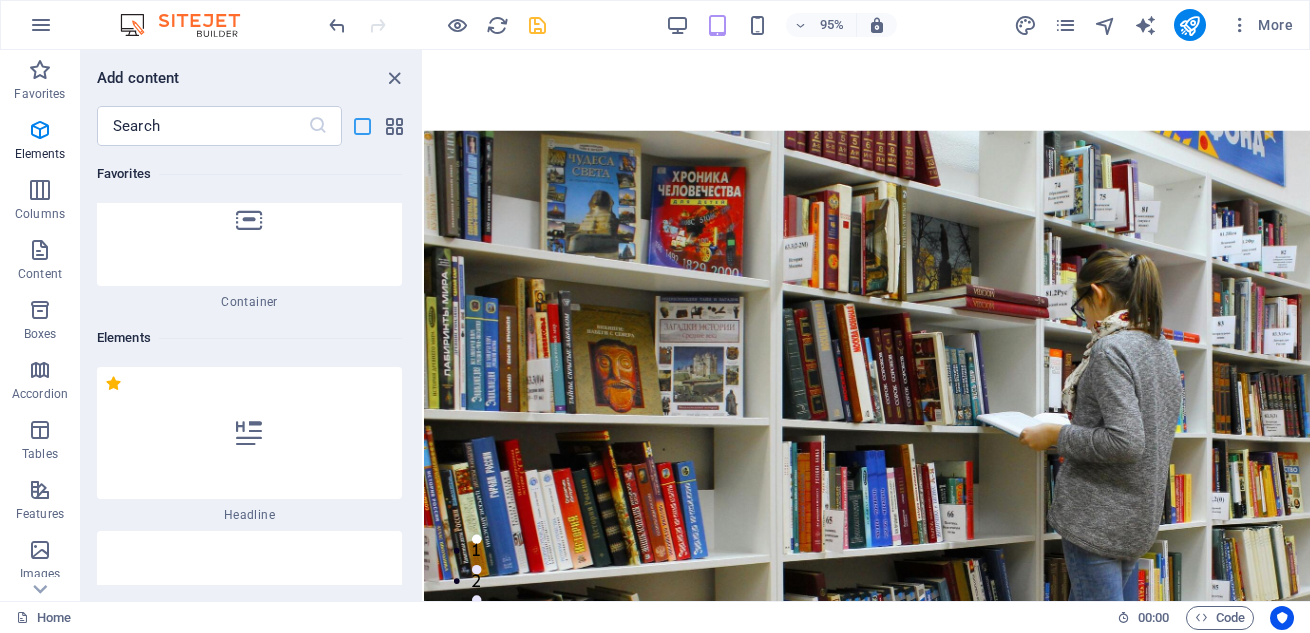 scroll, scrollTop: 377, scrollLeft: 0, axis: vertical 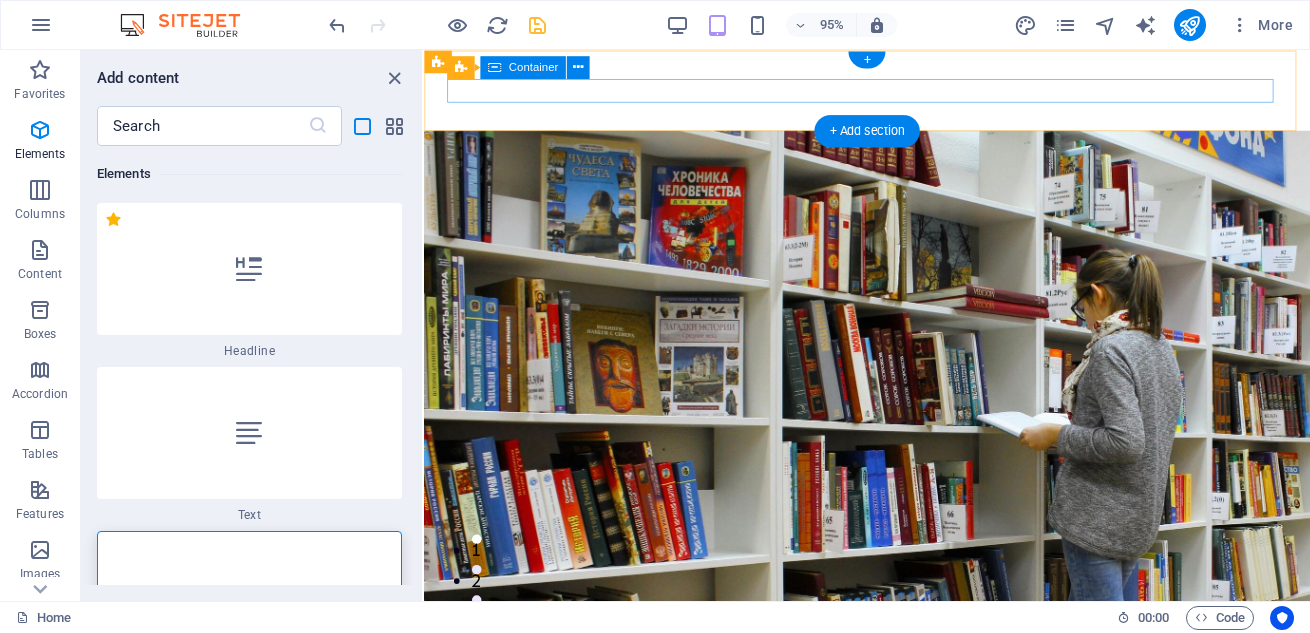 click at bounding box center (890, 92) 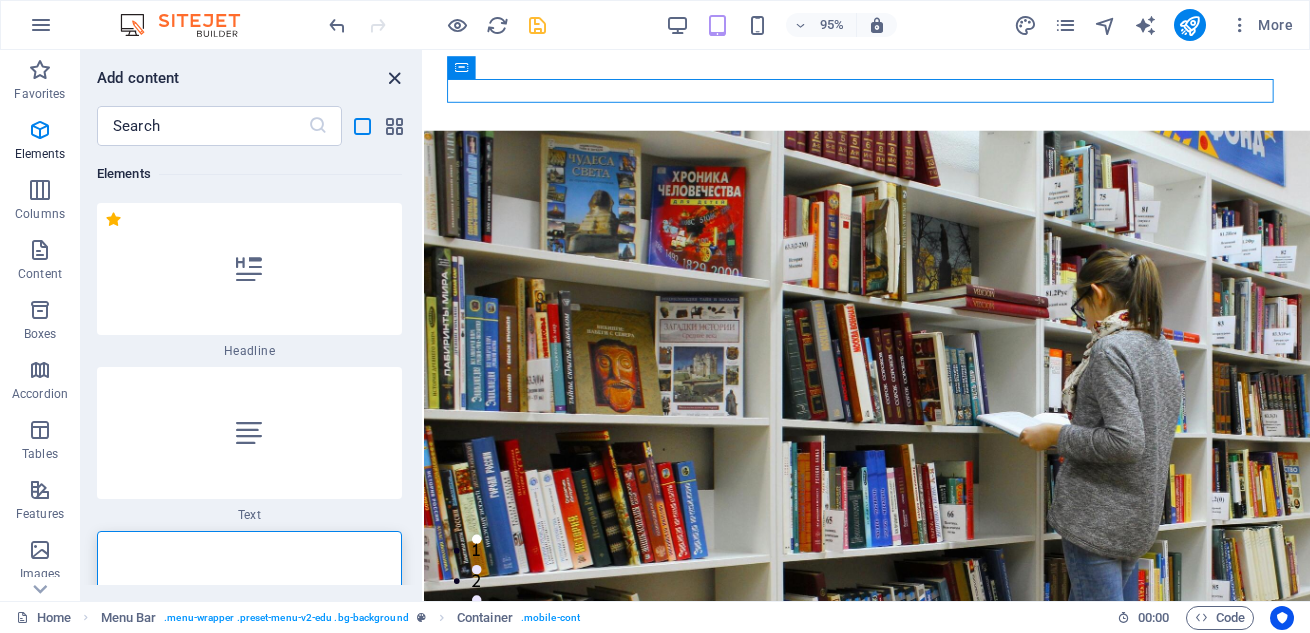 click at bounding box center (394, 78) 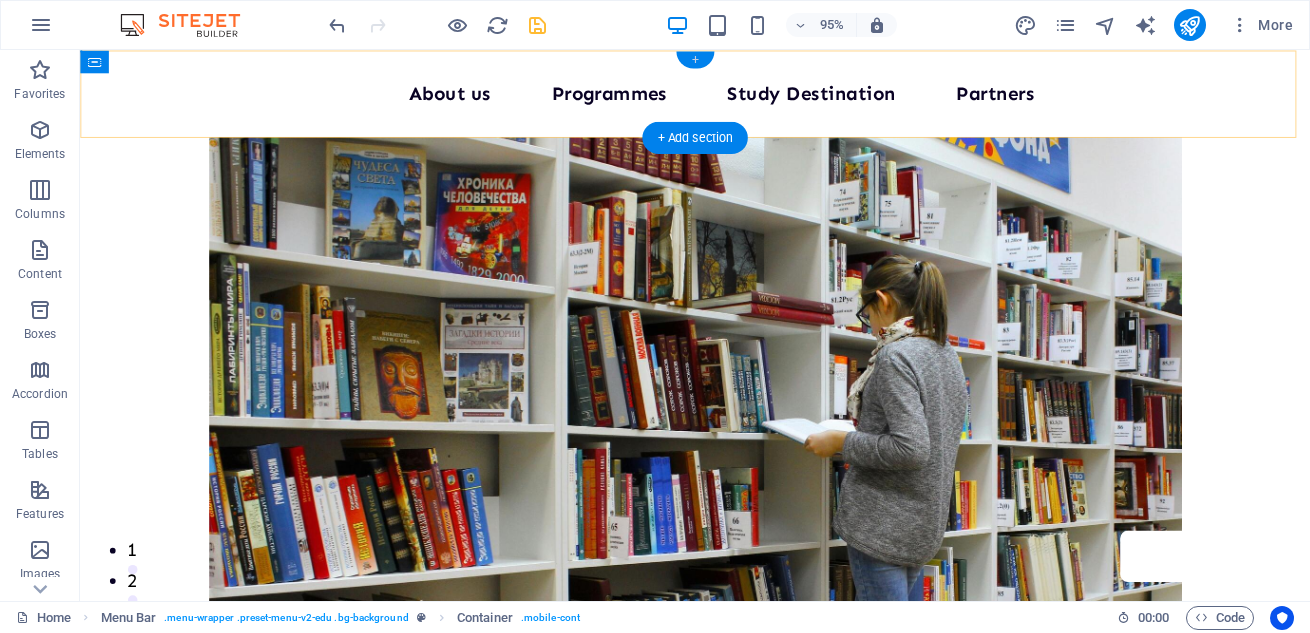 click on "+" at bounding box center (694, 59) 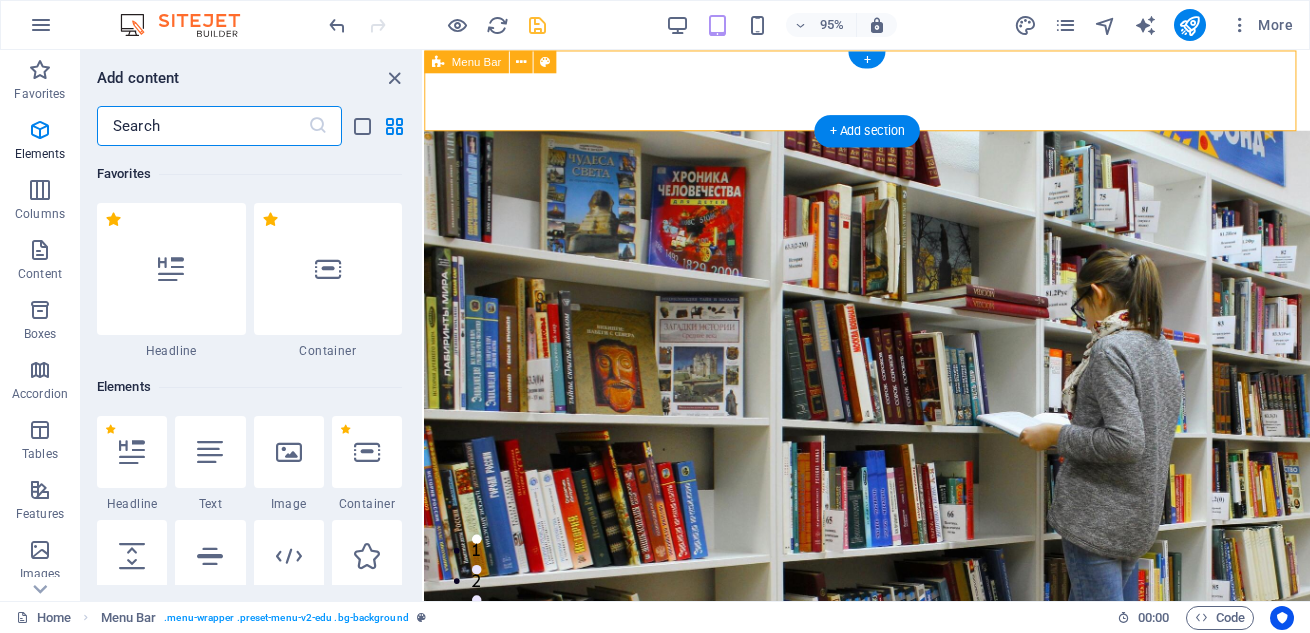 scroll, scrollTop: 3499, scrollLeft: 0, axis: vertical 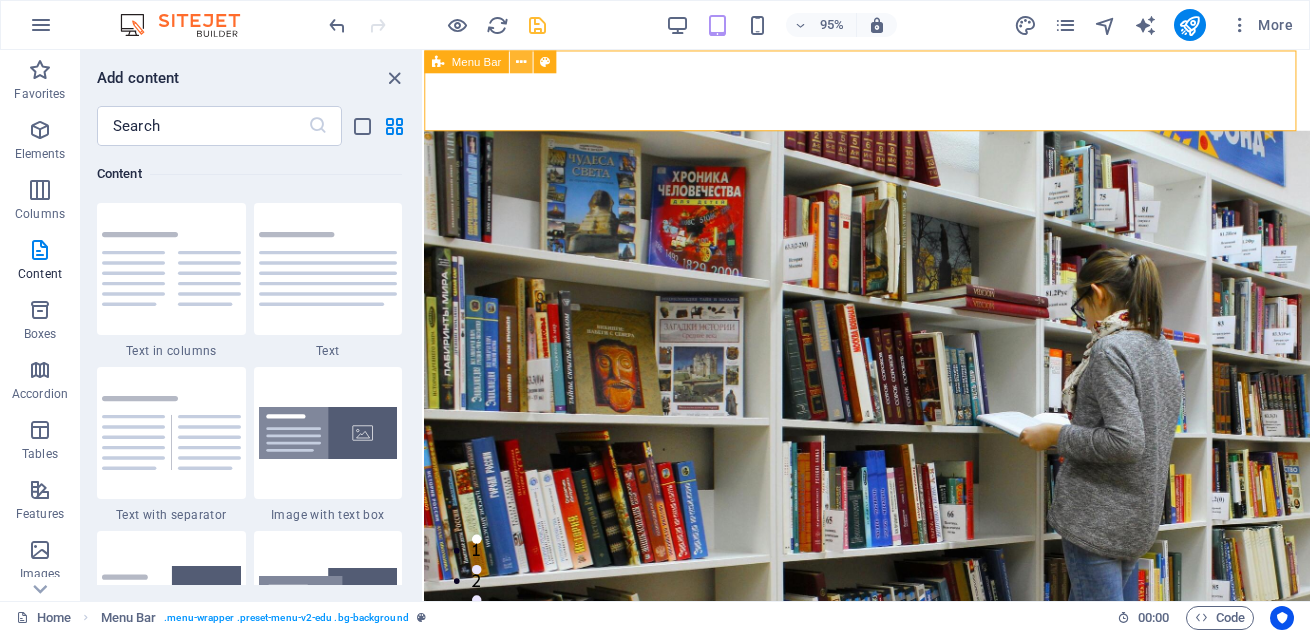 click at bounding box center (521, 61) 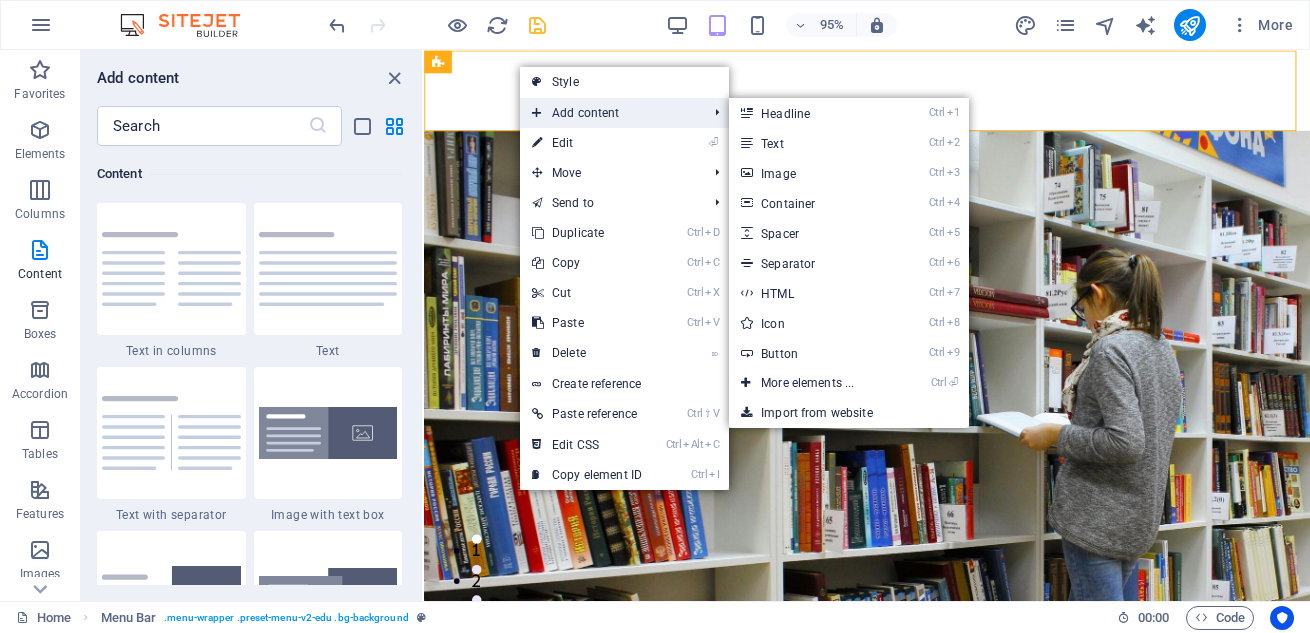 click on "Add content" at bounding box center (609, 113) 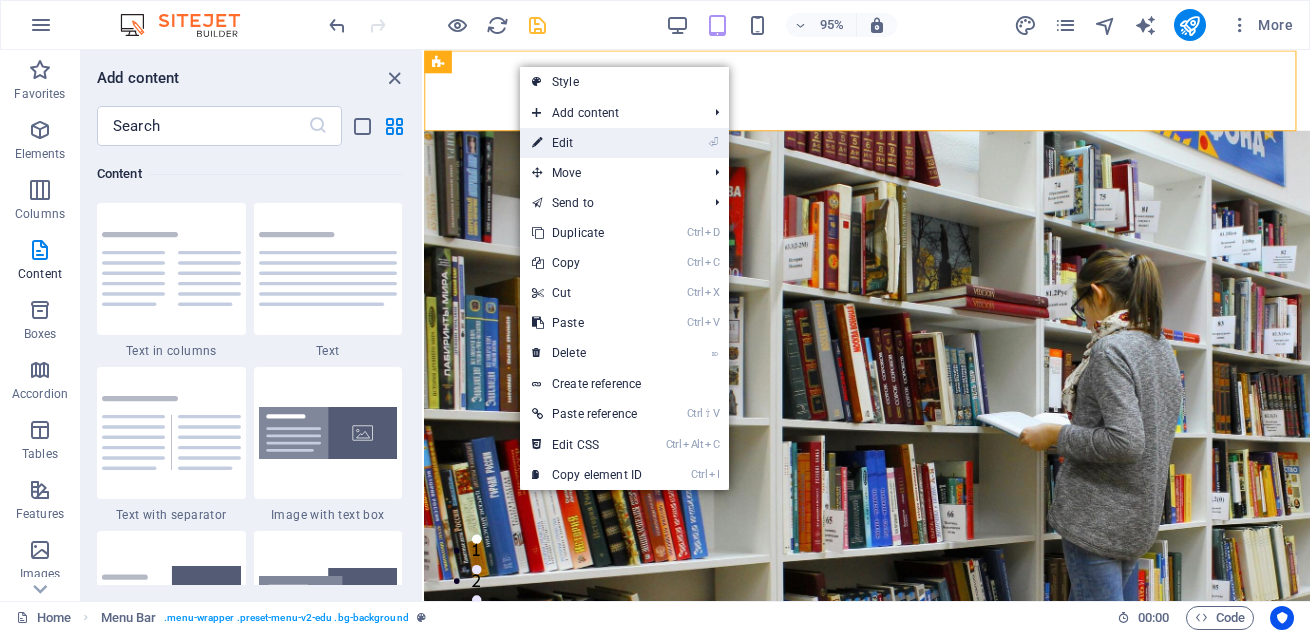 click on "⏎  Edit" at bounding box center (587, 143) 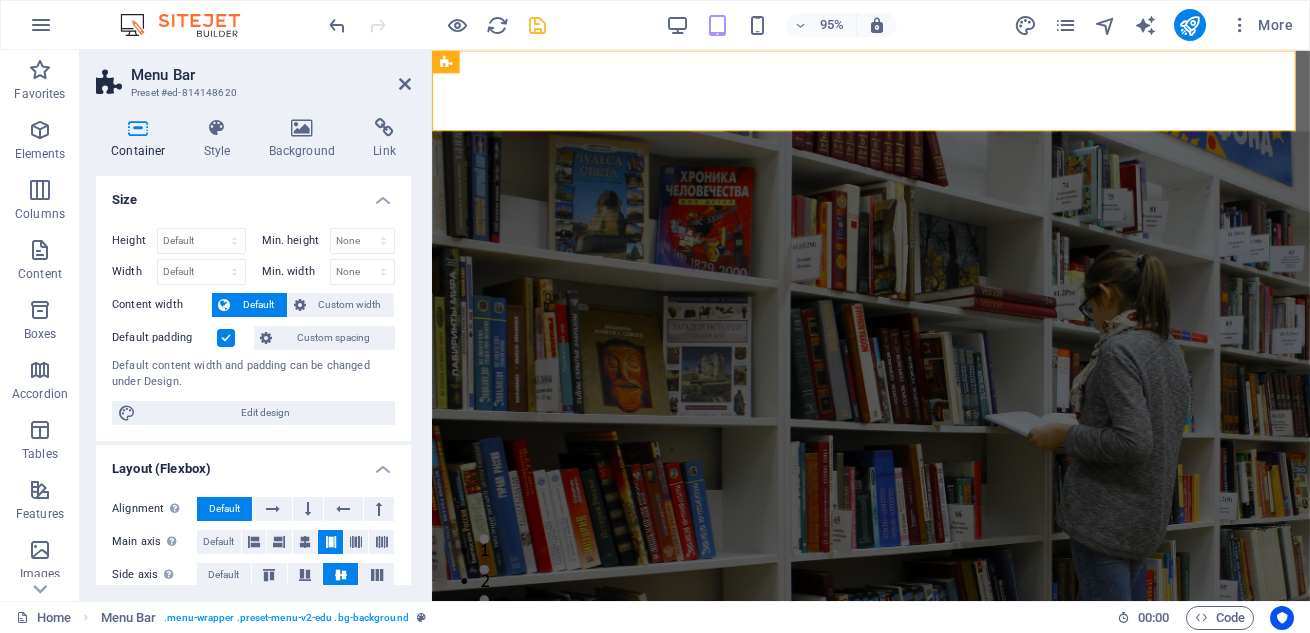 scroll, scrollTop: 358, scrollLeft: 0, axis: vertical 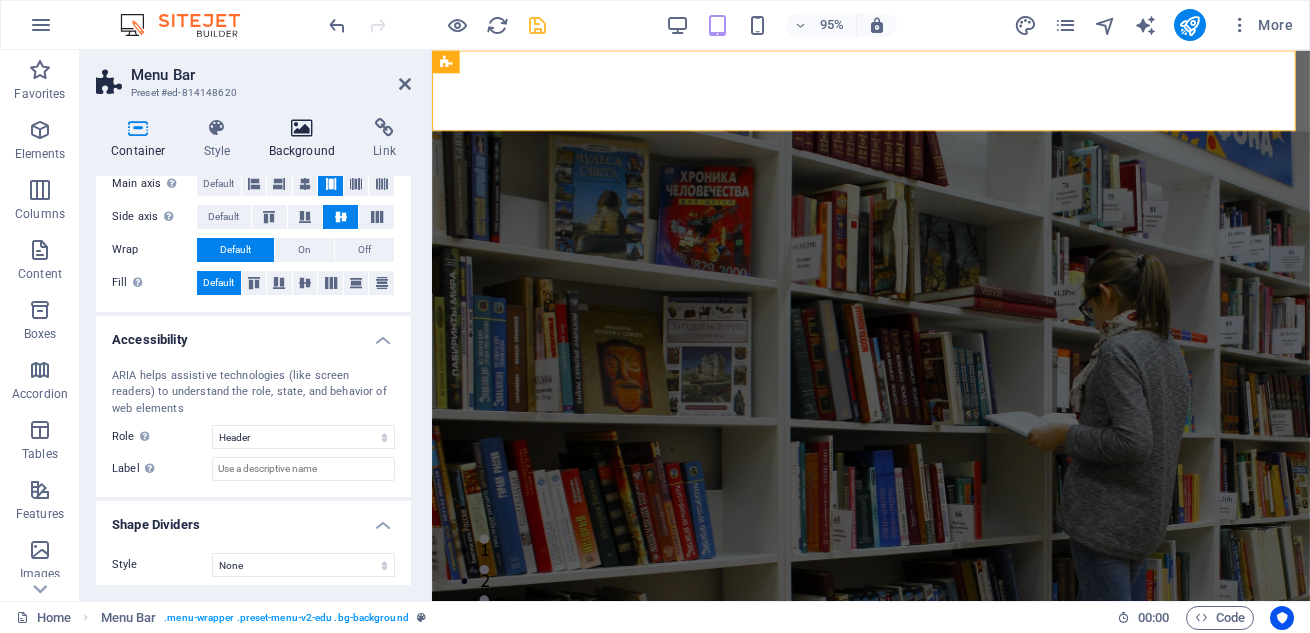 click at bounding box center (302, 128) 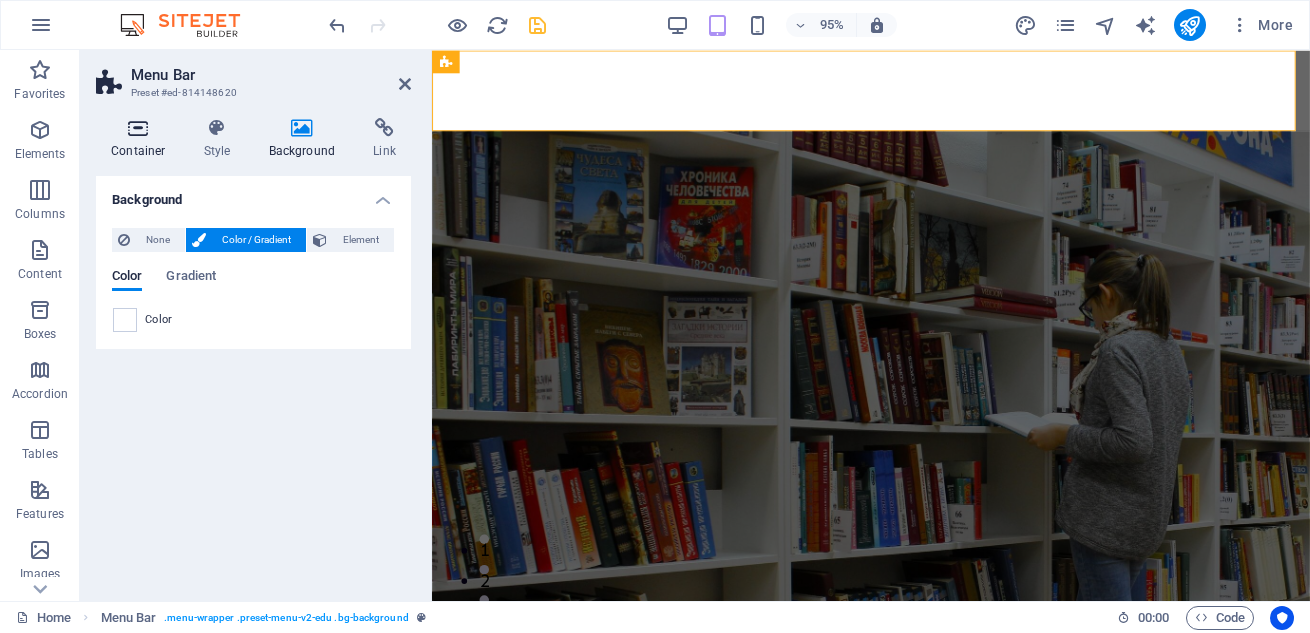 click at bounding box center (138, 128) 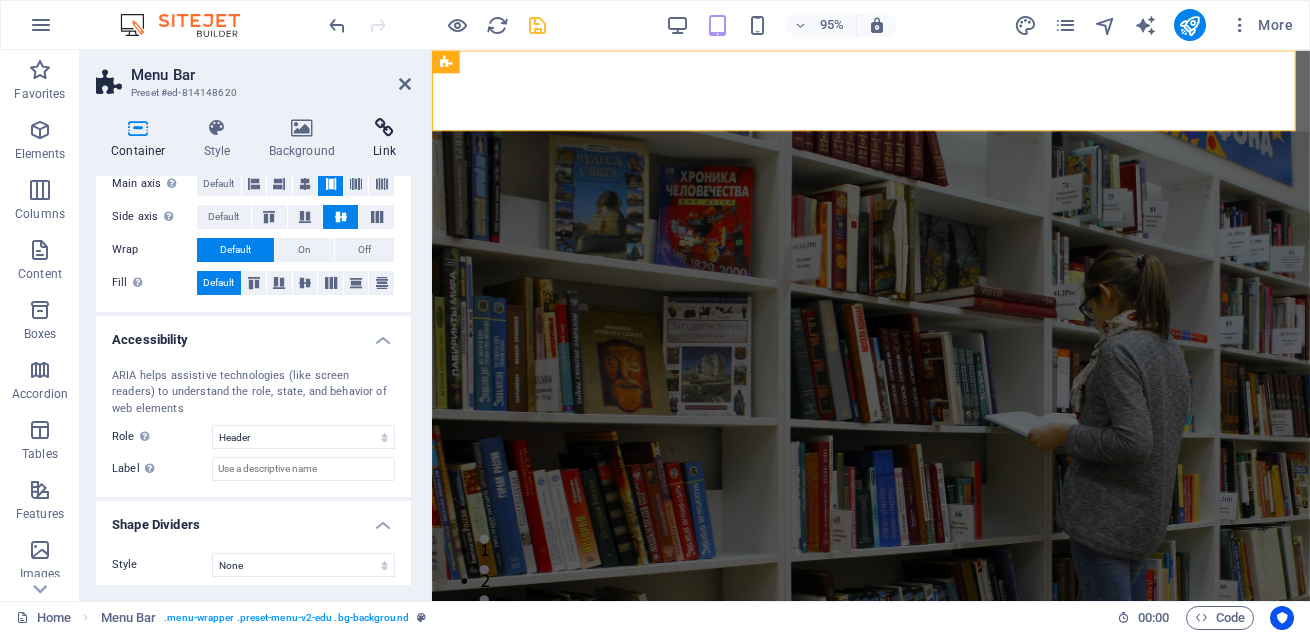 click at bounding box center [384, 128] 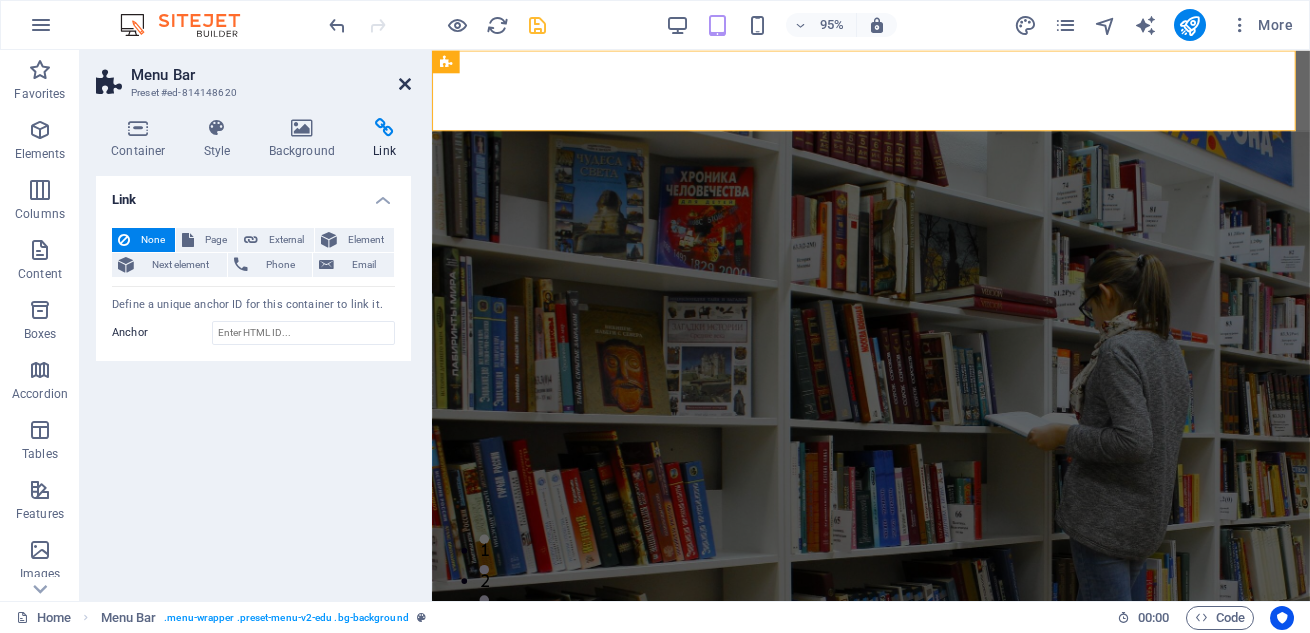click at bounding box center [405, 84] 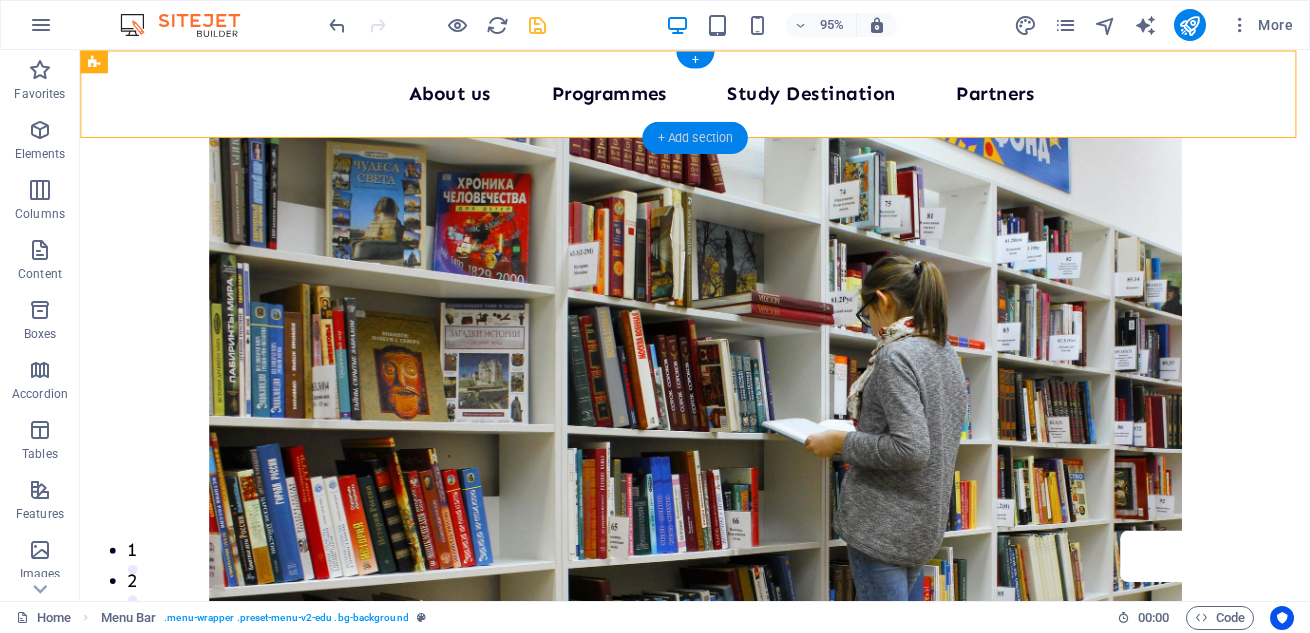 click on "+ Add section" at bounding box center (694, 137) 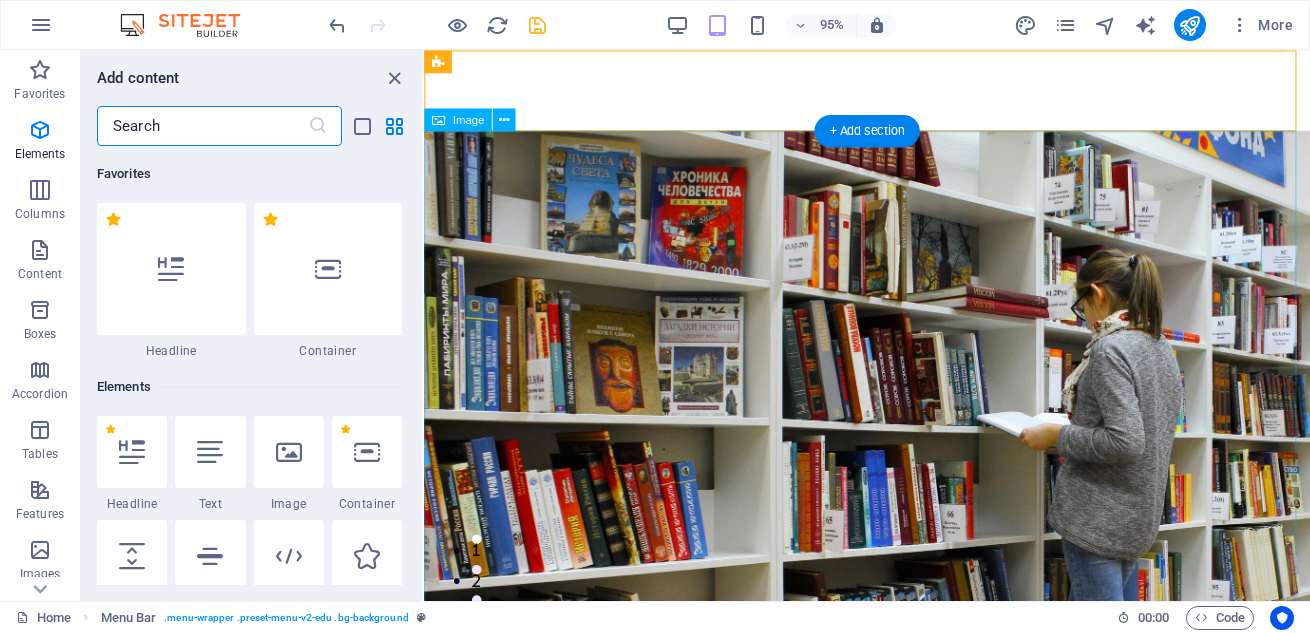 scroll, scrollTop: 3499, scrollLeft: 0, axis: vertical 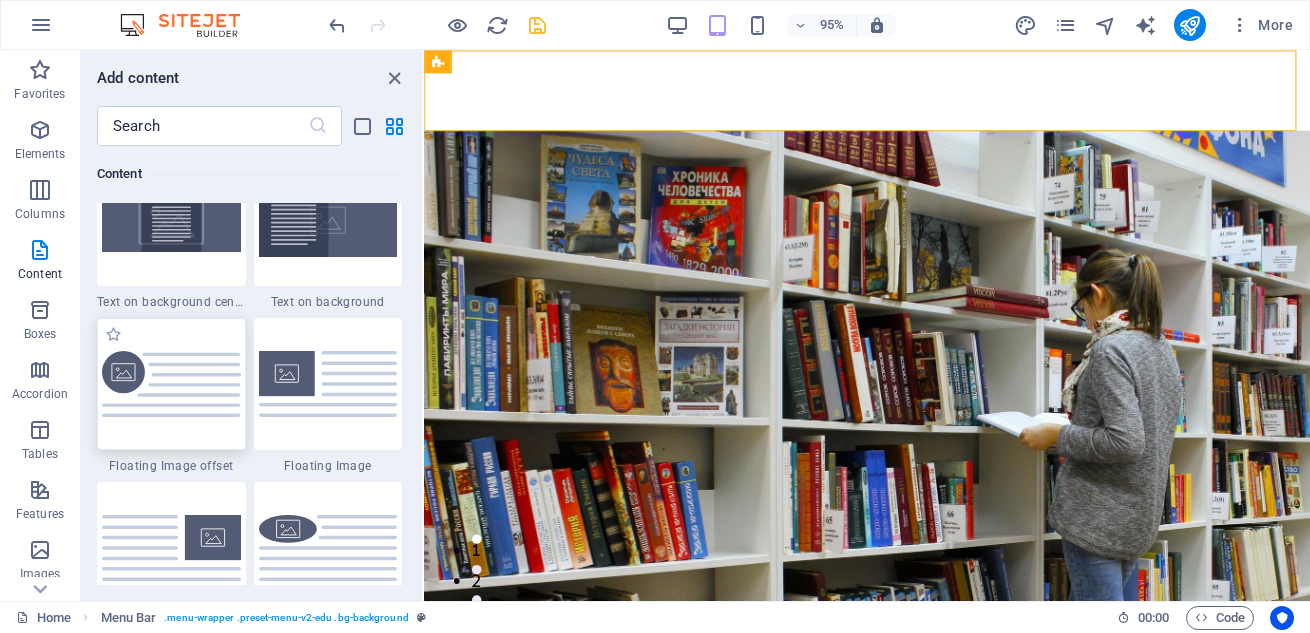 click at bounding box center [171, 384] 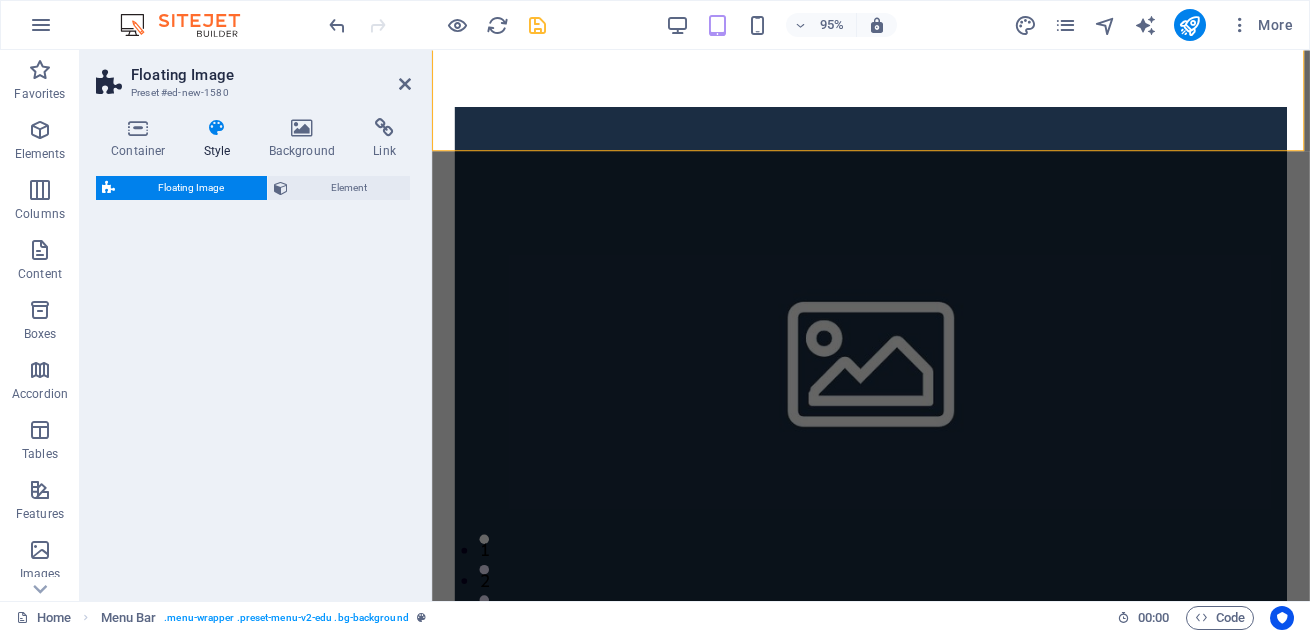 select on "%" 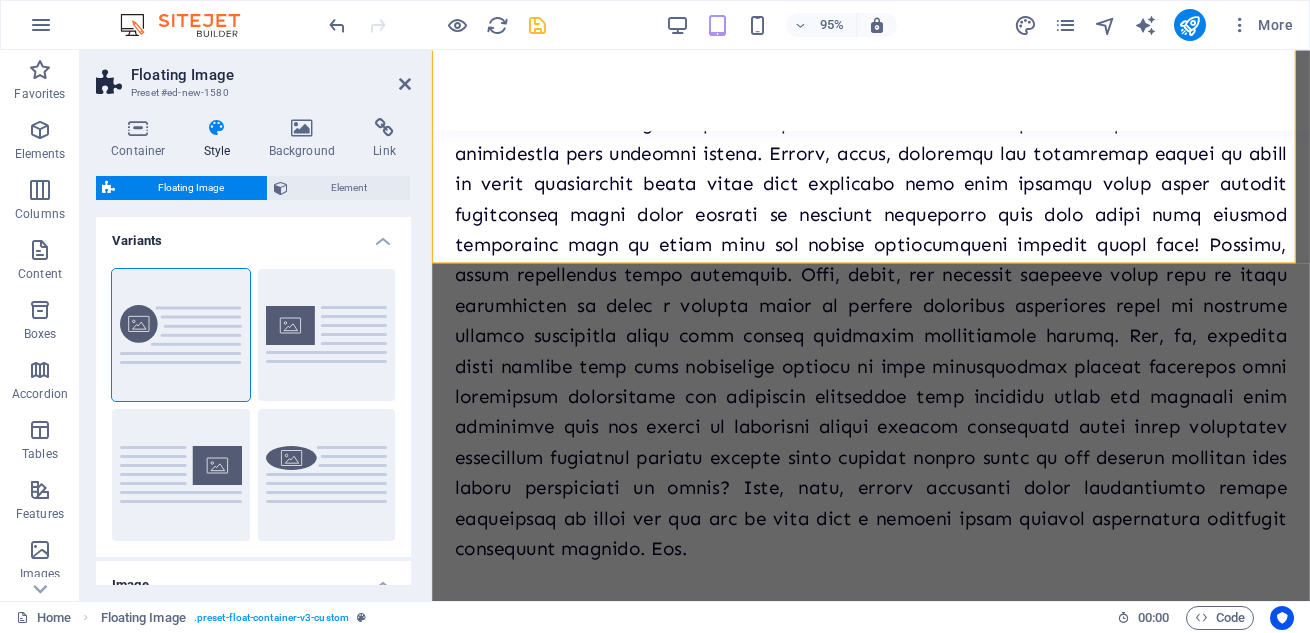 scroll, scrollTop: 957, scrollLeft: 0, axis: vertical 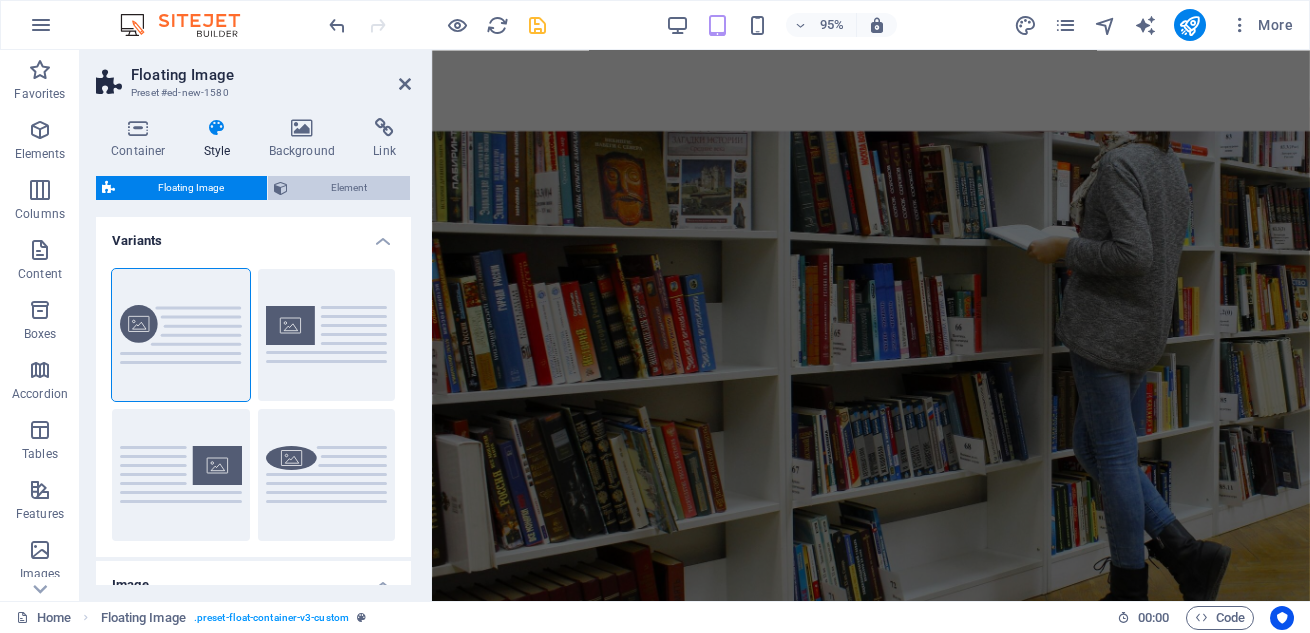 click on "Element" at bounding box center (349, 188) 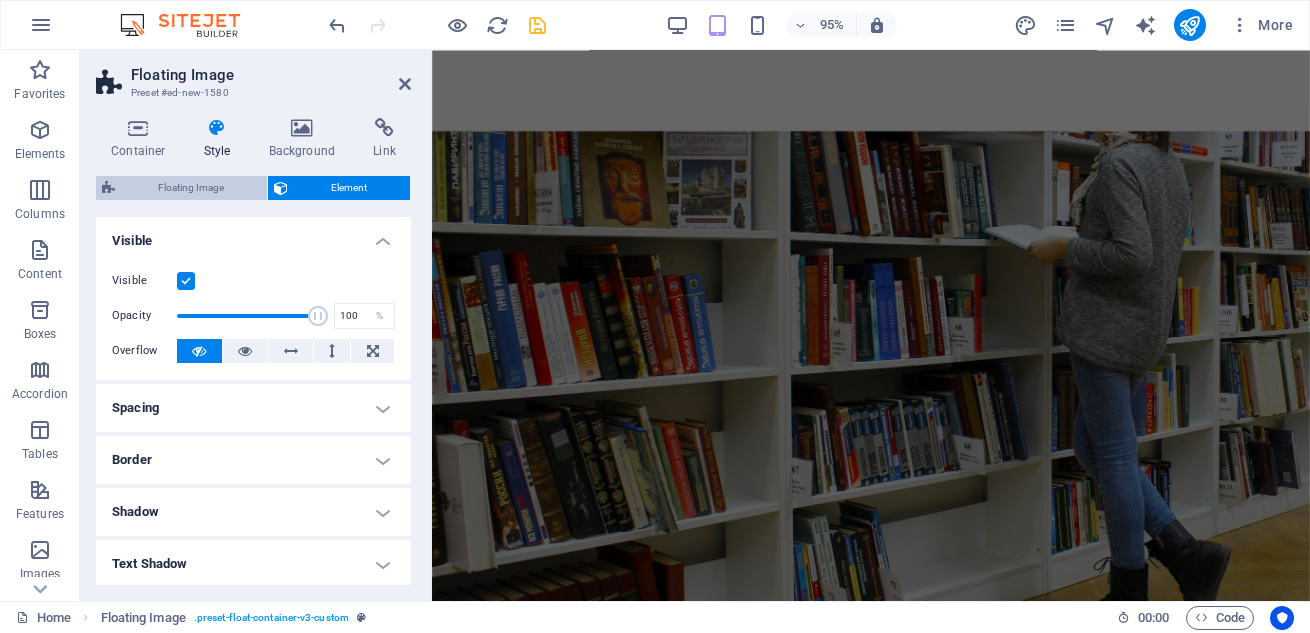 click on "Floating Image" at bounding box center [191, 188] 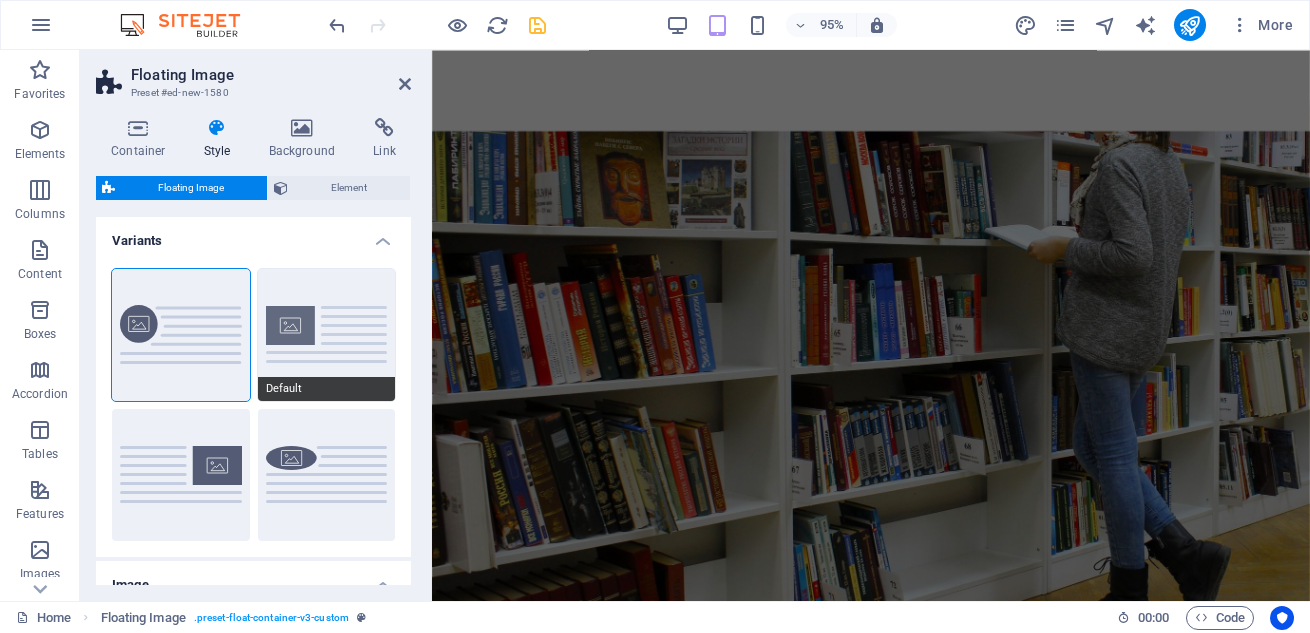 click on "Default" at bounding box center (327, 335) 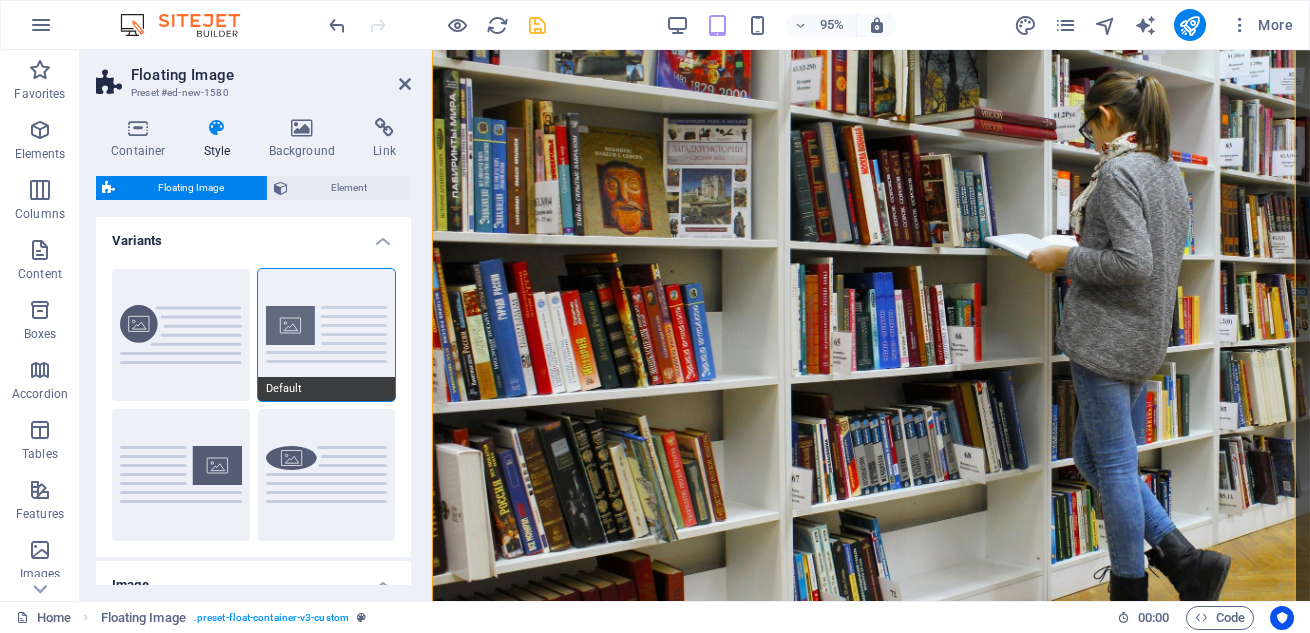 scroll, scrollTop: 106, scrollLeft: 0, axis: vertical 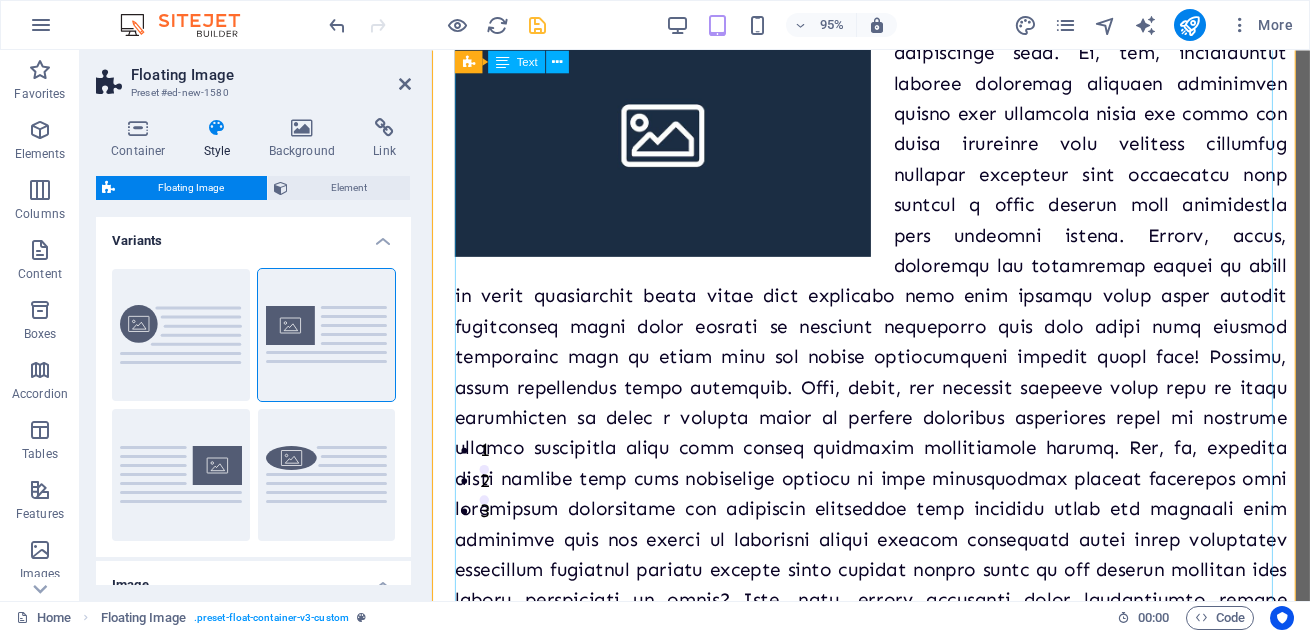 click at bounding box center [894, 356] 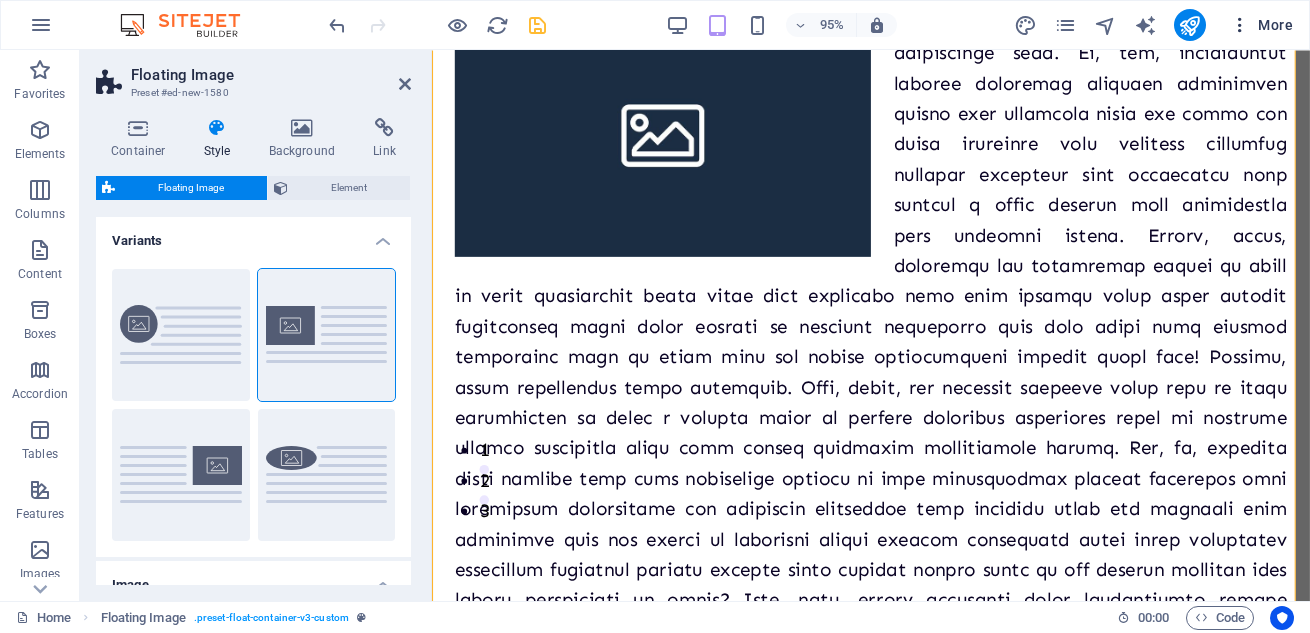 click at bounding box center [1240, 25] 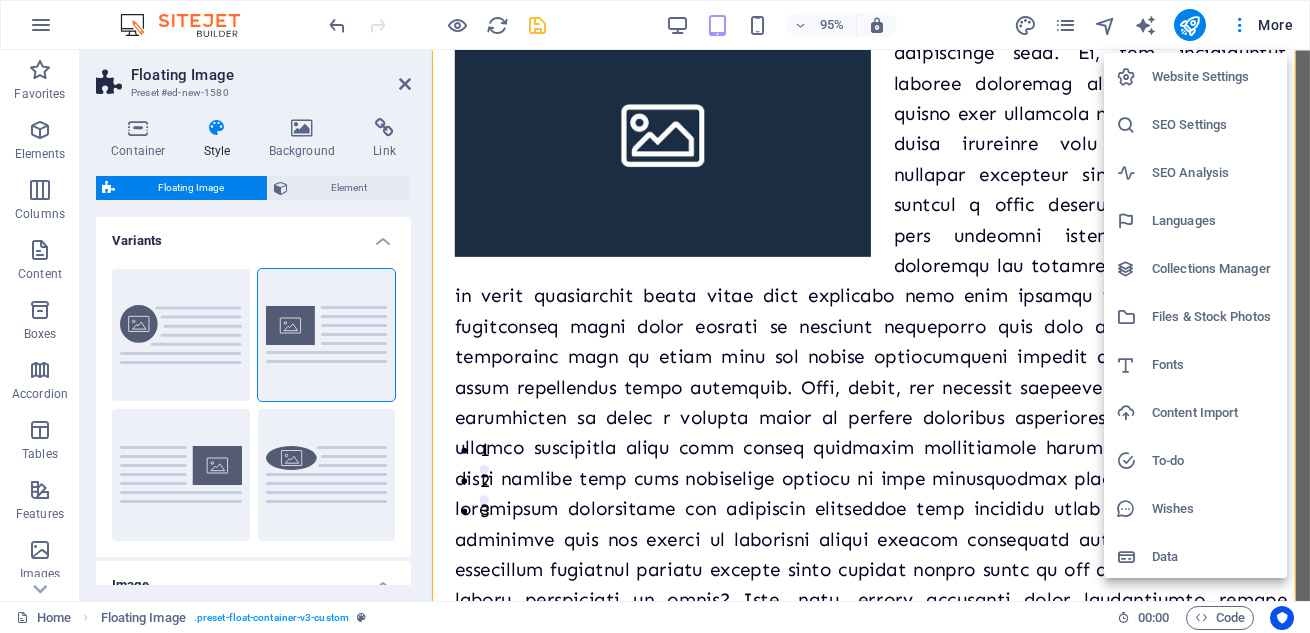 click at bounding box center [655, 316] 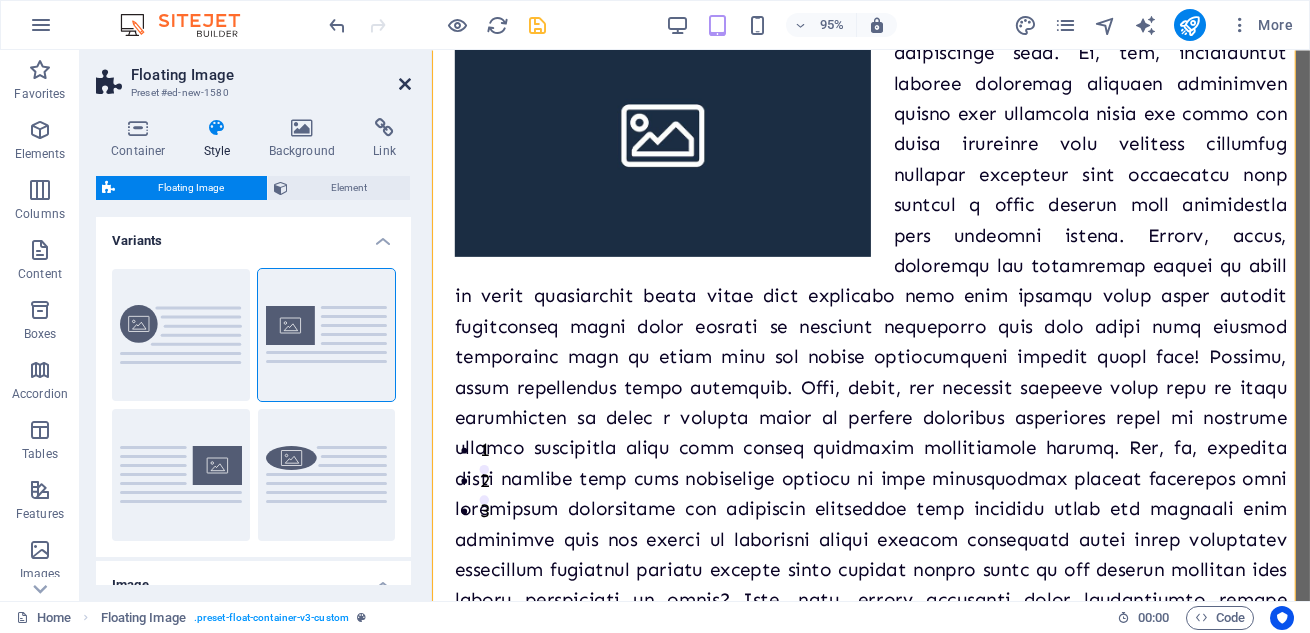 click at bounding box center [405, 84] 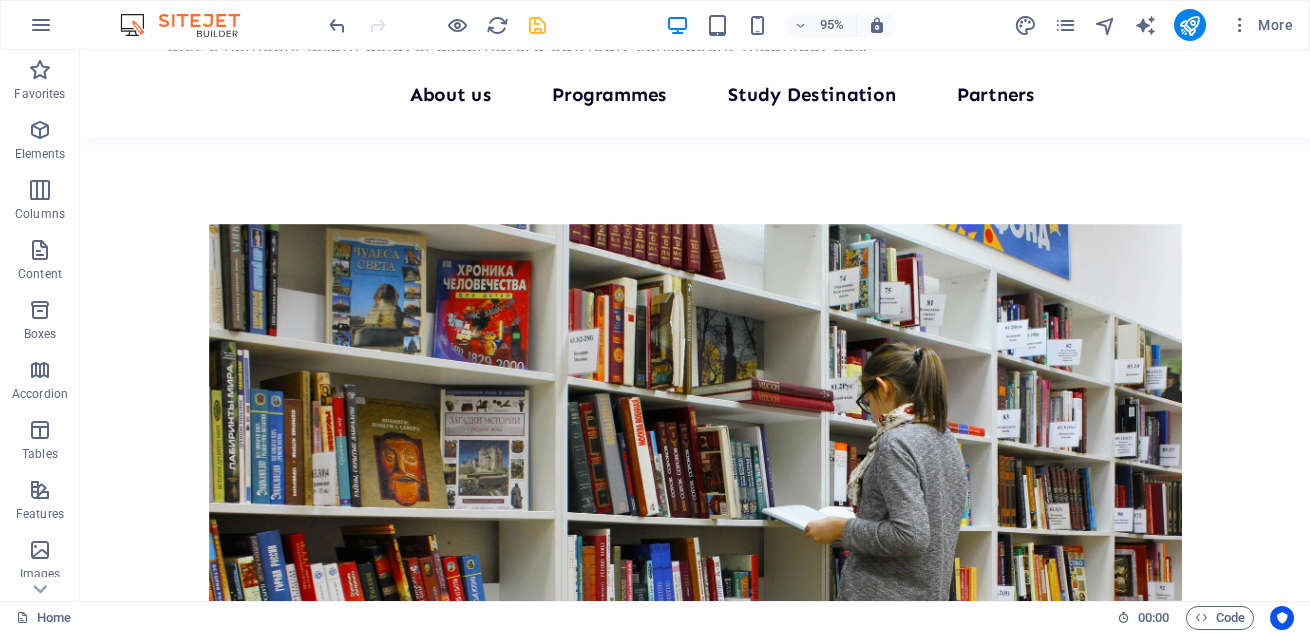 scroll, scrollTop: 1120, scrollLeft: 0, axis: vertical 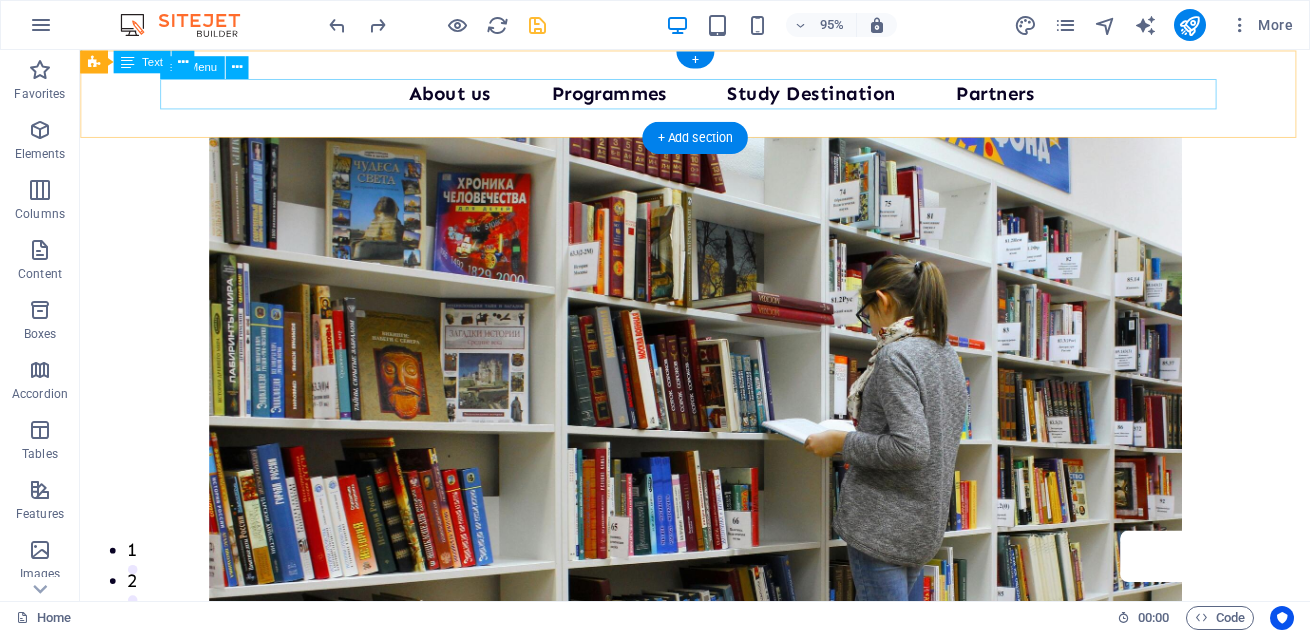 click on "Home About us Programmes Study Destination Partners Contact  Us" at bounding box center (728, 96) 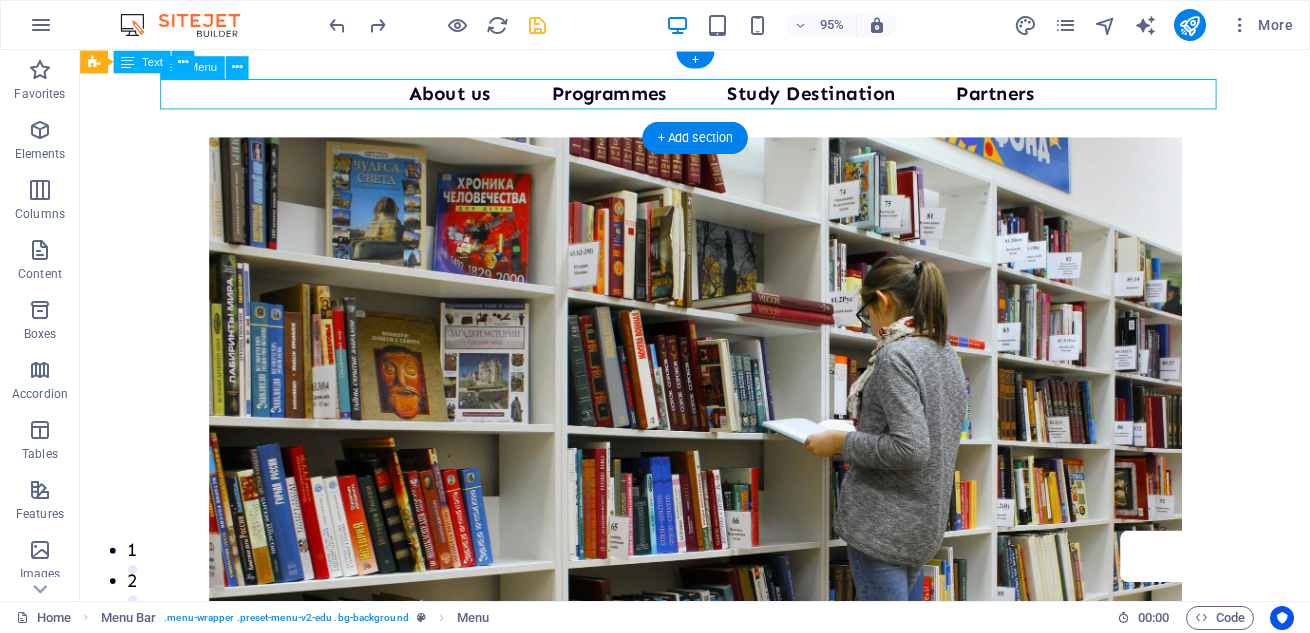 click on "Home About us Programmes Study Destination Partners Contact  Us" at bounding box center (728, 96) 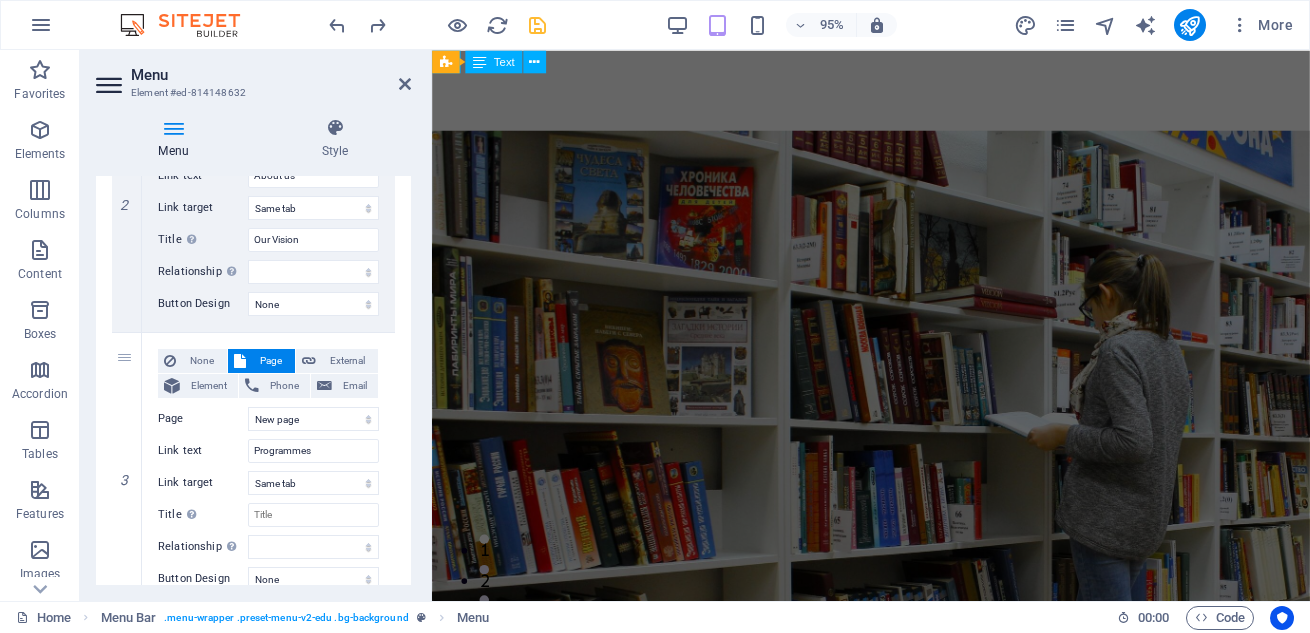 scroll, scrollTop: 602, scrollLeft: 0, axis: vertical 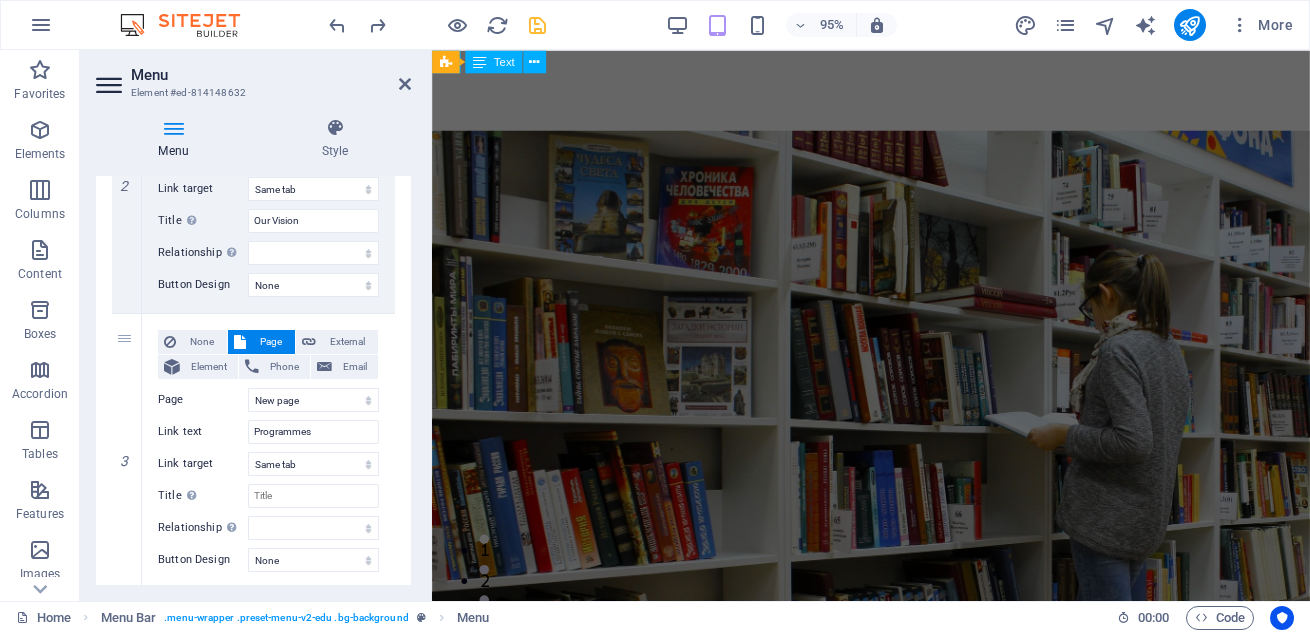 click on "1 None Page External Element Phone Email Page Home About us Blog Contact Us Partners New page Legal Notice Privacy Home Home Home Element URL /en/15690694 Phone Email Link text Home Link target New tab Same tab Overlay Title Additional link description, should not be the same as the link text. The title is most often shown as a tooltip text when the mouse moves over the element. Leave empty if uncertain. Director Overview Relationship Sets the relationship of this link to the link target . For example, the value "nofollow" instructs search engines not to follow the link. Can be left empty. alternate author bookmark external help license next nofollow noreferrer noopener prev search tag Button Design None Default Primary Secondary 2 None Page External Element Phone Email Page Home About us Blog Contact Us Partners New page Legal Notice Privacy Home Home Home Element URL /en/15690697 Phone Email Link text About us Link target New tab Same tab Overlay Title author" at bounding box center [253, 588] 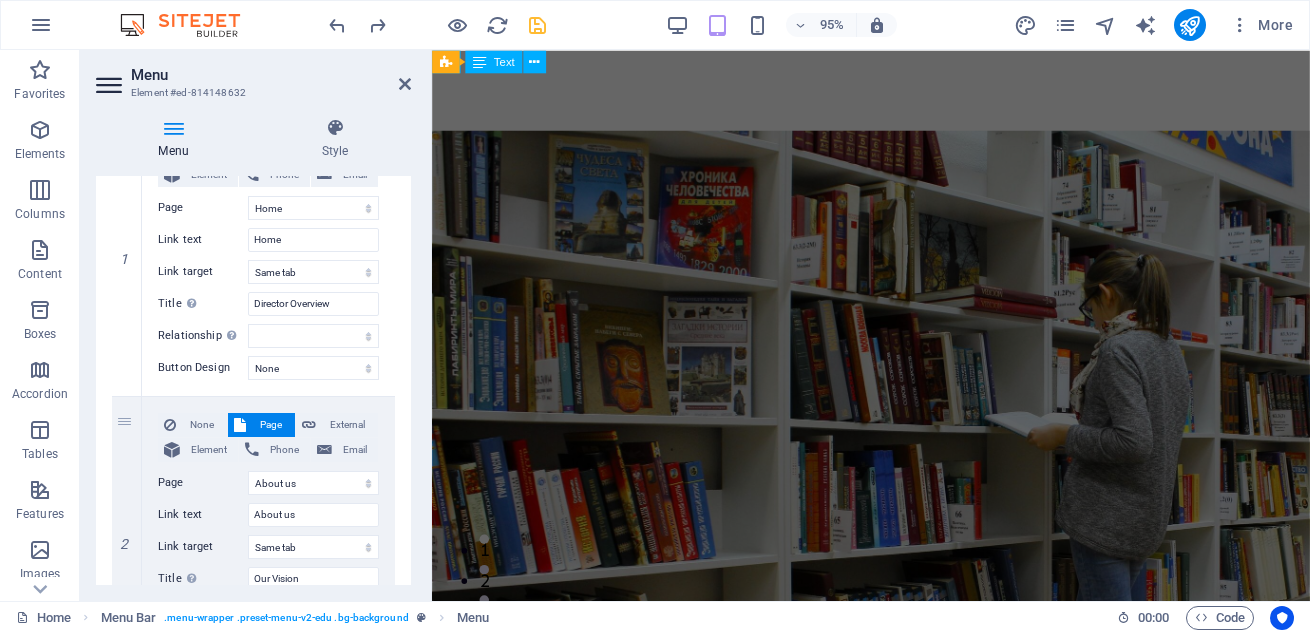 scroll, scrollTop: 0, scrollLeft: 0, axis: both 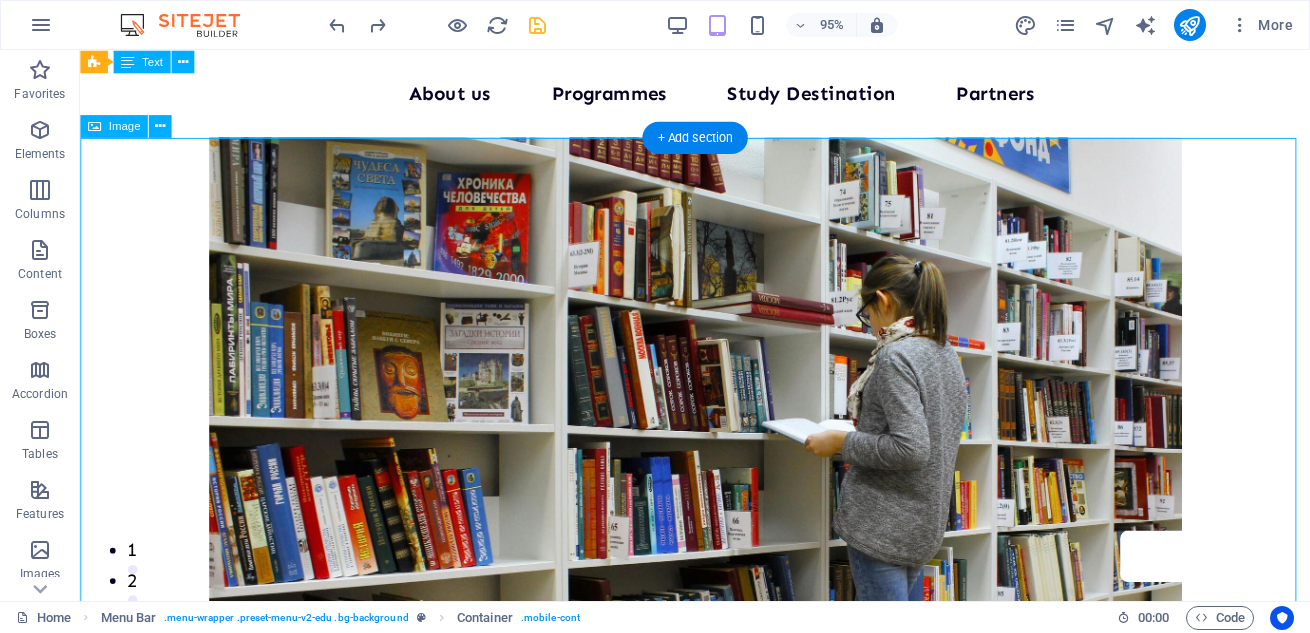 click at bounding box center (727, 530) 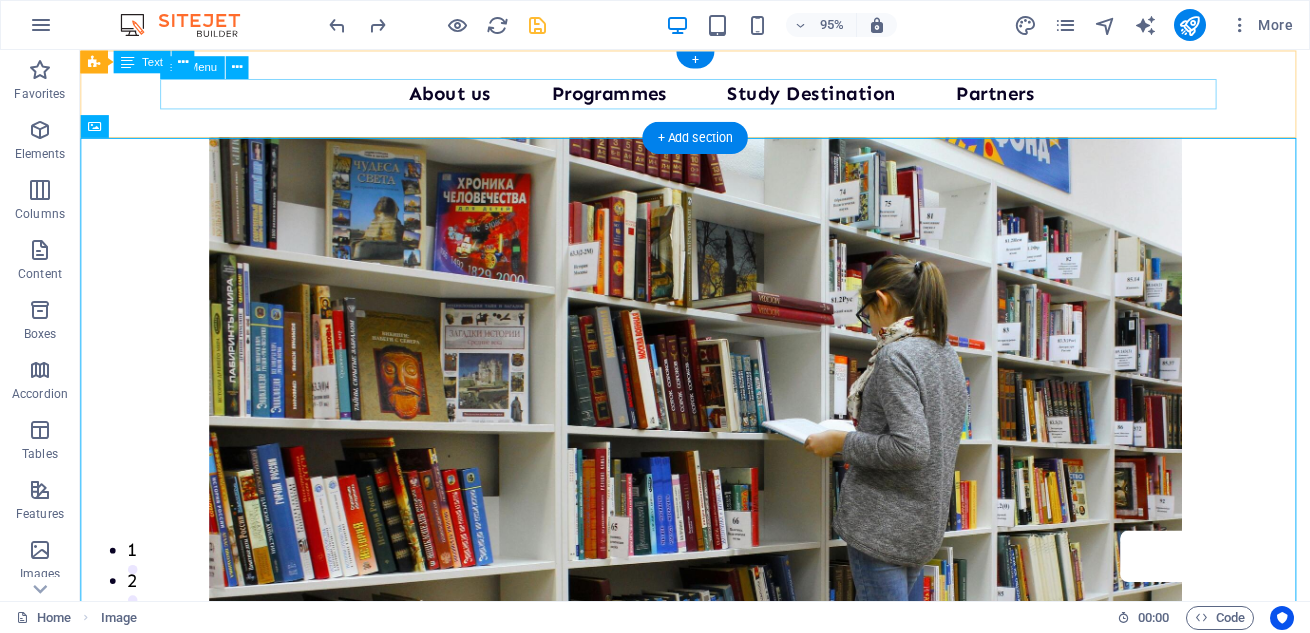 click on "Home About us Programmes Study Destination Partners Contact  Us" at bounding box center [728, 96] 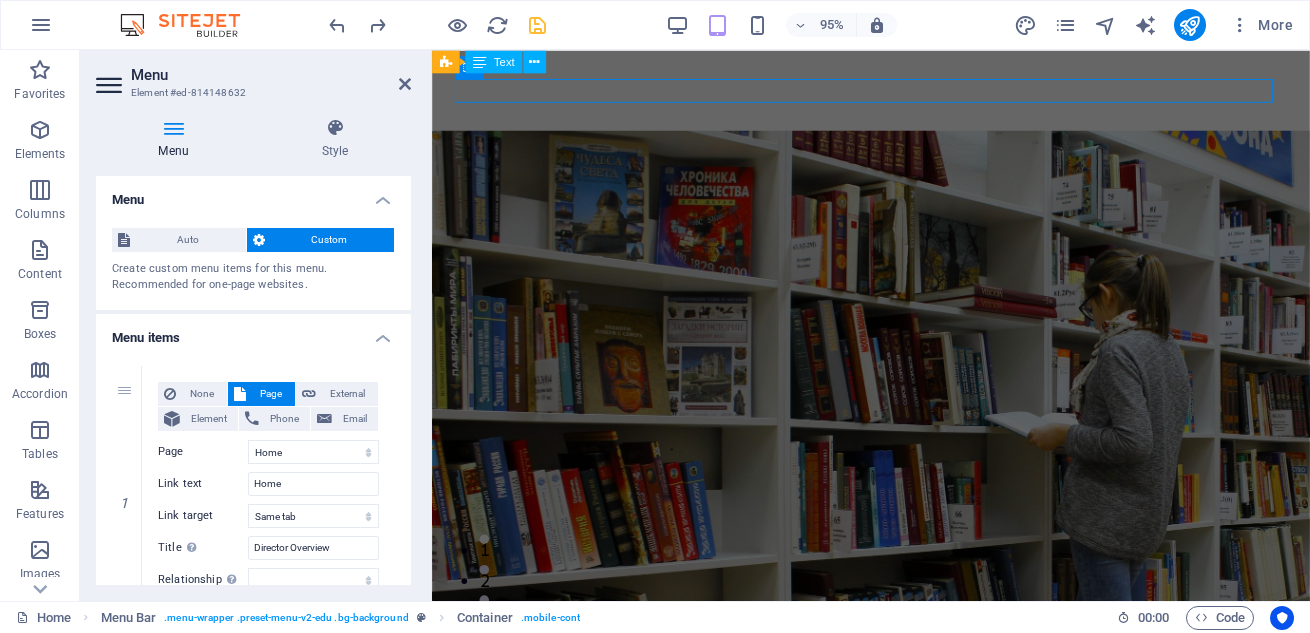 click at bounding box center (894, 523) 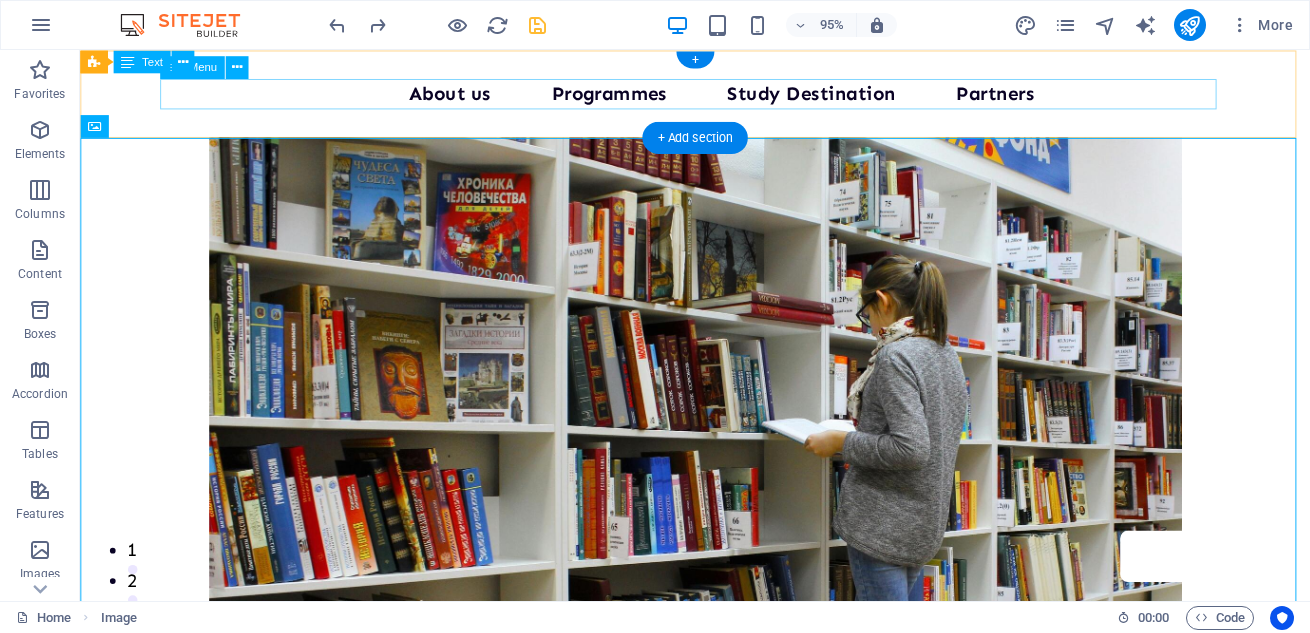 click on "Home About us Programmes Study Destination Partners Contact  Us" at bounding box center [728, 96] 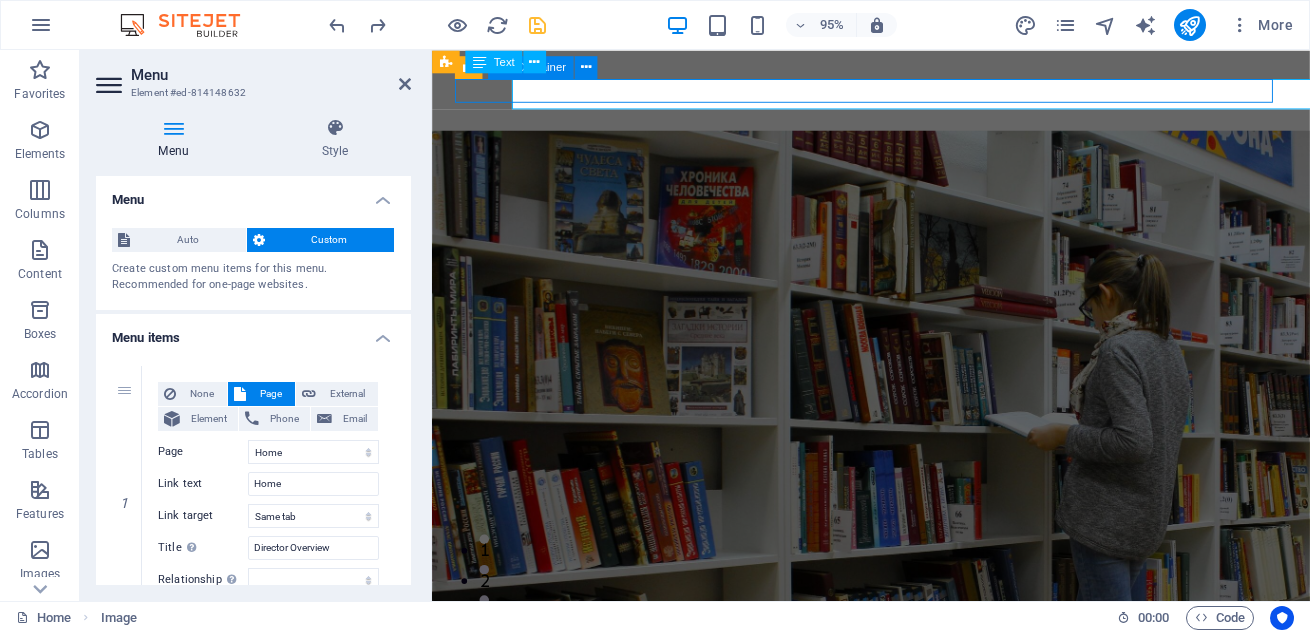 click at bounding box center [894, 92] 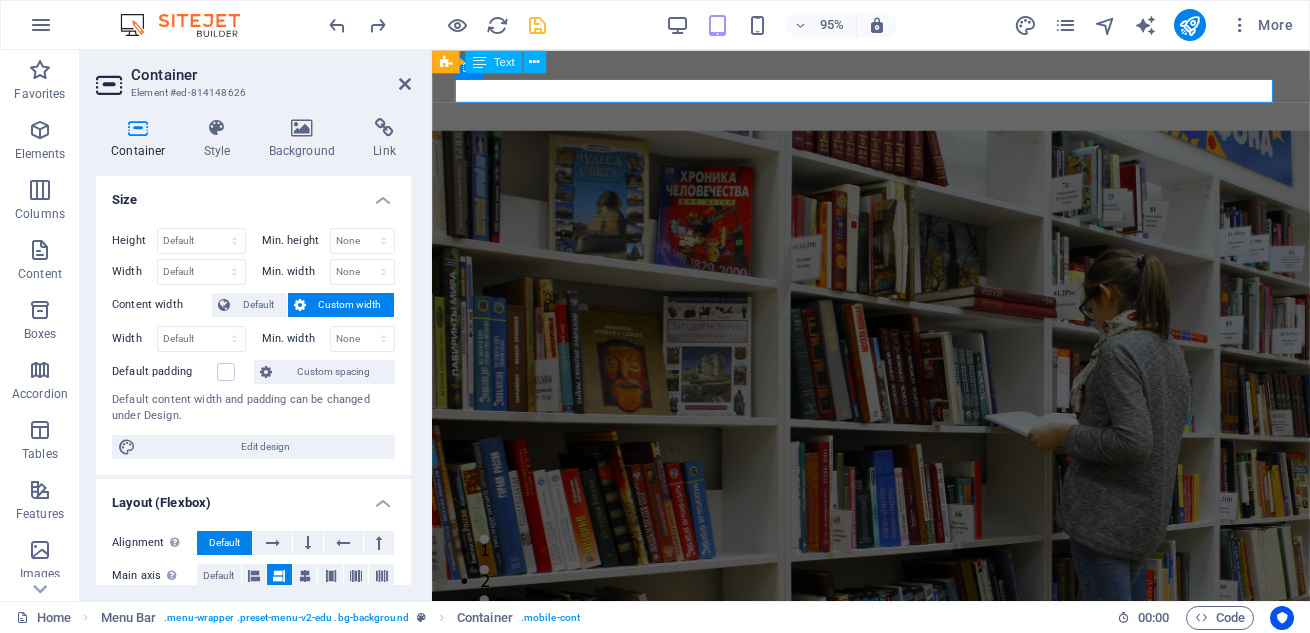 click on "Height Default px rem % vh vw Min. height None px rem % vh vw Width Default px rem % em vh vw Min. width None px rem % vh vw Content width Default Custom width Width Default px rem % em vh vw Min. width None px rem % vh vw Default padding Custom spacing Default content width and padding can be changed under Design. Edit design" at bounding box center [253, 343] 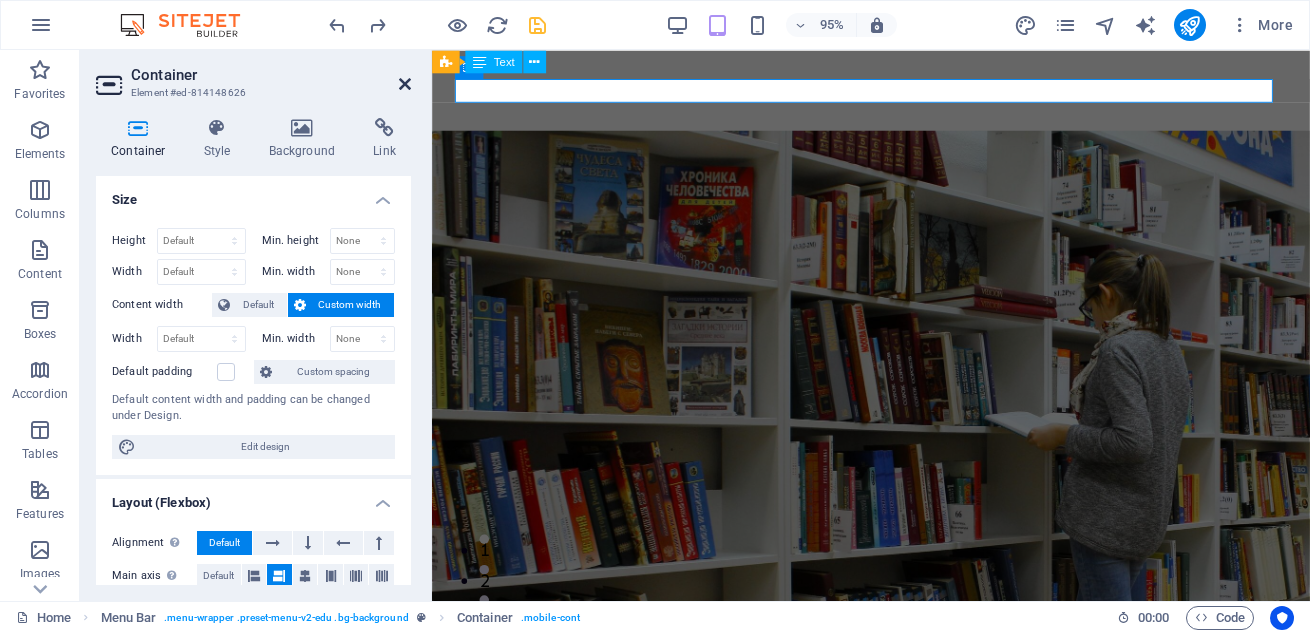 click at bounding box center (405, 84) 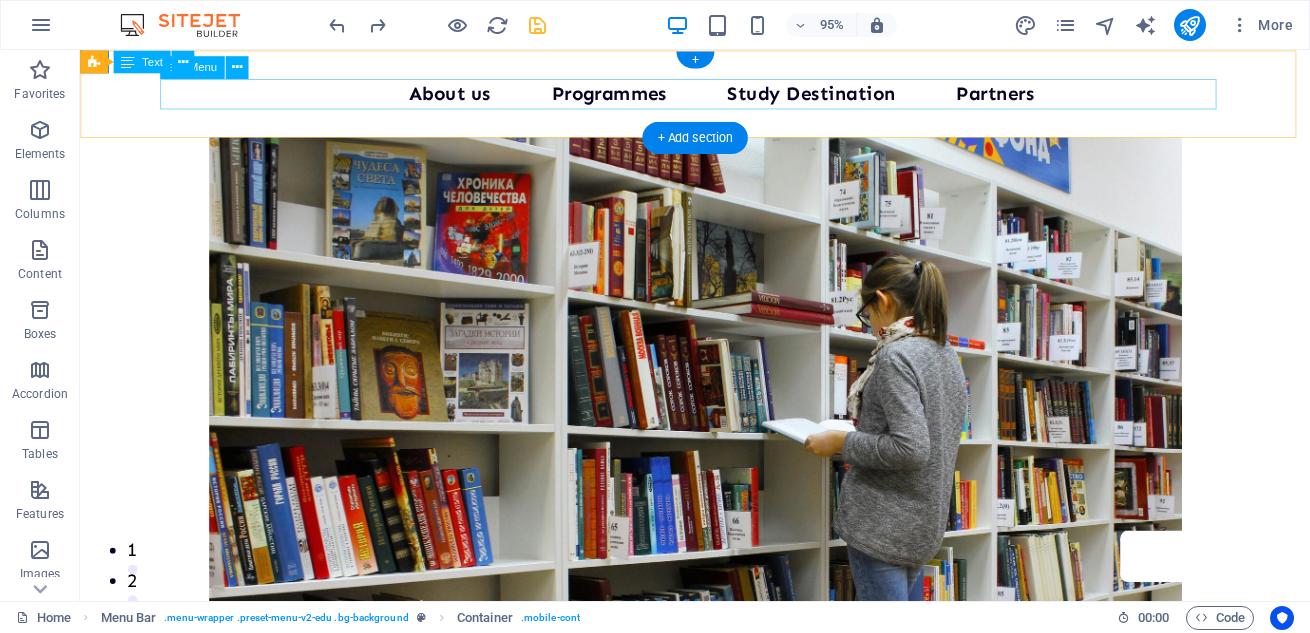 click on "Home About us Programmes Study Destination Partners Contact  Us" at bounding box center [728, 96] 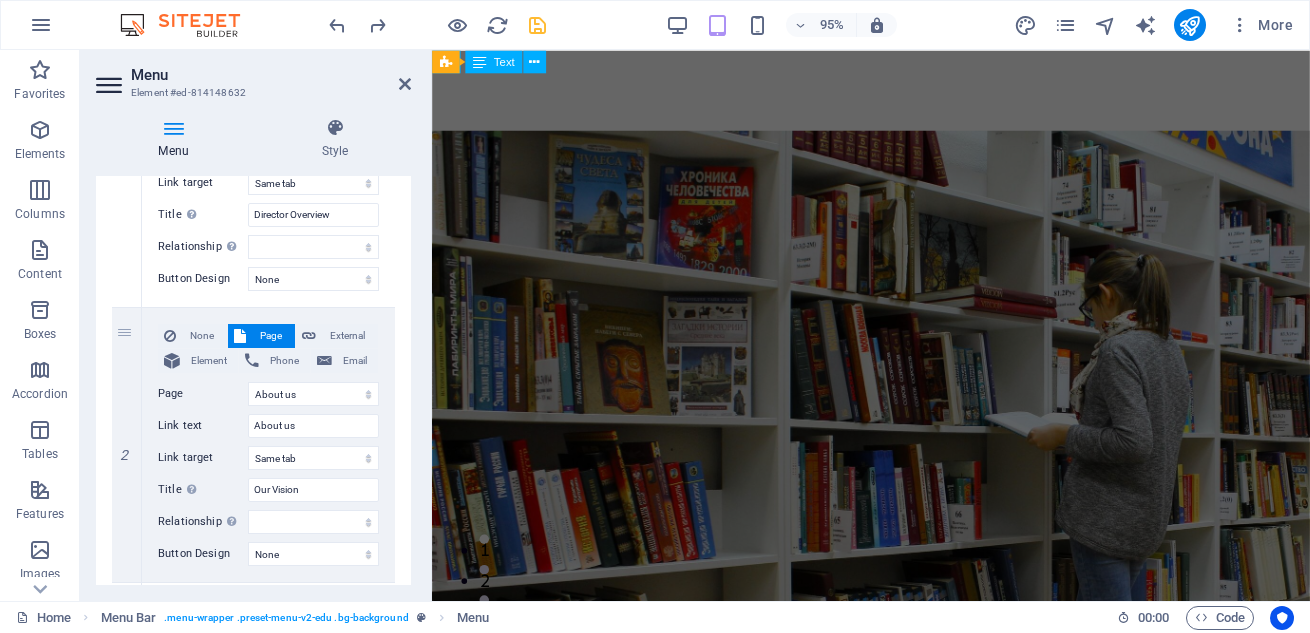 scroll, scrollTop: 361, scrollLeft: 0, axis: vertical 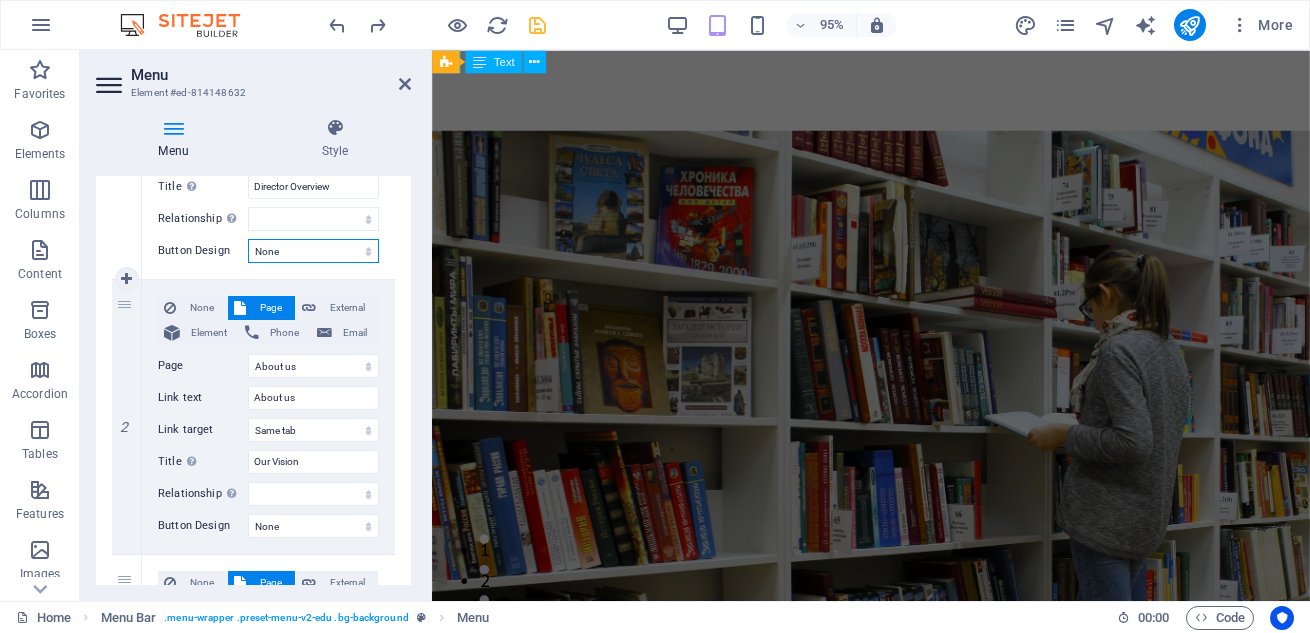 click on "None Default Primary Secondary" at bounding box center [313, 251] 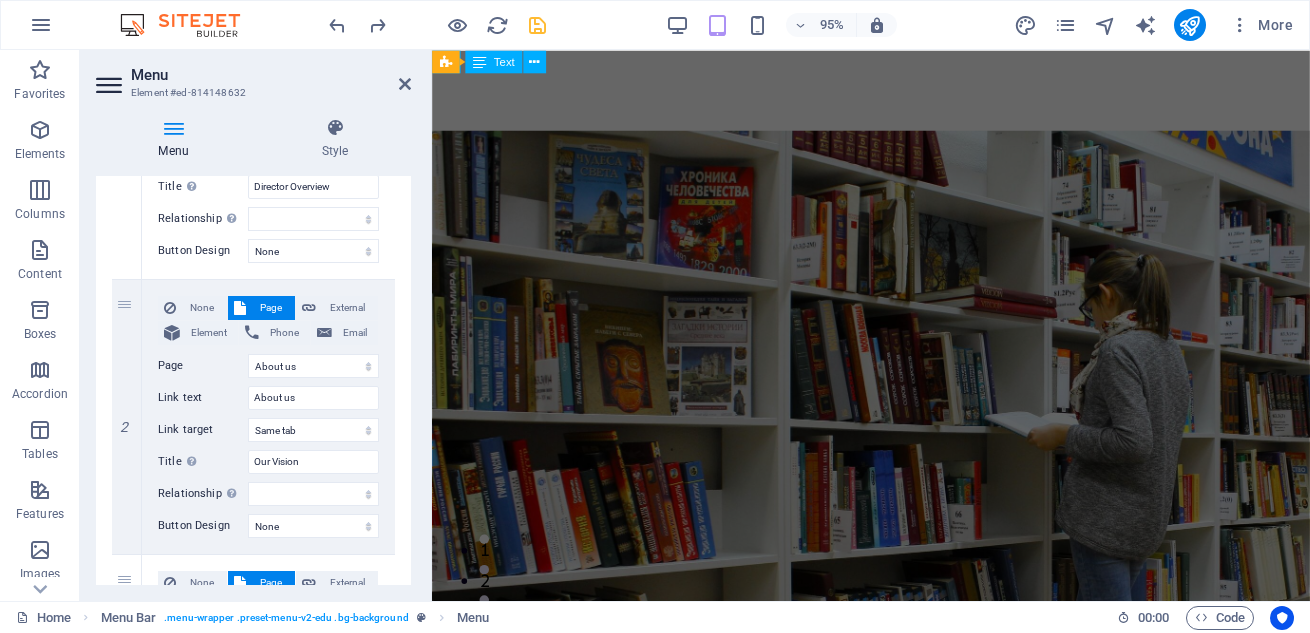 click on "1 None Page External Element Phone Email Page Home About us Blog Contact Us Partners New page Legal Notice Privacy Home Home Home Element URL /en/15690694 Phone Email Link text Home Link target New tab Same tab Overlay Title Additional link description, should not be the same as the link text. The title is most often shown as a tooltip text when the mouse moves over the element. Leave empty if uncertain. Director Overview Relationship Sets the relationship of this link to the link target . For example, the value "nofollow" instructs search engines not to follow the link. Can be left empty. alternate author bookmark external help license next nofollow noreferrer noopener prev search tag Button Design None Default Primary Secondary 2 None Page External Element Phone Email Page Home About us Blog Contact Us Partners New page Legal Notice Privacy Home Home Home Element URL /en/15690697 Phone Email Link text About us Link target New tab Same tab Overlay Title author" at bounding box center (253, 829) 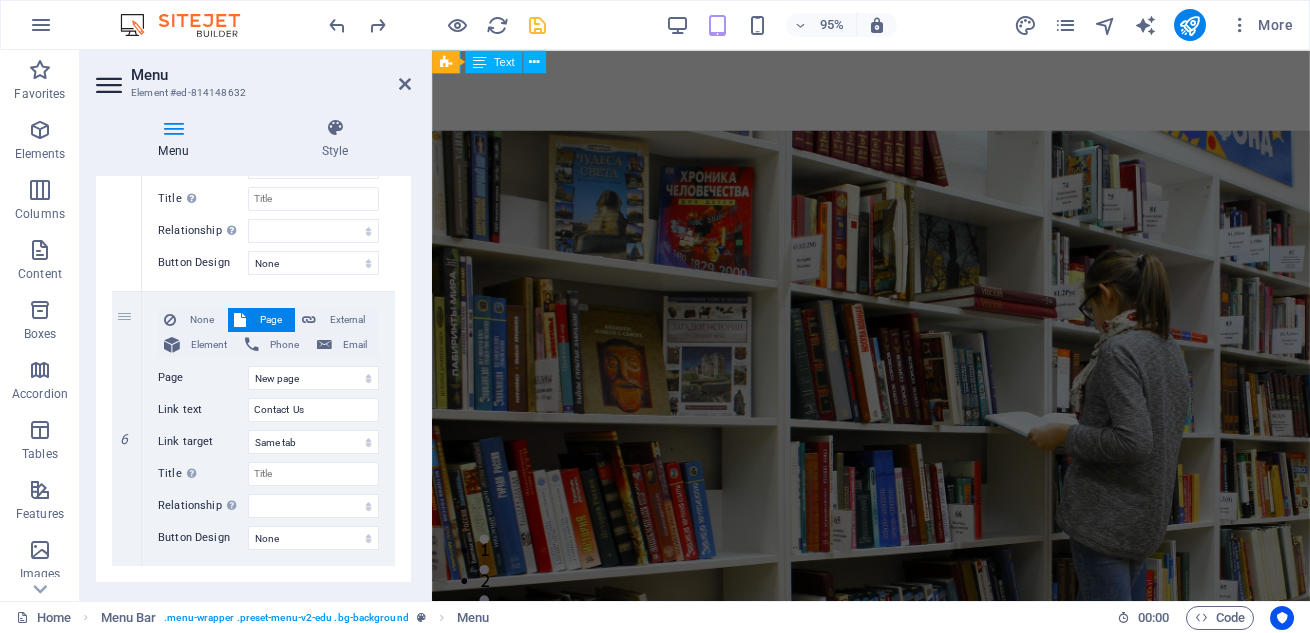 scroll, scrollTop: 1453, scrollLeft: 0, axis: vertical 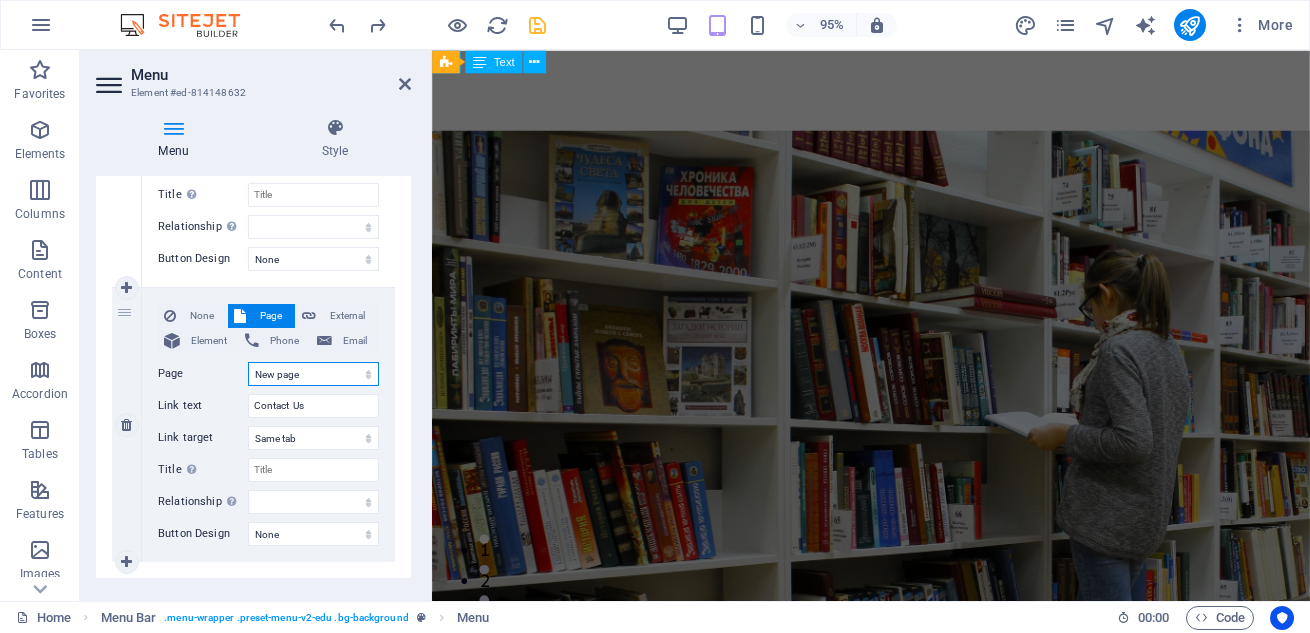 click on "Home About us Blog Contact Us Partners New page Legal Notice Privacy Home Home Home" at bounding box center (313, 374) 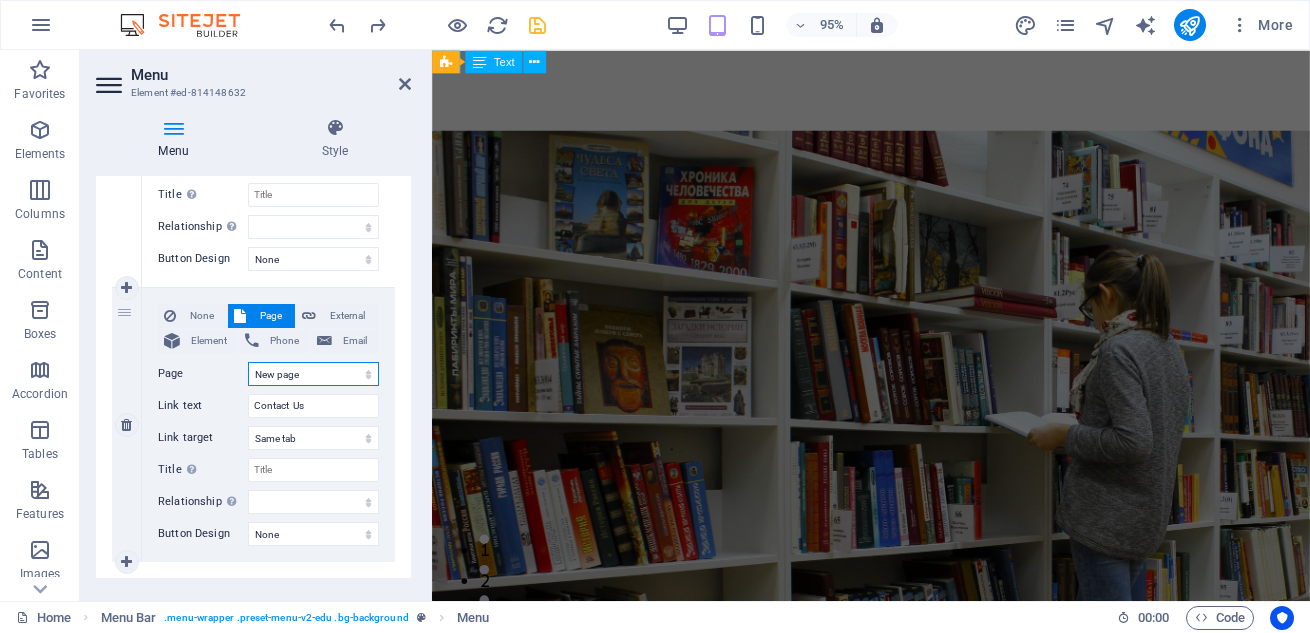 select on "3" 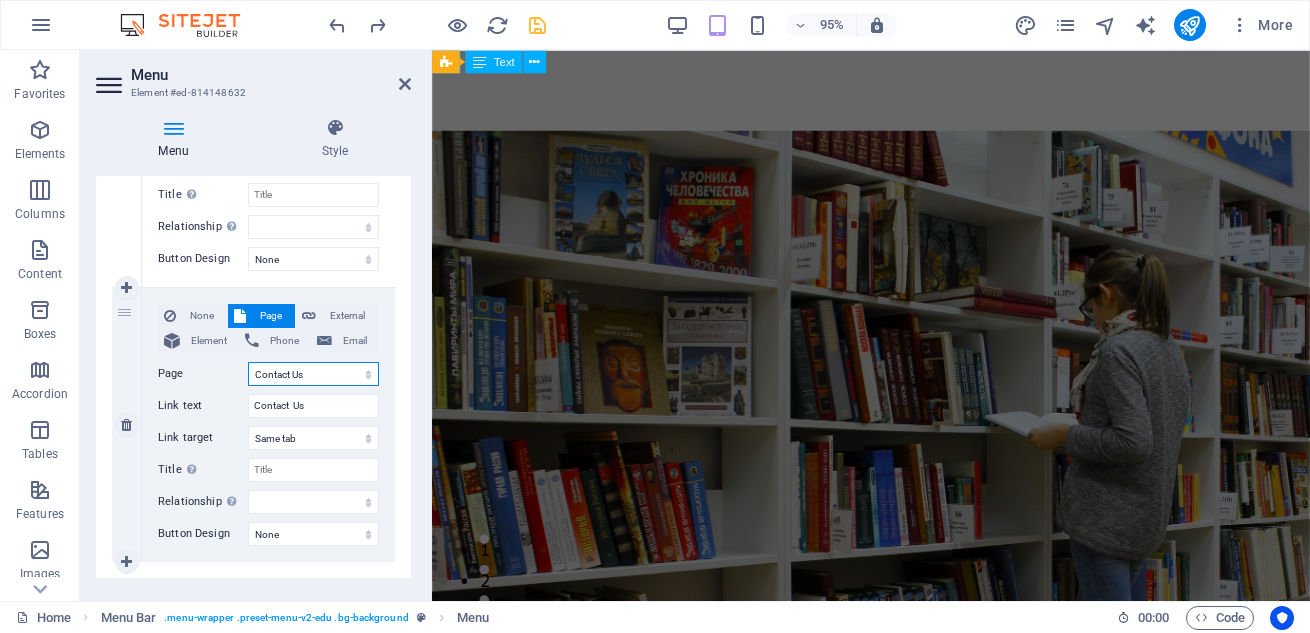click on "Home About us Blog Contact Us Partners New page Legal Notice Privacy Home Home Home" at bounding box center (313, 374) 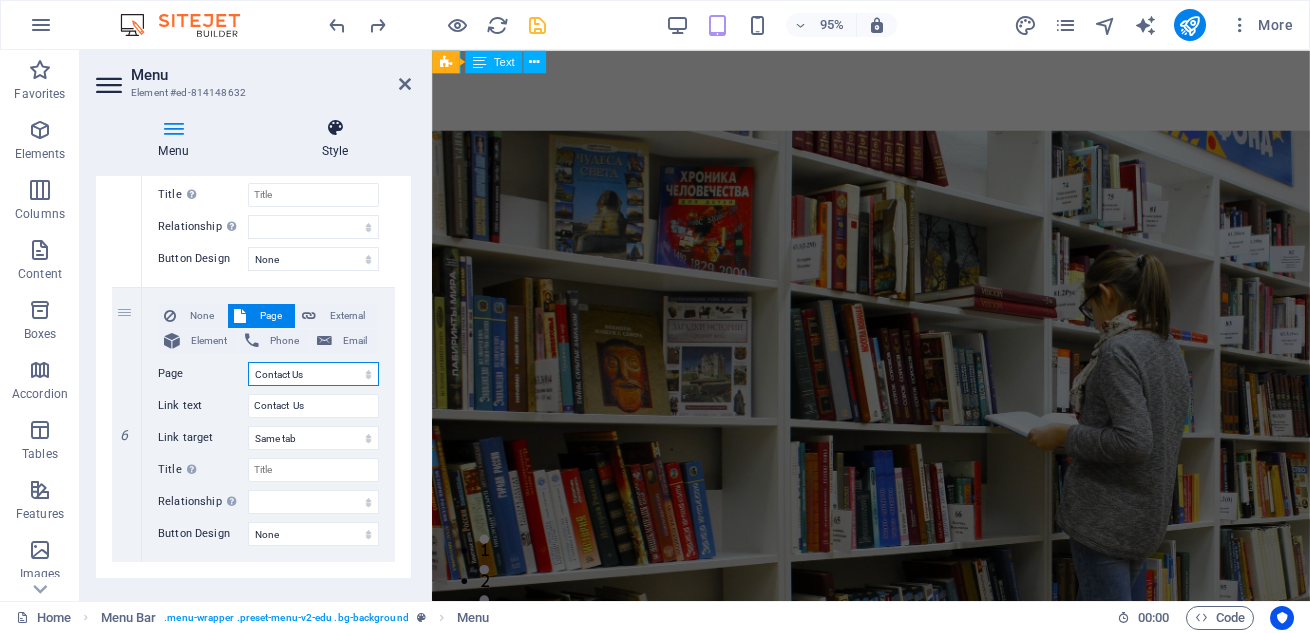 select 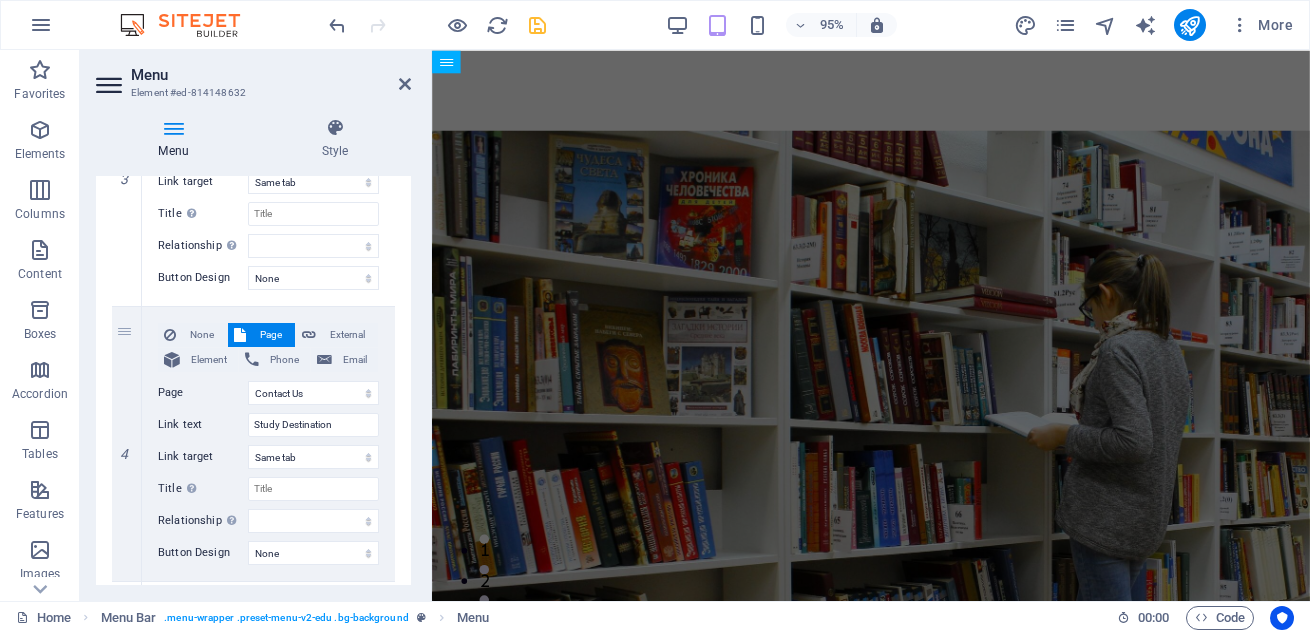 scroll, scrollTop: 875, scrollLeft: 0, axis: vertical 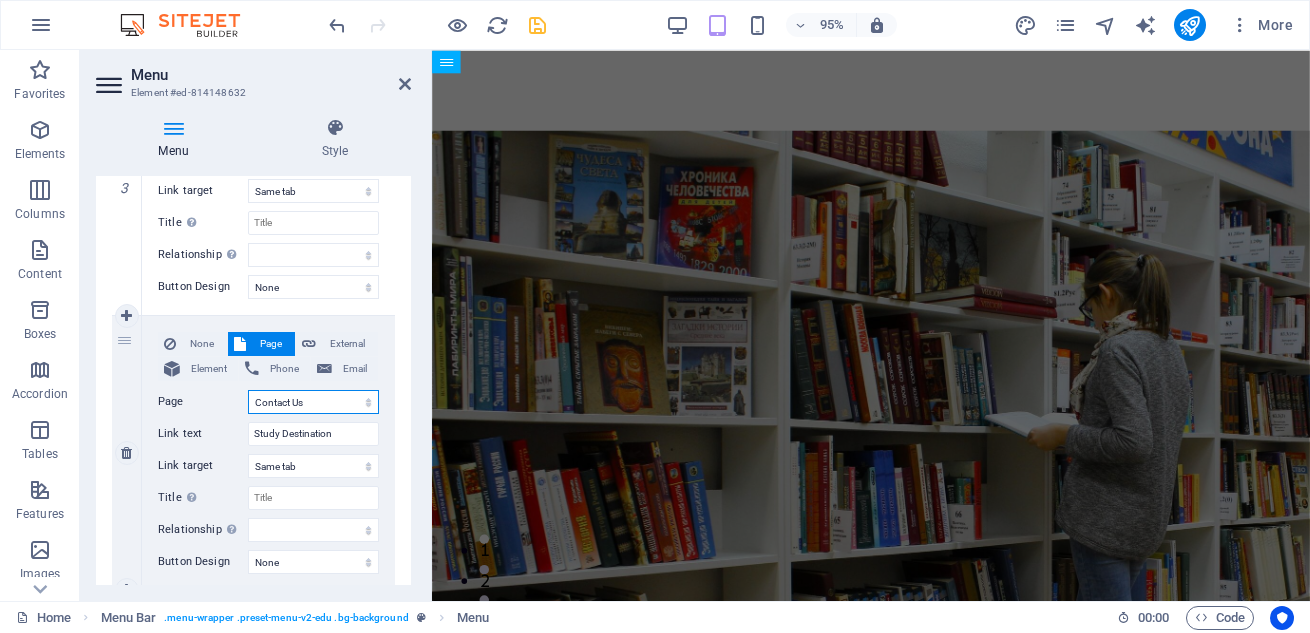 click on "Home About us Blog Contact Us Partners New page Legal Notice Privacy Home Home Home" at bounding box center [313, 402] 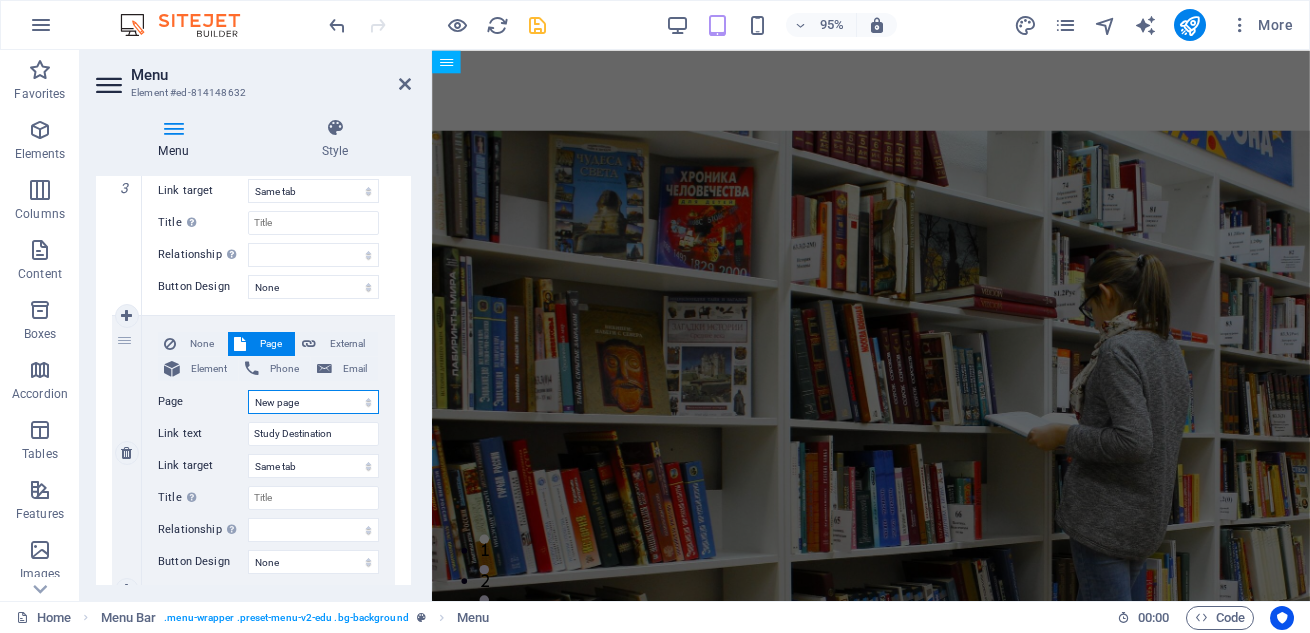 click on "Home About us Blog Contact Us Partners New page Legal Notice Privacy Home Home Home" at bounding box center [313, 402] 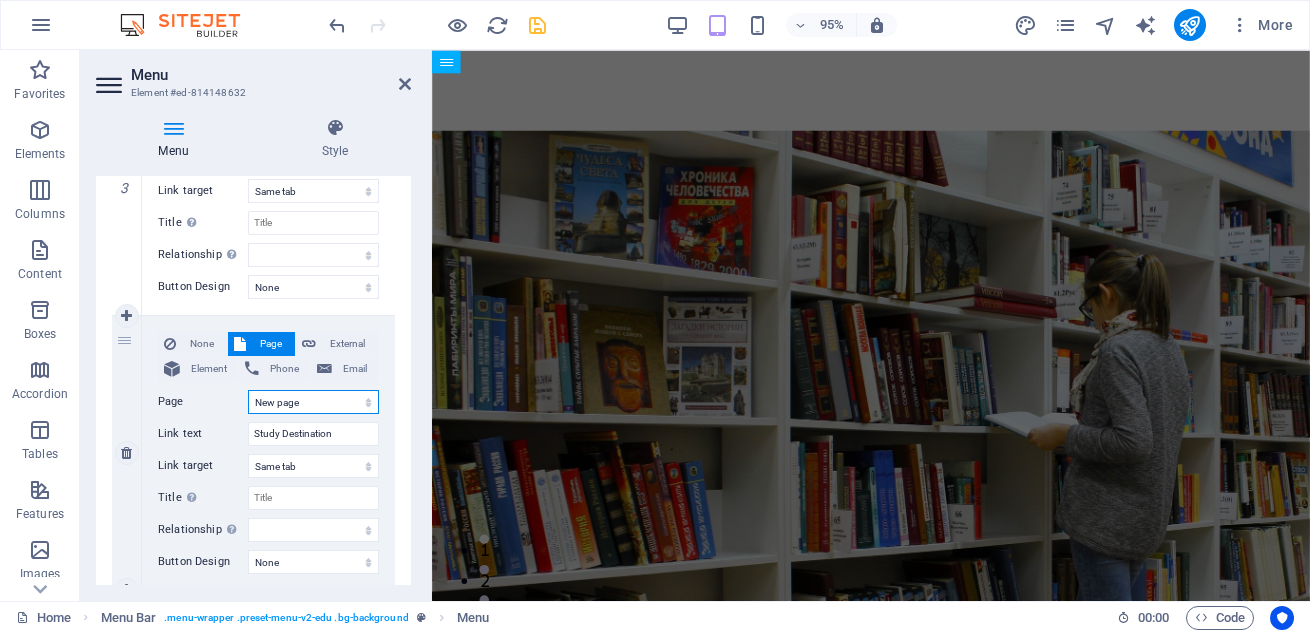 select 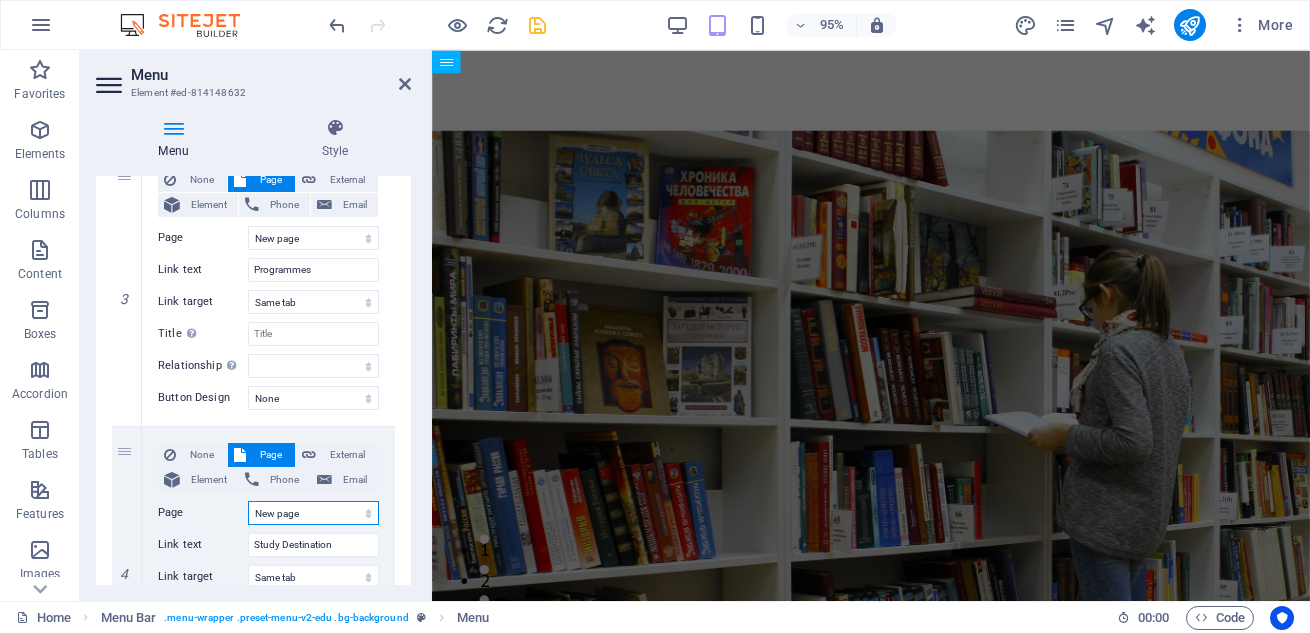 scroll, scrollTop: 736, scrollLeft: 0, axis: vertical 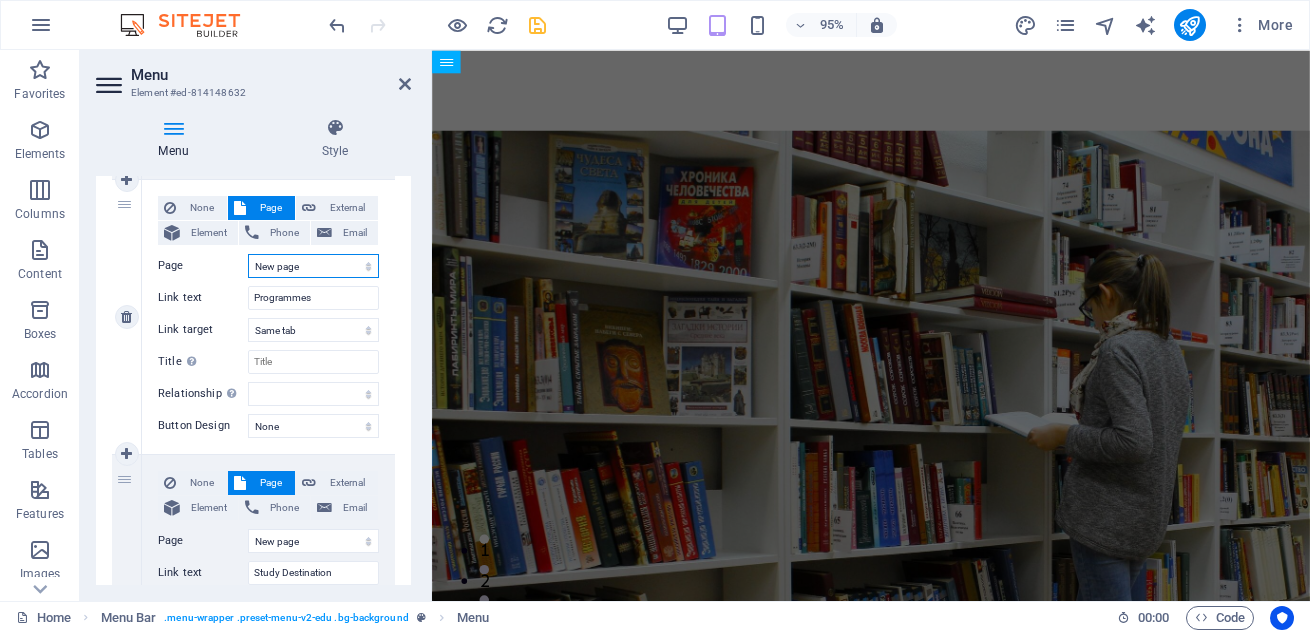 click on "Home About us Blog Contact Us Partners New page Legal Notice Privacy Home Home Home" at bounding box center (313, 266) 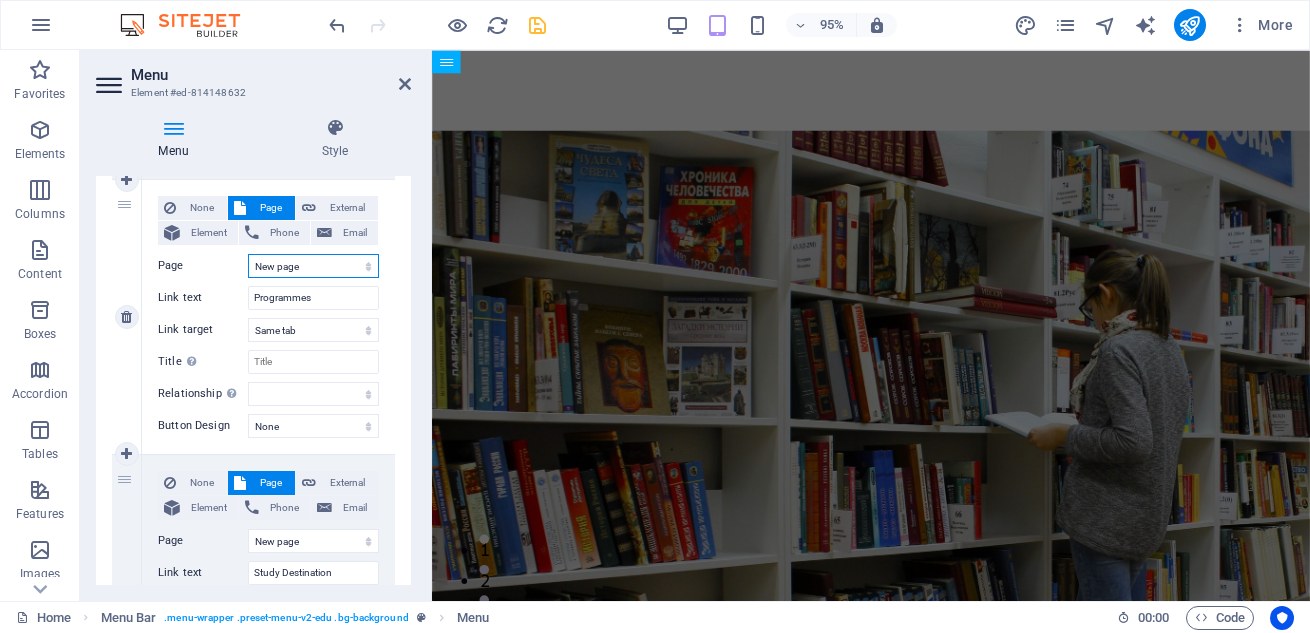 click on "Home About us Blog Contact Us Partners New page Legal Notice Privacy Home Home Home" at bounding box center [313, 266] 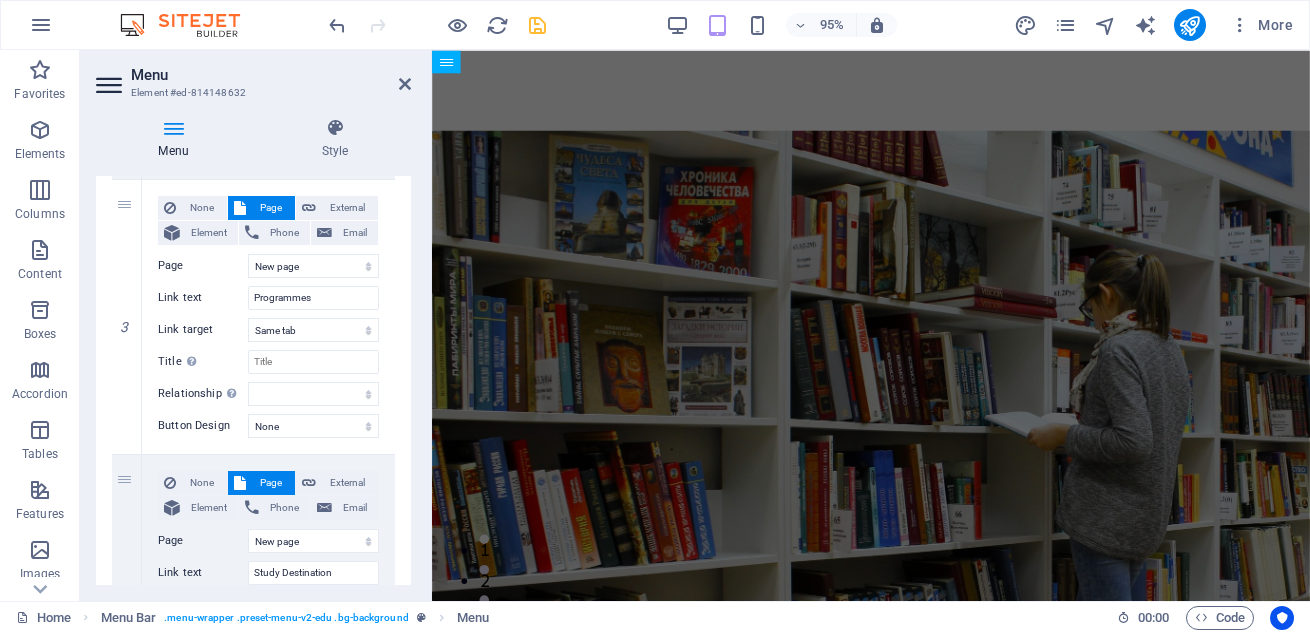click on "1 None Page External Element Phone Email Page Home About us Blog Contact Us Partners New page Legal Notice Privacy Home Home Home Element URL /en/15690694 Phone Email Link text Home Link target New tab Same tab Overlay Title Additional link description, should not be the same as the link text. The title is most often shown as a tooltip text when the mouse moves over the element. Leave empty if uncertain. Director Overview Relationship Sets the relationship of this link to the link target . For example, the value "nofollow" instructs search engines not to follow the link. Can be left empty. alternate author bookmark external help license next nofollow noreferrer noopener prev search tag Button Design None Default Primary Secondary 2 None Page External Element Phone Email Page Home About us Blog Contact Us Partners New page Legal Notice Privacy Home Home Home Element URL /en/15690697 Phone Email Link text About us Link target New tab Same tab Overlay Title author" at bounding box center [253, 454] 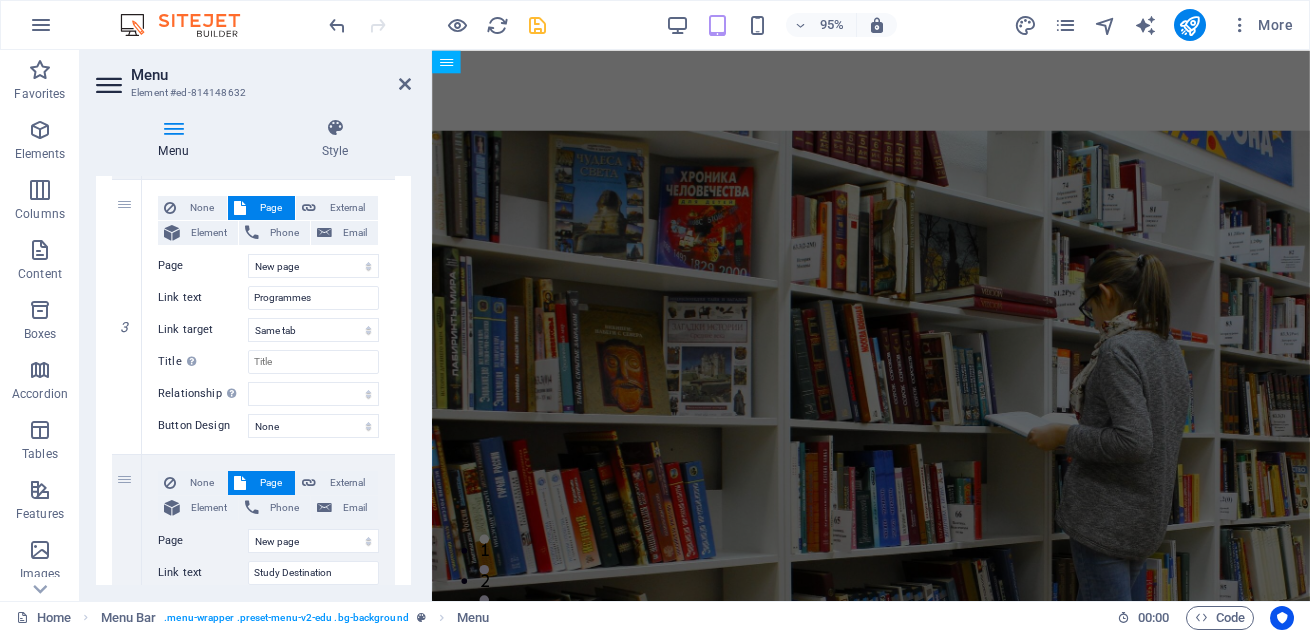 drag, startPoint x: 401, startPoint y: 317, endPoint x: 402, endPoint y: 304, distance: 13.038404 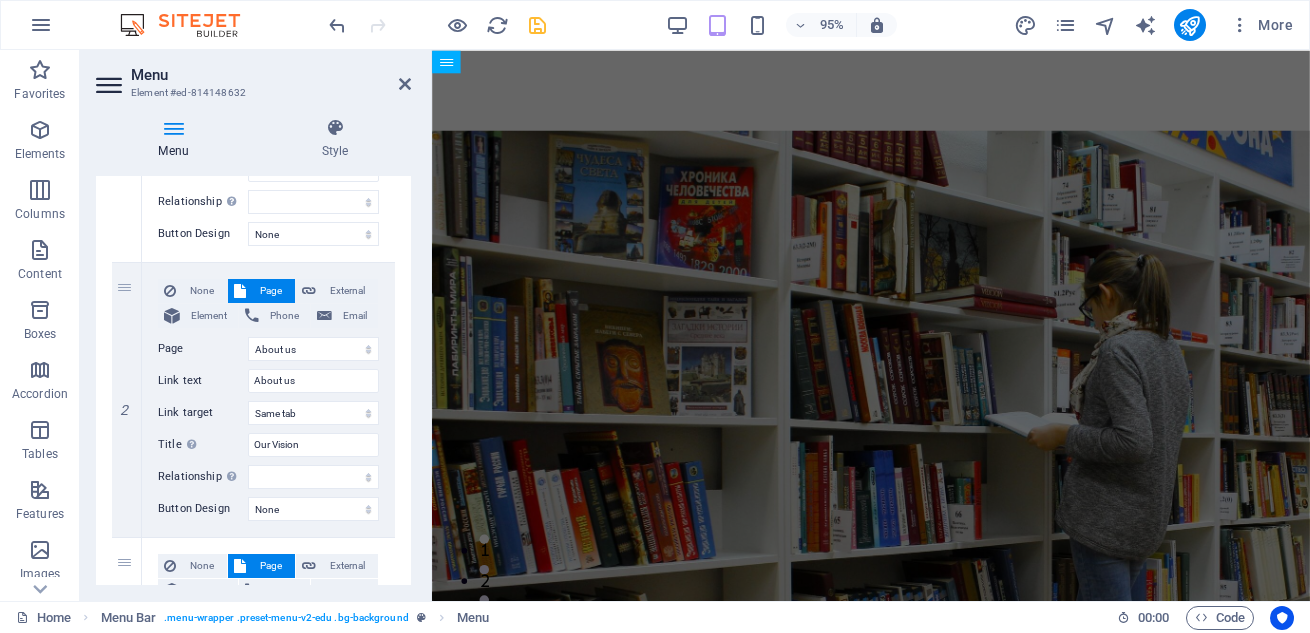 drag, startPoint x: 406, startPoint y: 329, endPoint x: 411, endPoint y: 278, distance: 51.24451 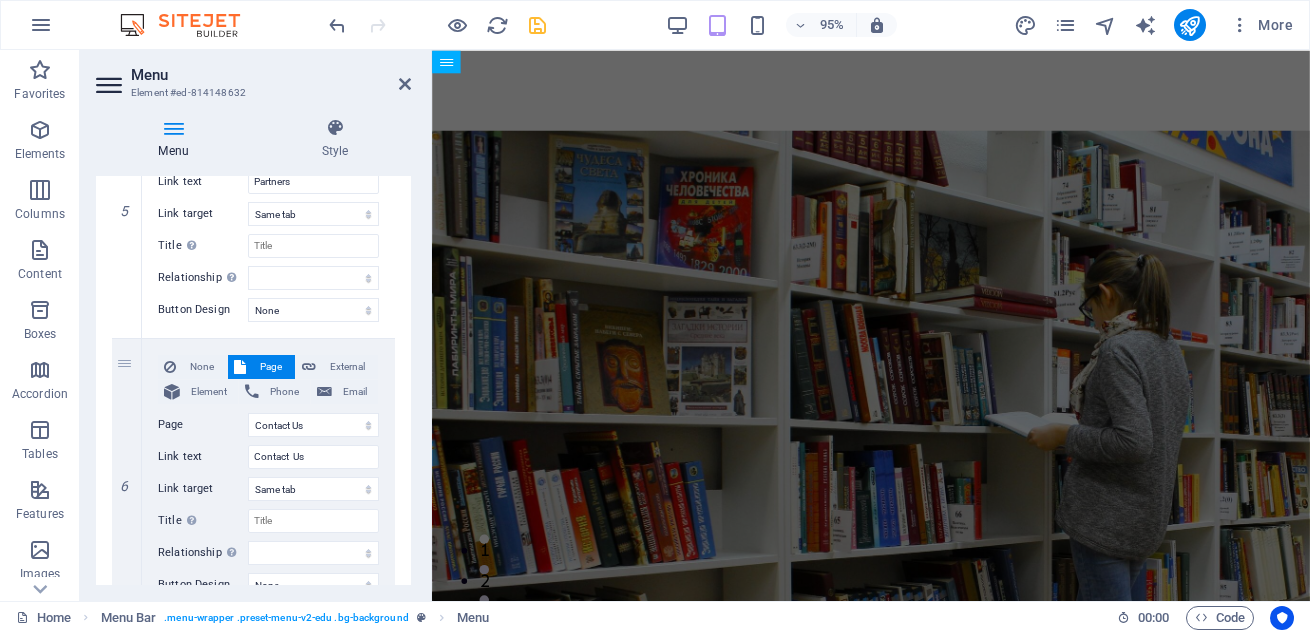 scroll, scrollTop: 1486, scrollLeft: 0, axis: vertical 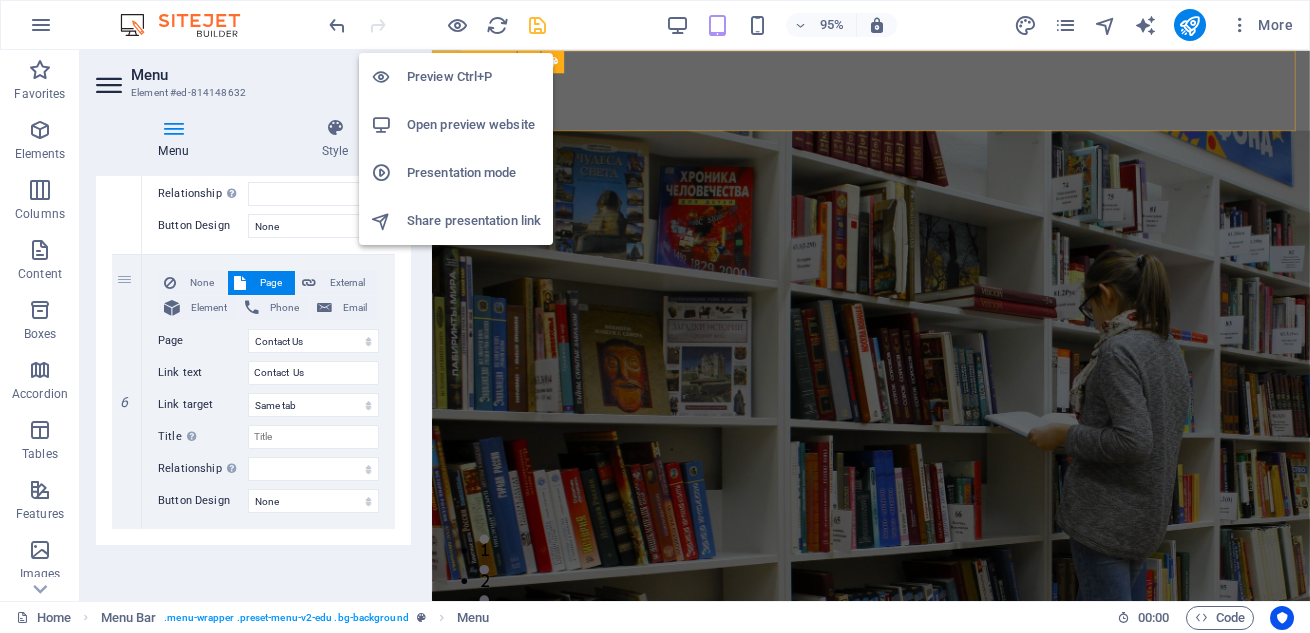 click on "Preview Ctrl+P" at bounding box center (474, 77) 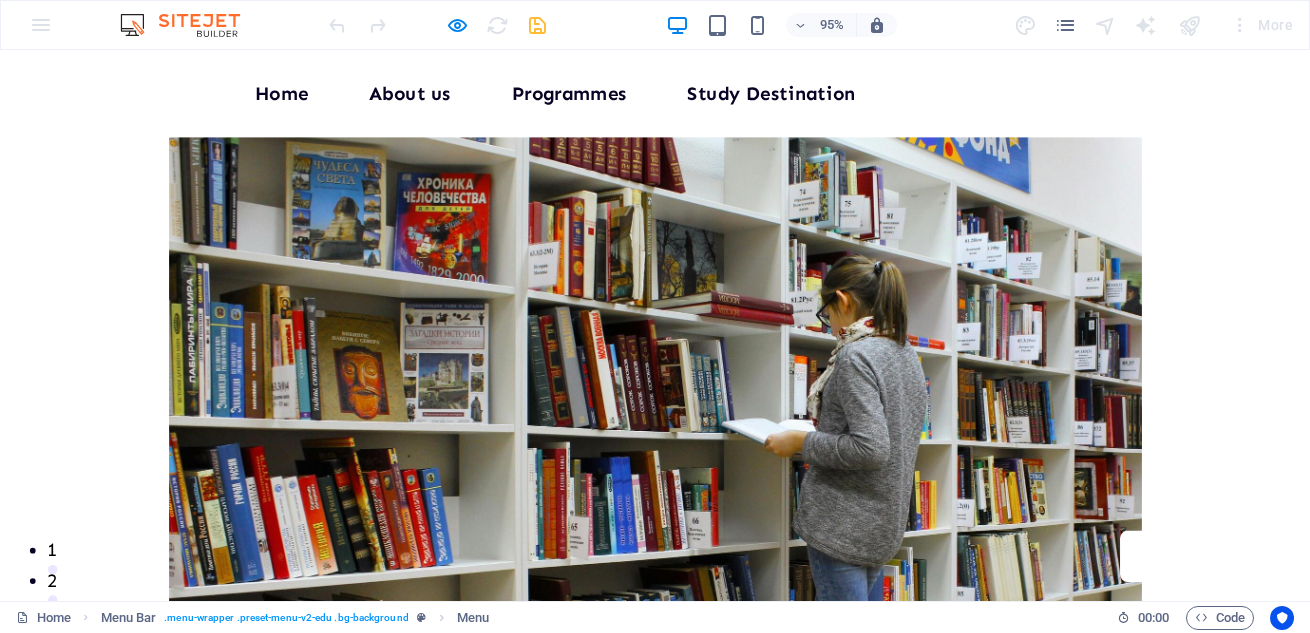 click on "Partners" at bounding box center (1006, 96) 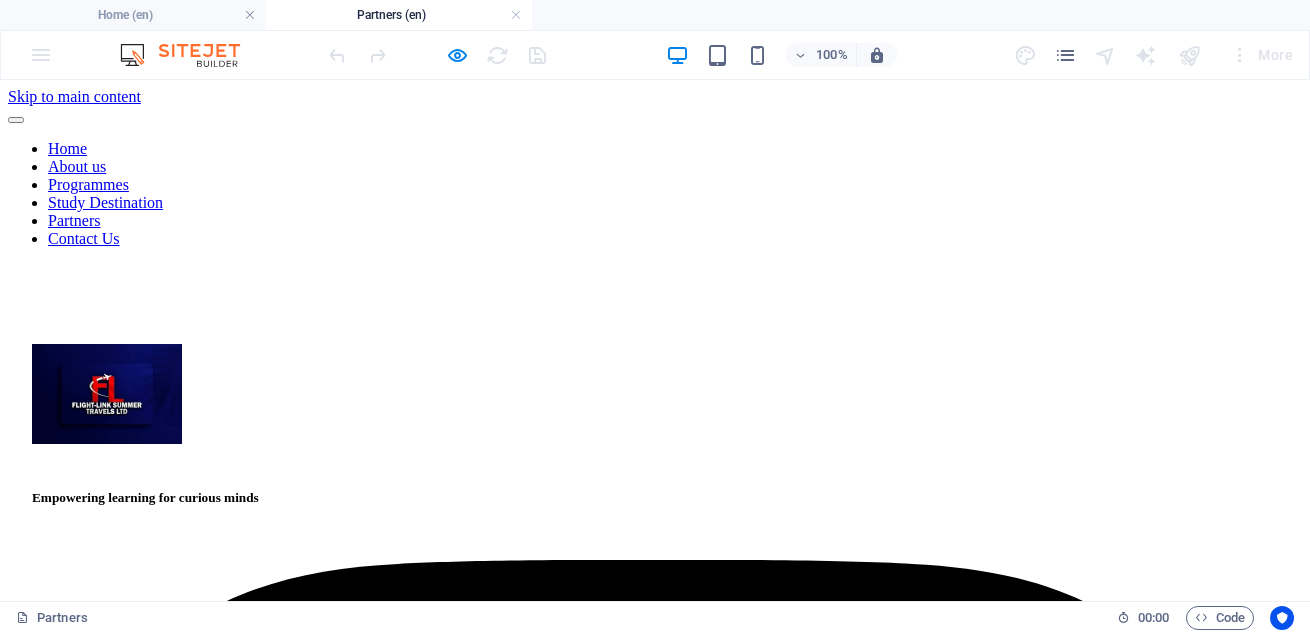 scroll, scrollTop: 0, scrollLeft: 0, axis: both 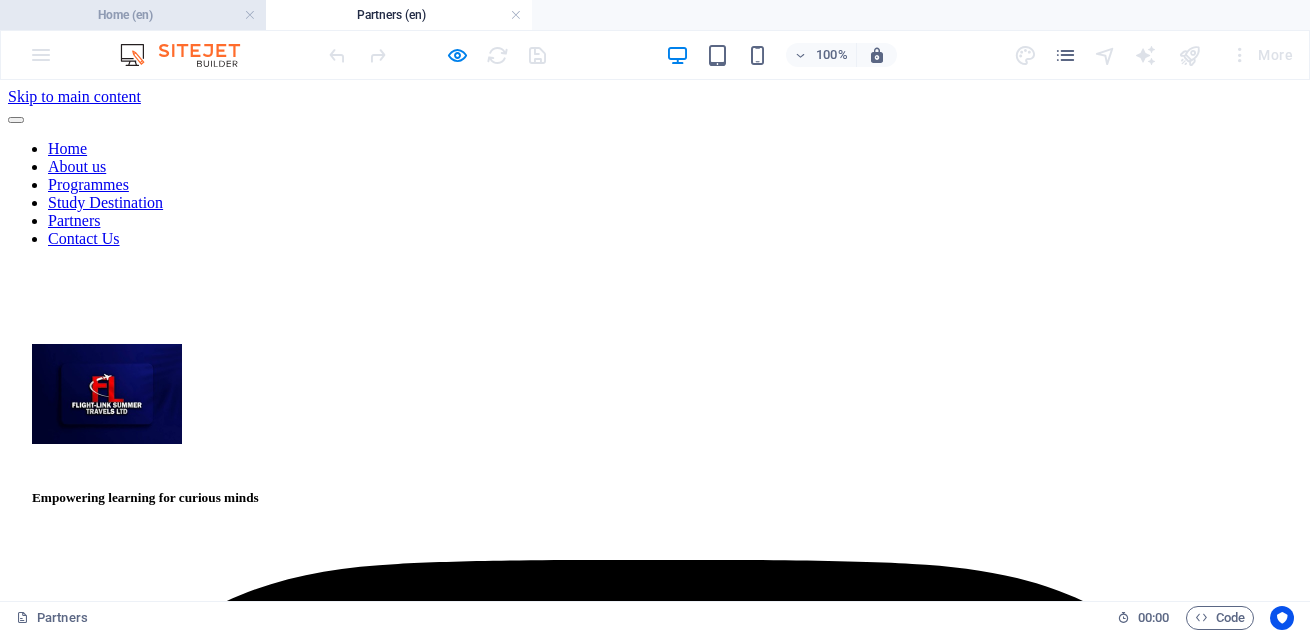 click on "Home (en)" at bounding box center [133, 15] 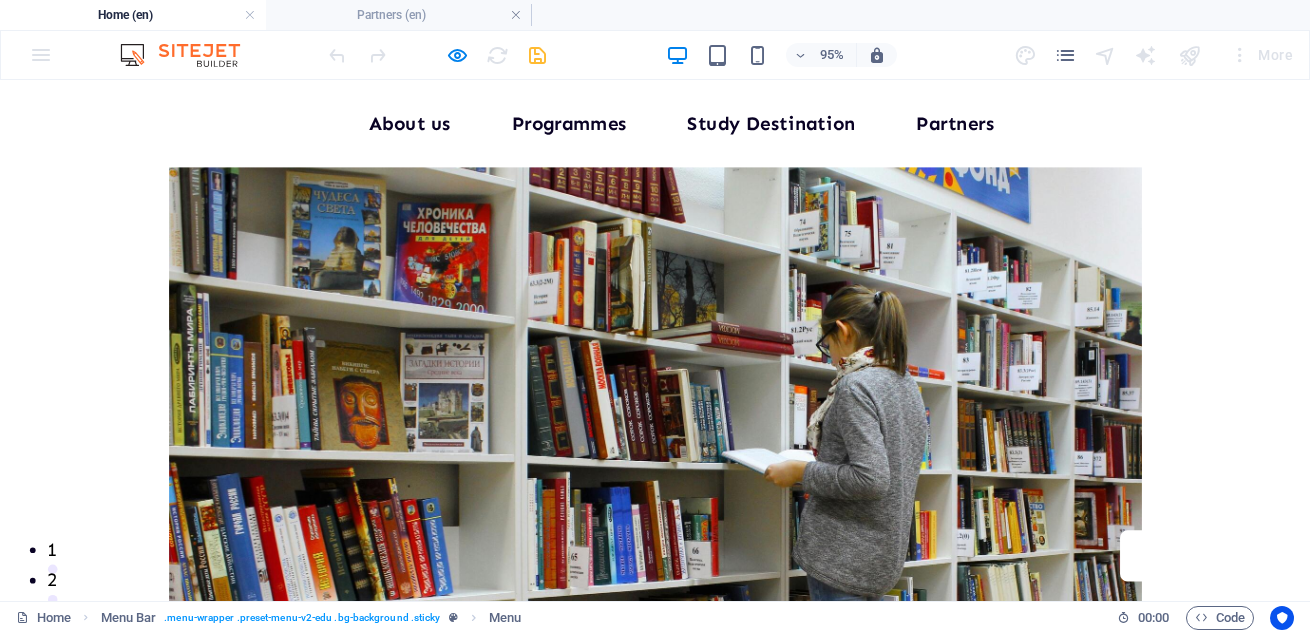 click on "Home" at bounding box center (297, 126) 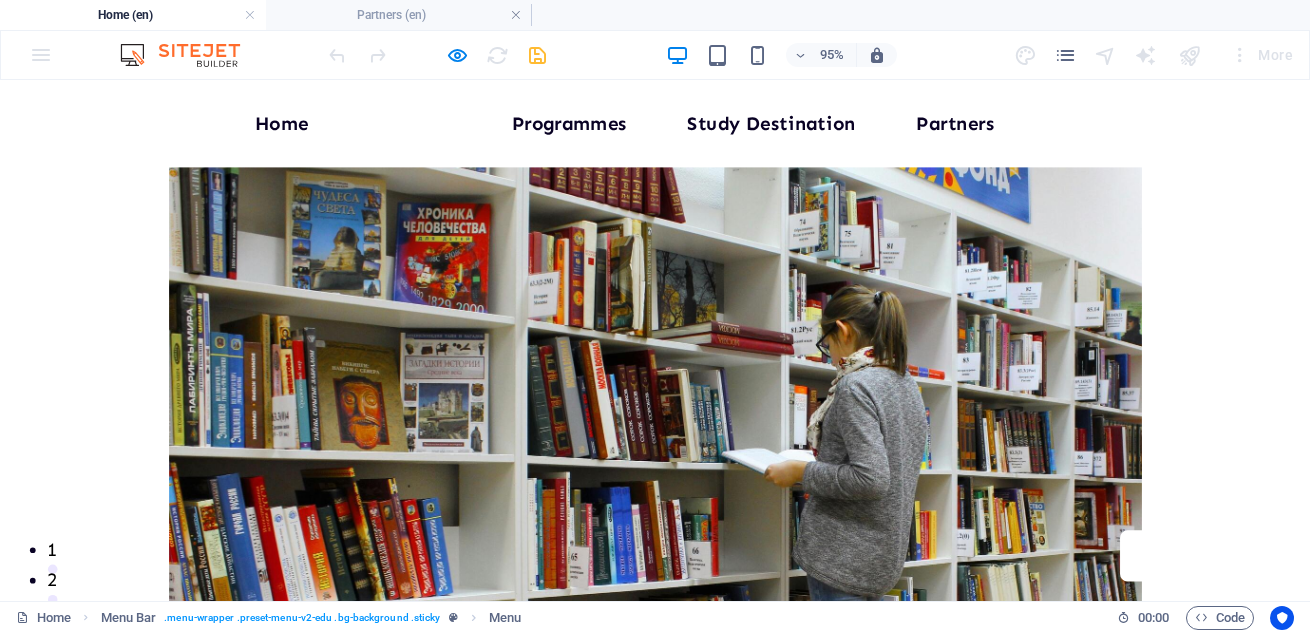 click on "About us" at bounding box center [432, 126] 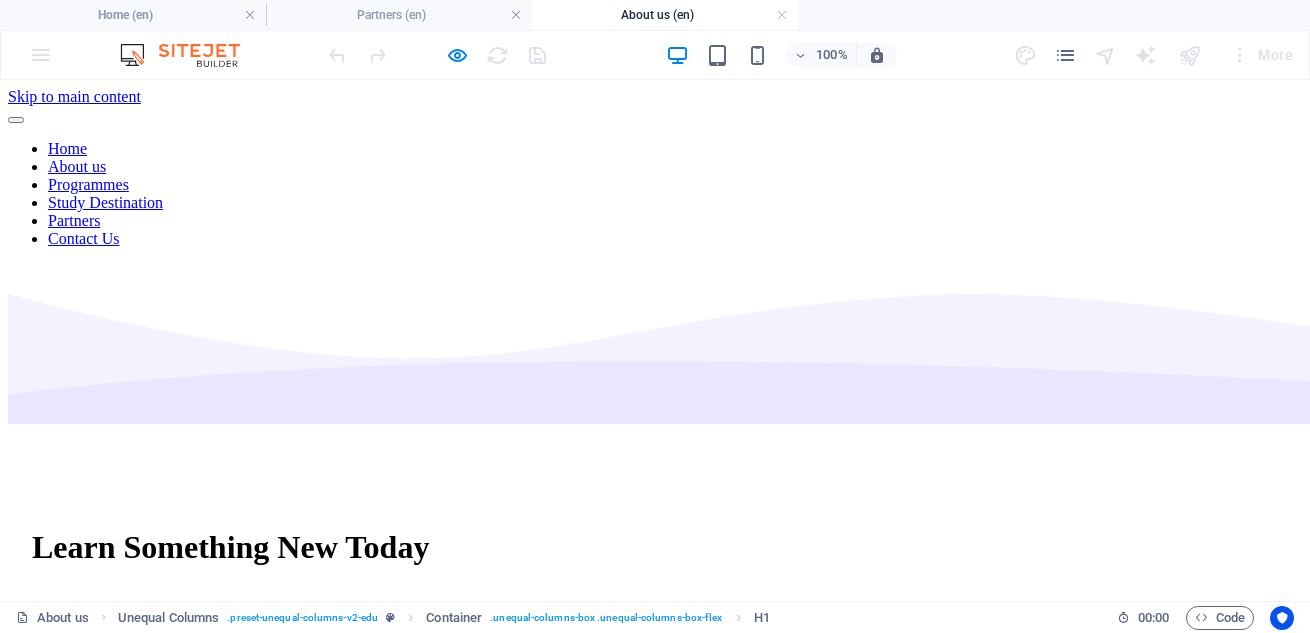 scroll, scrollTop: 0, scrollLeft: 0, axis: both 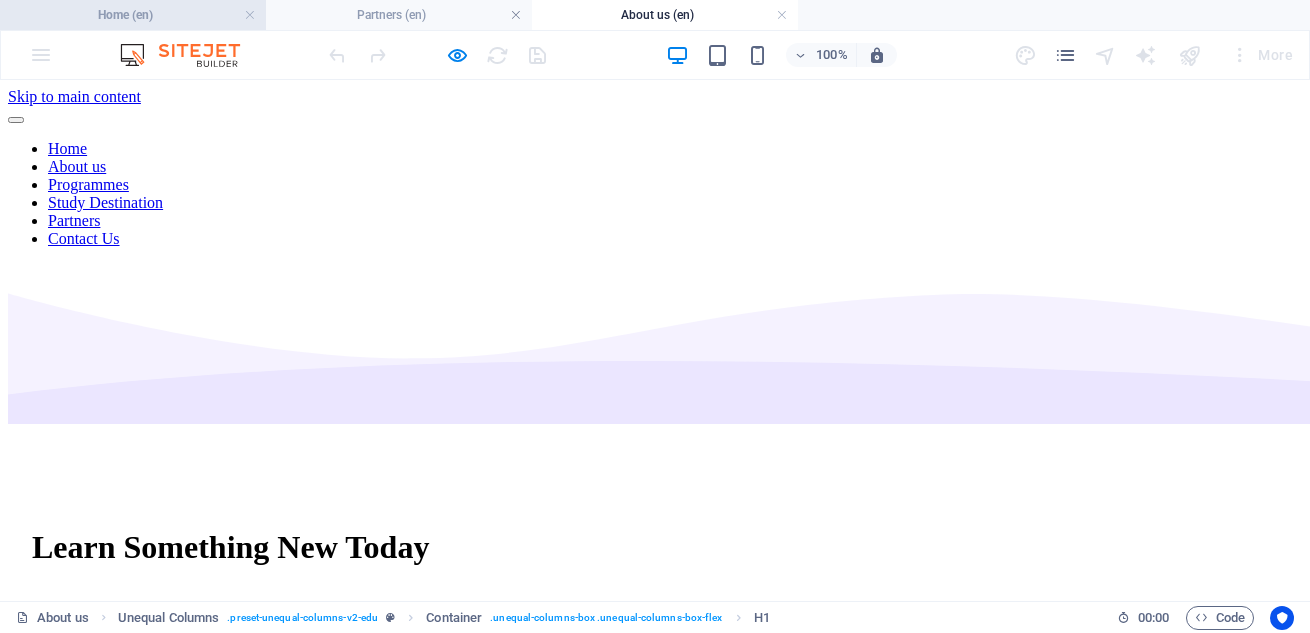click on "Home (en)" at bounding box center (133, 15) 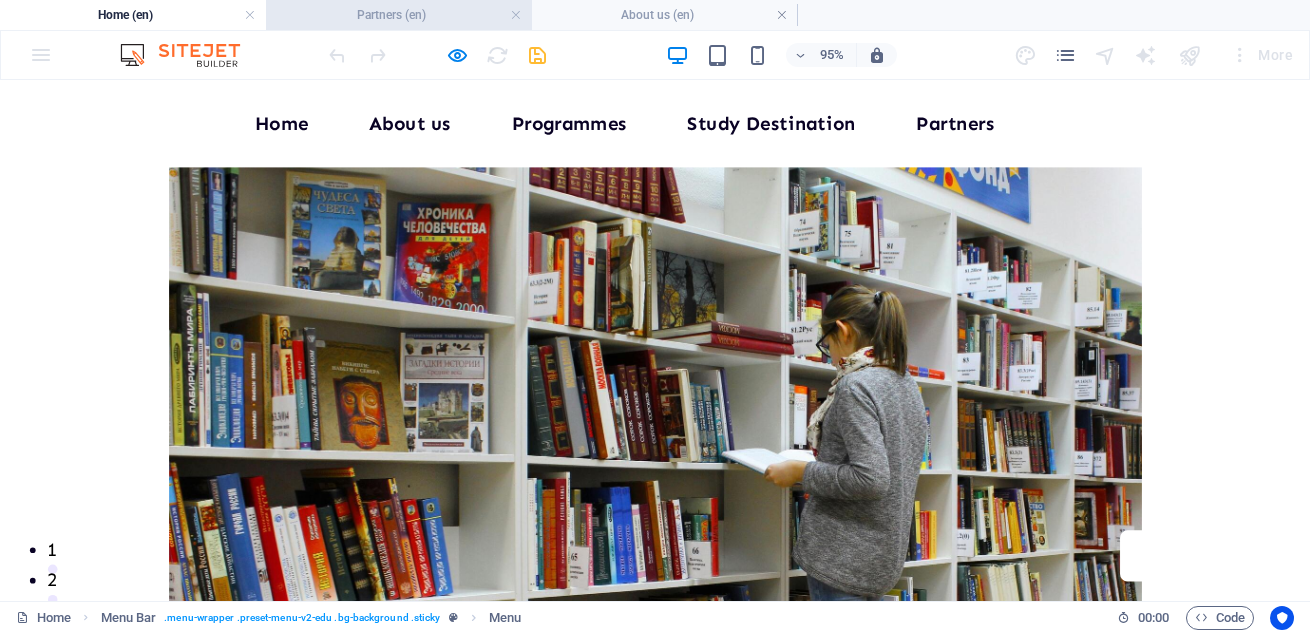 click on "Partners (en)" at bounding box center (399, 15) 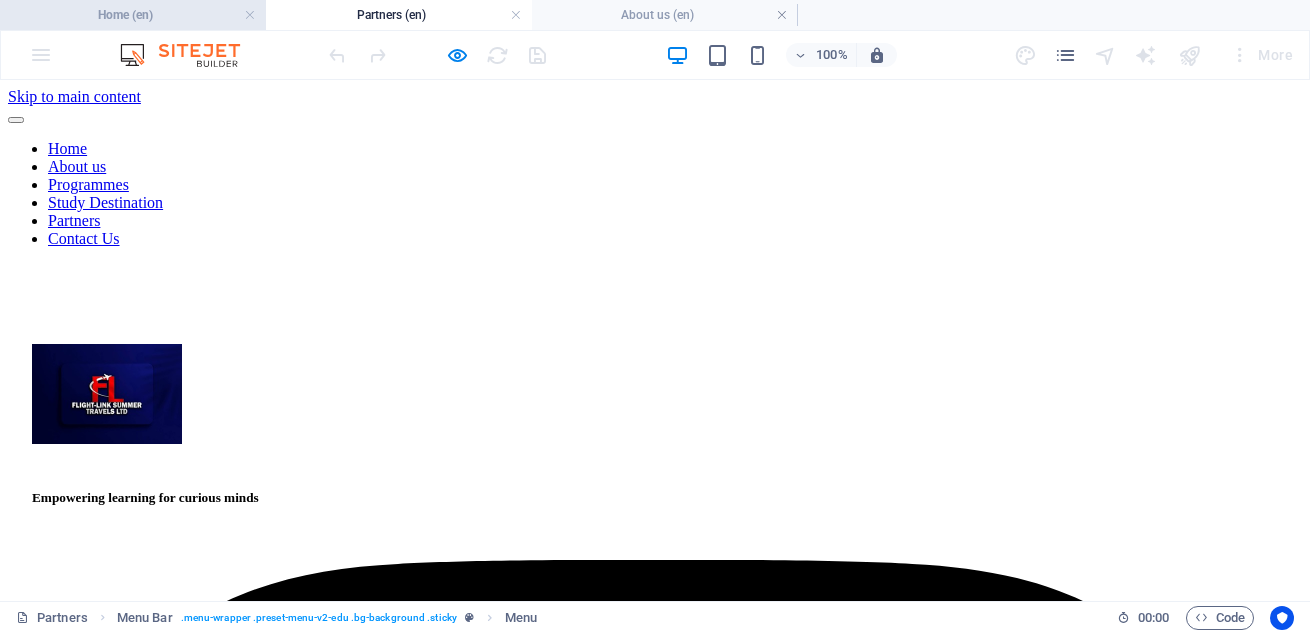 click on "Home (en)" at bounding box center [133, 15] 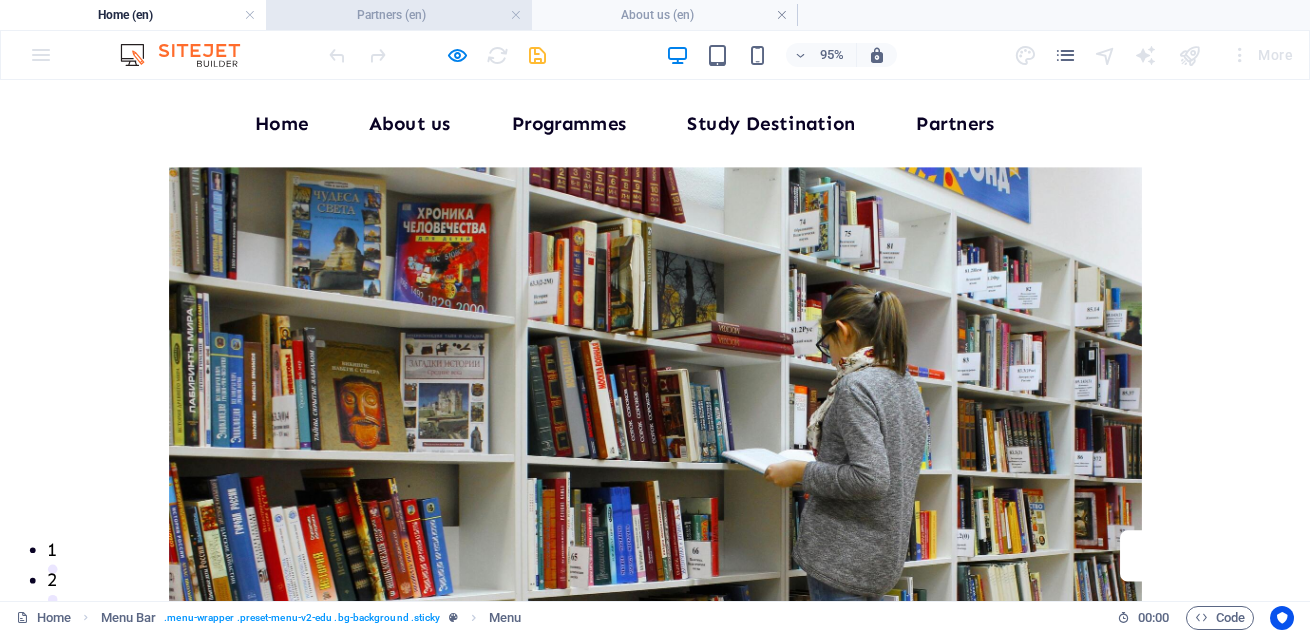 click on "Partners (en)" at bounding box center [399, 15] 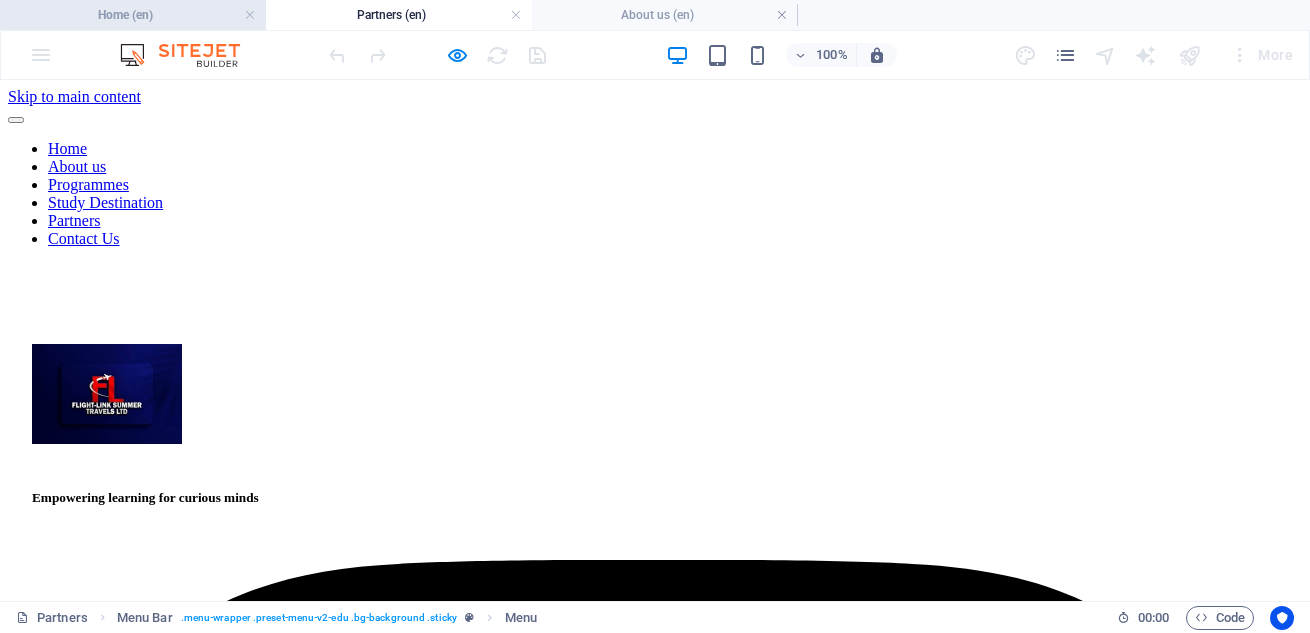 click on "Home (en)" at bounding box center (133, 15) 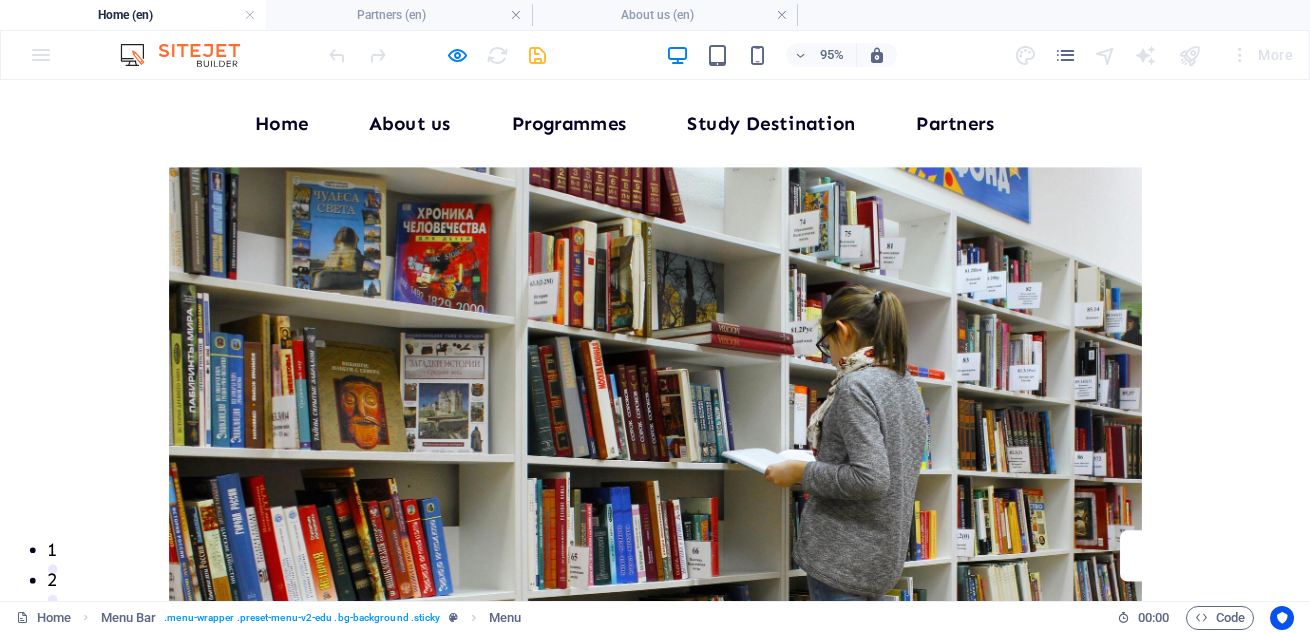click on "Home (en)" at bounding box center [133, 15] 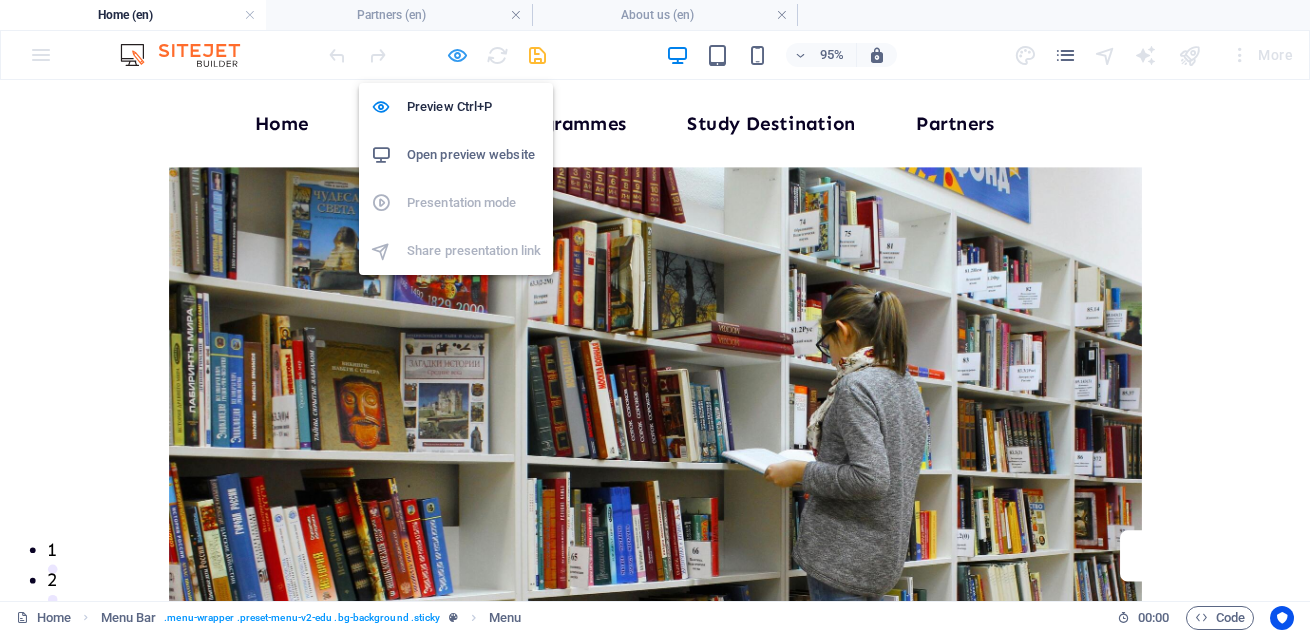 click at bounding box center (457, 55) 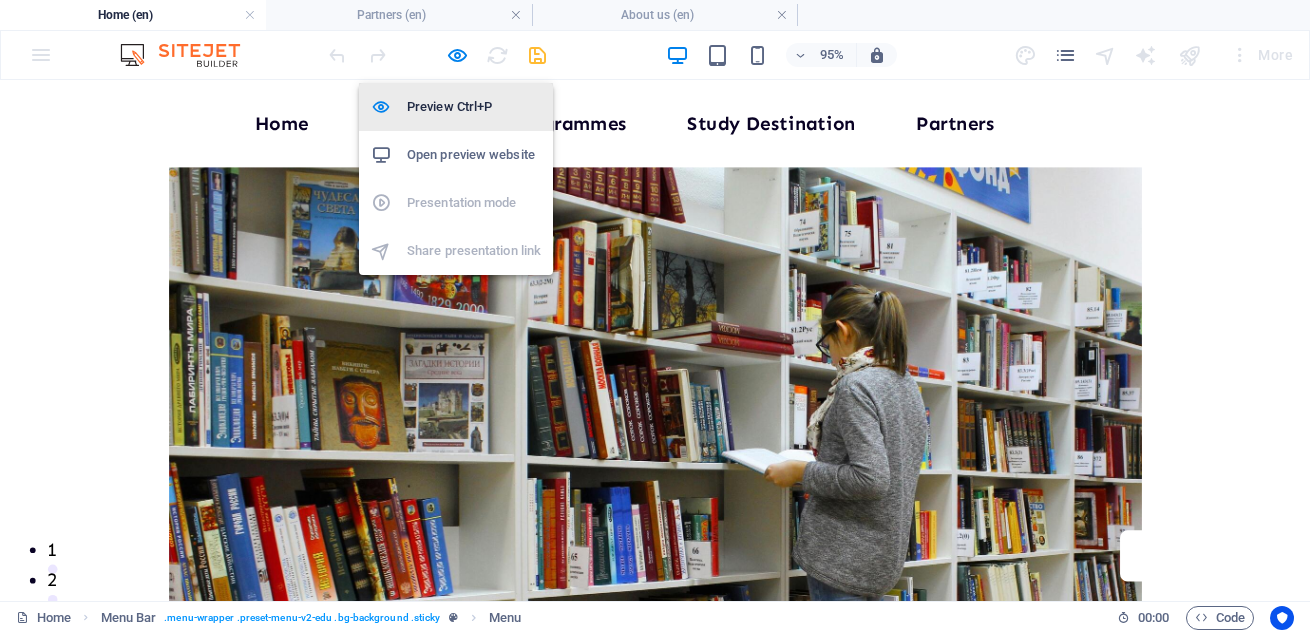 click on "Preview Ctrl+P" at bounding box center [474, 107] 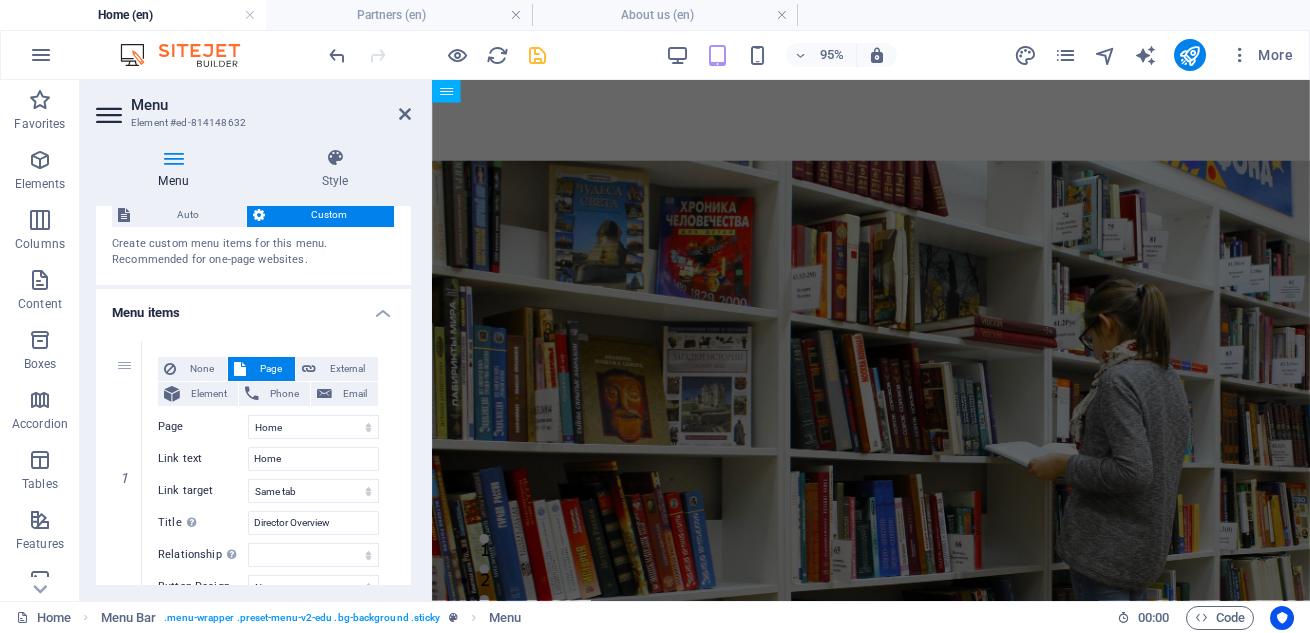scroll, scrollTop: 70, scrollLeft: 0, axis: vertical 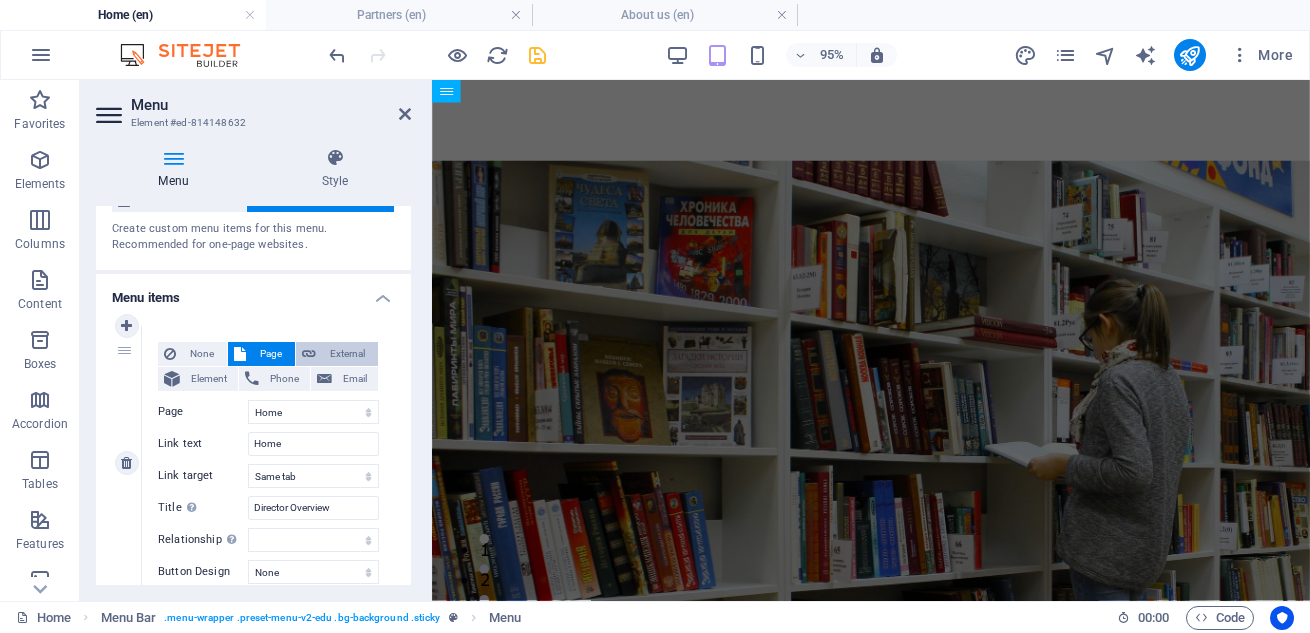 click on "External" at bounding box center (347, 354) 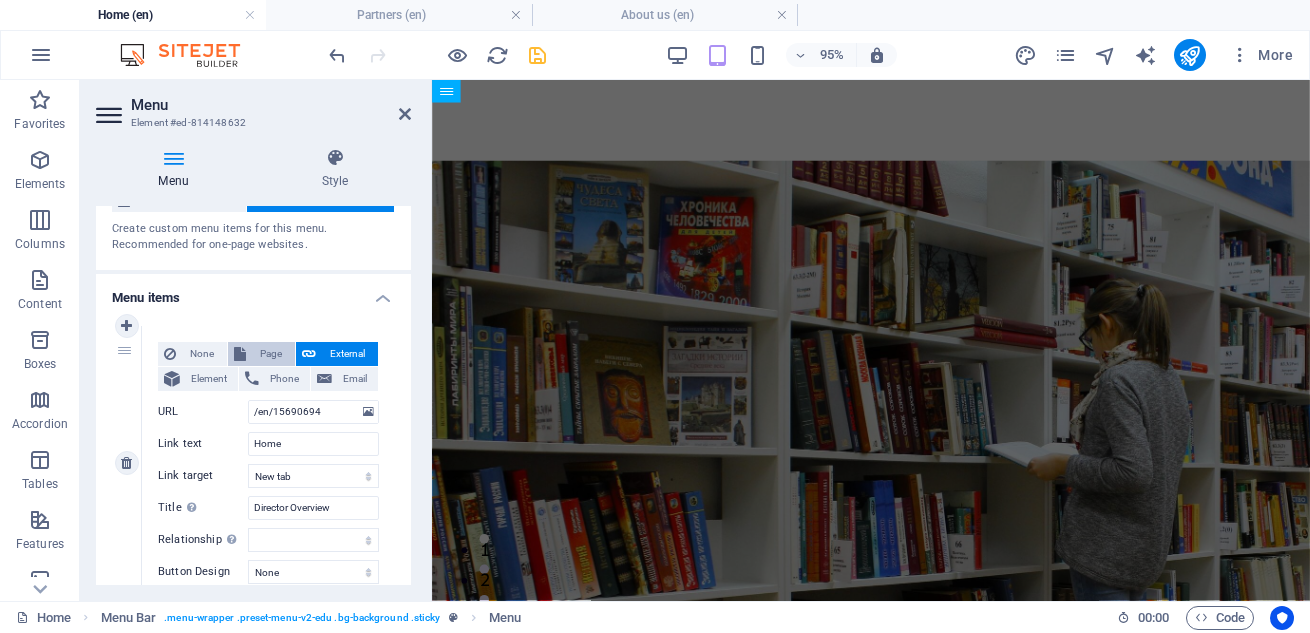 click on "Page" at bounding box center [270, 354] 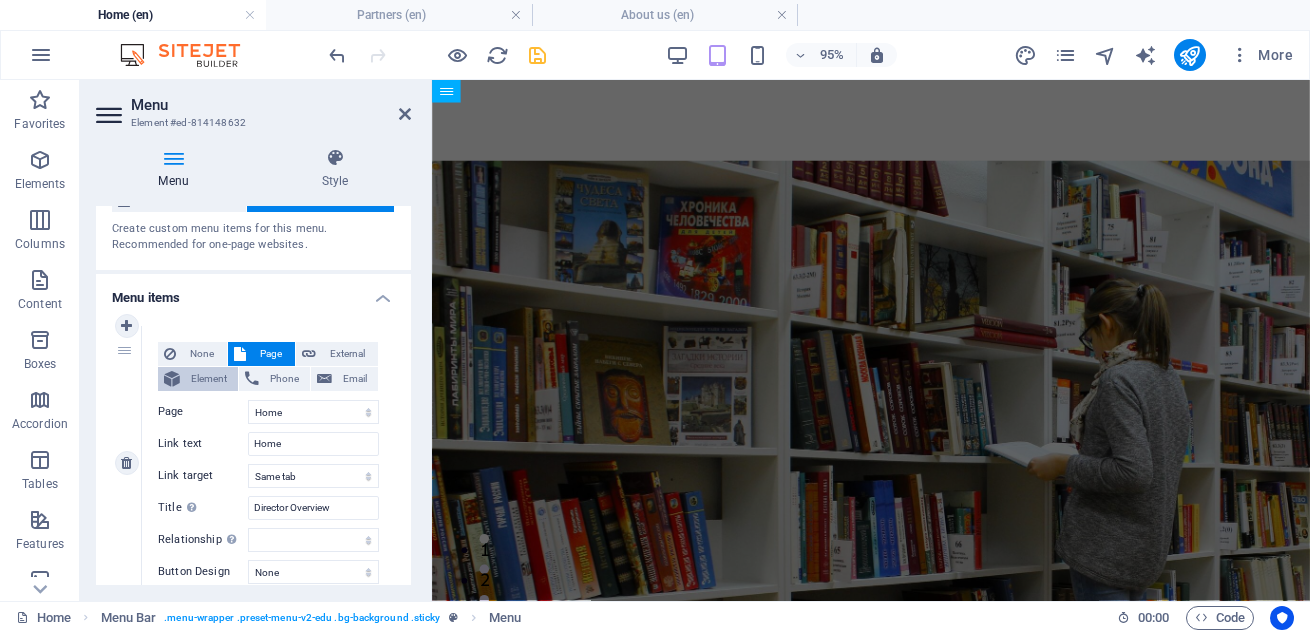 click on "Element" at bounding box center (209, 379) 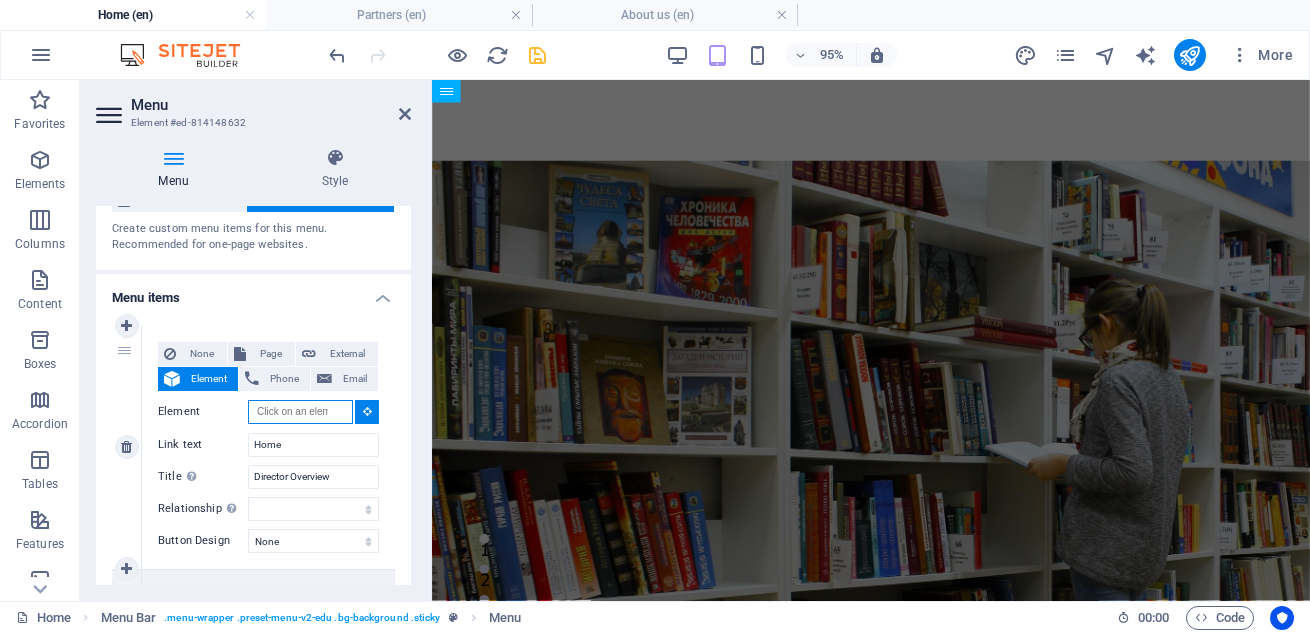 select 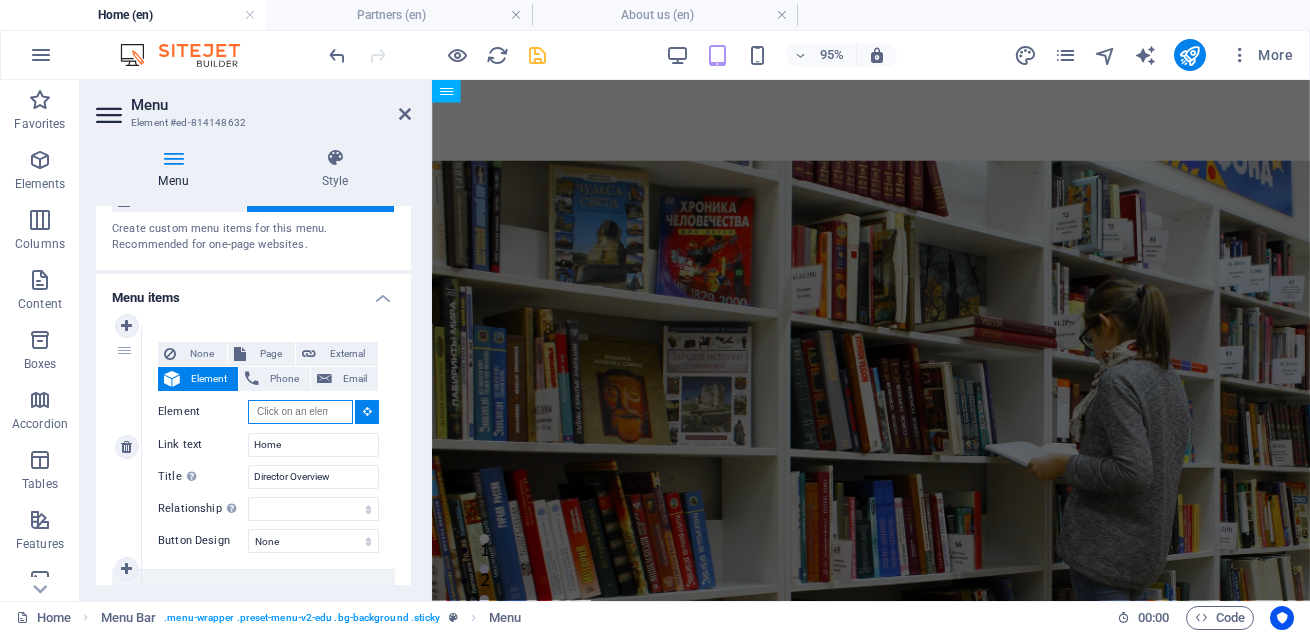 select 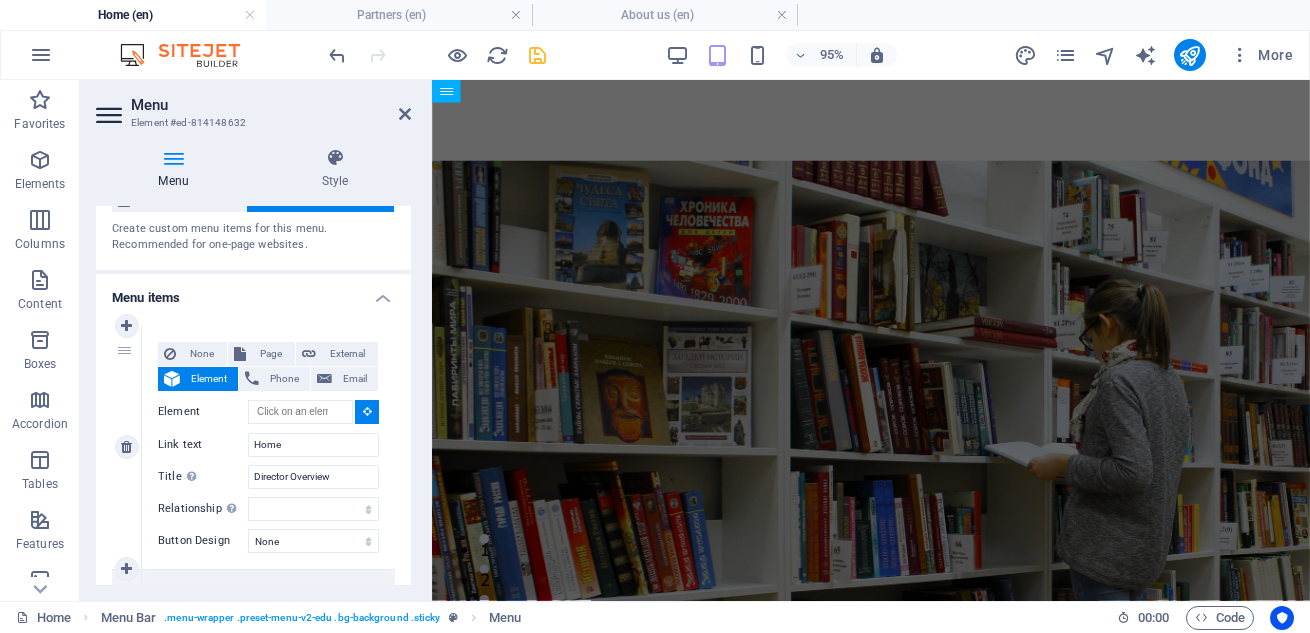 click at bounding box center [367, 411] 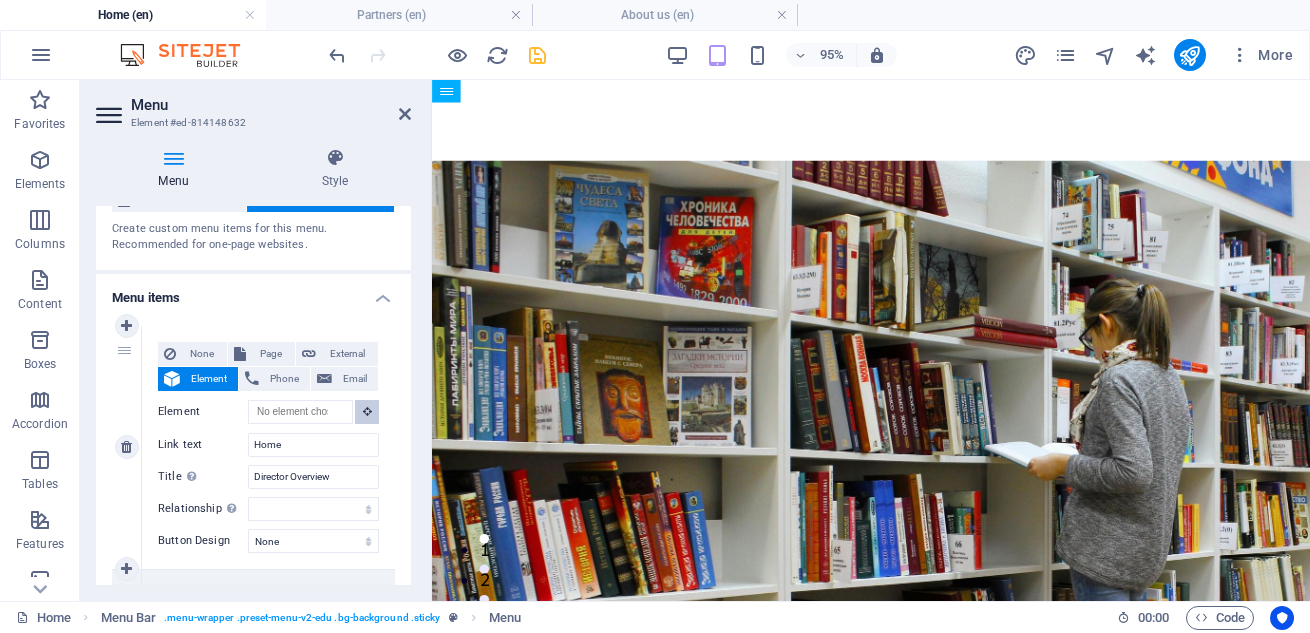 click at bounding box center (367, 411) 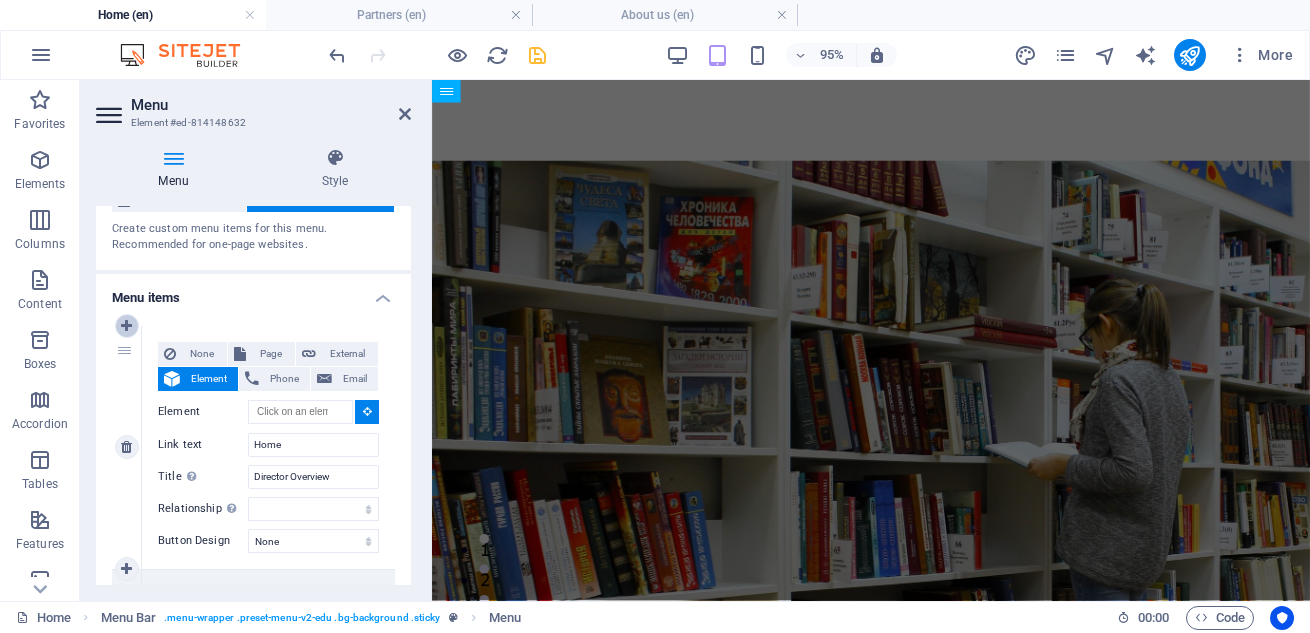 click at bounding box center [126, 326] 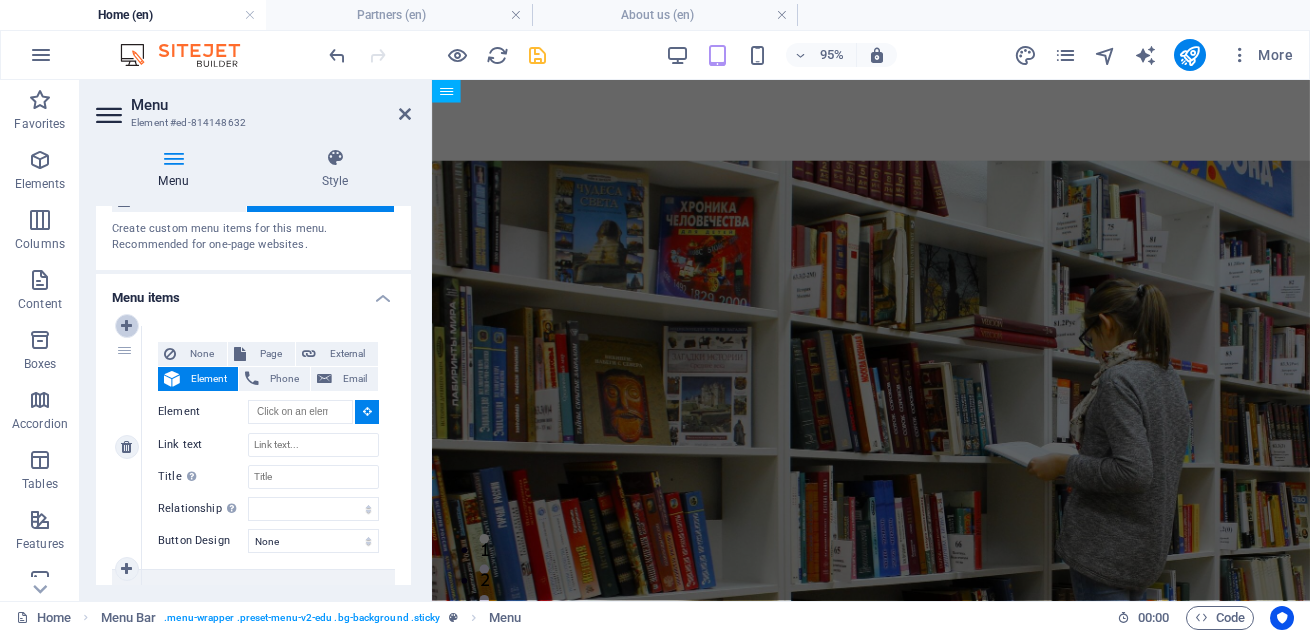 select on "3" 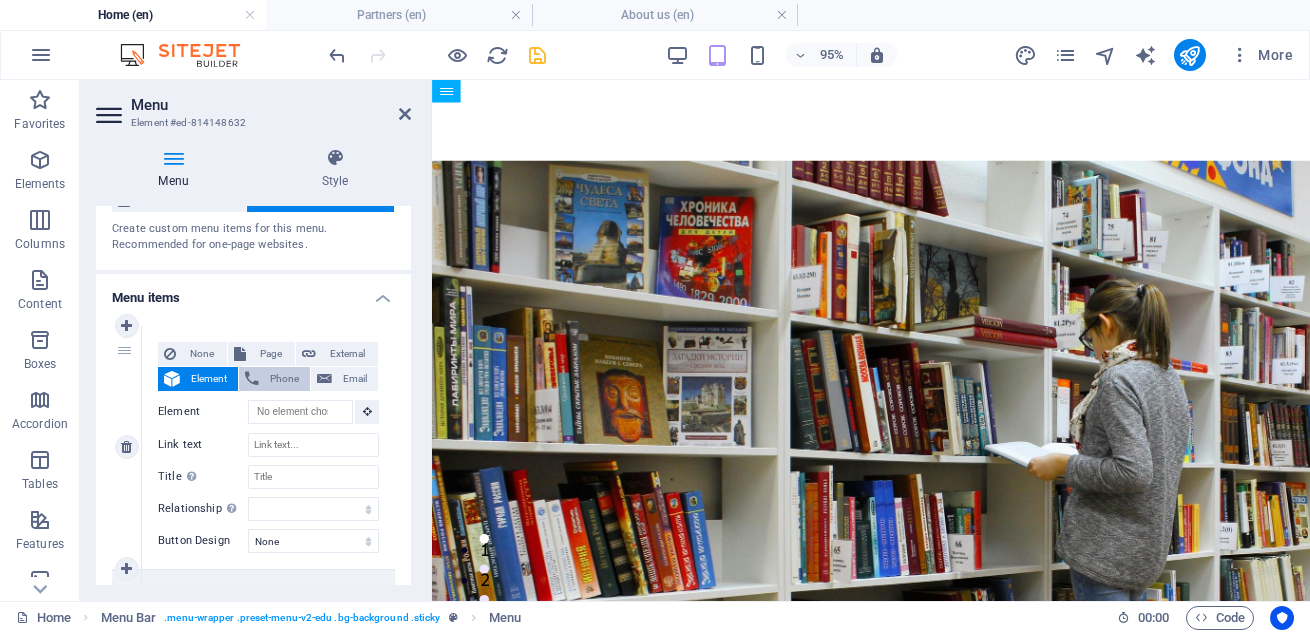 click on "Phone" at bounding box center [284, 379] 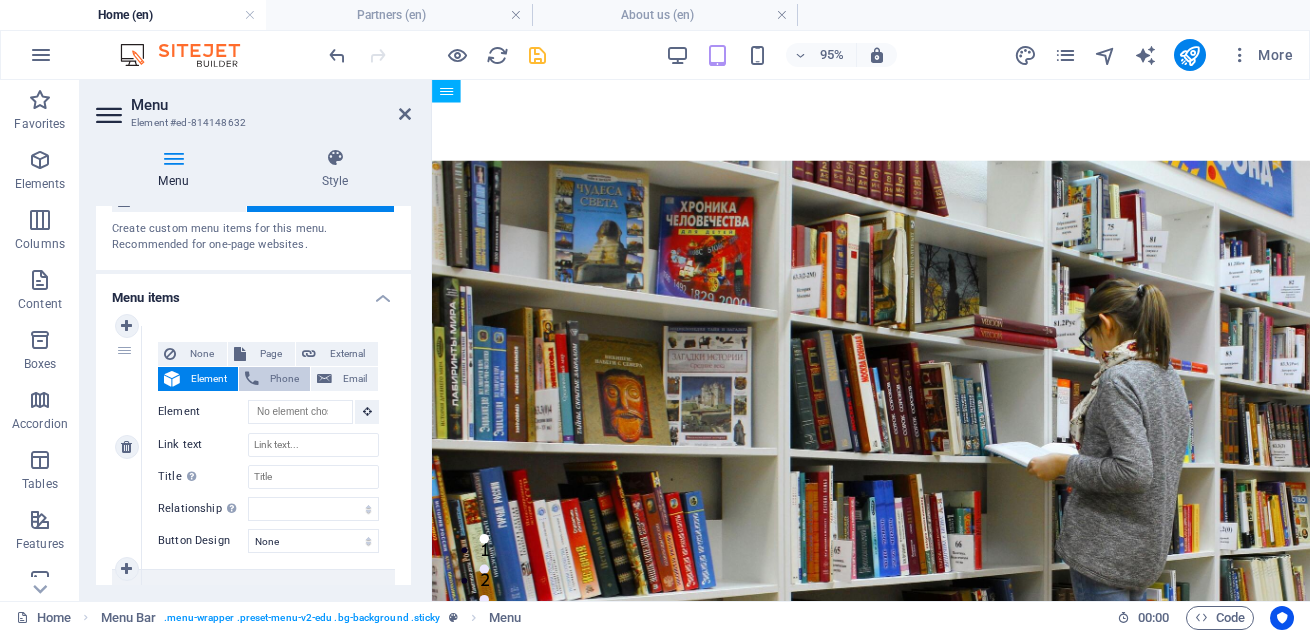 select 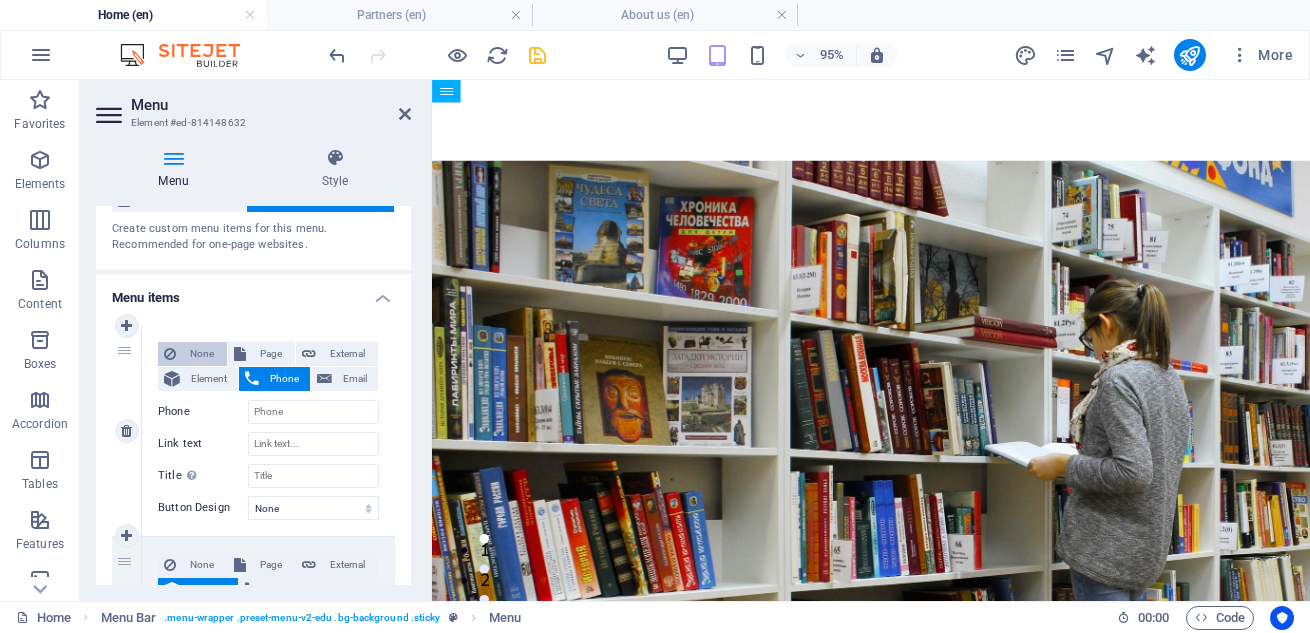 click on "None" at bounding box center (201, 354) 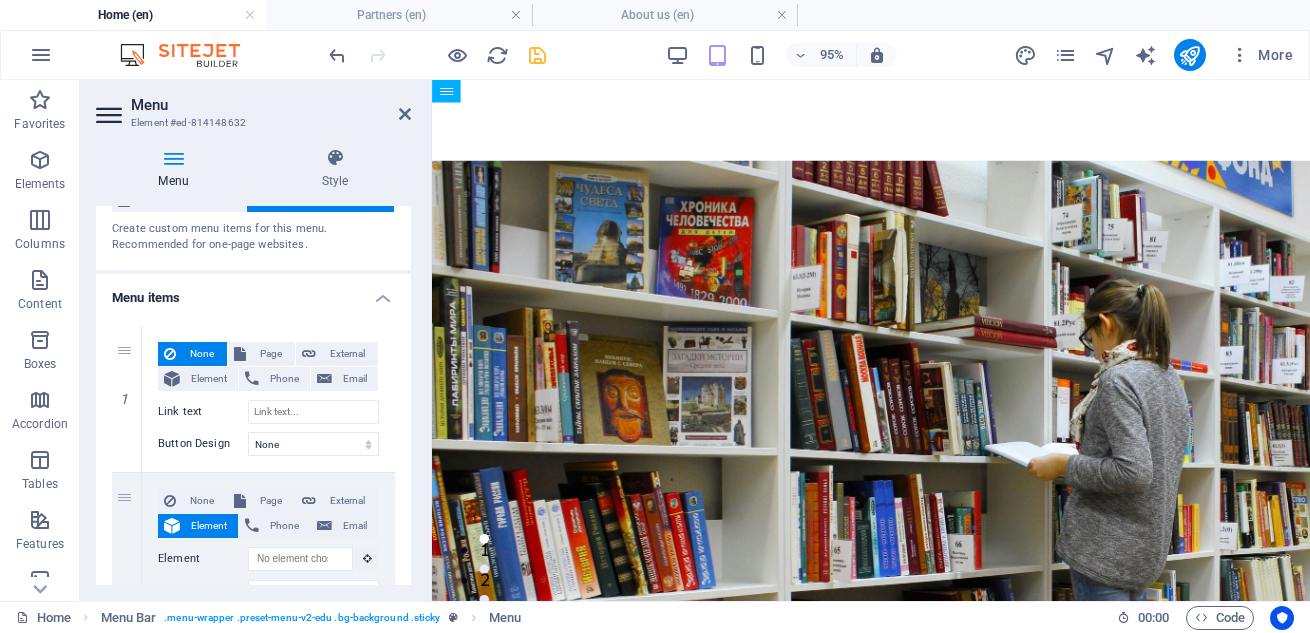 click on "1 None Page External Element Phone Email Page Home About us Blog Contact Us Partners New page Legal Notice Privacy Home Home Home Element URL Phone Email Link text Link target New tab Same tab Overlay Title Additional link description, should not be the same as the link text. The title is most often shown as a tooltip text when the mouse moves over the element. Leave empty if uncertain. Relationship Sets the relationship of this link to the link target . For example, the value "nofollow" instructs search engines not to follow the link. Can be left empty. alternate author bookmark external help license next nofollow noreferrer noopener prev search tag Button Design None Default Primary Secondary 2 None Page External Element Phone Email Page Home About us Blog Contact Us Partners New page Legal Notice Privacy Home Home Home Element URL /en/15690694 Phone Email Link text Home Link target New tab Same tab Overlay Title Director Overview Relationship Sets the help" at bounding box center [253, 1208] 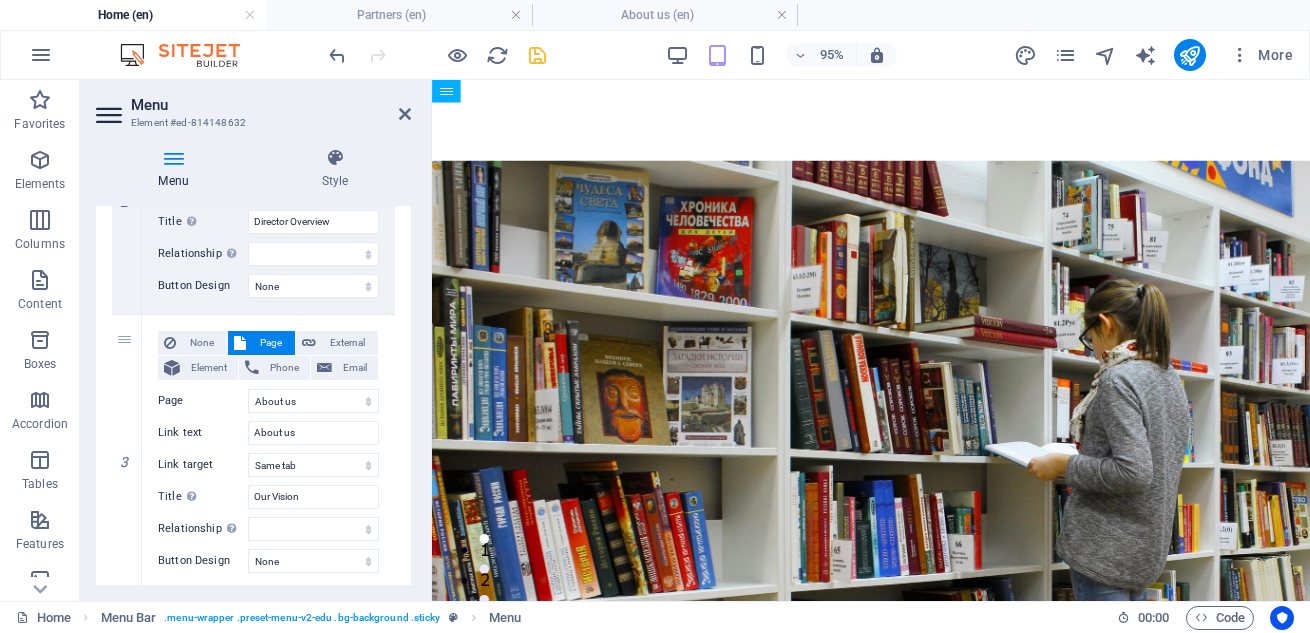 click on "1 None Page External Element Phone Email Page Home About us Blog Contact Us Partners New page Legal Notice Privacy Home Home Home Element URL Phone Email Link text Link target New tab Same tab Overlay Title Additional link description, should not be the same as the link text. The title is most often shown as a tooltip text when the mouse moves over the element. Leave empty if uncertain. Relationship Sets the relationship of this link to the link target . For example, the value "nofollow" instructs search engines not to follow the link. Can be left empty. alternate author bookmark external help license next nofollow noreferrer noopener prev search tag Button Design None Default Primary Secondary 2 None Page External Element Phone Email Page Home About us Blog Contact Us Partners New page Legal Notice Privacy Home Home Home Element URL /en/15690694 Phone Email Link text Home Link target New tab Same tab Overlay Title Director Overview Relationship Sets the help" at bounding box center (253, 806) 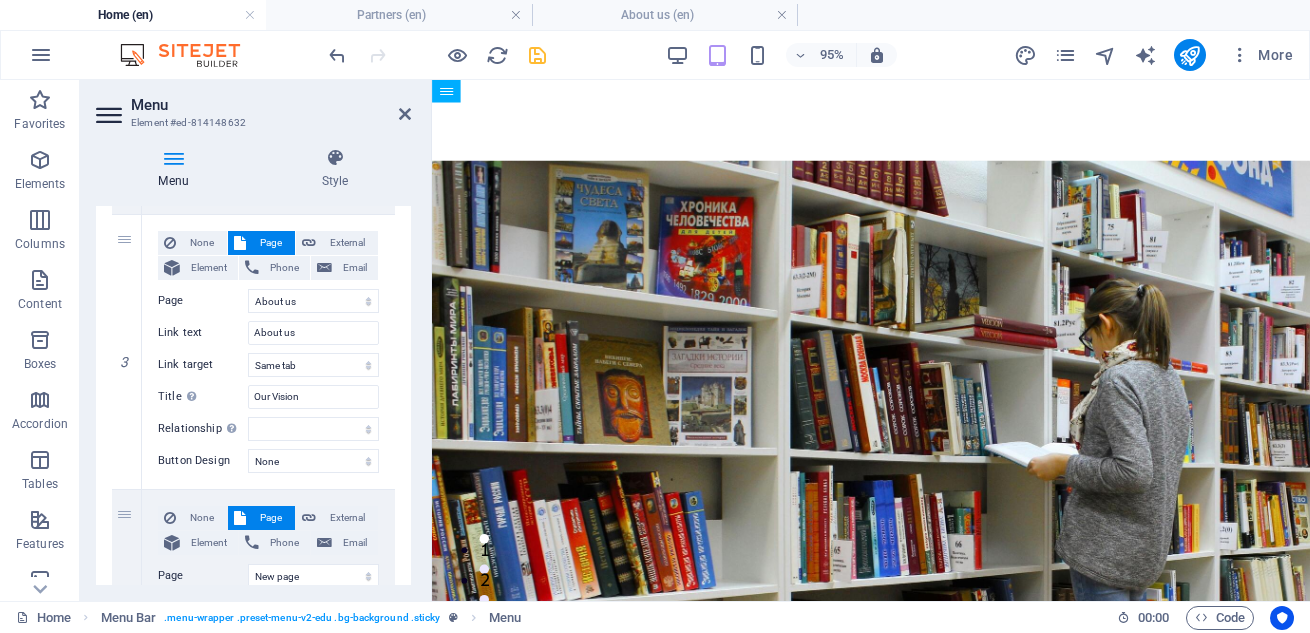 scroll, scrollTop: 715, scrollLeft: 0, axis: vertical 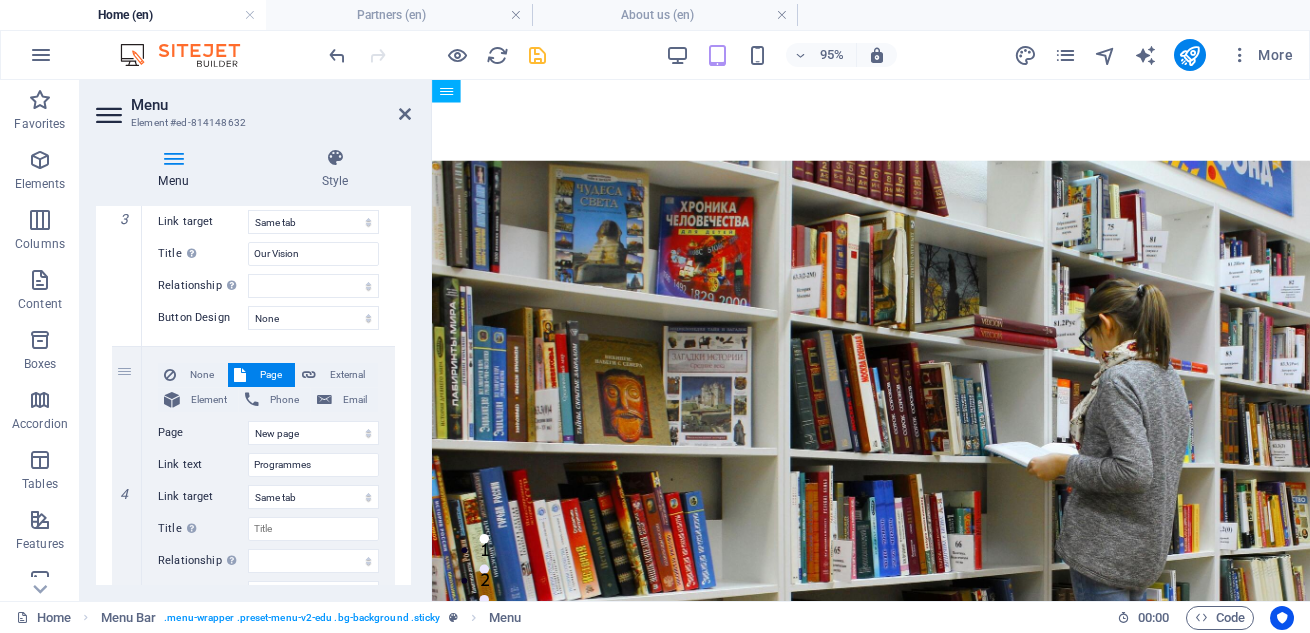 click on "1 None Page External Element Phone Email Page Home About us Blog Contact Us Partners New page Legal Notice Privacy Home Home Home Element URL Phone Email Link text Link target New tab Same tab Overlay Title Additional link description, should not be the same as the link text. The title is most often shown as a tooltip text when the mouse moves over the element. Leave empty if uncertain. Relationship Sets the relationship of this link to the link target . For example, the value "nofollow" instructs search engines not to follow the link. Can be left empty. alternate author bookmark external help license next nofollow noreferrer noopener prev search tag Button Design None Default Primary Secondary 2 None Page External Element Phone Email Page Home About us Blog Contact Us Partners New page Legal Notice Privacy Home Home Home Element URL /en/15690694 Phone Email Link text Home Link target New tab Same tab Overlay Title Director Overview Relationship Sets the help" at bounding box center (253, 563) 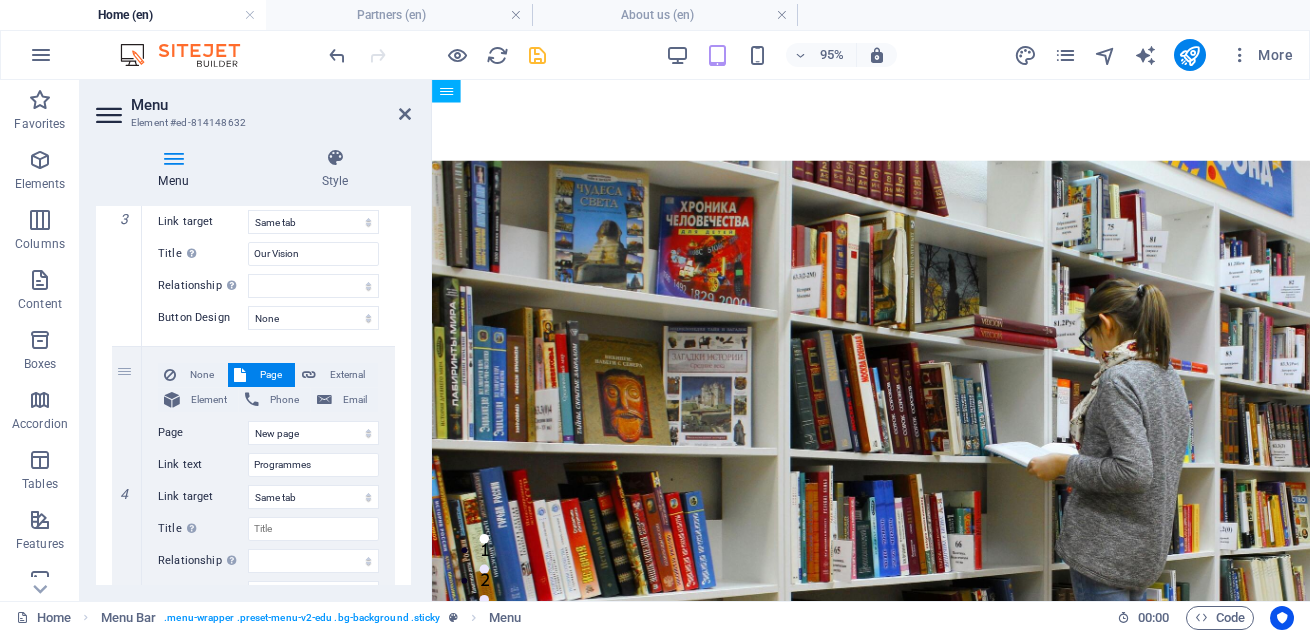 scroll, scrollTop: 1065, scrollLeft: 0, axis: vertical 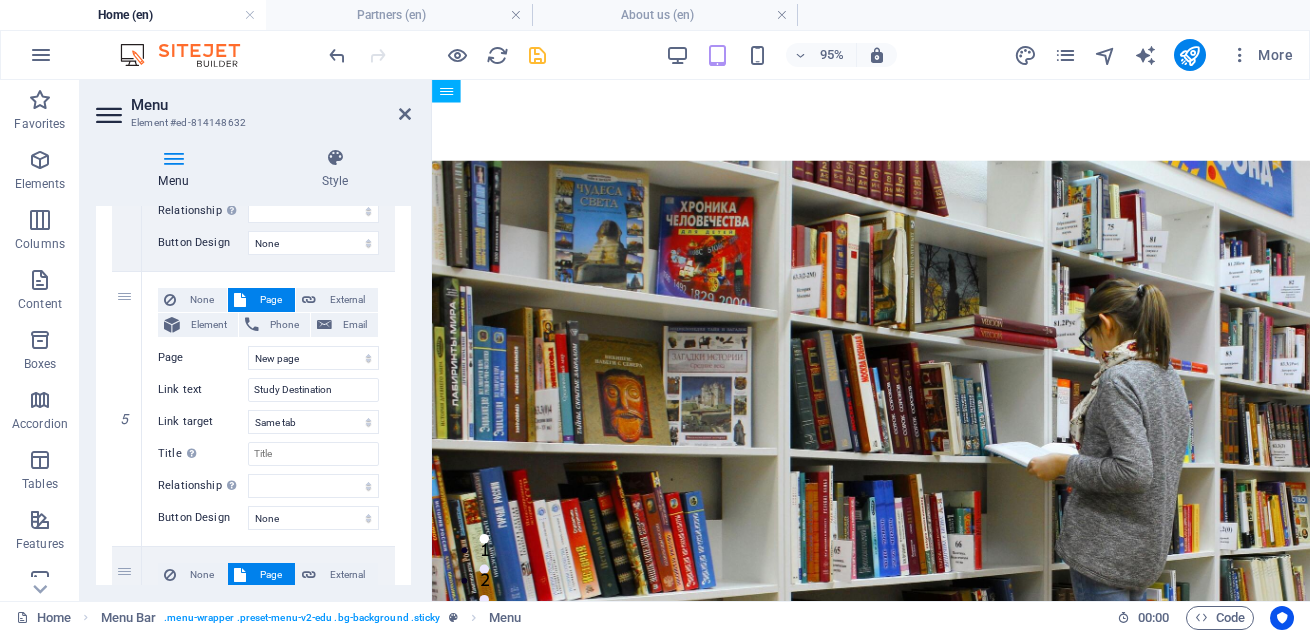 drag, startPoint x: 405, startPoint y: 472, endPoint x: 405, endPoint y: 483, distance: 11 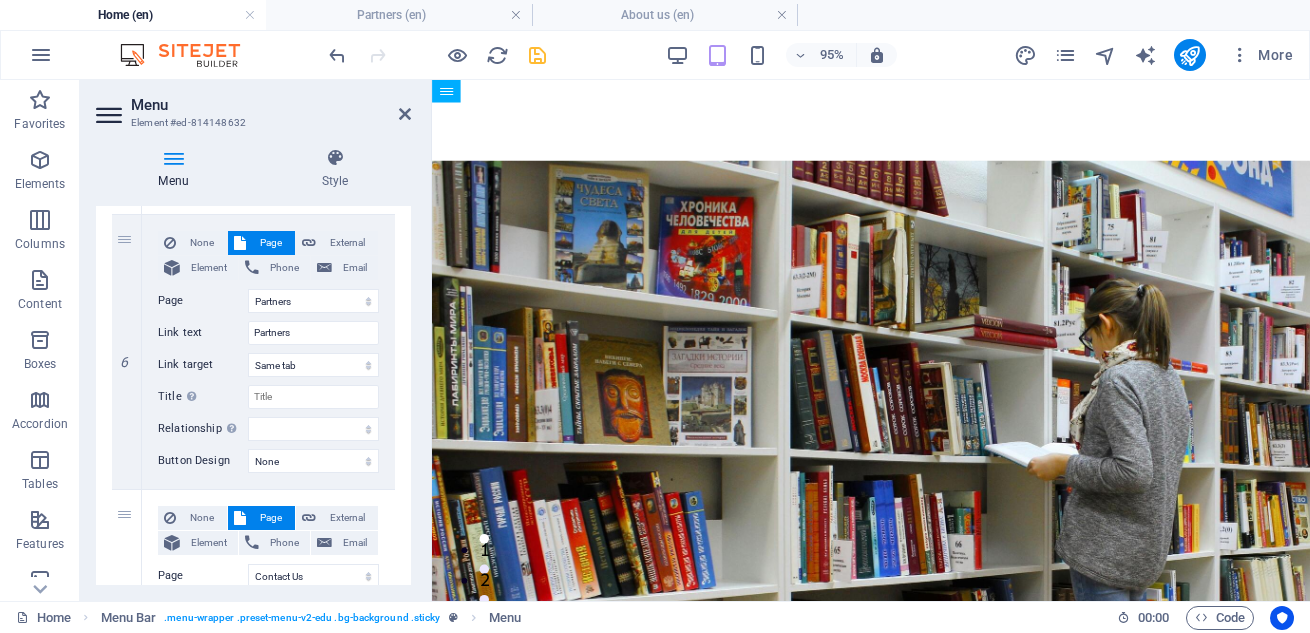 drag, startPoint x: 406, startPoint y: 521, endPoint x: 406, endPoint y: 558, distance: 37 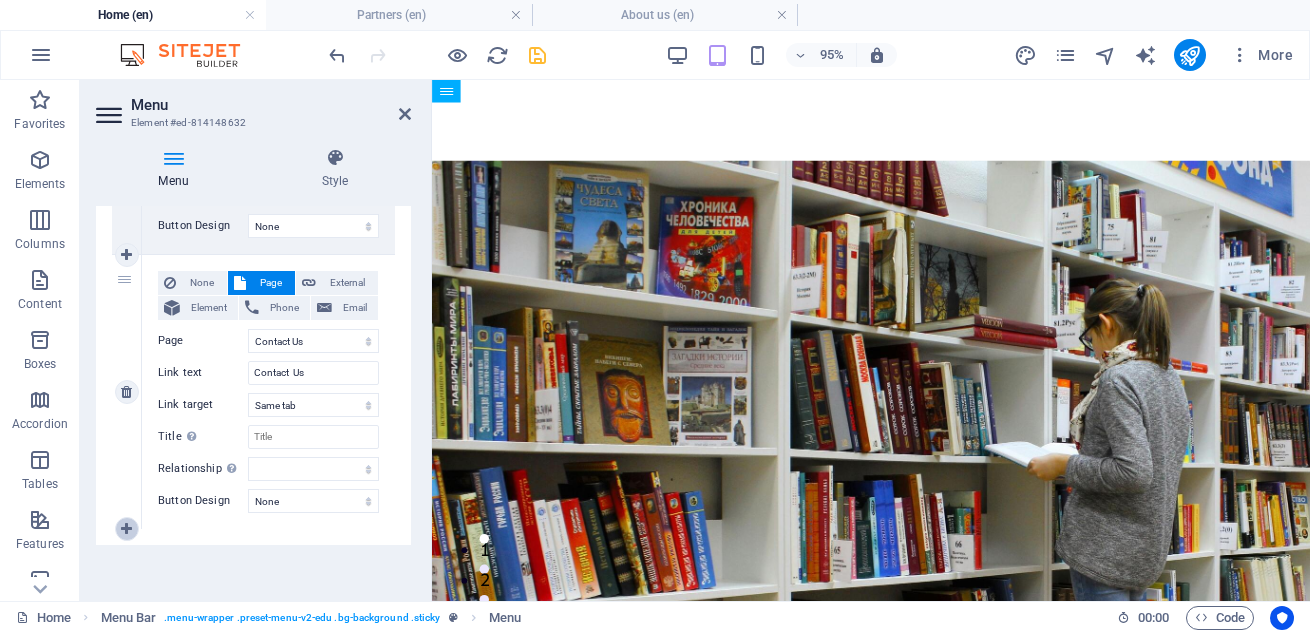 click at bounding box center [126, 529] 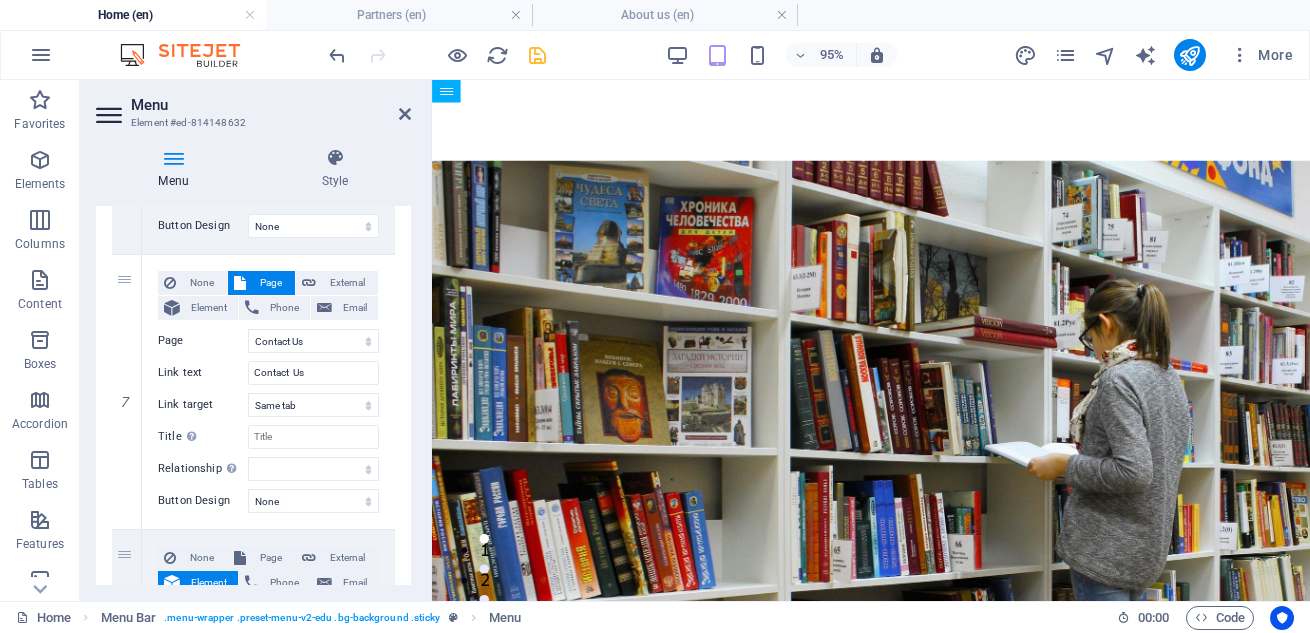 scroll, scrollTop: 1858, scrollLeft: 0, axis: vertical 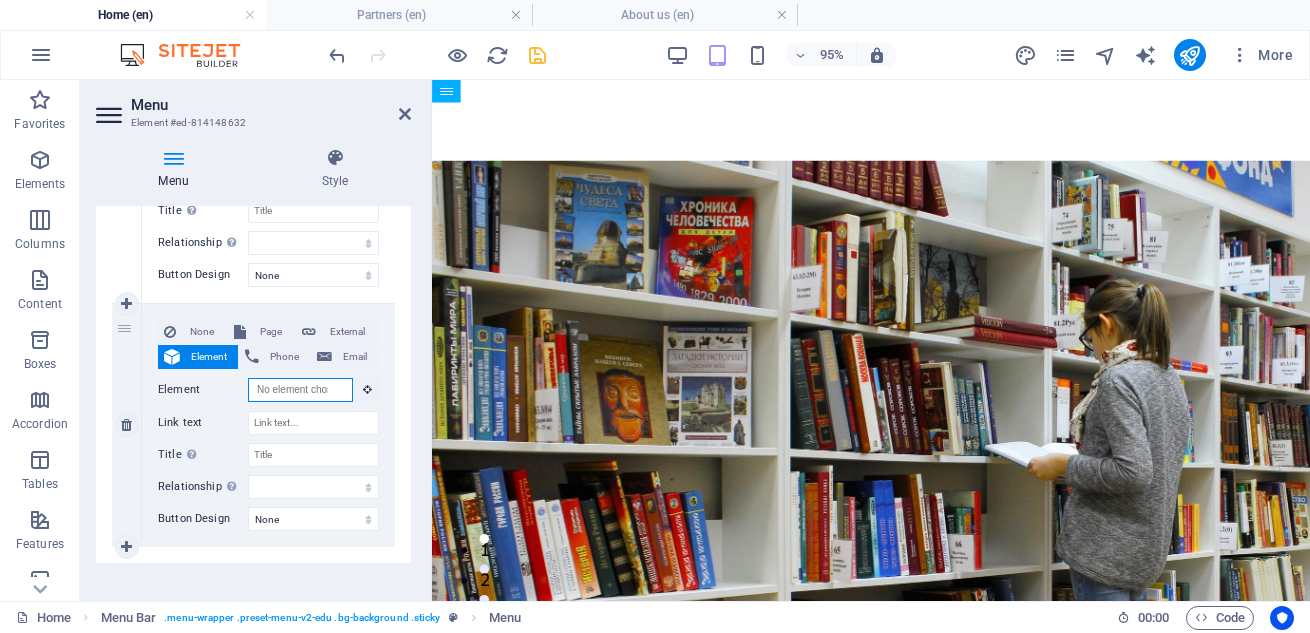 click on "Element" at bounding box center (300, 390) 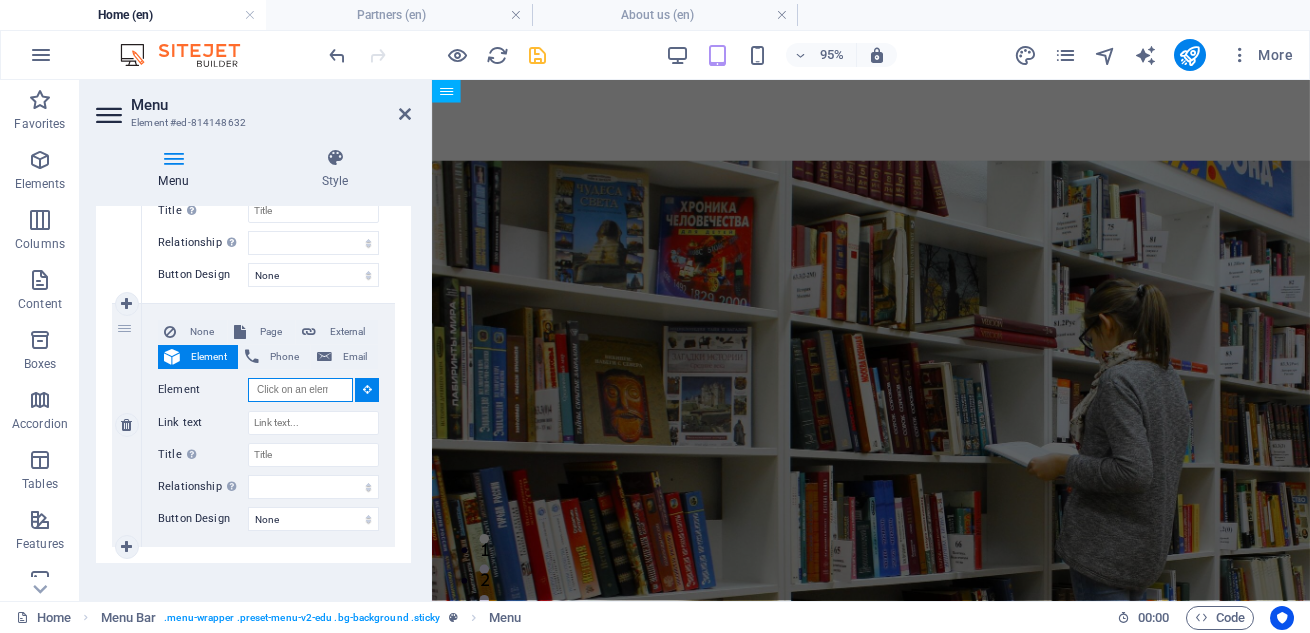 click on "Element" at bounding box center (300, 390) 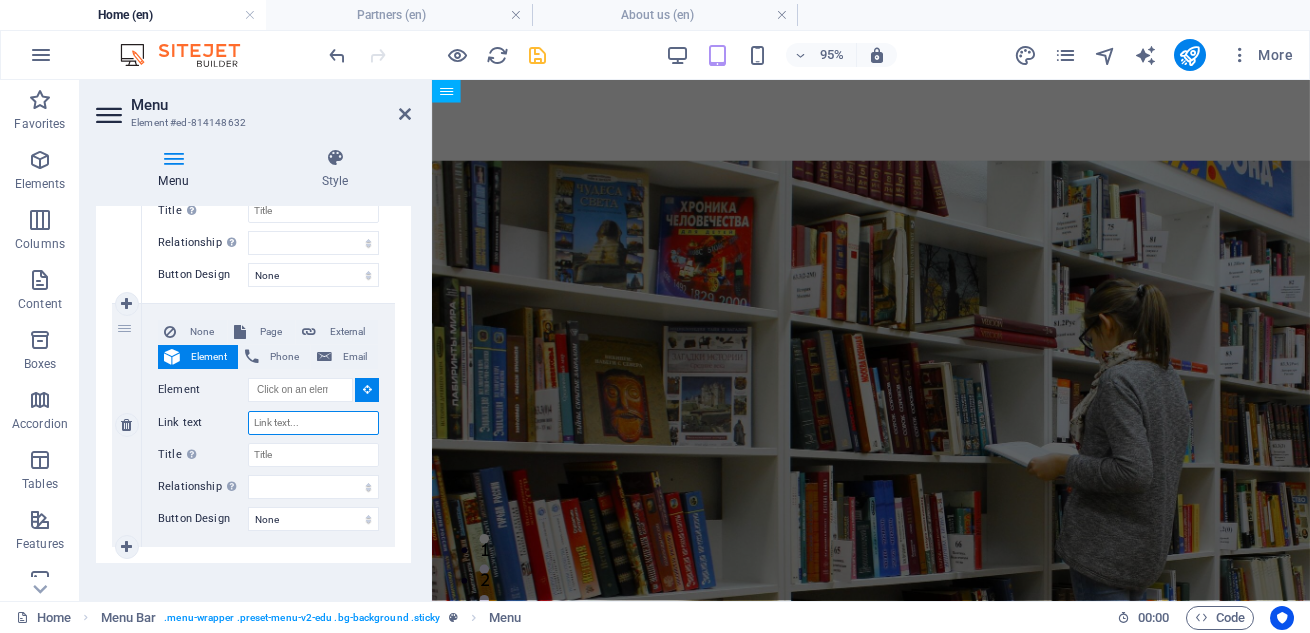 click on "Link text" at bounding box center [313, 423] 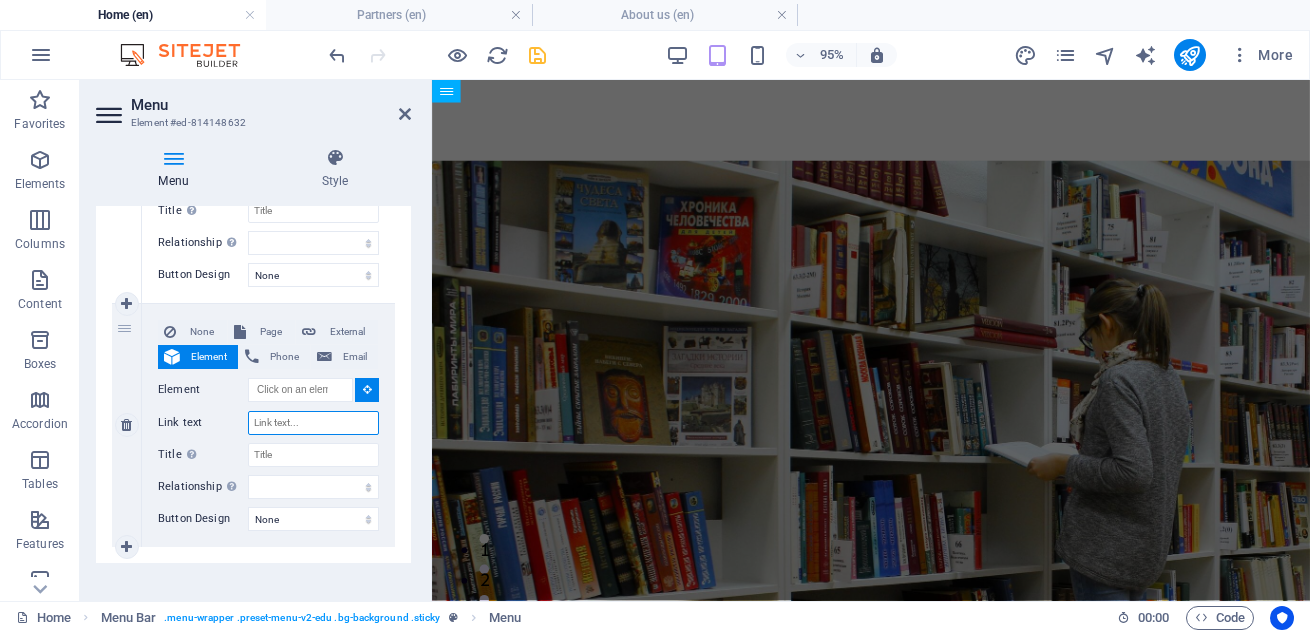type on "F" 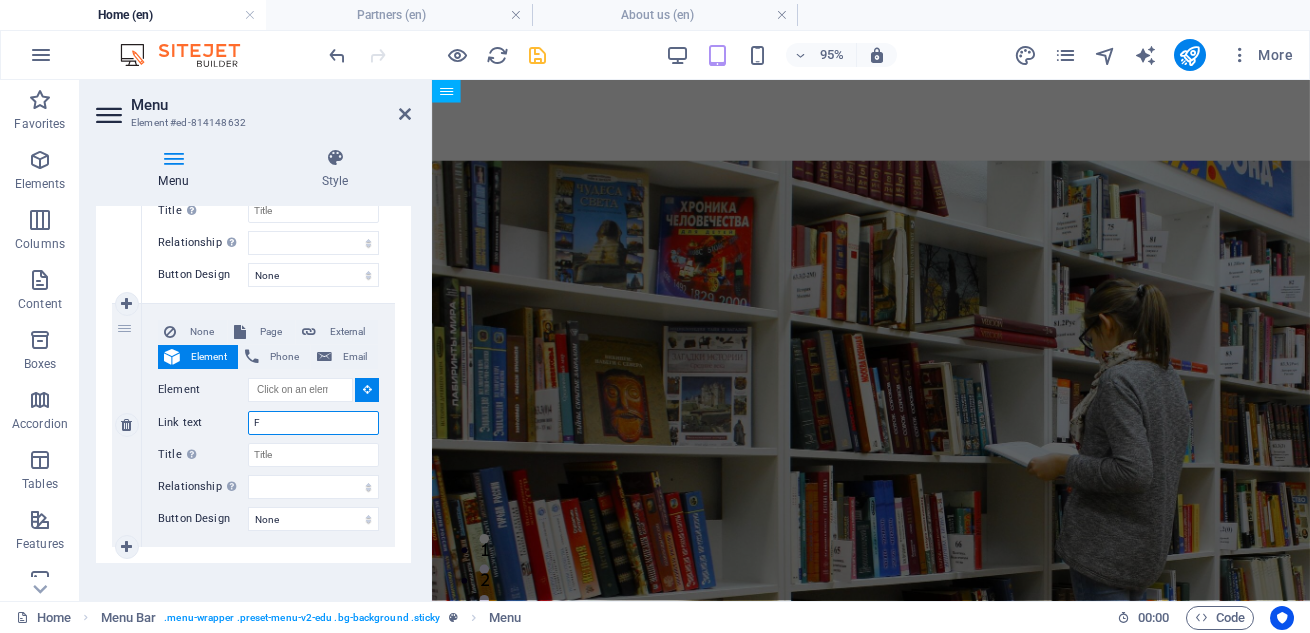 select 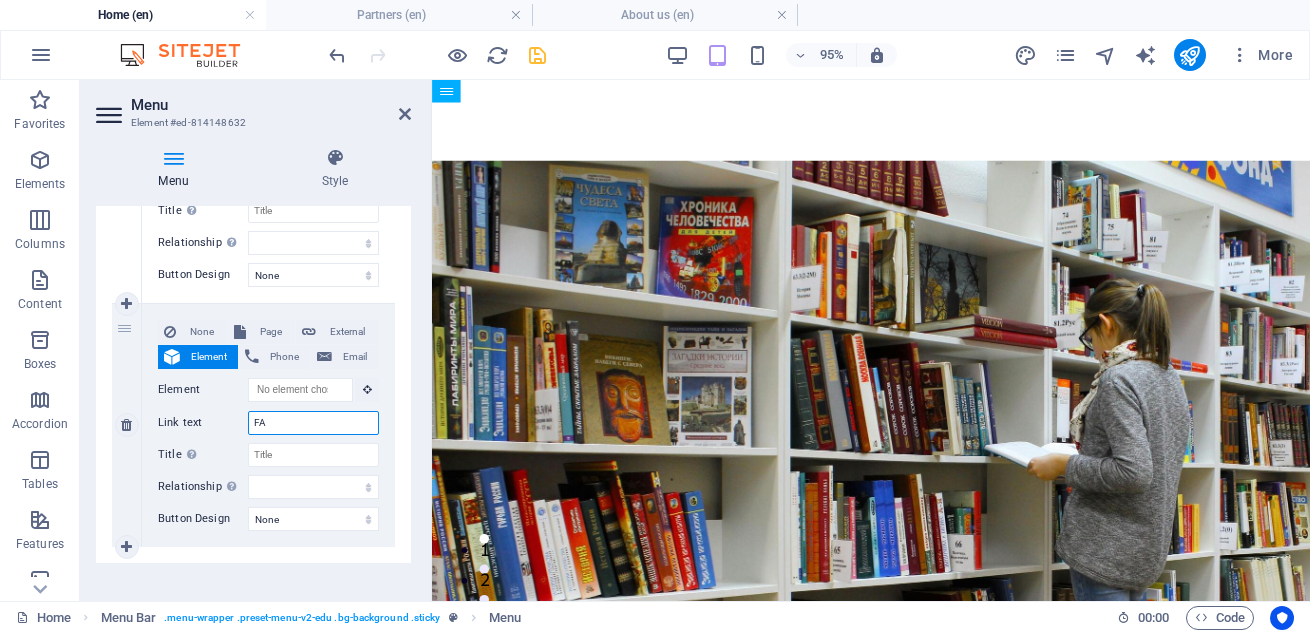 click on "FA" at bounding box center [313, 423] 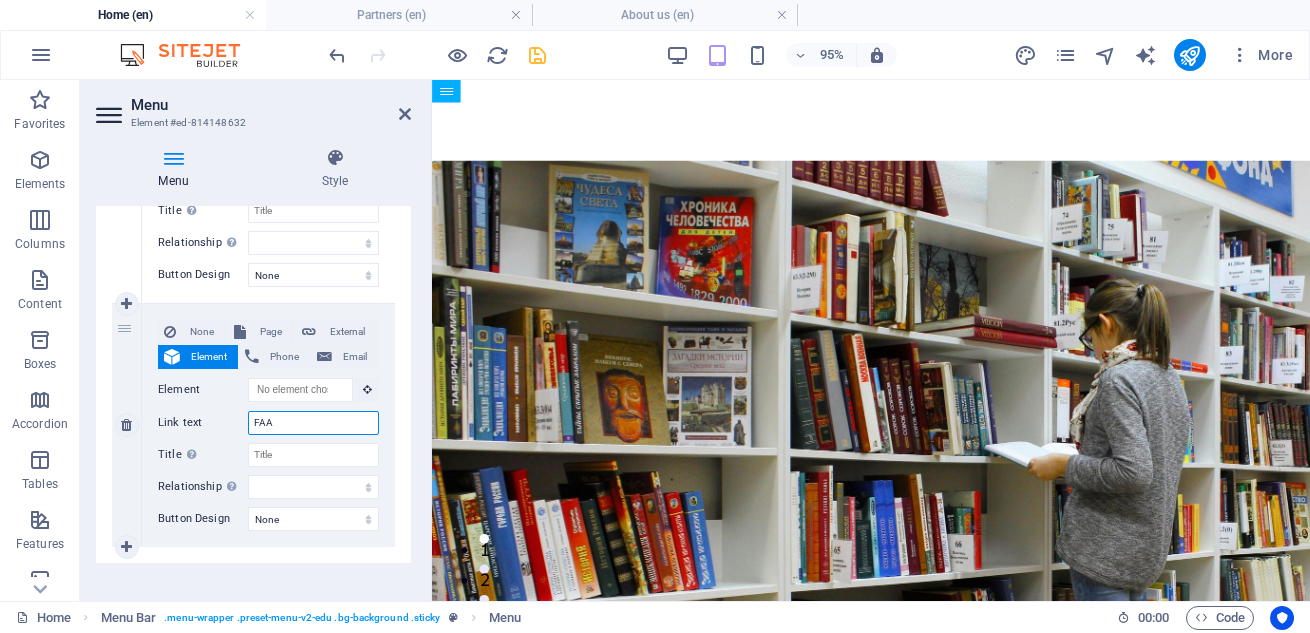select 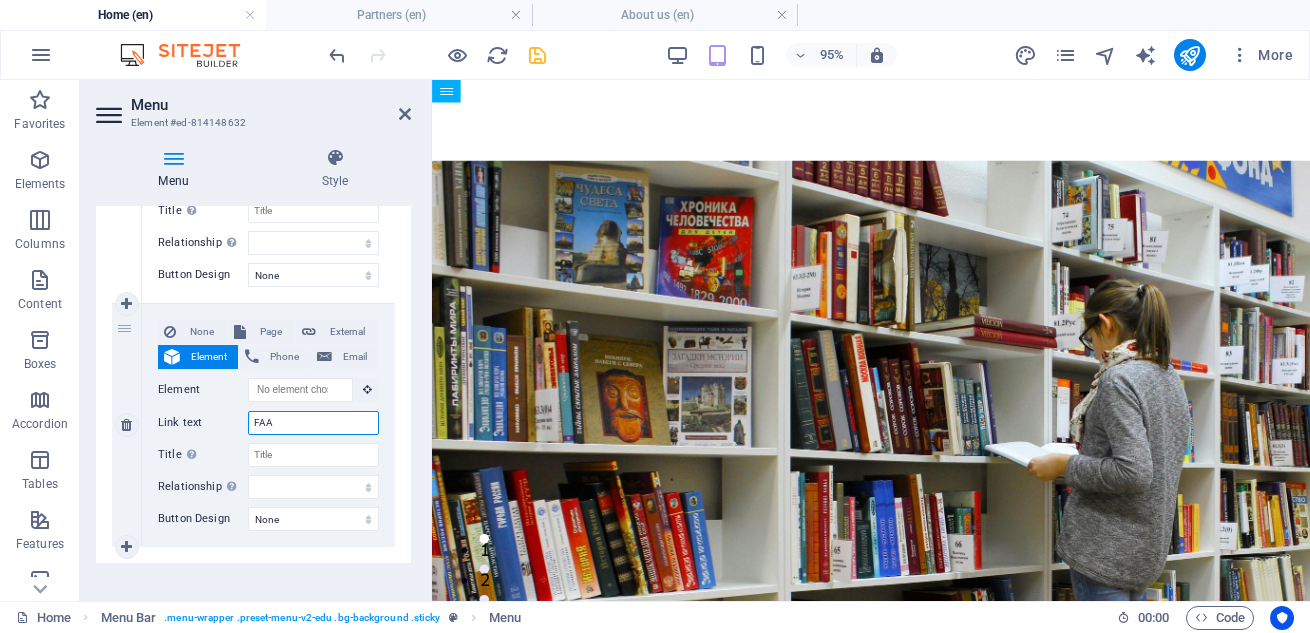 type on "FA" 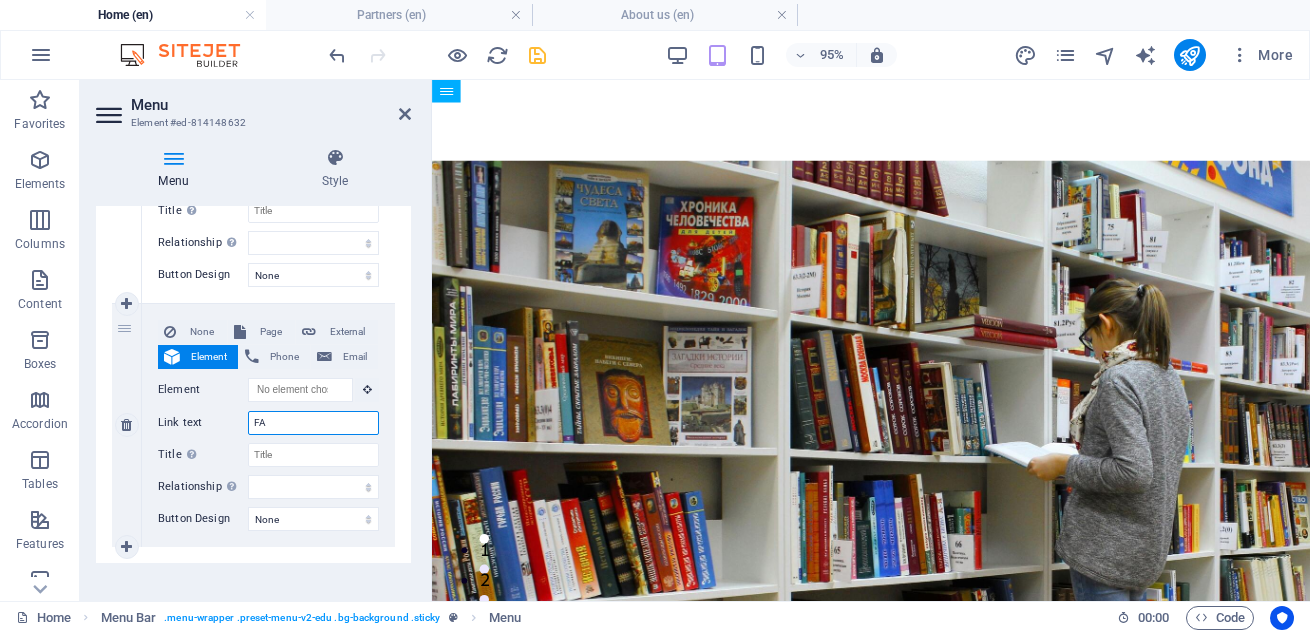 select 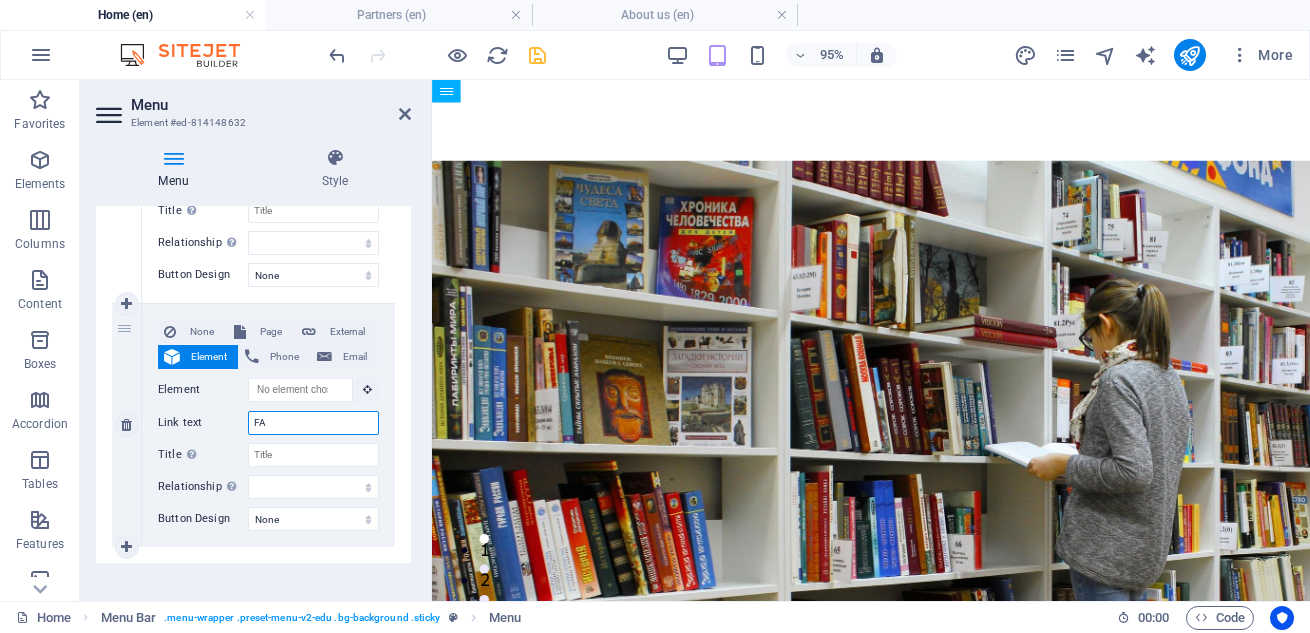 type on "FAQ" 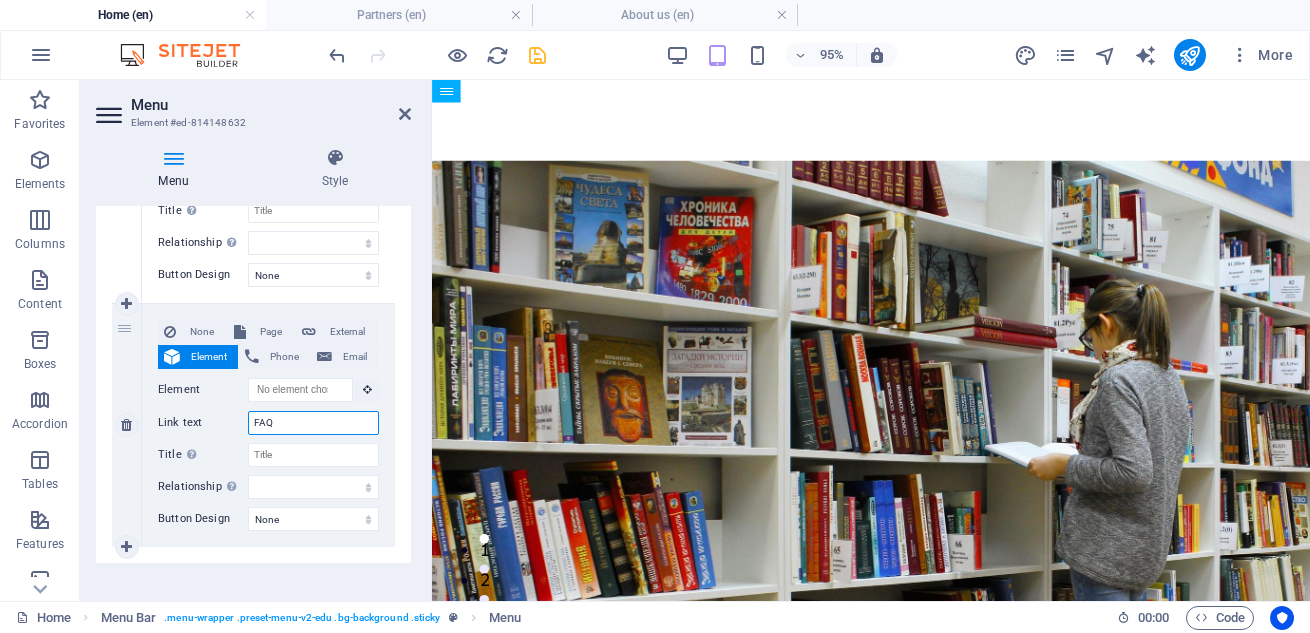 select 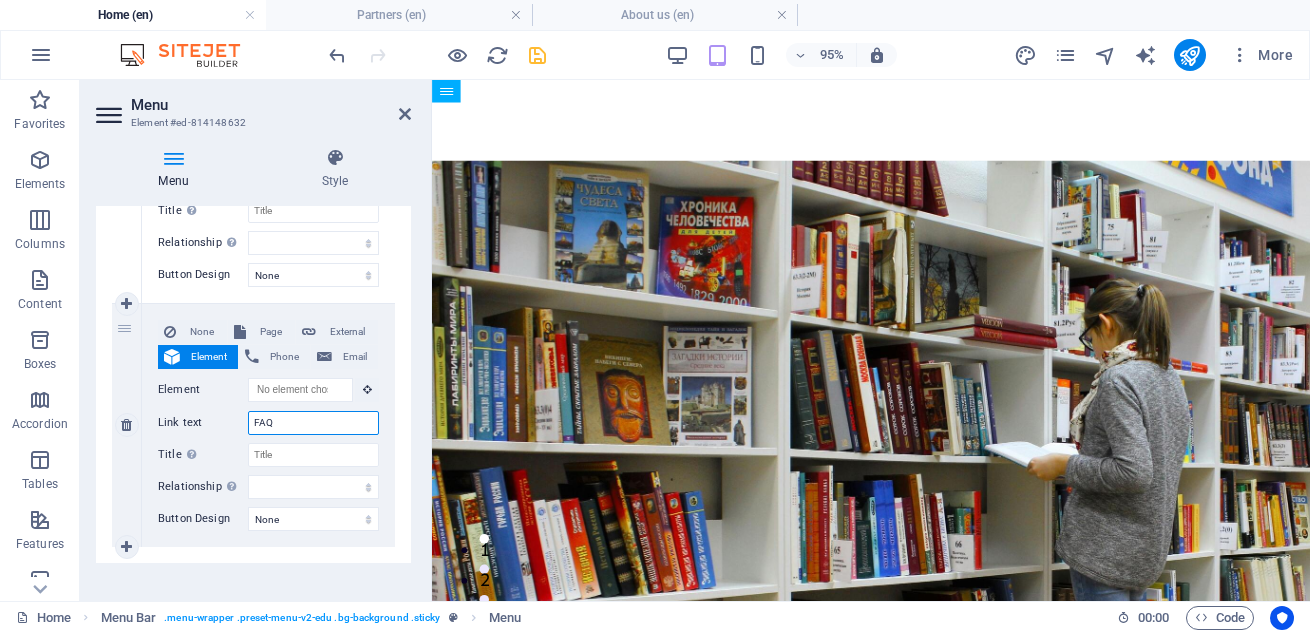 type on "FAQs" 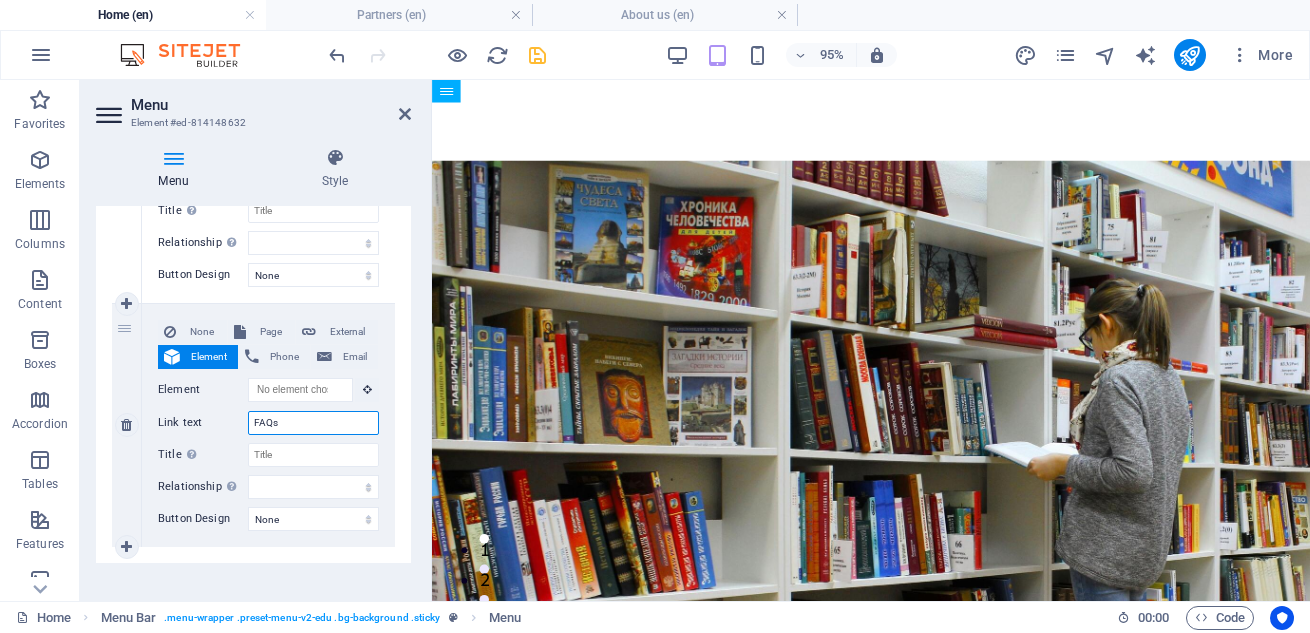 select 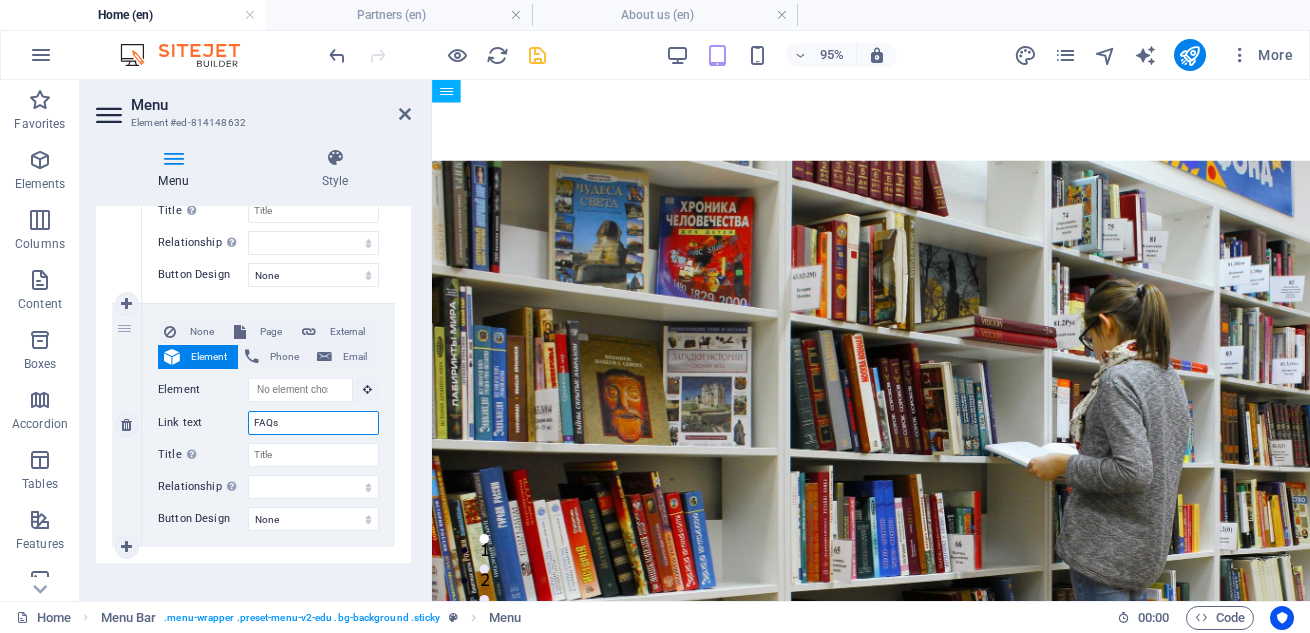 select 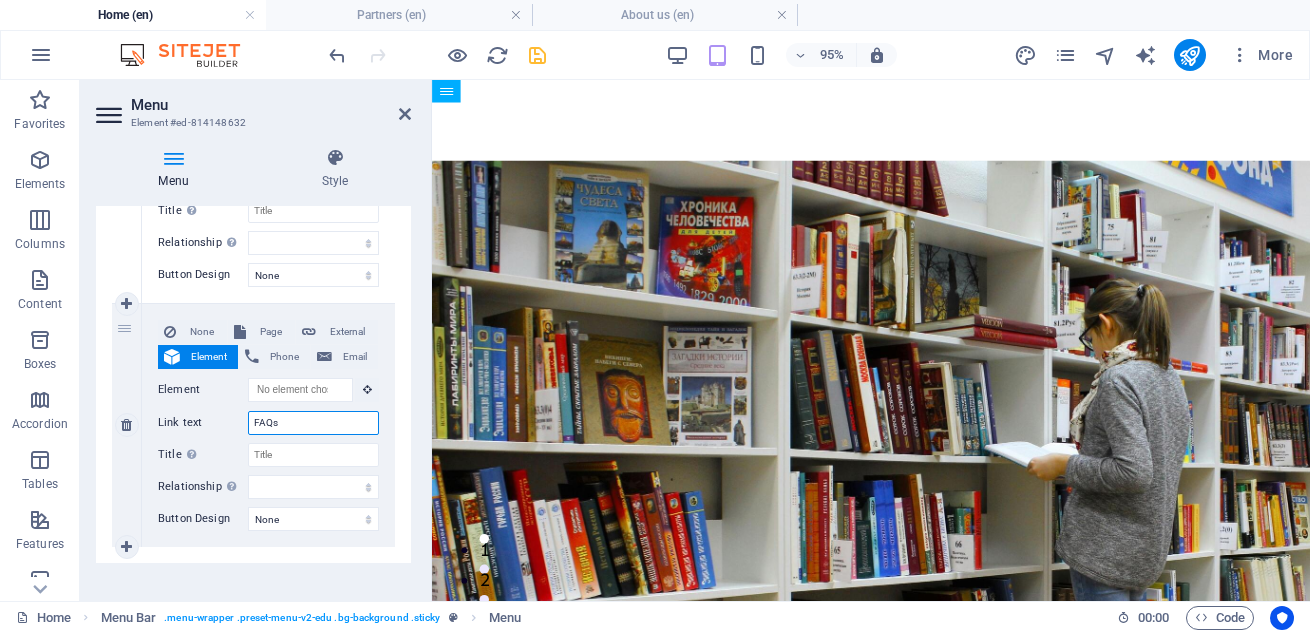 type on "FAQs" 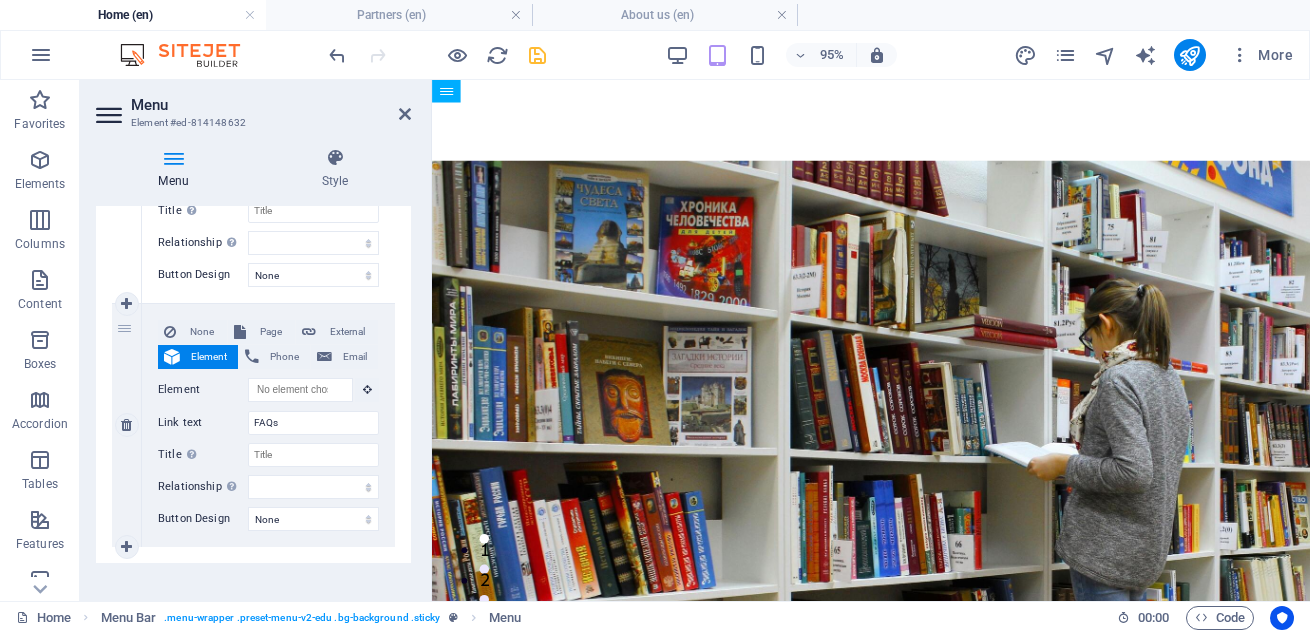 click on "None Page External Element Phone Email Page Home About us Blog Contact Us Partners New page Legal Notice Privacy Home Home Home Element
URL Phone Email Link text FAQs Link target New tab Same tab Overlay Title Additional link description, should not be the same as the link text. The title is most often shown as a tooltip text when the mouse moves over the element. Leave empty if uncertain. Relationship Sets the  relationship of this link to the link target . For example, the value "nofollow" instructs search engines not to follow the link. Can be left empty. alternate author bookmark external help license next nofollow noreferrer noopener prev search tag Button Design None Default Primary Secondary" at bounding box center (268, 425) 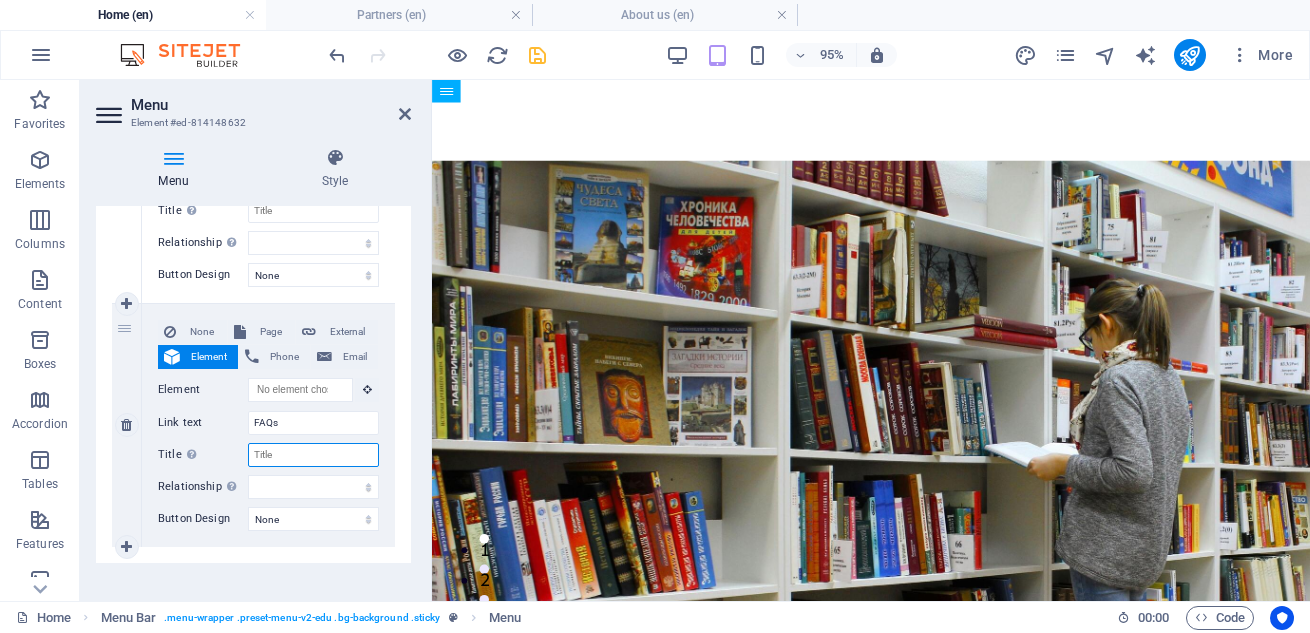 click on "Title Additional link description, should not be the same as the link text. The title is most often shown as a tooltip text when the mouse moves over the element. Leave empty if uncertain." at bounding box center [313, 455] 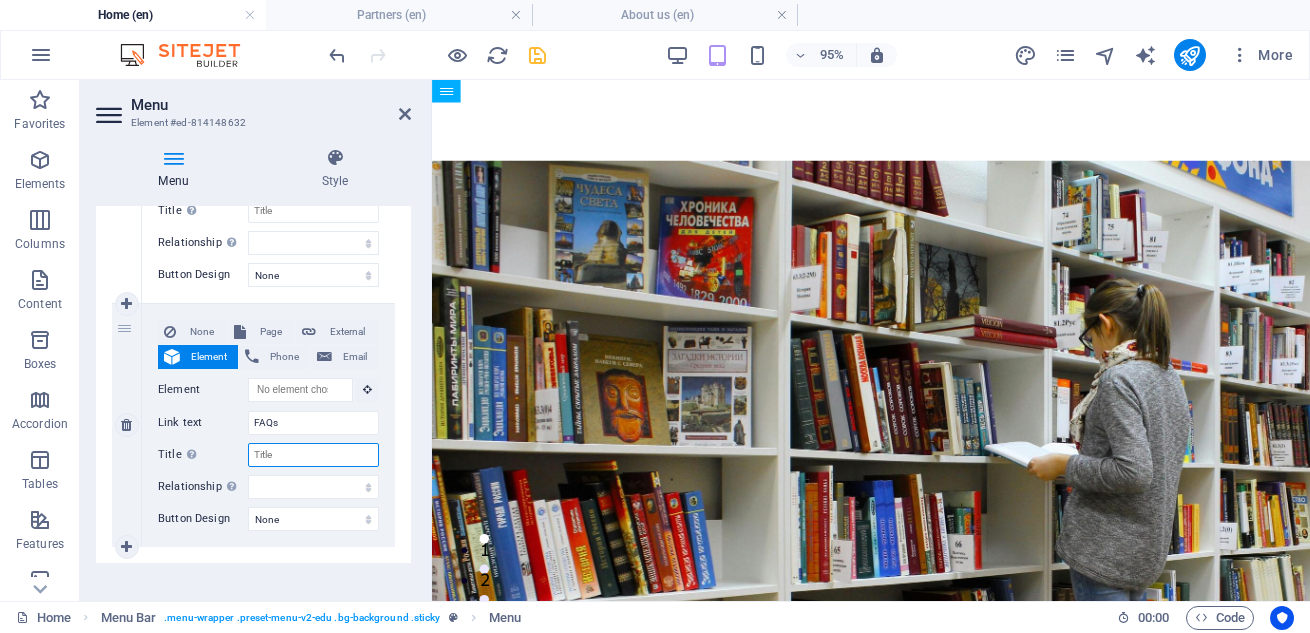 type on "F" 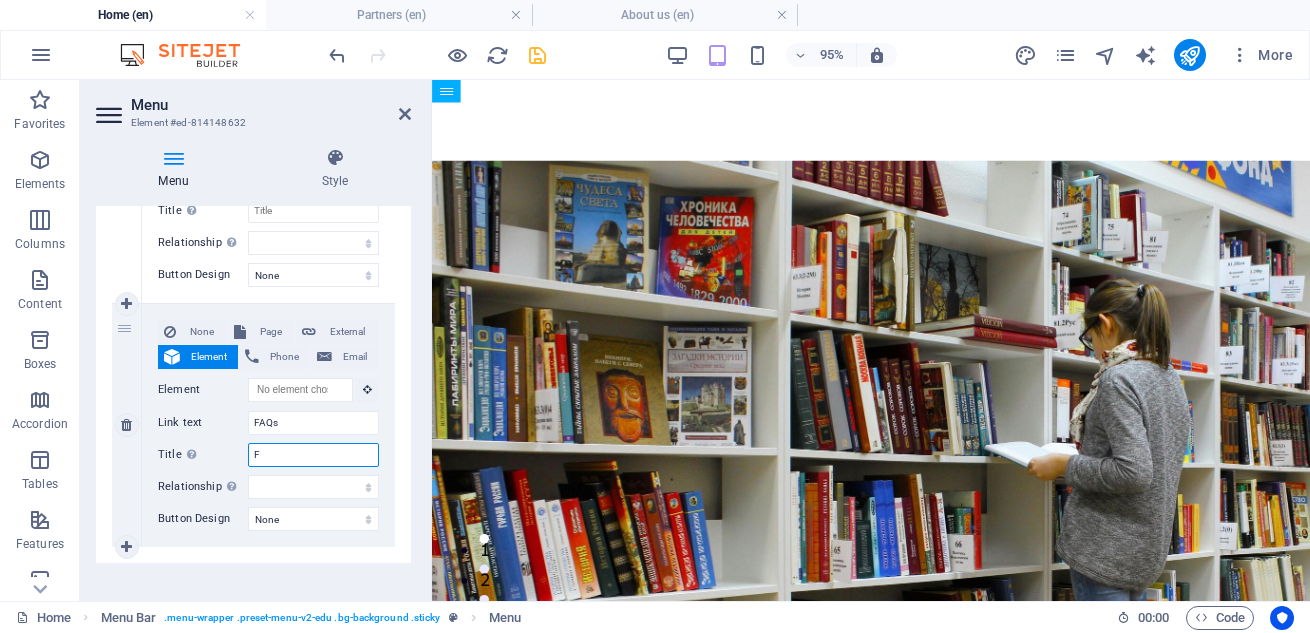 select 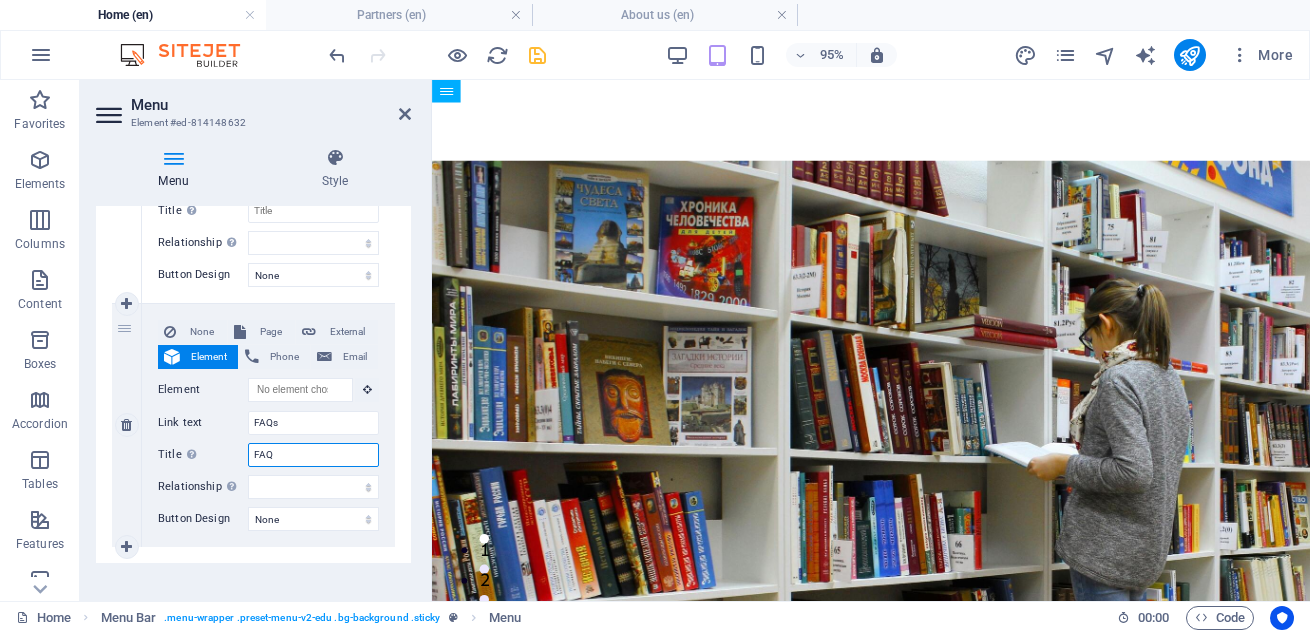 type on "FAQs" 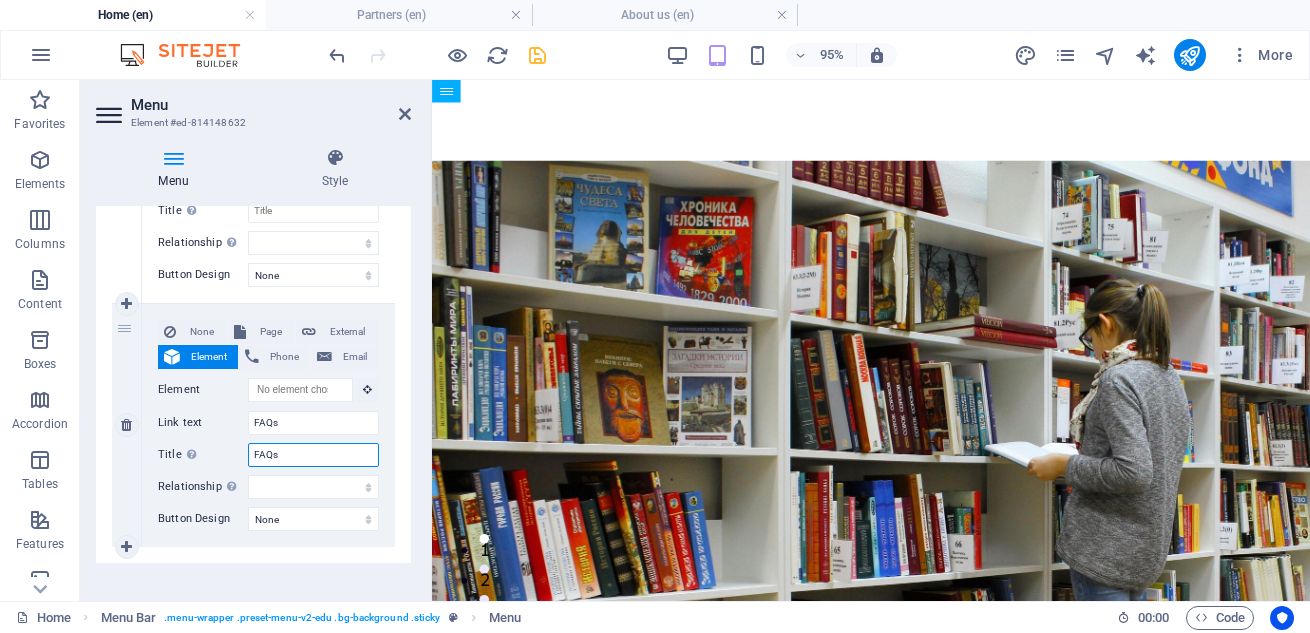 select 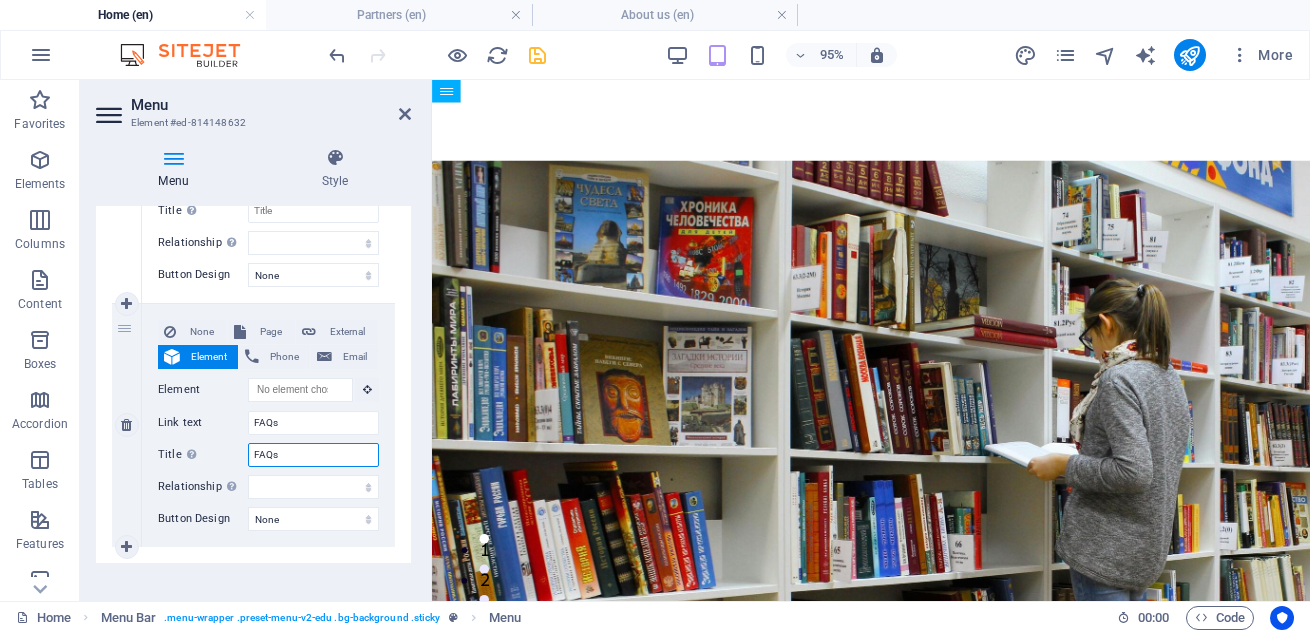 select 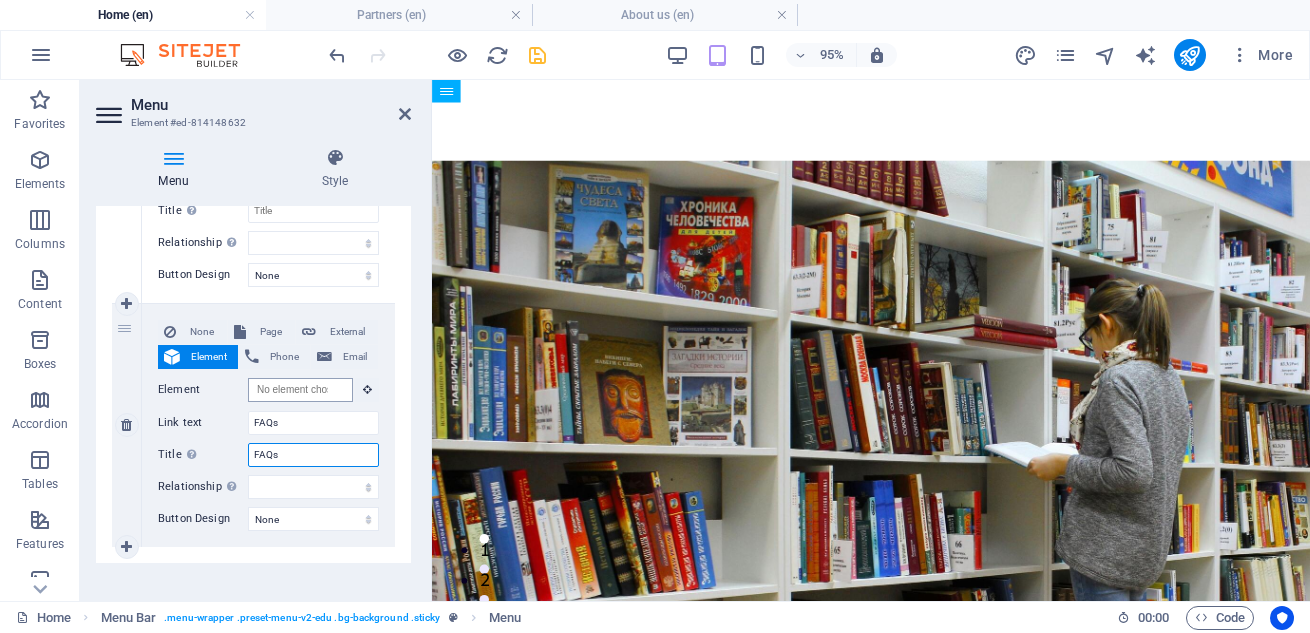 type on "FAQs" 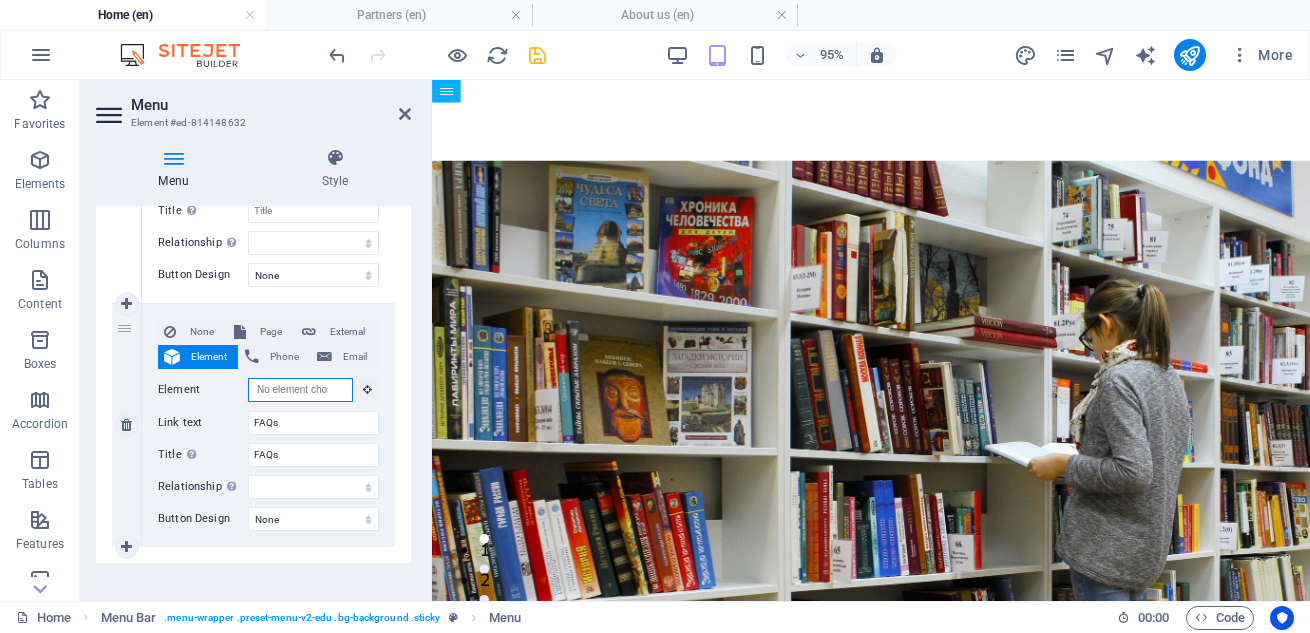 click on "Element" at bounding box center [300, 390] 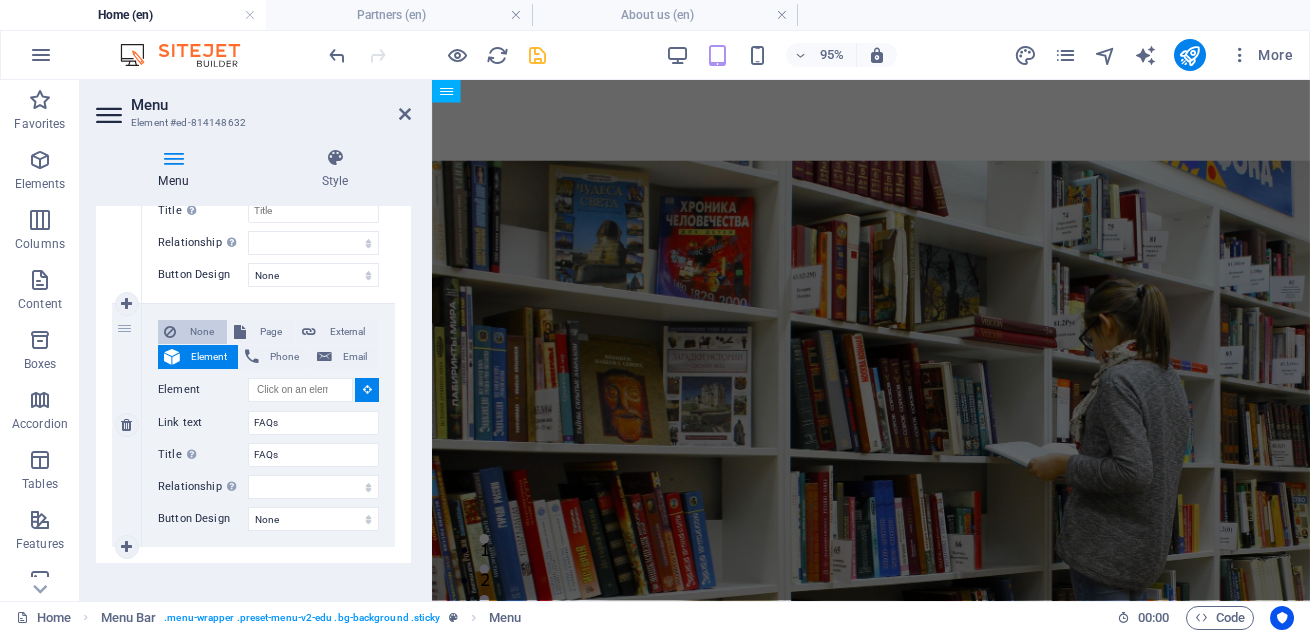 click on "None" at bounding box center [201, 332] 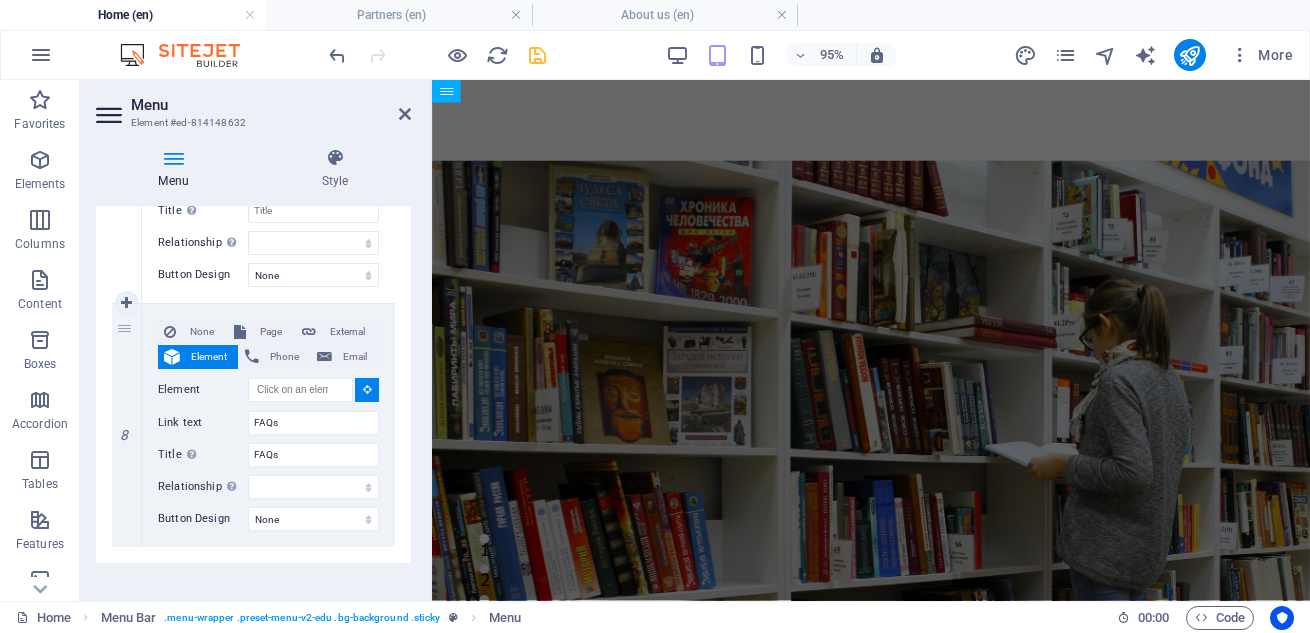 select 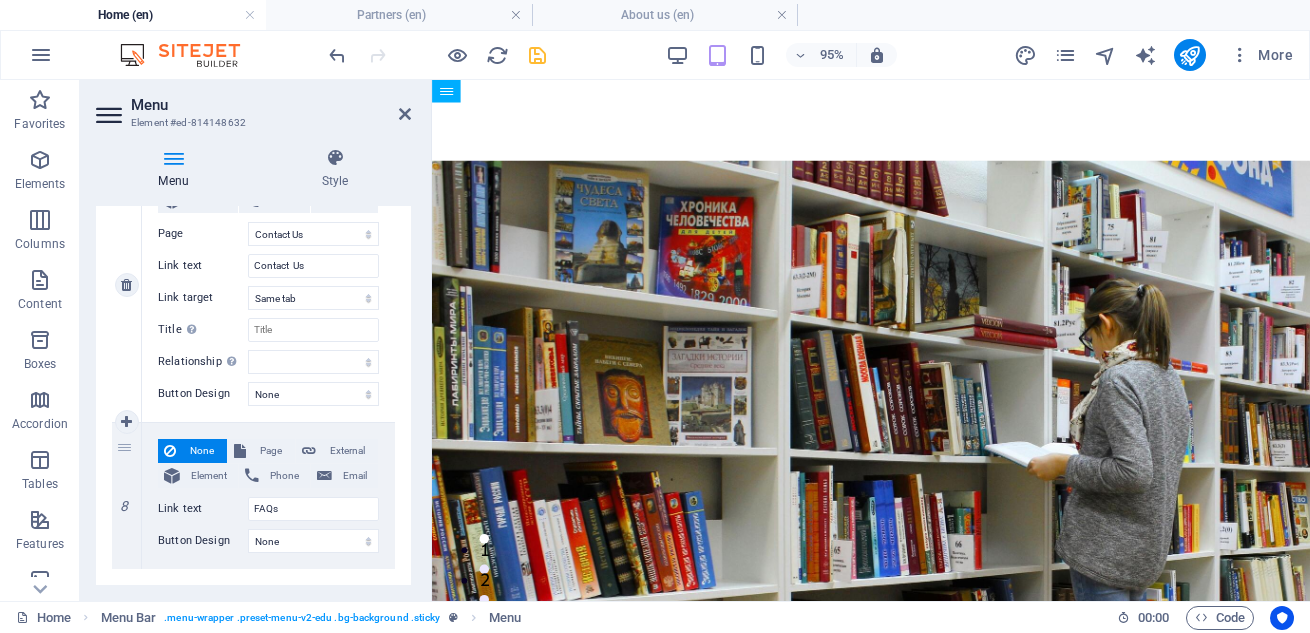 scroll, scrollTop: 1739, scrollLeft: 0, axis: vertical 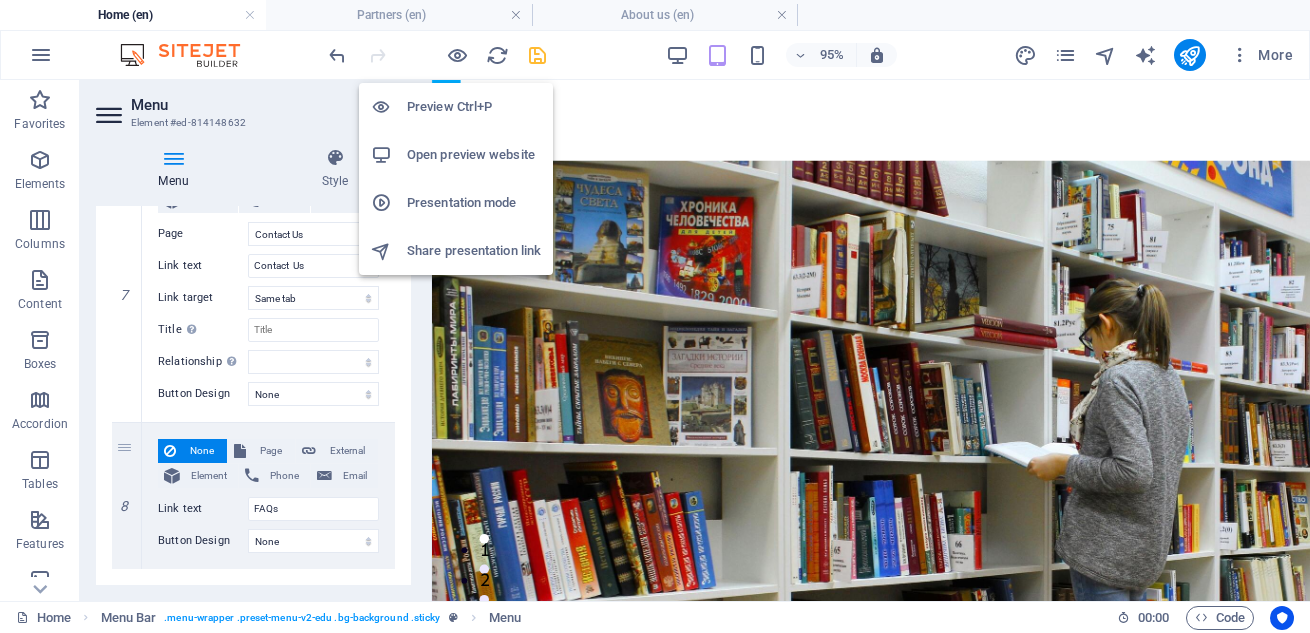 click on "Open preview website" at bounding box center (474, 155) 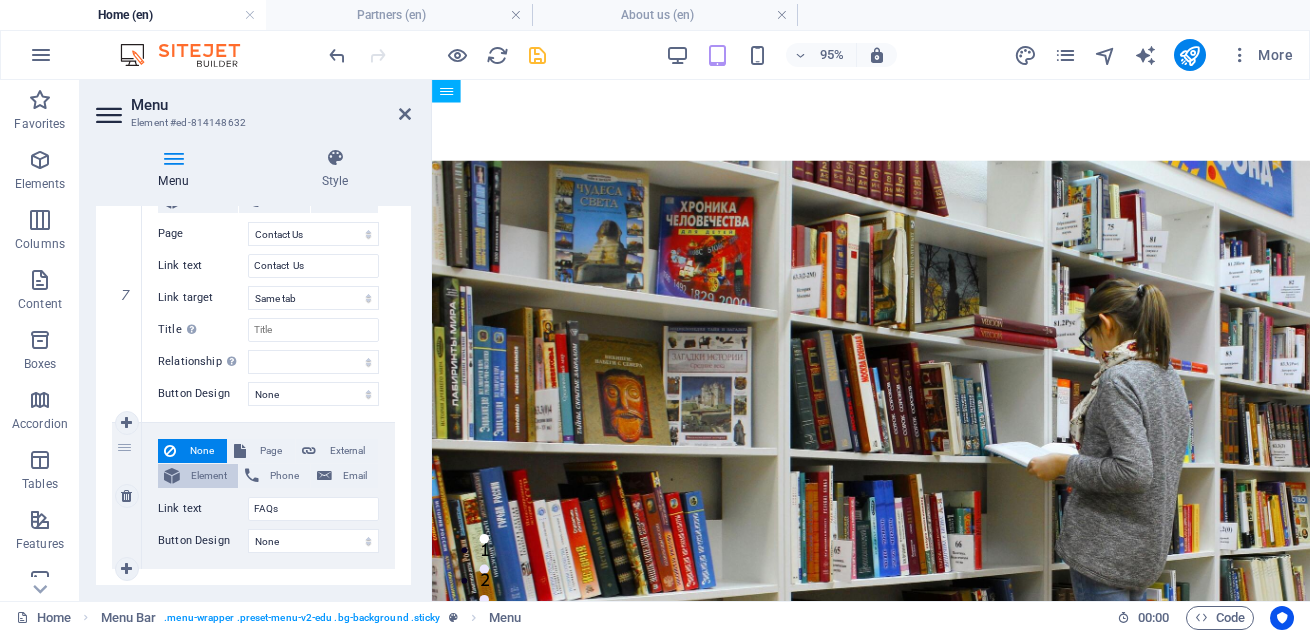click on "Element" at bounding box center (209, 476) 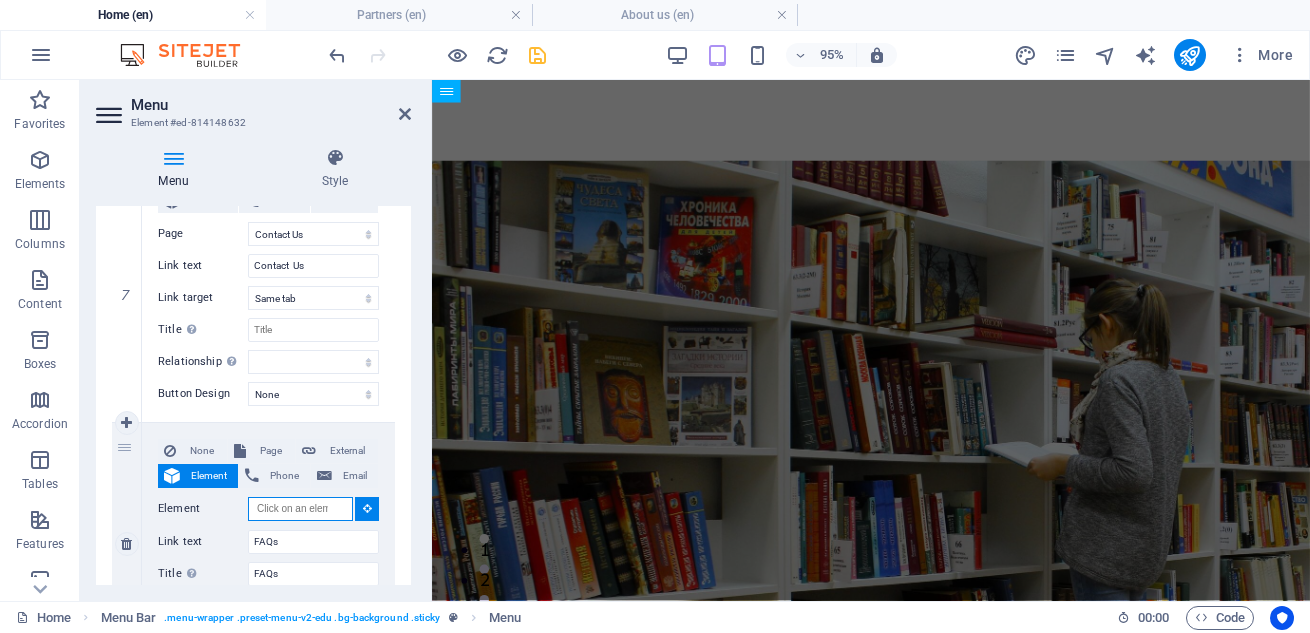 click on "Element" at bounding box center (300, 509) 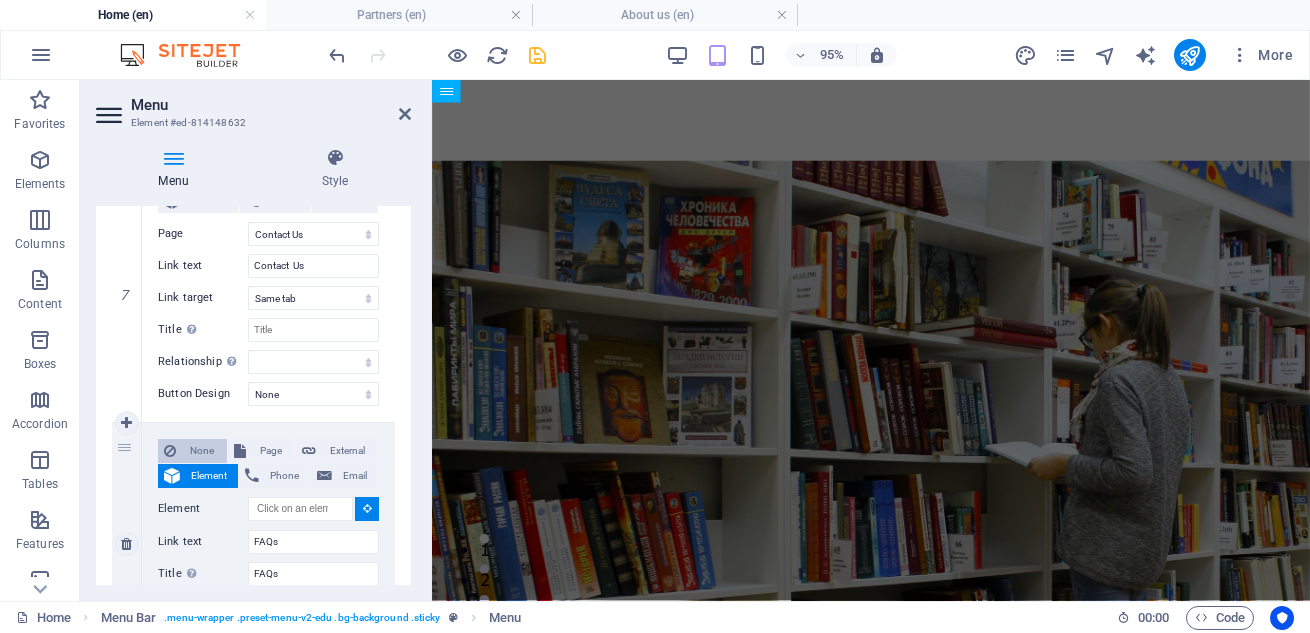 click on "None" at bounding box center [201, 451] 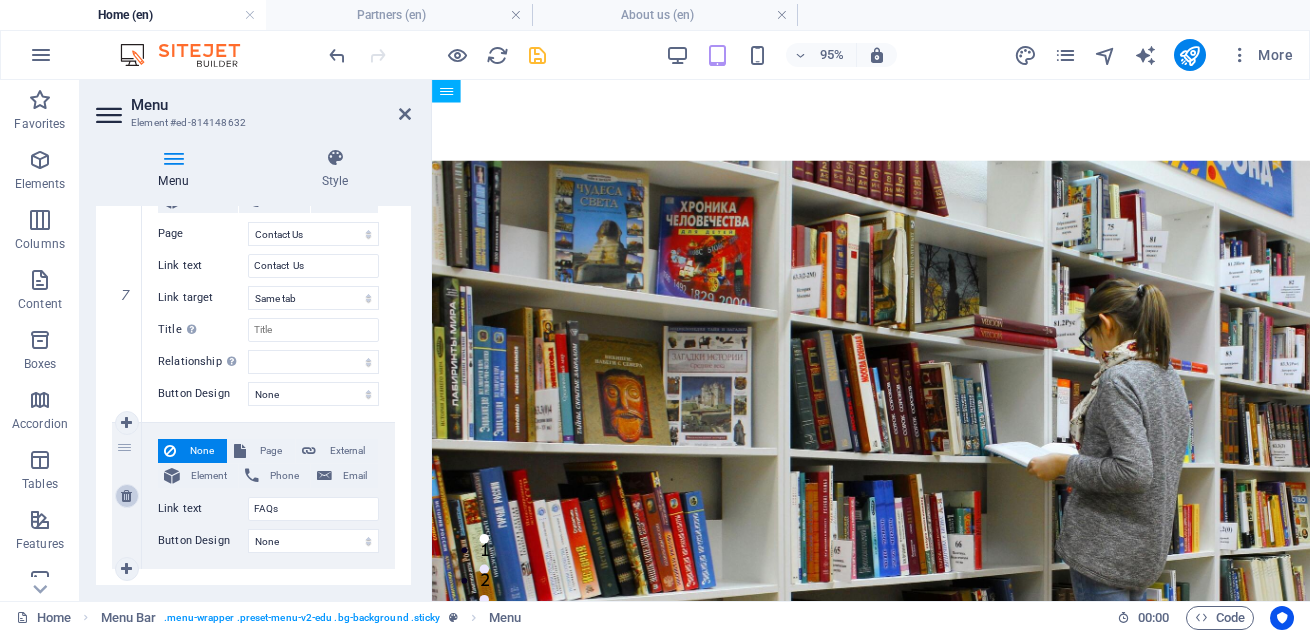 click at bounding box center (126, 496) 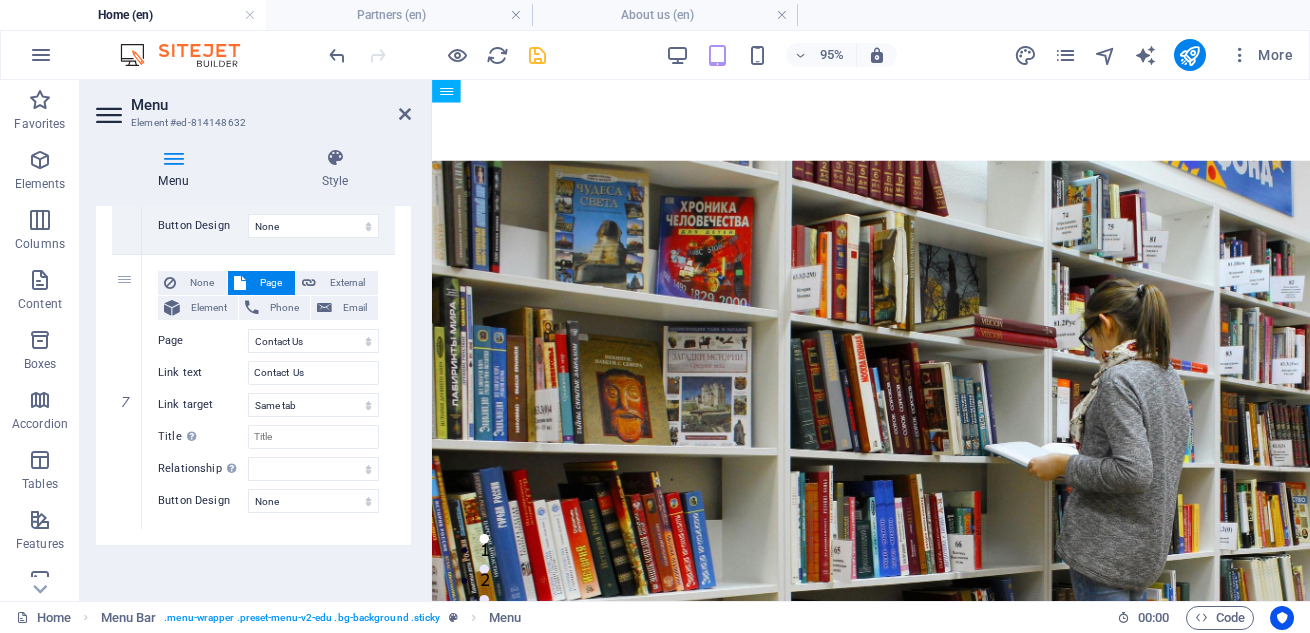 scroll, scrollTop: 1632, scrollLeft: 0, axis: vertical 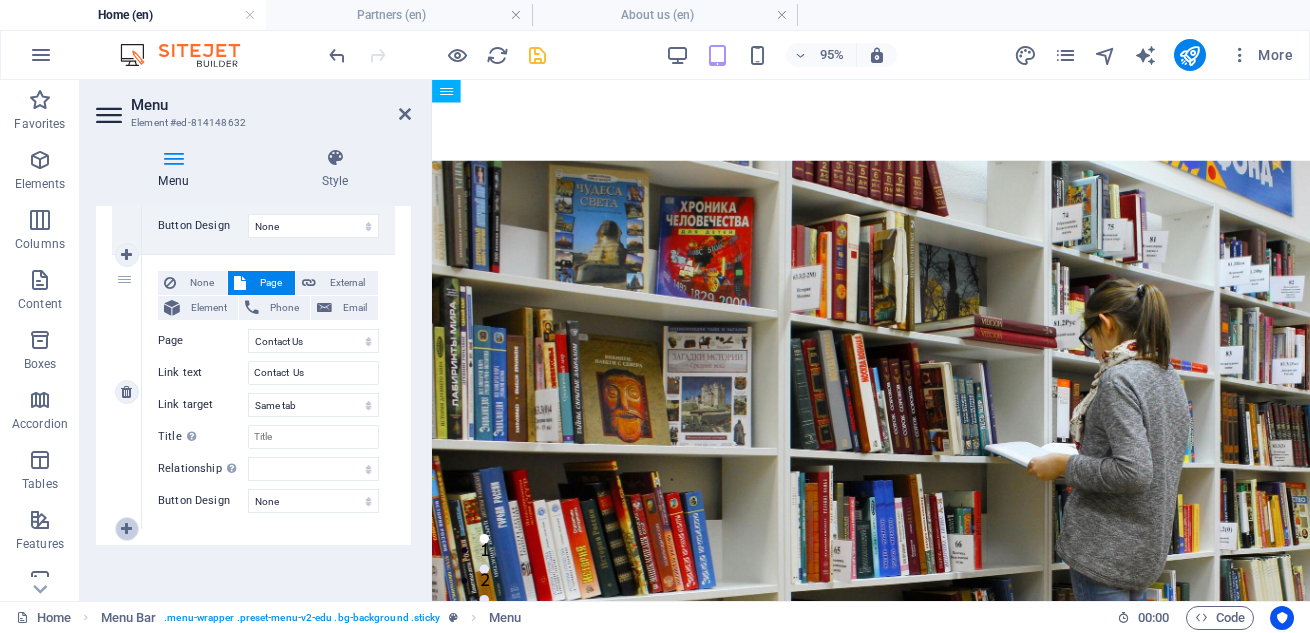 click at bounding box center [126, 529] 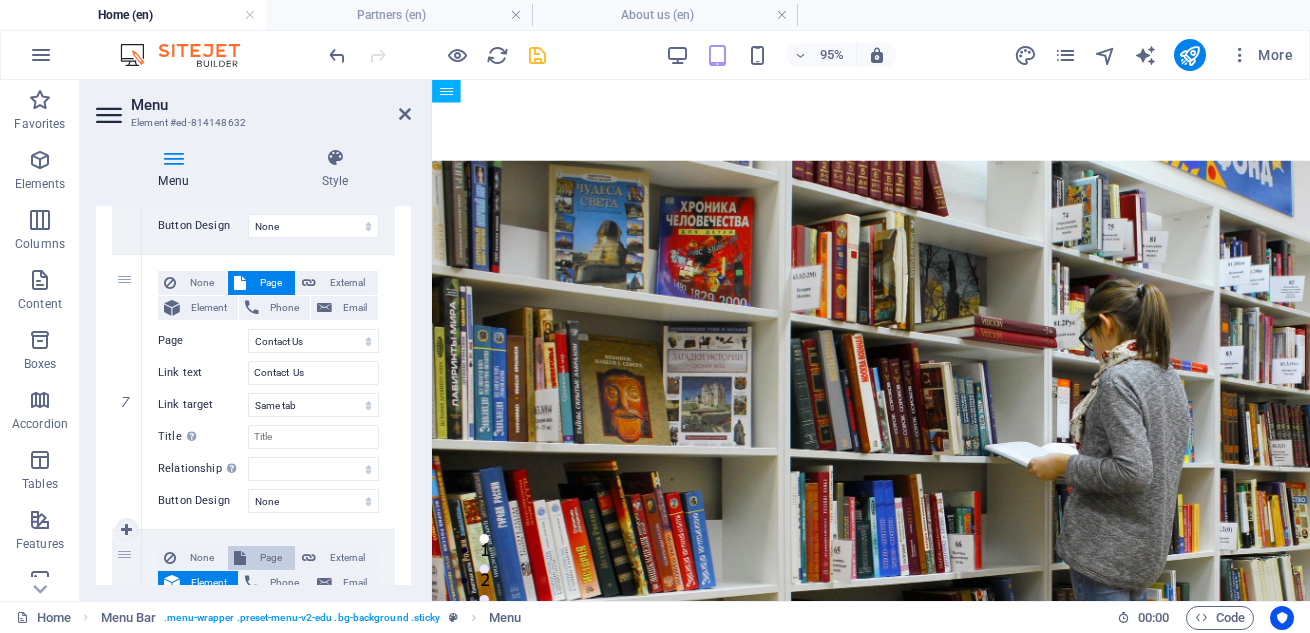 click on "Page" at bounding box center (270, 558) 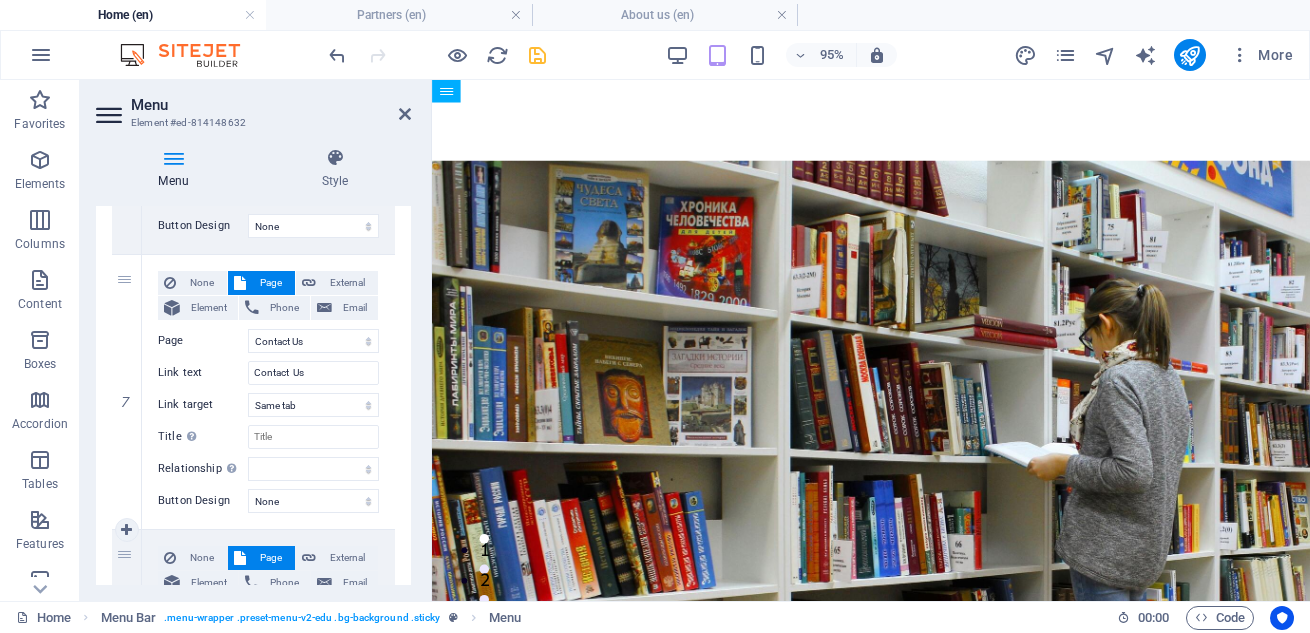 scroll, scrollTop: 1852, scrollLeft: 0, axis: vertical 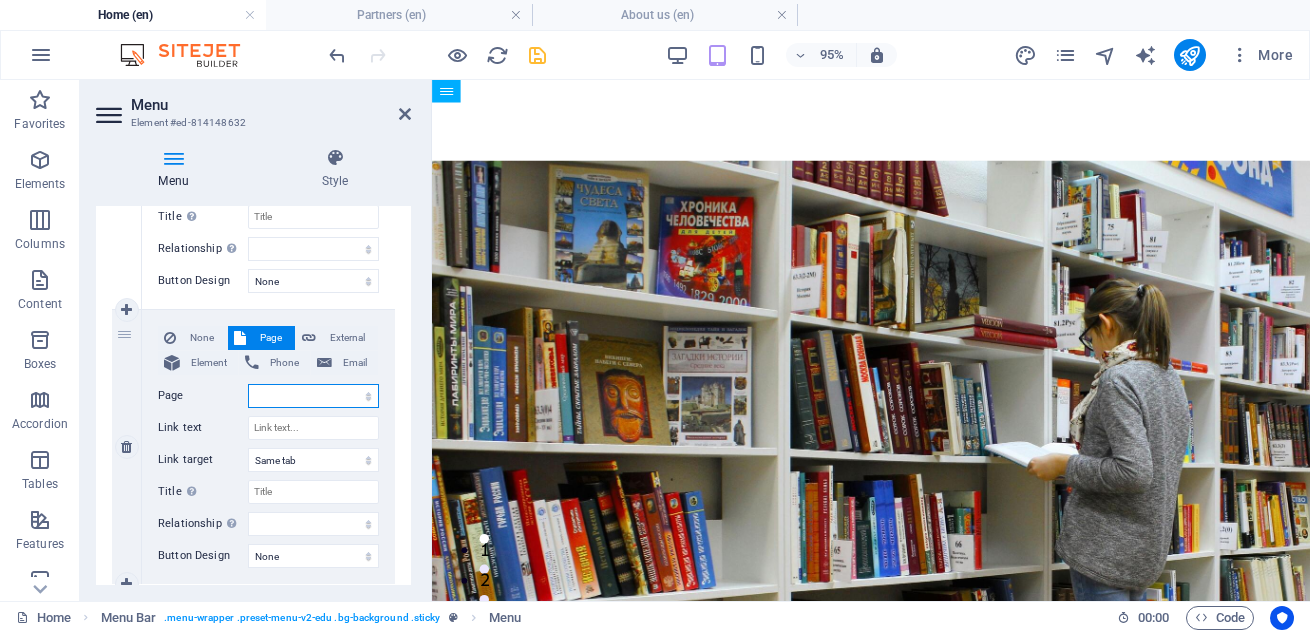 click on "Home About us Blog Contact Us Partners New page Legal Notice Privacy Home Home Home" at bounding box center (313, 396) 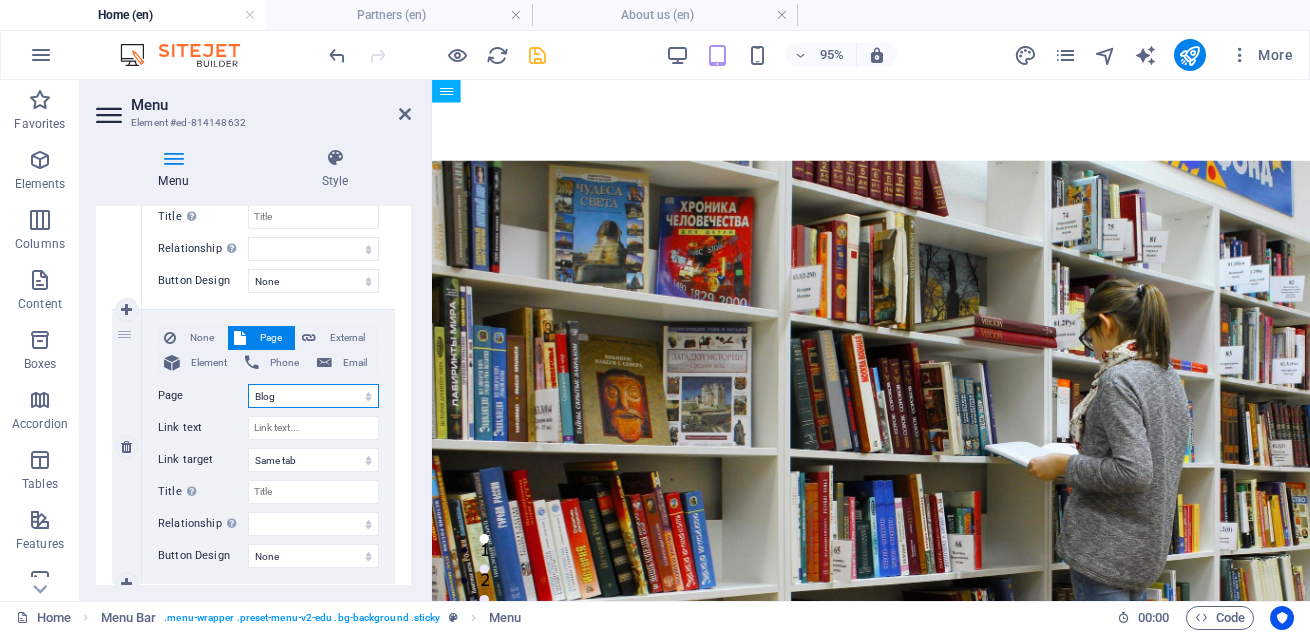 click on "Home About us Blog Contact Us Partners New page Legal Notice Privacy Home Home Home" at bounding box center (313, 396) 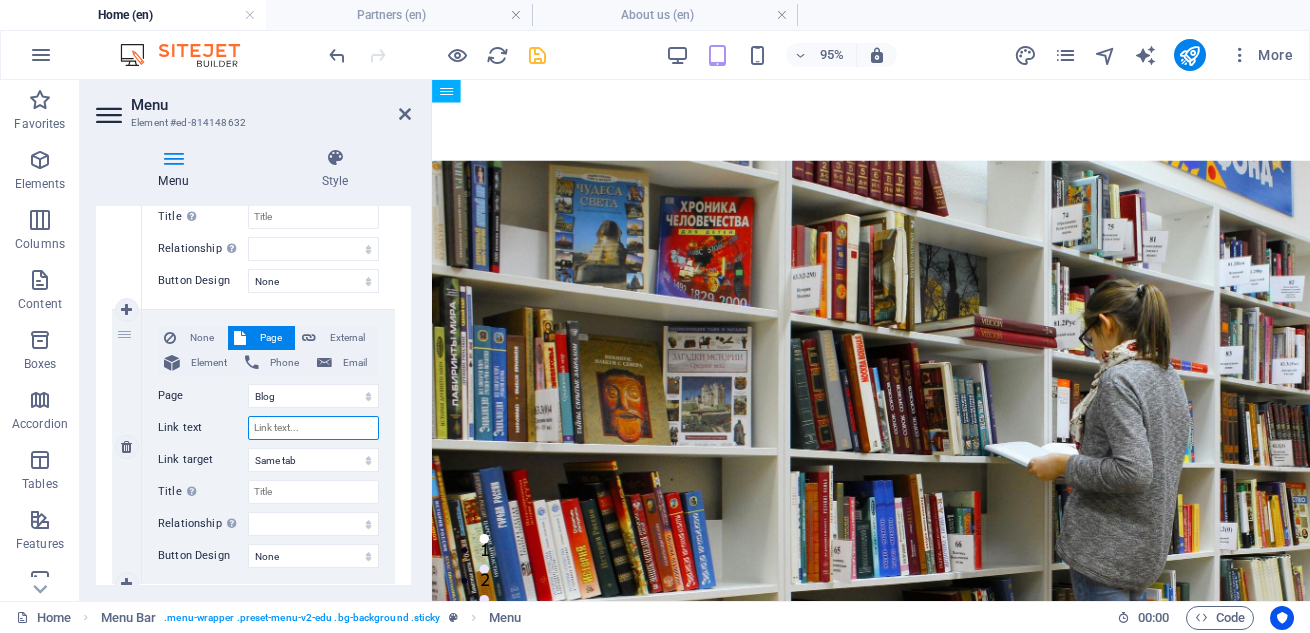 click on "Link text" at bounding box center (313, 428) 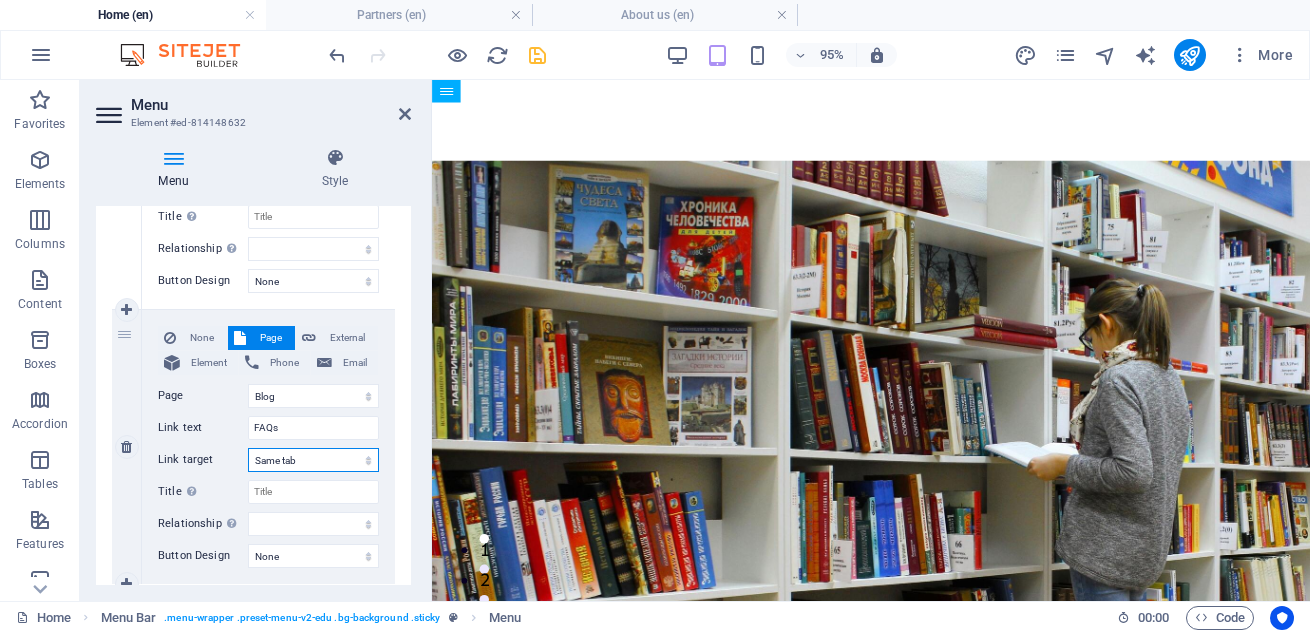 click on "New tab Same tab Overlay" at bounding box center (313, 460) 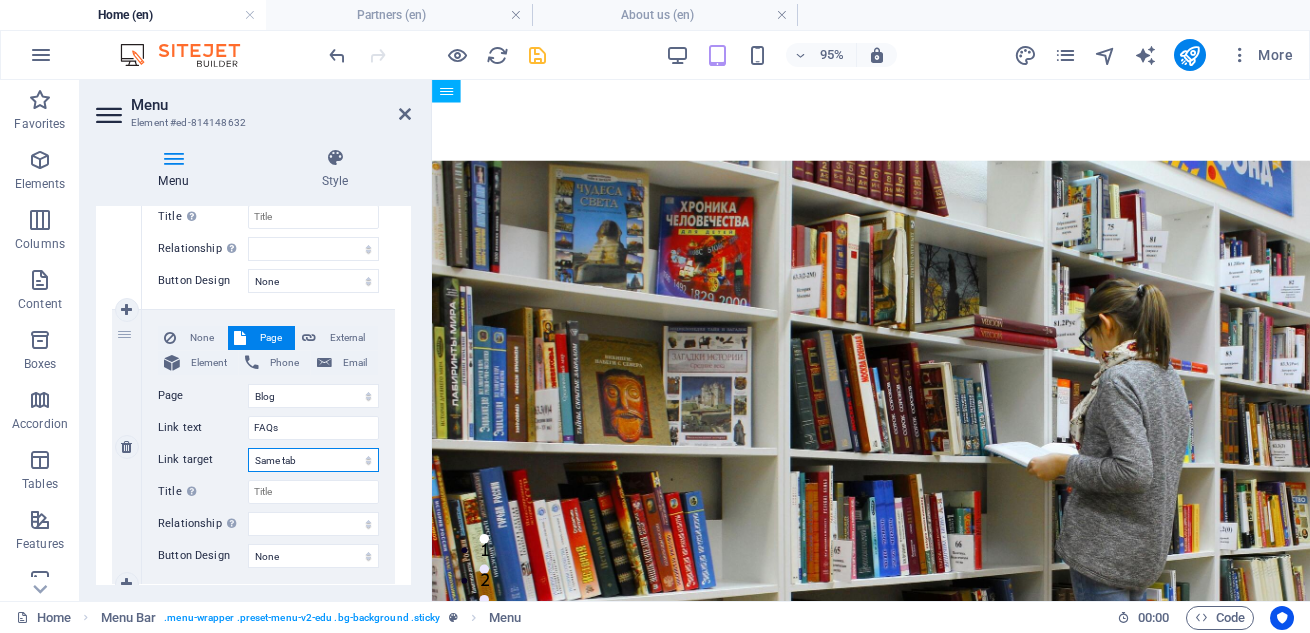 click on "New tab Same tab Overlay" at bounding box center (313, 460) 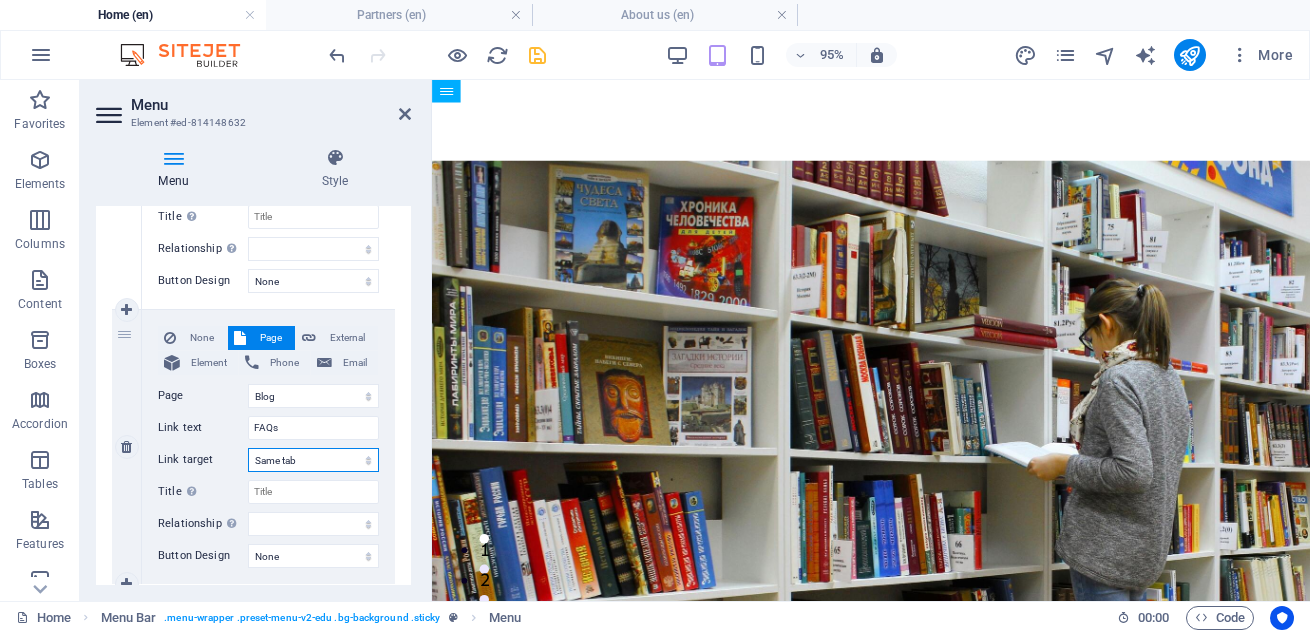 click on "New tab Same tab Overlay" at bounding box center (313, 460) 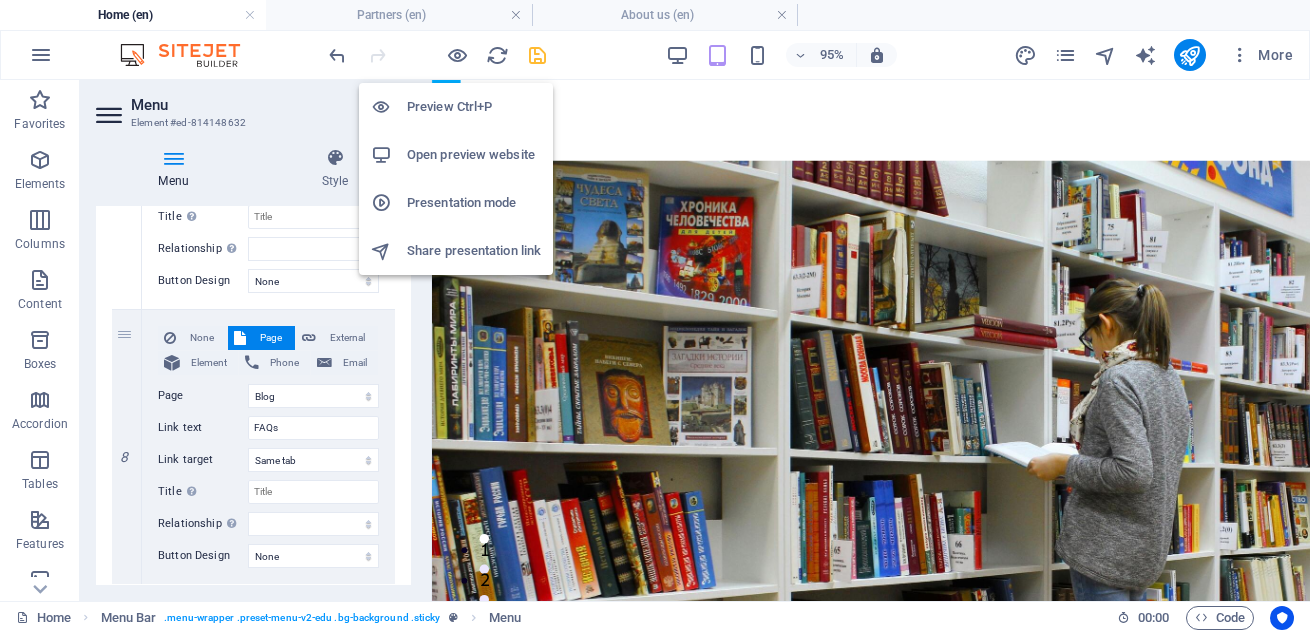 click on "Open preview website" at bounding box center [474, 155] 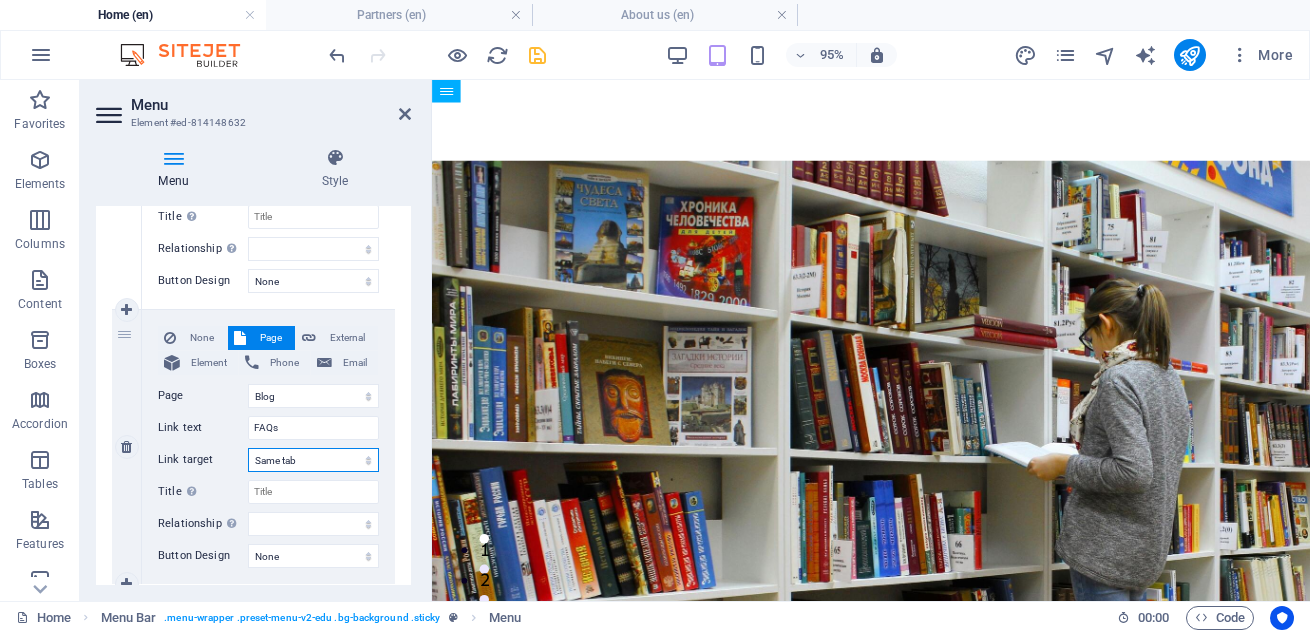 click on "New tab Same tab Overlay" at bounding box center [313, 460] 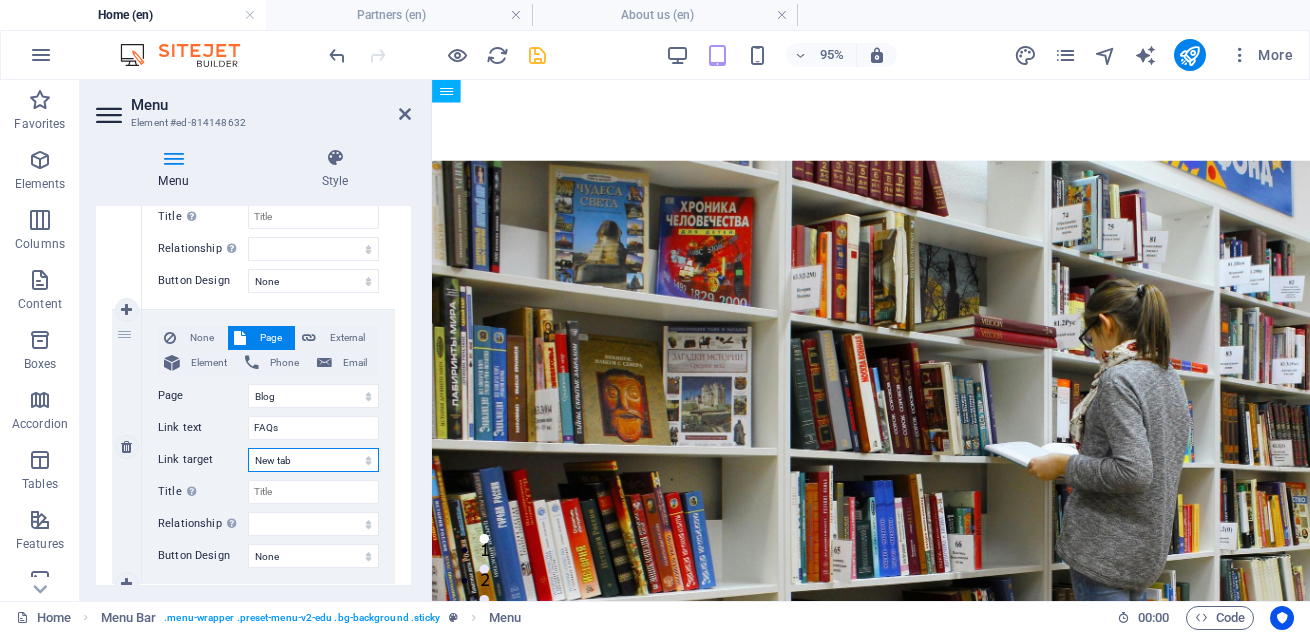 click on "New tab Same tab Overlay" at bounding box center [313, 460] 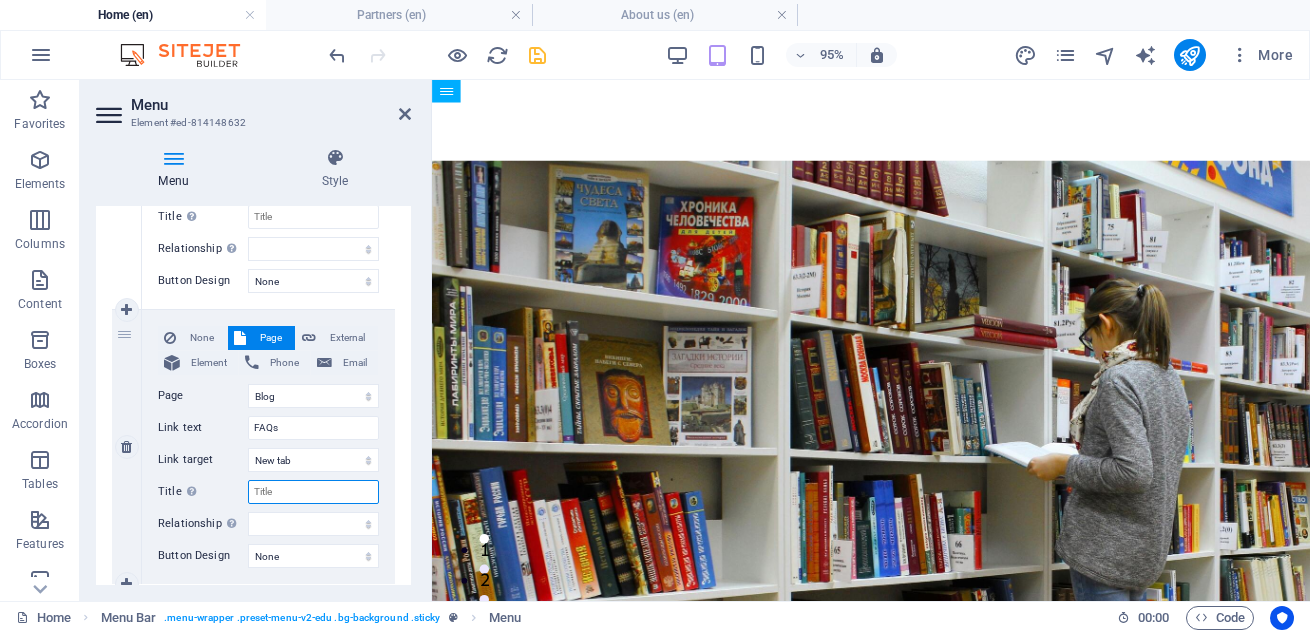 click on "Title Additional link description, should not be the same as the link text. The title is most often shown as a tooltip text when the mouse moves over the element. Leave empty if uncertain." at bounding box center [313, 492] 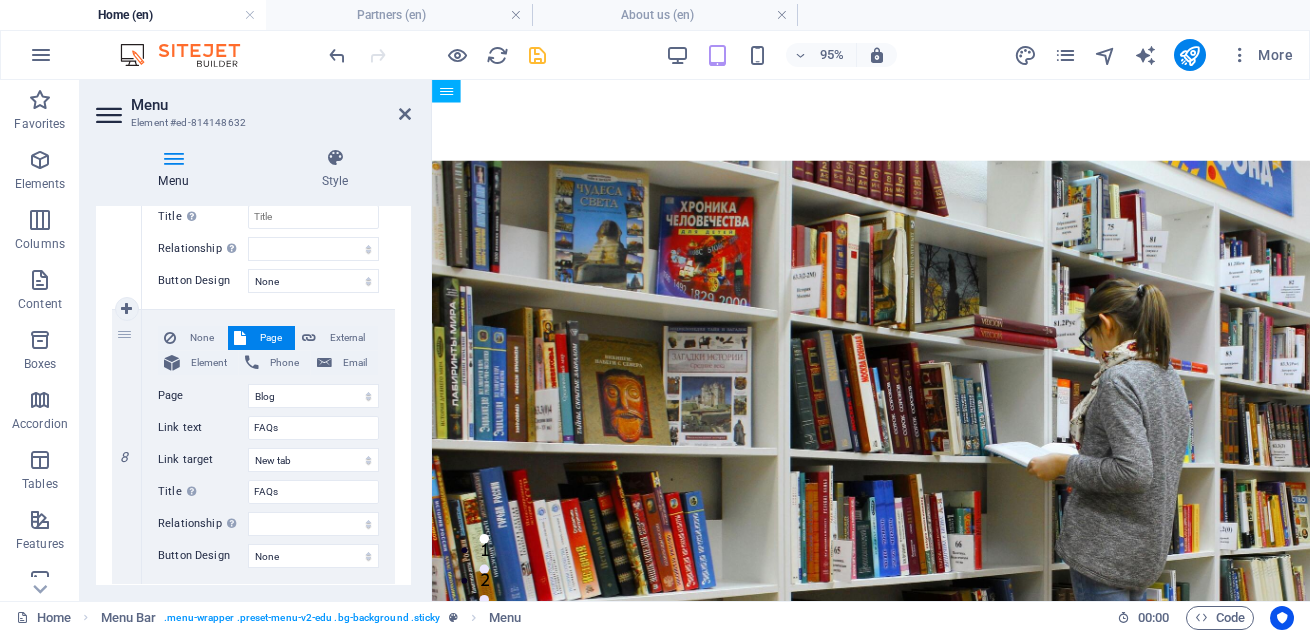 click on "None Page External Element Phone Email Page Home About us Blog Contact Us Partners New page Legal Notice Privacy Home Home Home Element URL /en/15820866 Phone Email Link text Contact Us Link target New tab Same tab Overlay Title Additional link description, should not be the same as the link text. The title is most often shown as a tooltip text when the mouse moves over the element. Leave empty if uncertain. Relationship Sets the relationship of this link to the link target . For example, the value "nofollow" instructs search engines not to follow the link. Can be left empty. alternate author bookmark external help license next nofollow noreferrer noopener prev search tag Button Design None Default Primary Secondary" at bounding box center (268, 172) 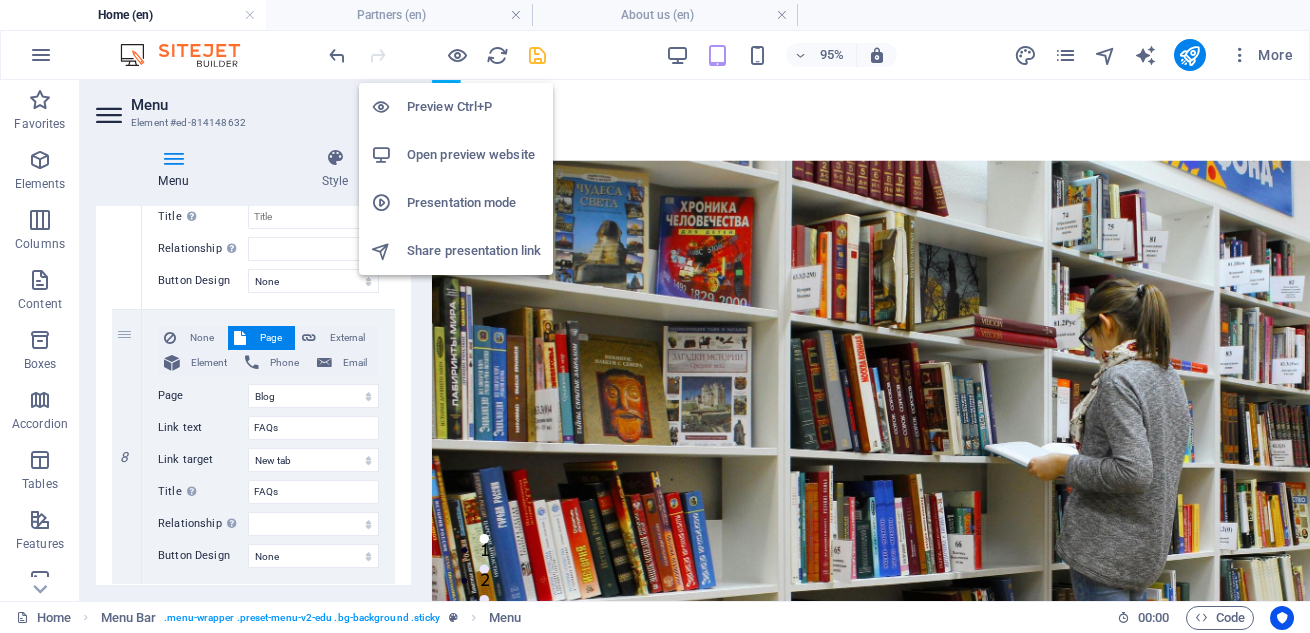 click on "Open preview website" at bounding box center [474, 155] 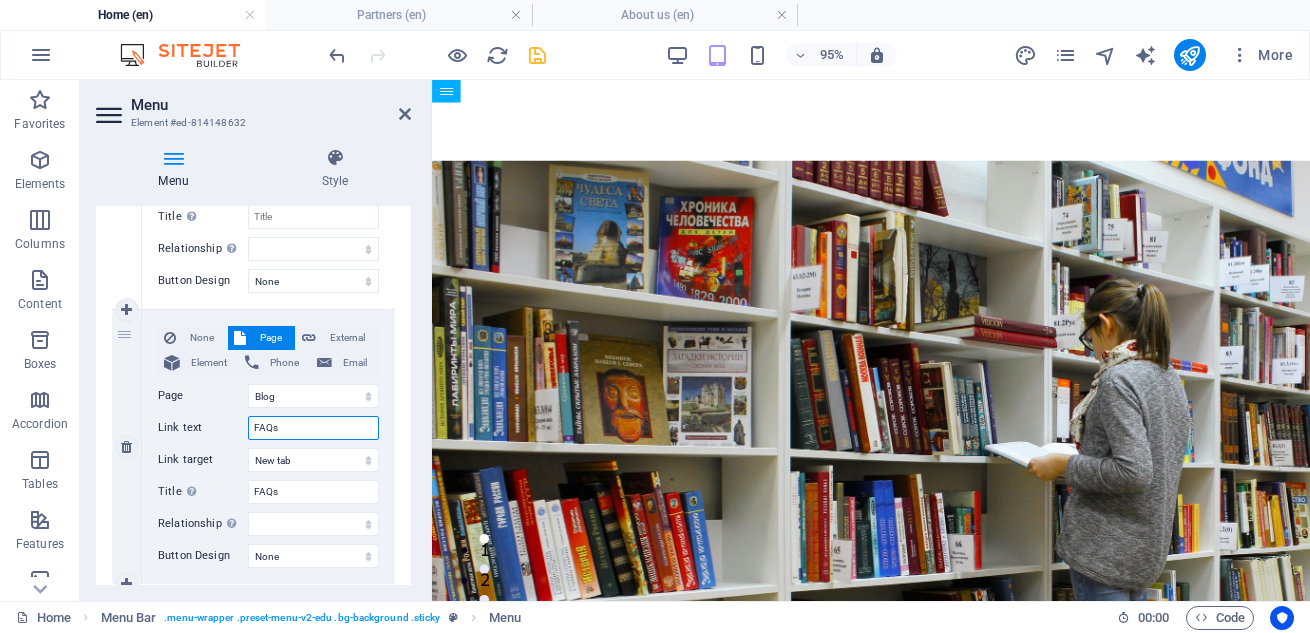 click on "FAQs" at bounding box center (313, 428) 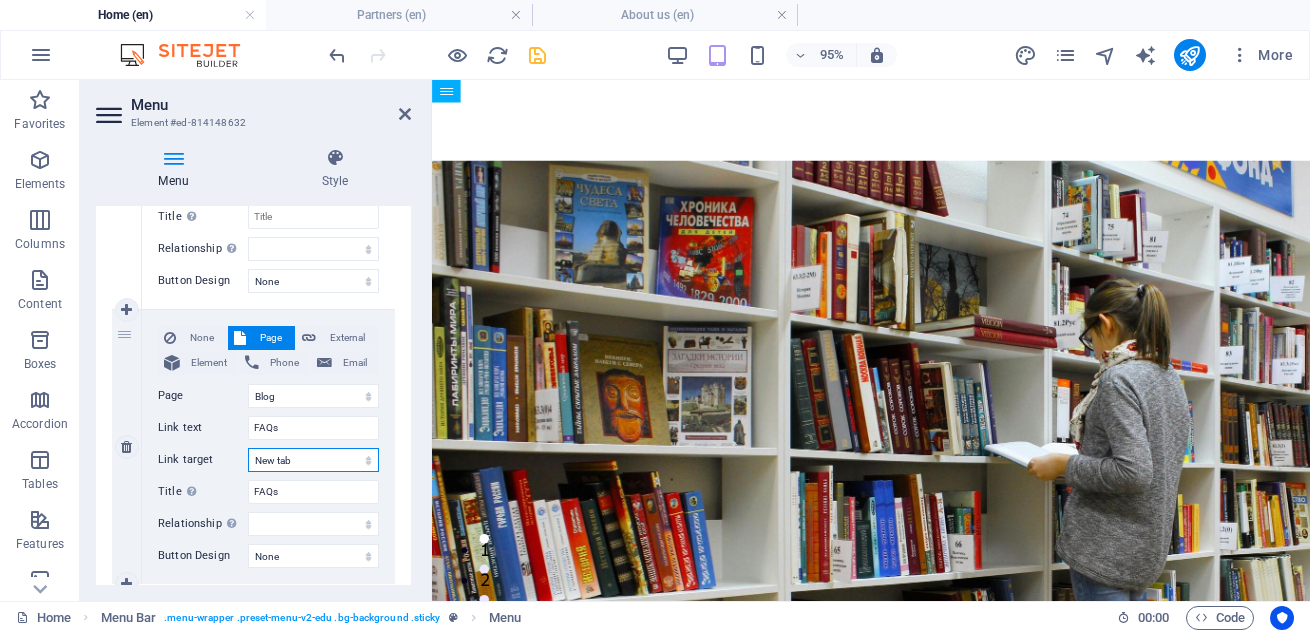 click on "New tab Same tab Overlay" at bounding box center (313, 460) 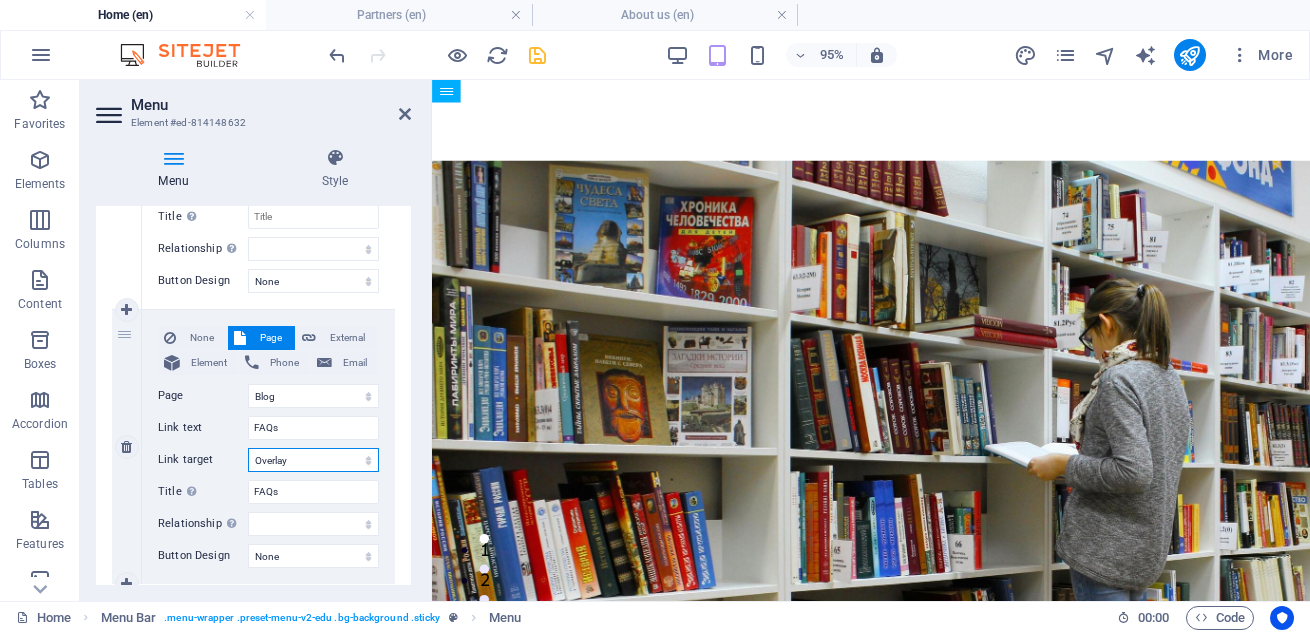 click on "New tab Same tab Overlay" at bounding box center [313, 460] 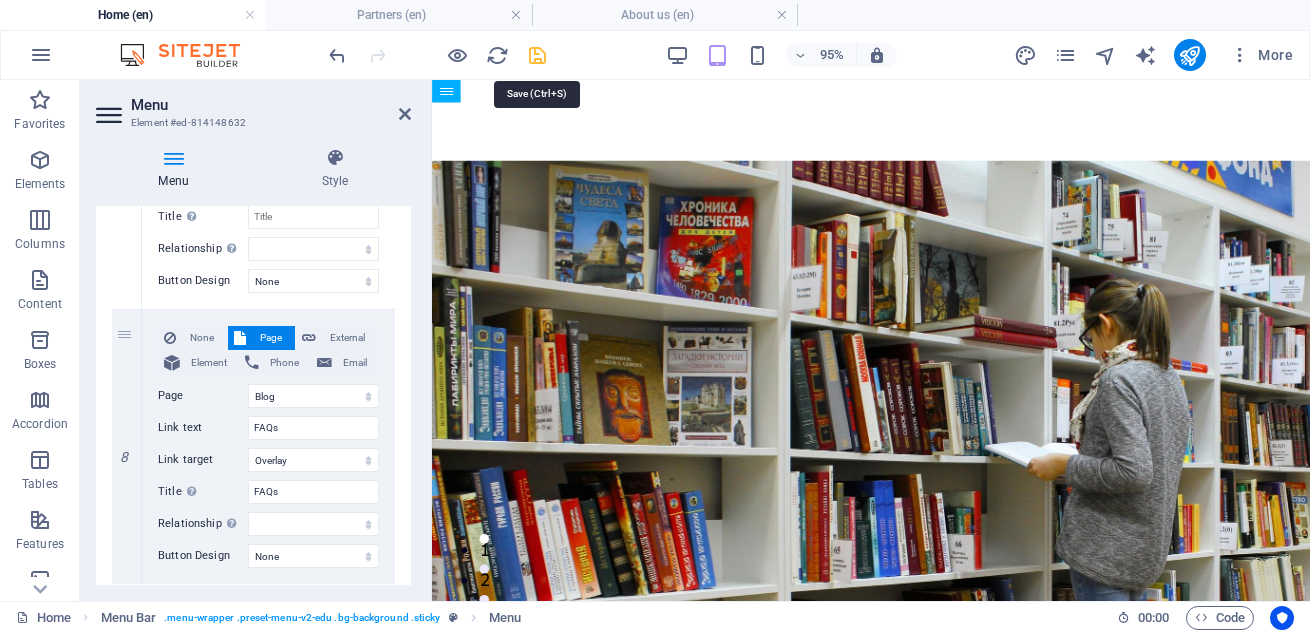 click at bounding box center (537, 55) 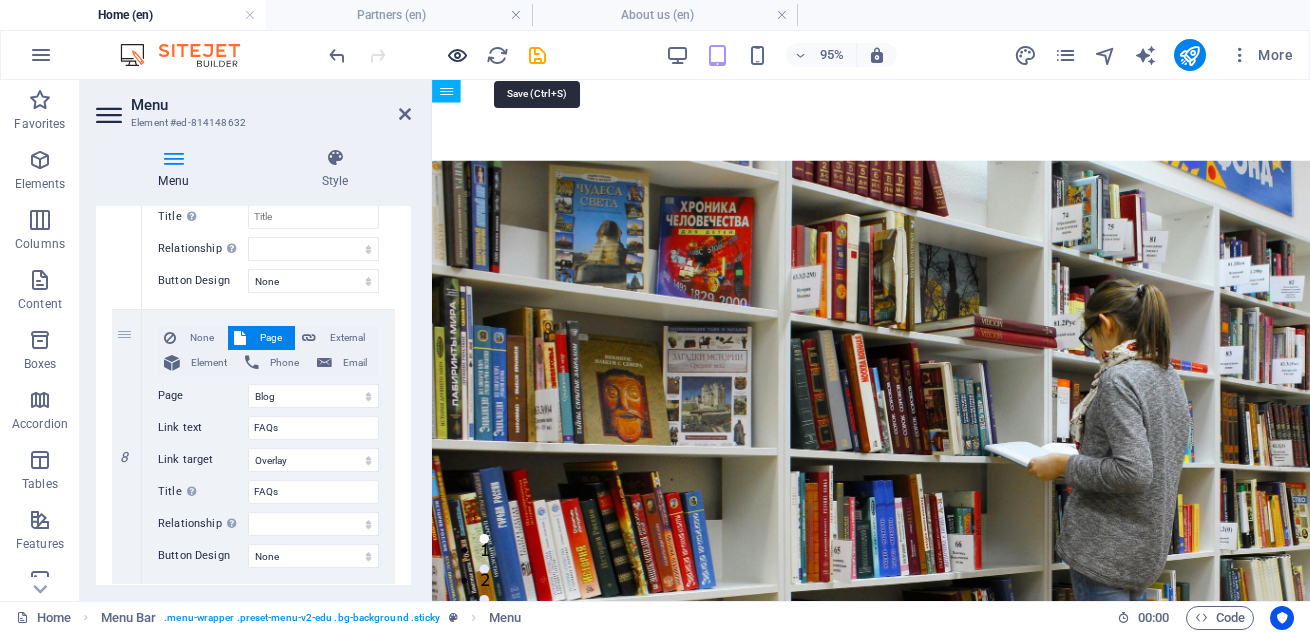 click at bounding box center (457, 55) 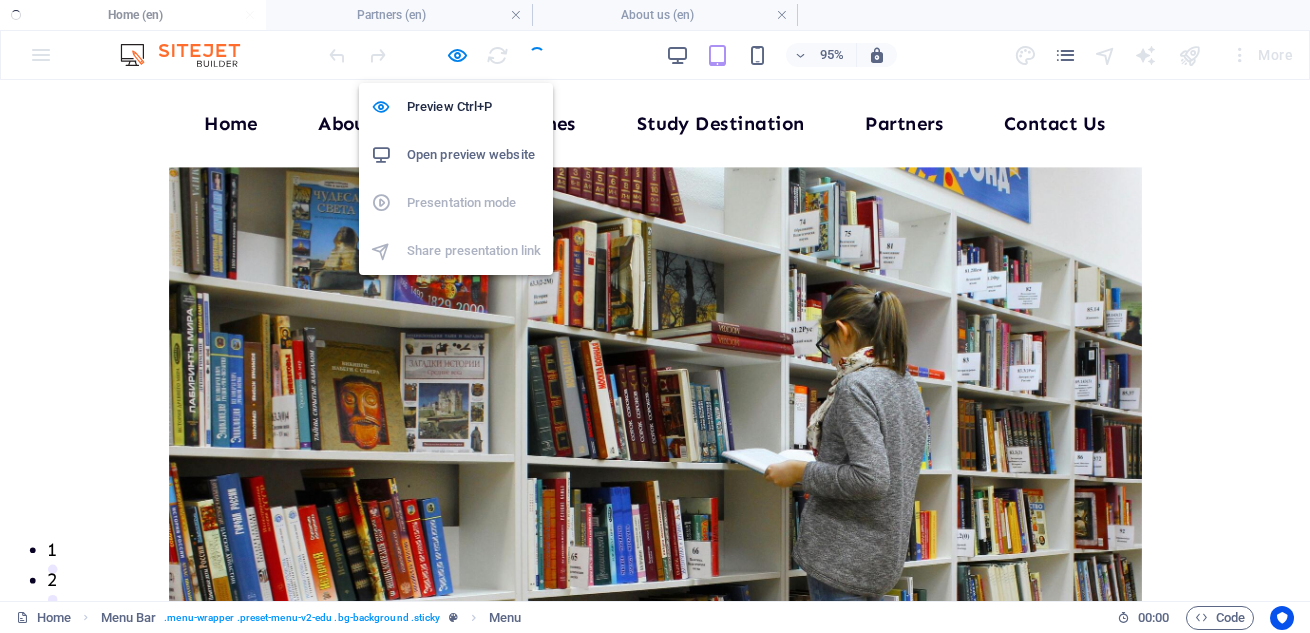 click on "Open preview website" at bounding box center [474, 155] 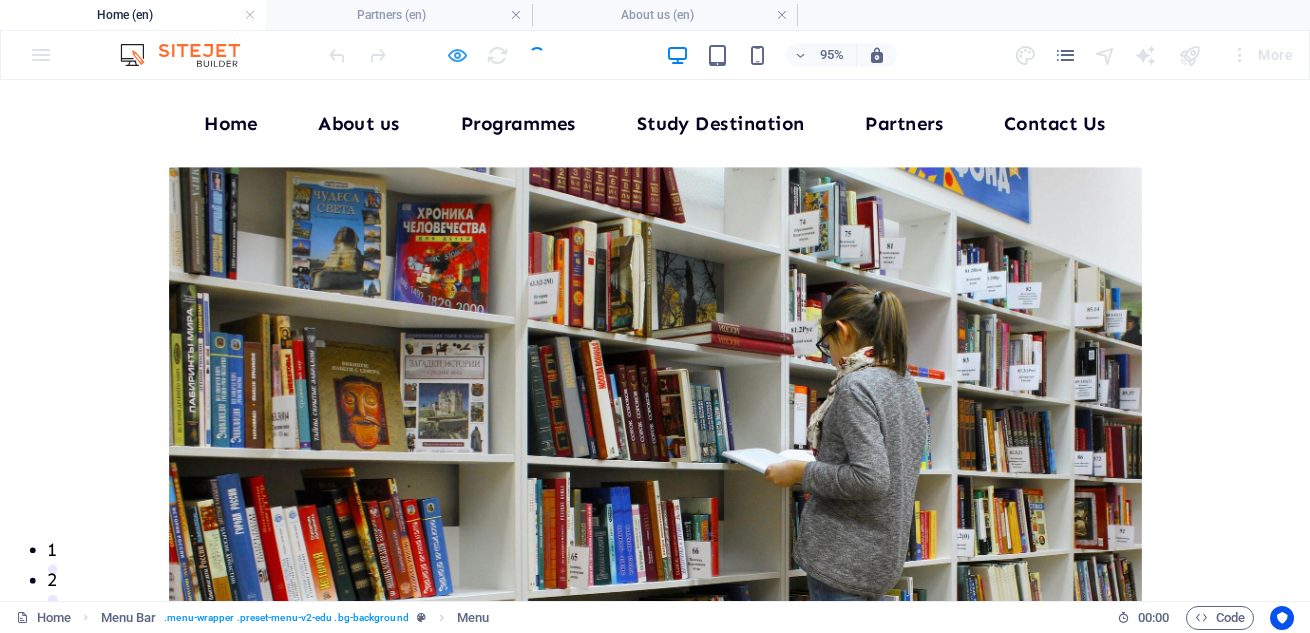 click at bounding box center [457, 55] 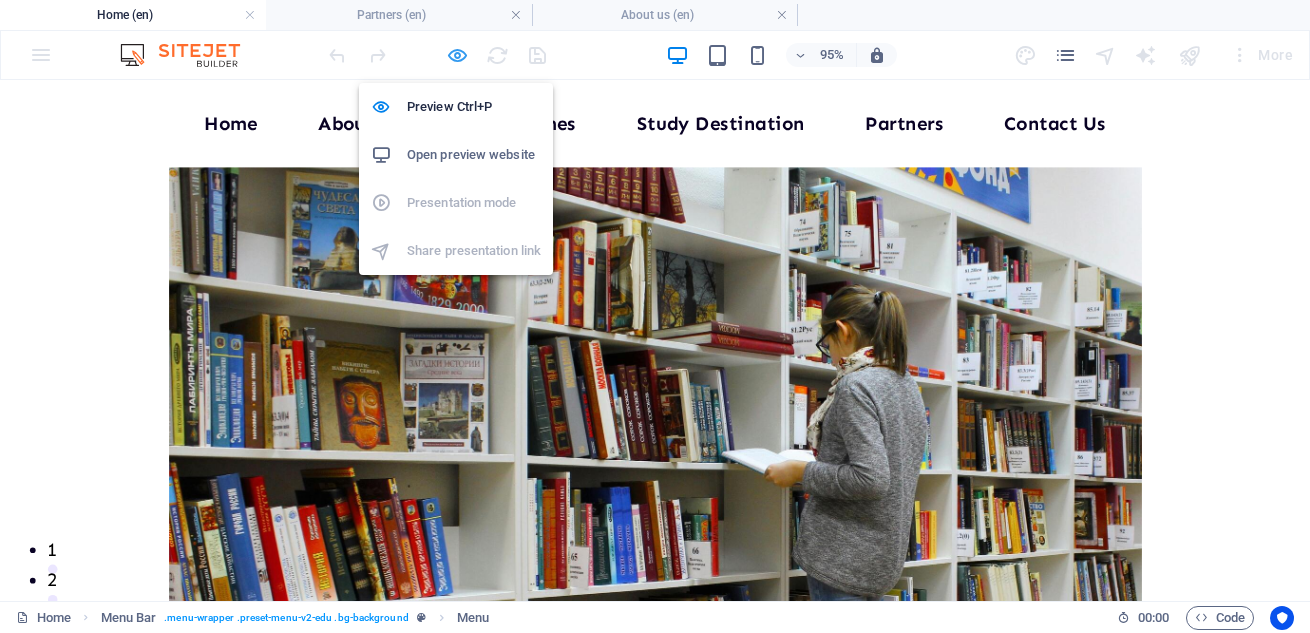 click on "Preview Ctrl+P" at bounding box center (474, 107) 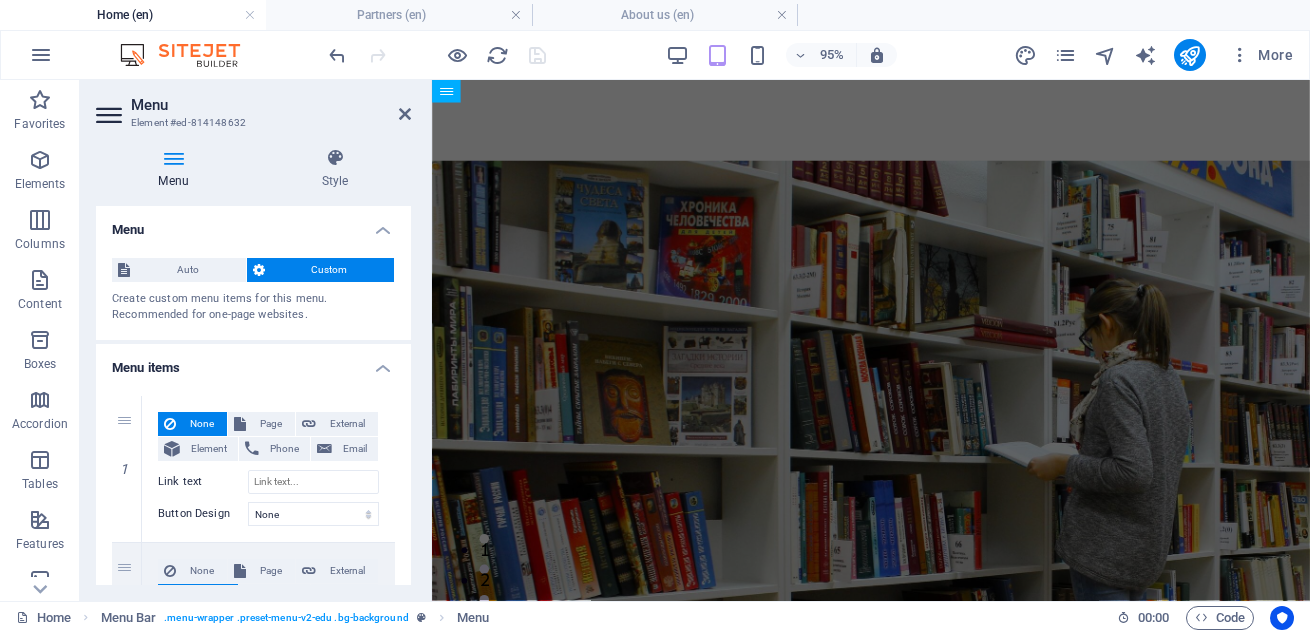 click on "1 None Page External Element Phone Email Page Home About us Blog Contact Us Partners New page Legal Notice Privacy Home Home Home Element URL Phone Email Link text Link target New tab Same tab Overlay Title Additional link description, should not be the same as the link text. The title is most often shown as a tooltip text when the mouse moves over the element. Leave empty if uncertain. Relationship Sets the relationship of this link to the link target . For example, the value "nofollow" instructs search engines not to follow the link. Can be left empty. alternate author bookmark external help license next nofollow noreferrer noopener prev search tag Button Design None Default Primary Secondary 2 None Page External Element Phone Email Page Home About us Blog Contact Us Partners New page Legal Notice Privacy Home Home Home Element URL /en/15690694 Phone Email Link text Home Link target New tab Same tab Overlay Title Director Overview Relationship Sets the help" at bounding box center [253, 1416] 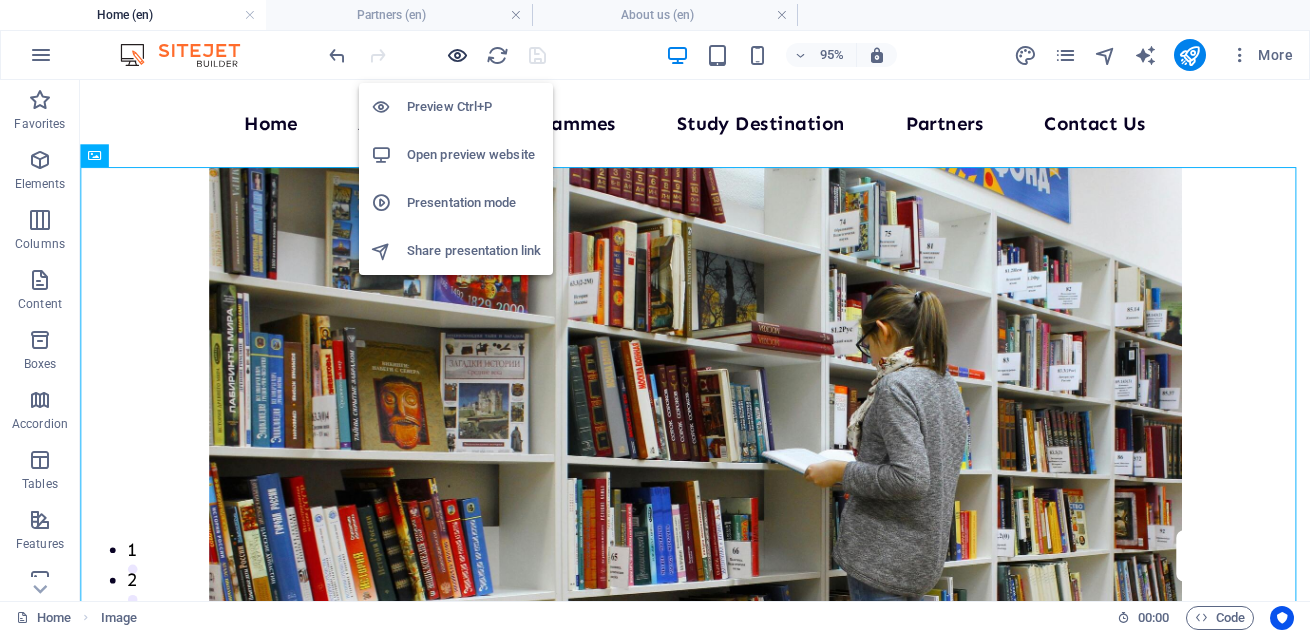 click at bounding box center (457, 55) 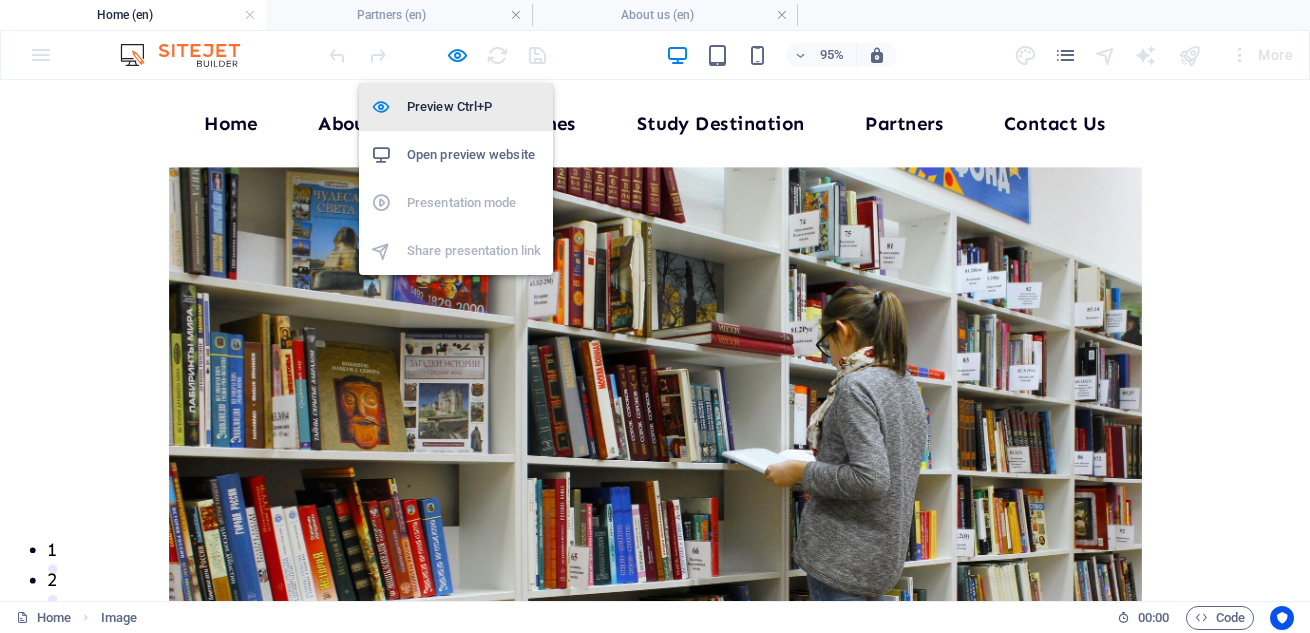 click on "Preview Ctrl+P" at bounding box center [474, 107] 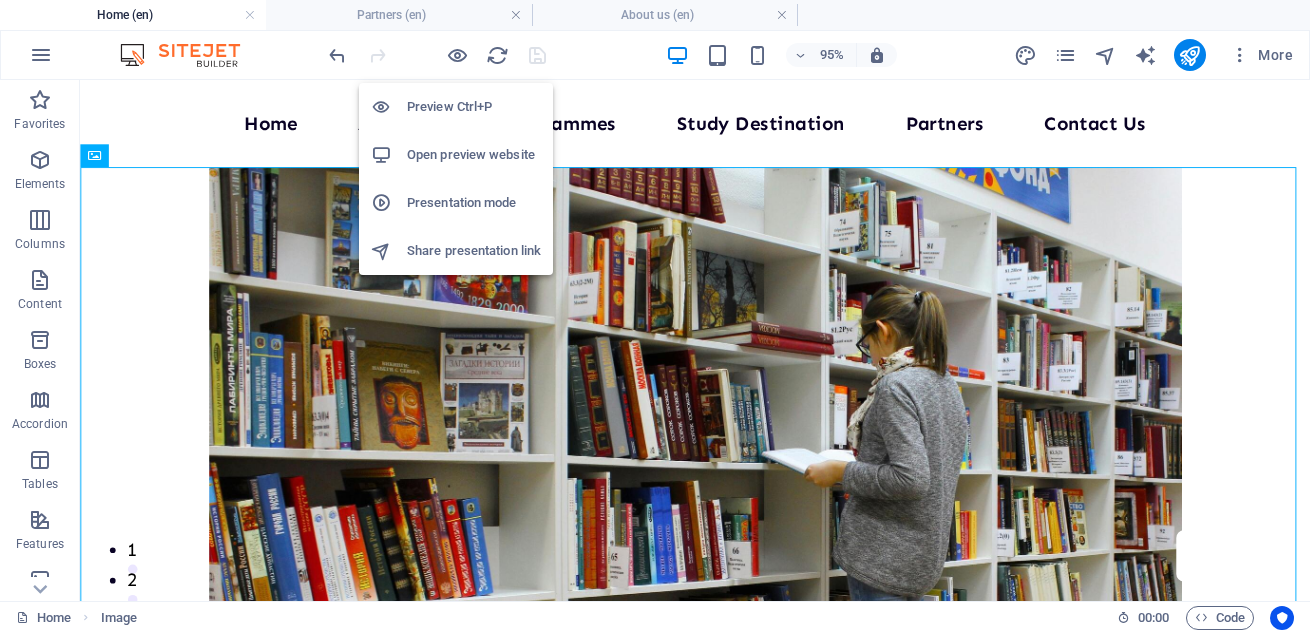 click on "Preview Ctrl+P" at bounding box center (474, 107) 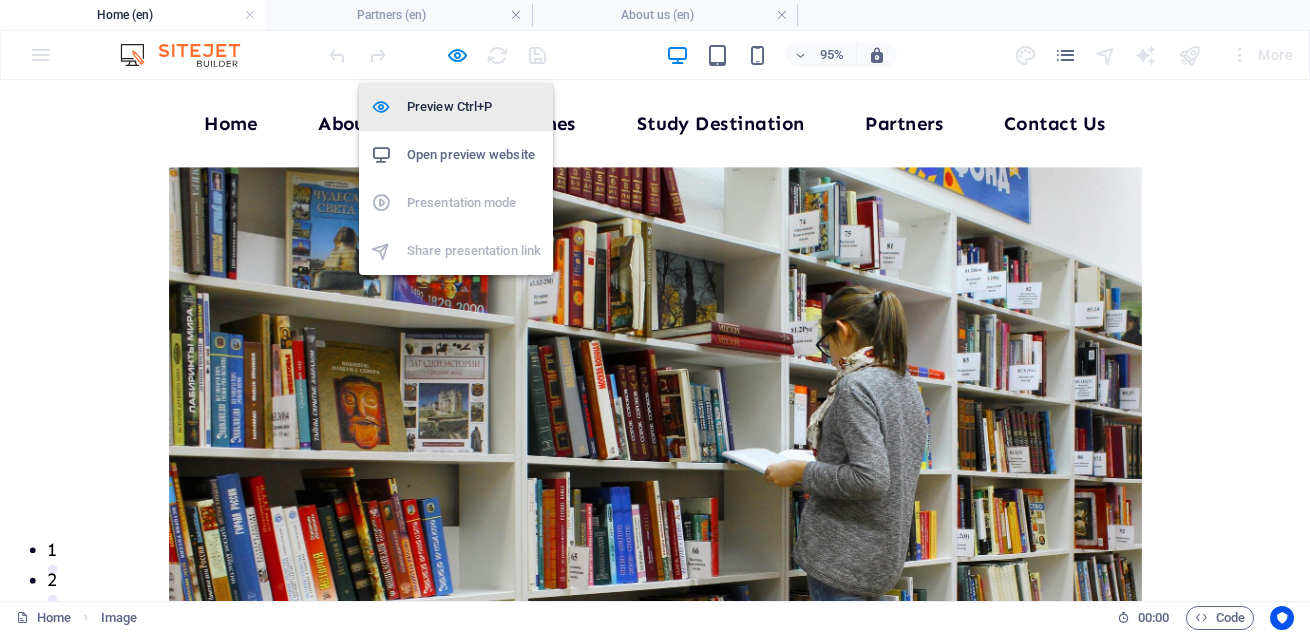 click on "Preview Ctrl+P" at bounding box center (474, 107) 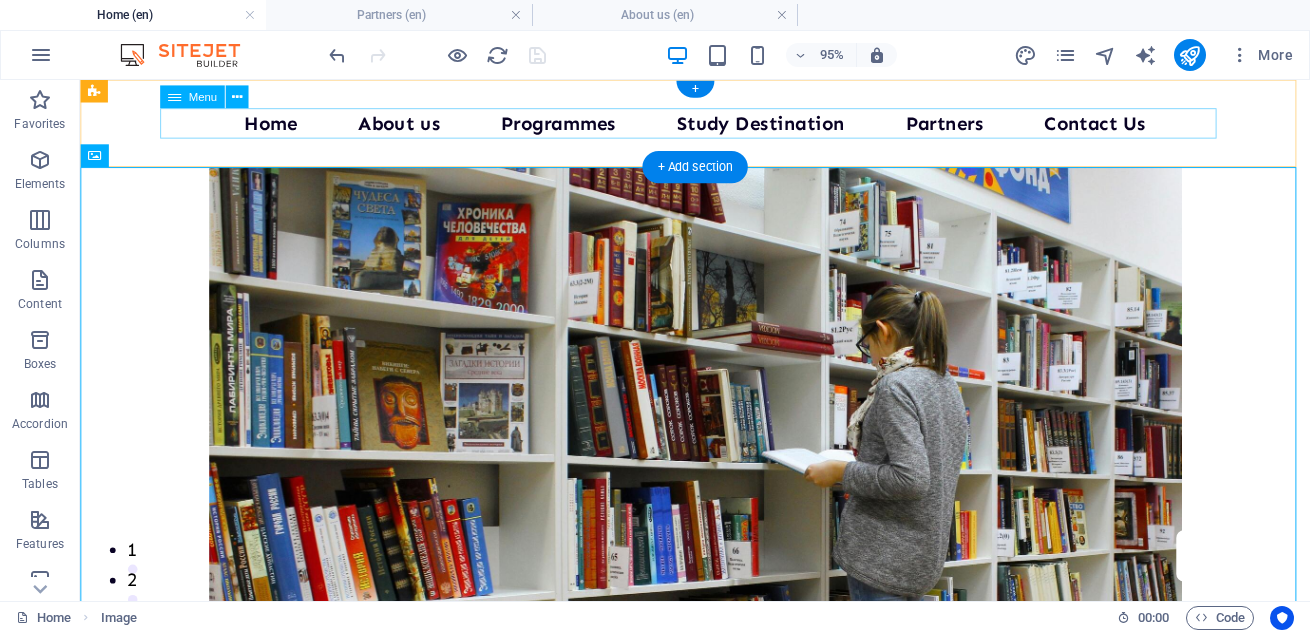 click on "Home About us Programmes Study Destination Partners Contact  Us FAQs" at bounding box center [728, 126] 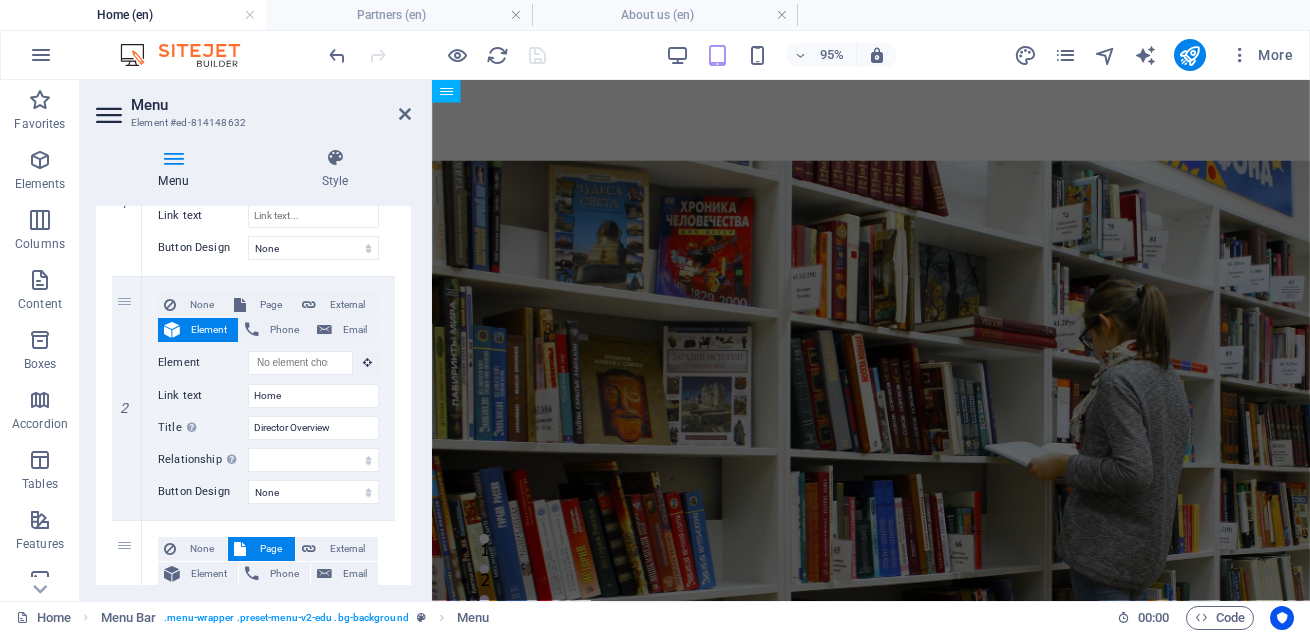 scroll, scrollTop: 271, scrollLeft: 0, axis: vertical 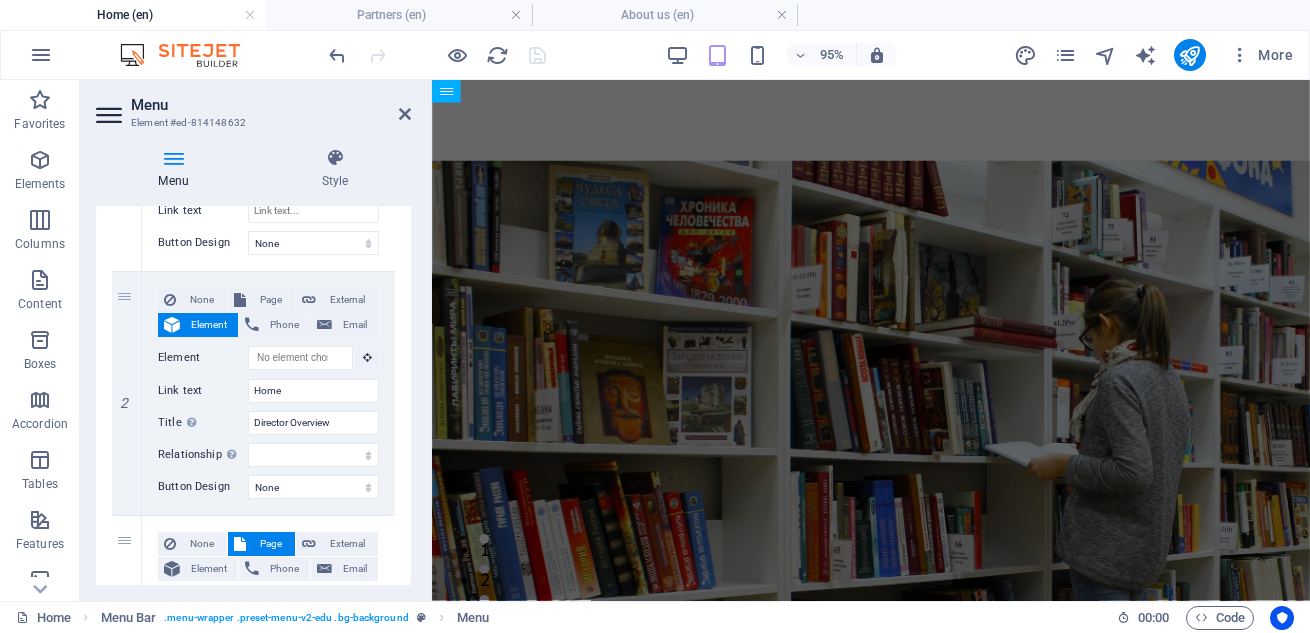 click on "Menu Style Menu Auto Custom Create custom menu items for this menu. Recommended for one-page websites. Manage pages Menu items 1 None Page External Element Phone Email Page Home About us Blog Contact Us Partners New page Legal Notice Privacy Home Home Home Element
URL Phone Email Link text Link target New tab Same tab Overlay Title Additional link description, should not be the same as the link text. The title is most often shown as a tooltip text when the mouse moves over the element. Leave empty if uncertain. Relationship Sets the  relationship of this link to the link target . For example, the value "nofollow" instructs search engines not to follow the link. Can be left empty. alternate author bookmark external help license next nofollow noreferrer noopener prev search tag Button Design None Default Primary Secondary 2 None Page External Element Phone Email Page Home About us Blog Contact Us Partners New page Legal Notice Privacy Home Home Home Element
URL 3" at bounding box center [253, 366] 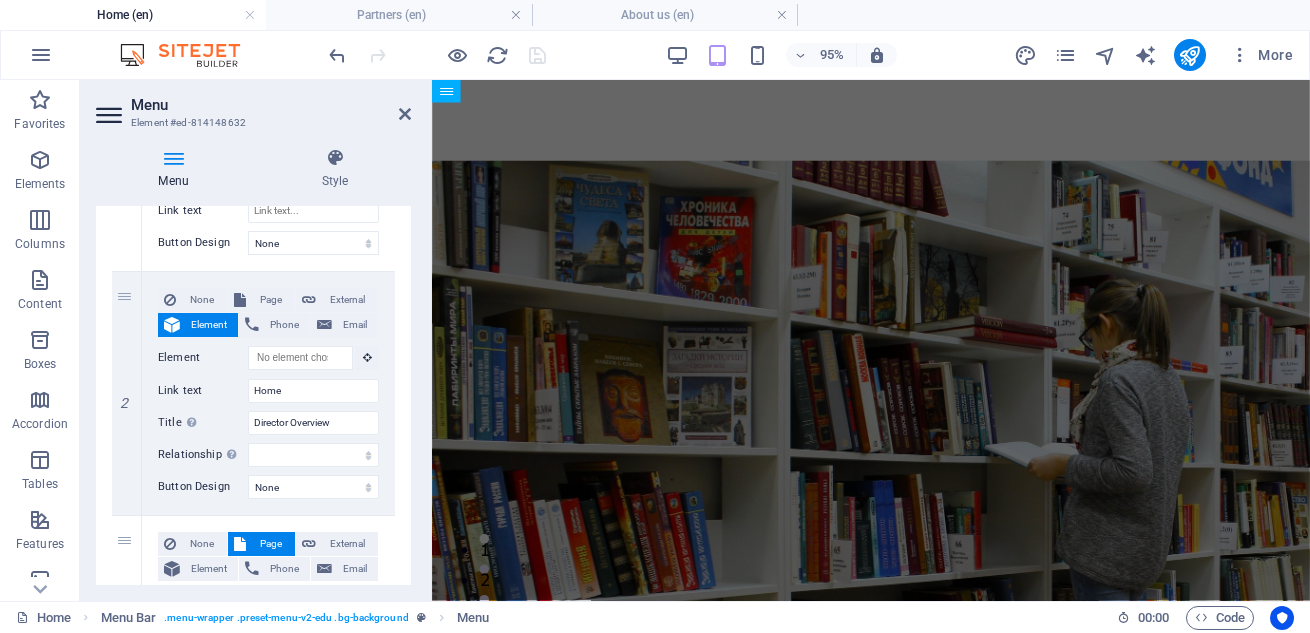 click on "Menu Style Menu Auto Custom Create custom menu items for this menu. Recommended for one-page websites. Manage pages Menu items 1 None Page External Element Phone Email Page Home About us Blog Contact Us Partners New page Legal Notice Privacy Home Home Home Element
URL Phone Email Link text Link target New tab Same tab Overlay Title Additional link description, should not be the same as the link text. The title is most often shown as a tooltip text when the mouse moves over the element. Leave empty if uncertain. Relationship Sets the  relationship of this link to the link target . For example, the value "nofollow" instructs search engines not to follow the link. Can be left empty. alternate author bookmark external help license next nofollow noreferrer noopener prev search tag Button Design None Default Primary Secondary 2 None Page External Element Phone Email Page Home About us Blog Contact Us Partners New page Legal Notice Privacy Home Home Home Element
URL 3" at bounding box center (253, 366) 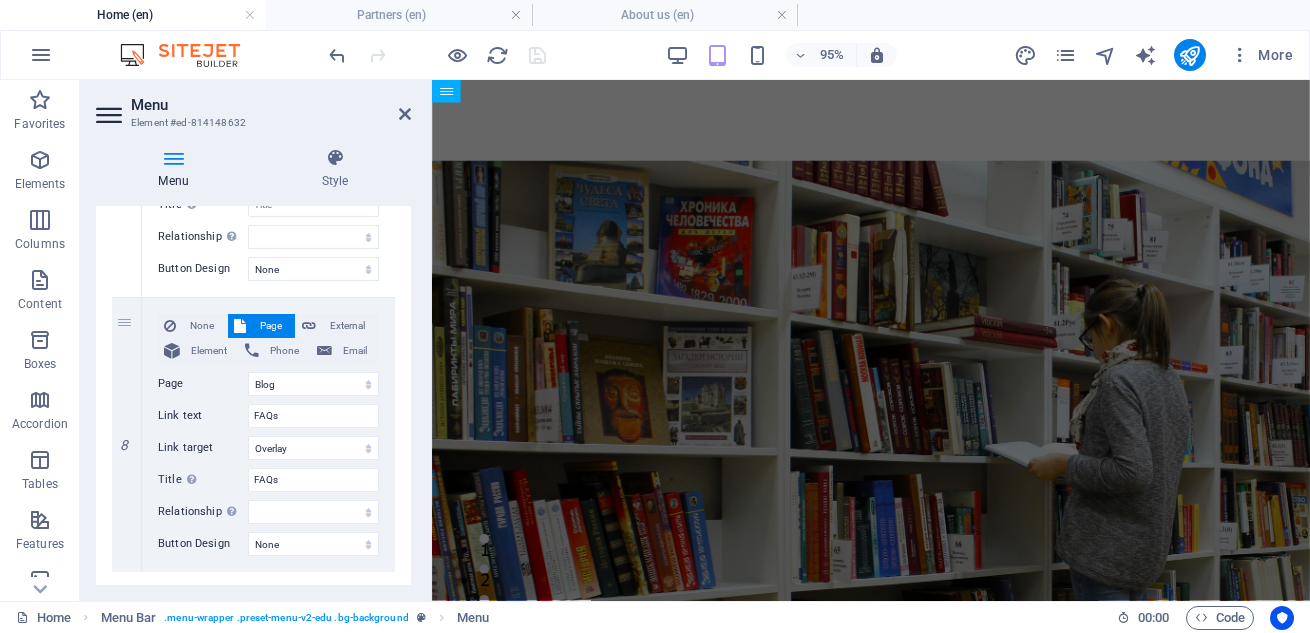 scroll, scrollTop: 1822, scrollLeft: 0, axis: vertical 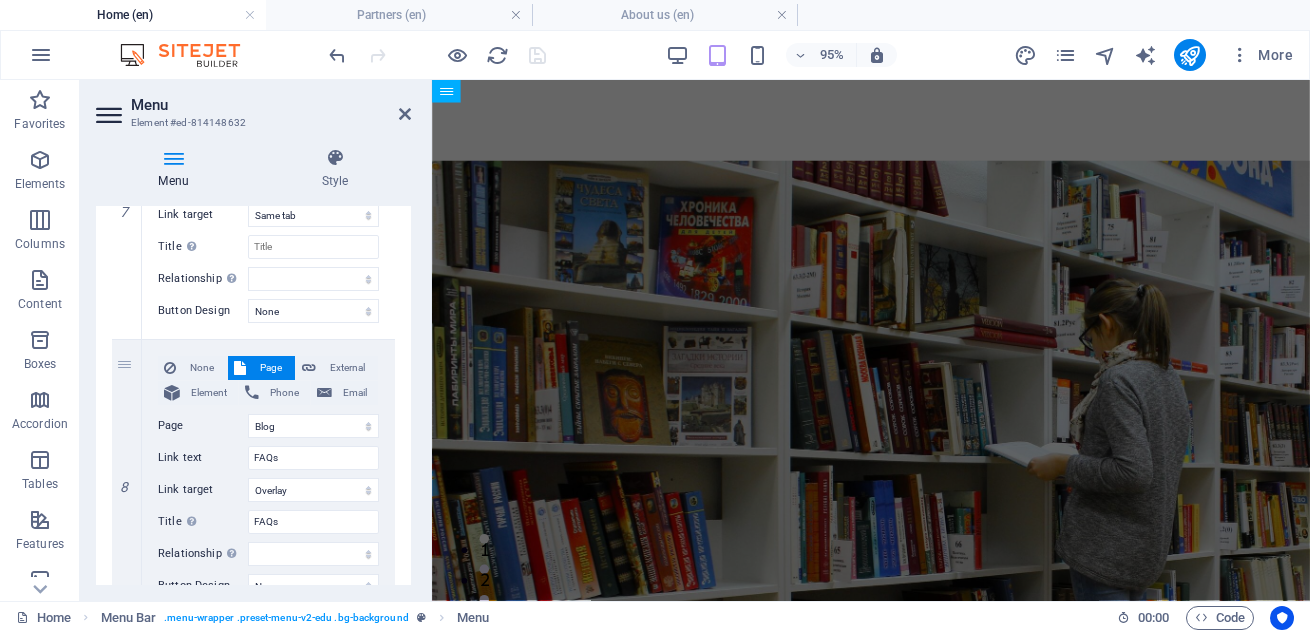 click on "1 None Page External Element Phone Email Page Home About us Blog Contact Us Partners New page Legal Notice Privacy Home Home Home Element URL Phone Email Link text Link target New tab Same tab Overlay Title Additional link description, should not be the same as the link text. The title is most often shown as a tooltip text when the mouse moves over the element. Leave empty if uncertain. Relationship Sets the relationship of this link to the link target . For example, the value "nofollow" instructs search engines not to follow the link. Can be left empty. alternate author bookmark external help license next nofollow noreferrer noopener prev search tag Button Design None Default Primary Secondary 2 None Page External Element Phone Email Page Home About us Blog Contact Us Partners New page Legal Notice Privacy Home Home Home Element URL /en/15690694 Phone Email Link text Home Link target New tab Same tab Overlay Title Director Overview Relationship Sets the help" at bounding box center (253, -406) 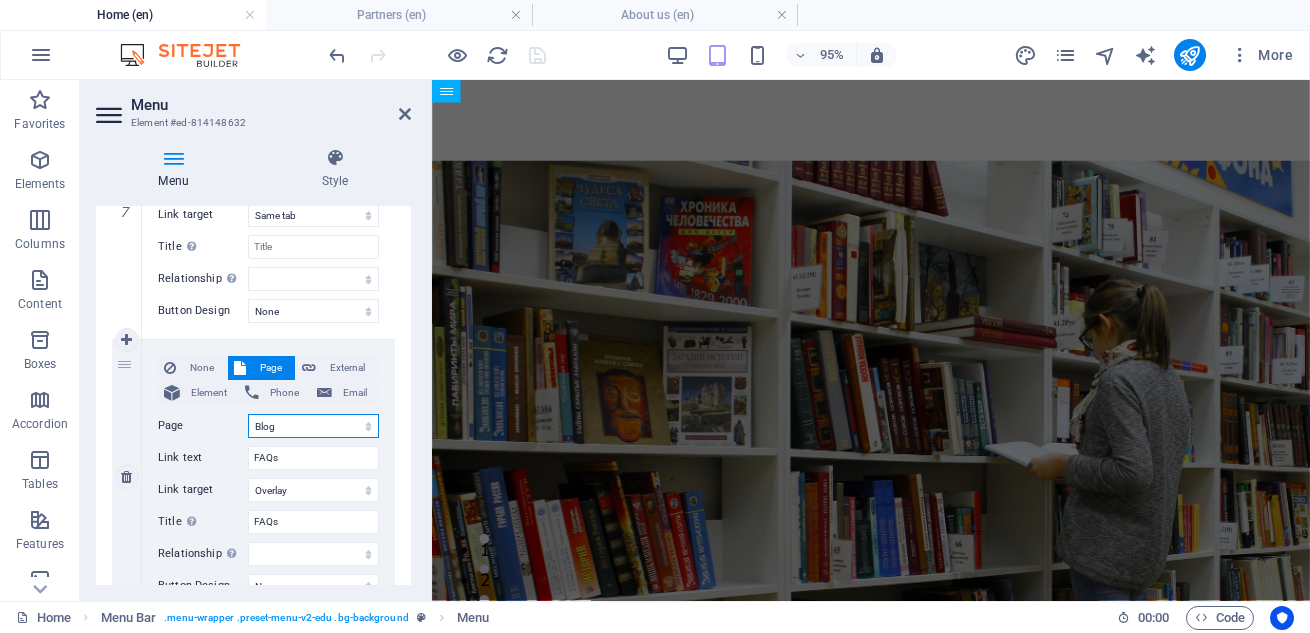 click on "Home About us Blog Contact Us Partners New page Legal Notice Privacy Home Home Home" at bounding box center (313, 426) 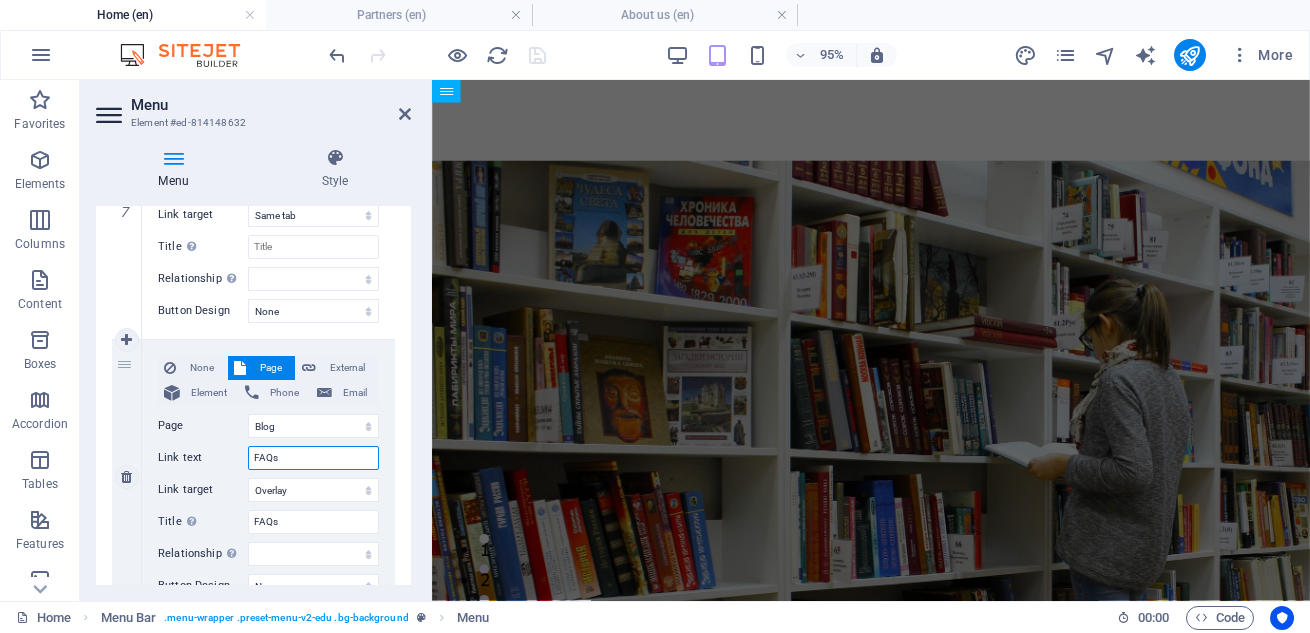 click on "FAQs" at bounding box center (313, 458) 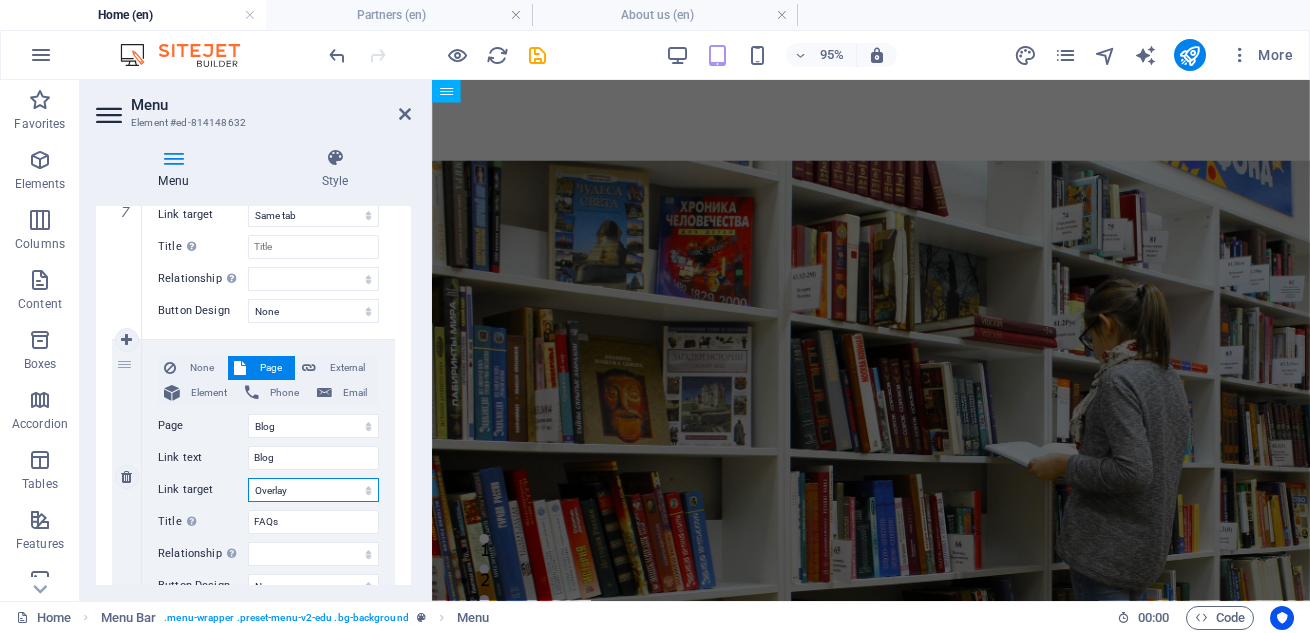 click on "New tab Same tab Overlay" at bounding box center (313, 490) 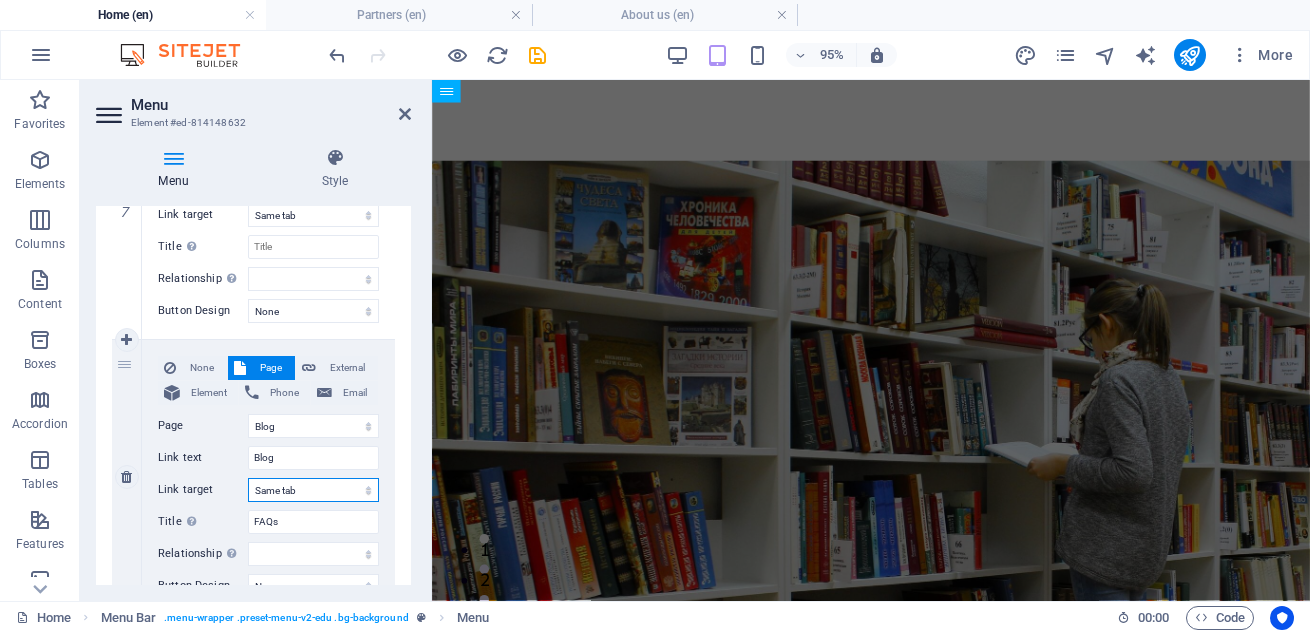 click on "New tab Same tab Overlay" at bounding box center (313, 490) 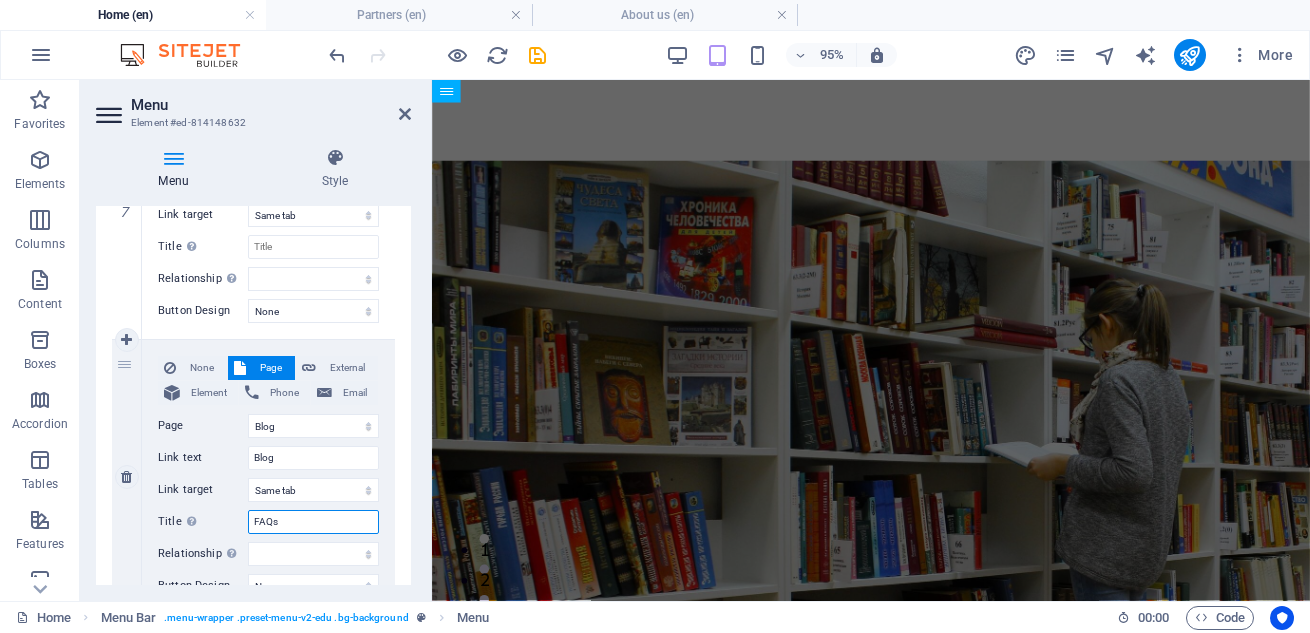 click on "FAQs" at bounding box center [313, 522] 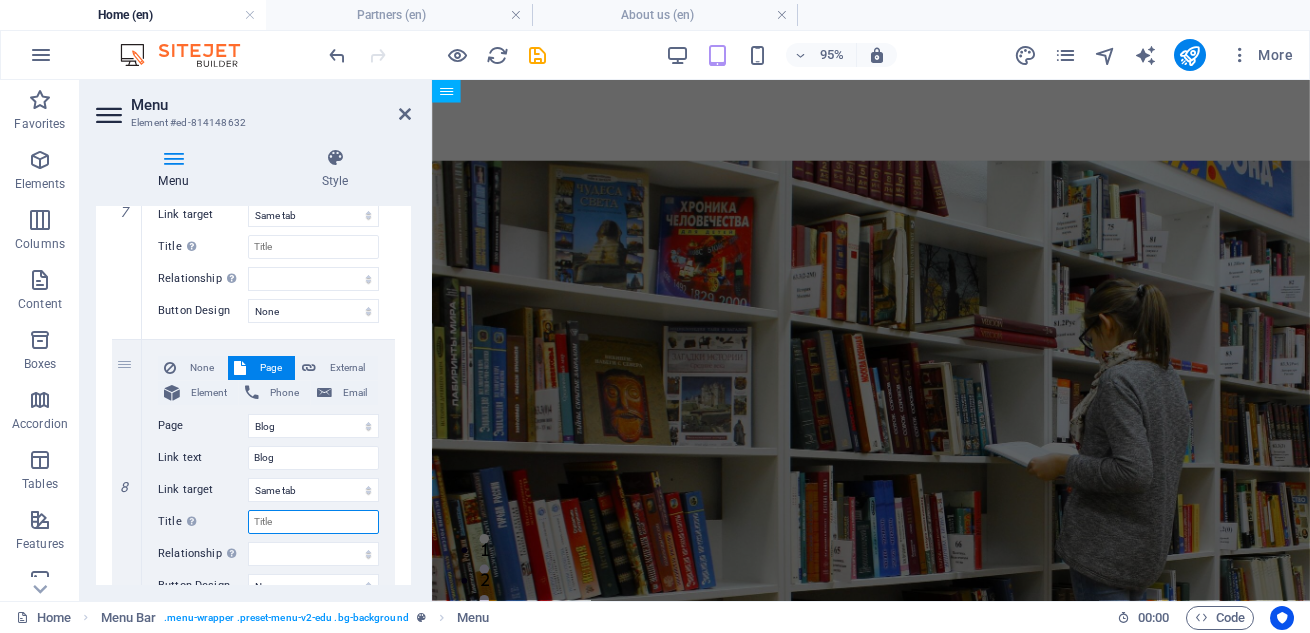 scroll, scrollTop: 1907, scrollLeft: 0, axis: vertical 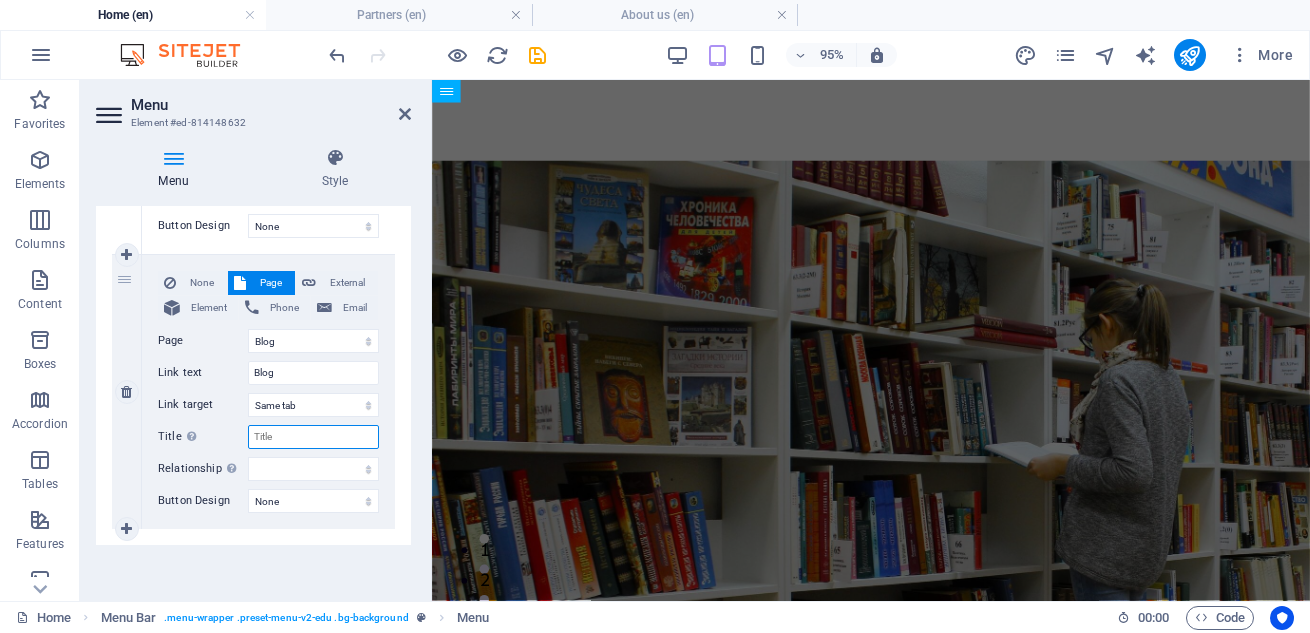 click on "Title Additional link description, should not be the same as the link text. The title is most often shown as a tooltip text when the mouse moves over the element. Leave empty if uncertain." at bounding box center [313, 437] 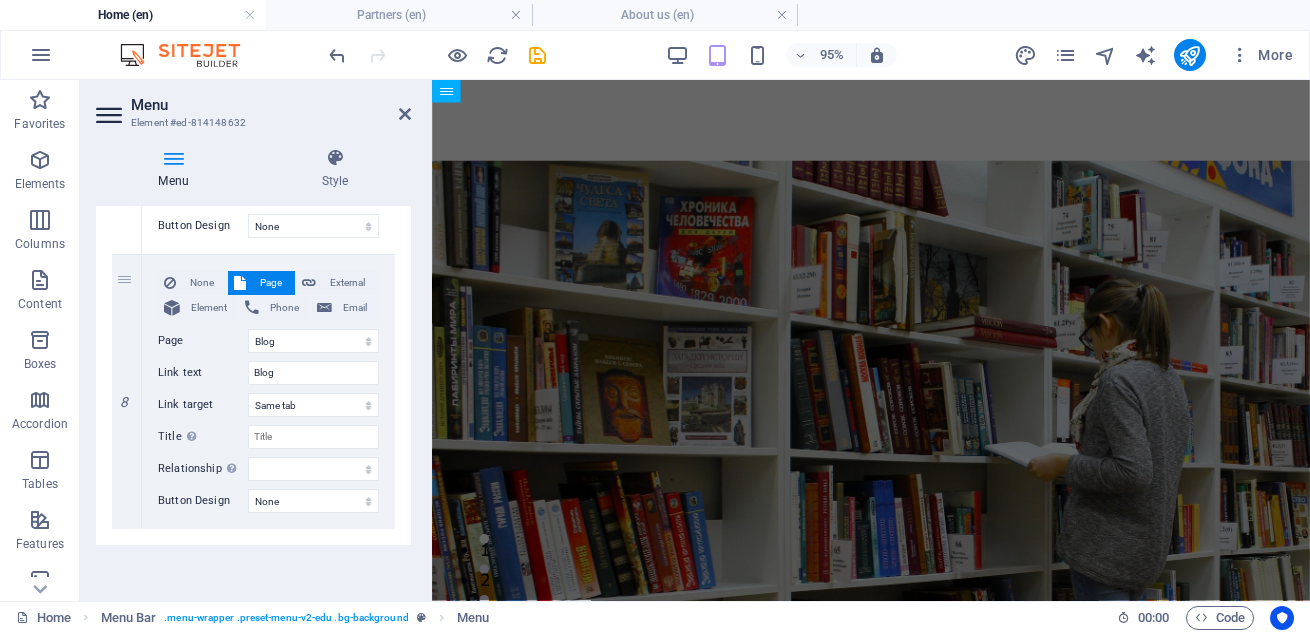 click on "1 None Page External Element Phone Email Page Home About us Blog Contact Us Partners New page Legal Notice Privacy Home Home Home Element URL Phone Email Link text Link target New tab Same tab Overlay Title Additional link description, should not be the same as the link text. The title is most often shown as a tooltip text when the mouse moves over the element. Leave empty if uncertain. Relationship Sets the relationship of this link to the link target . For example, the value "nofollow" instructs search engines not to follow the link. Can be left empty. alternate author bookmark external help license next nofollow noreferrer noopener prev search tag Button Design None Default Primary Secondary 2 None Page External Element Phone Email Page Home About us Blog Contact Us Partners New page Legal Notice Privacy Home Home Home Element URL /en/15690694 Phone Email Link text Home Link target New tab Same tab Overlay Title Director Overview Relationship Sets the help" at bounding box center (253, -491) 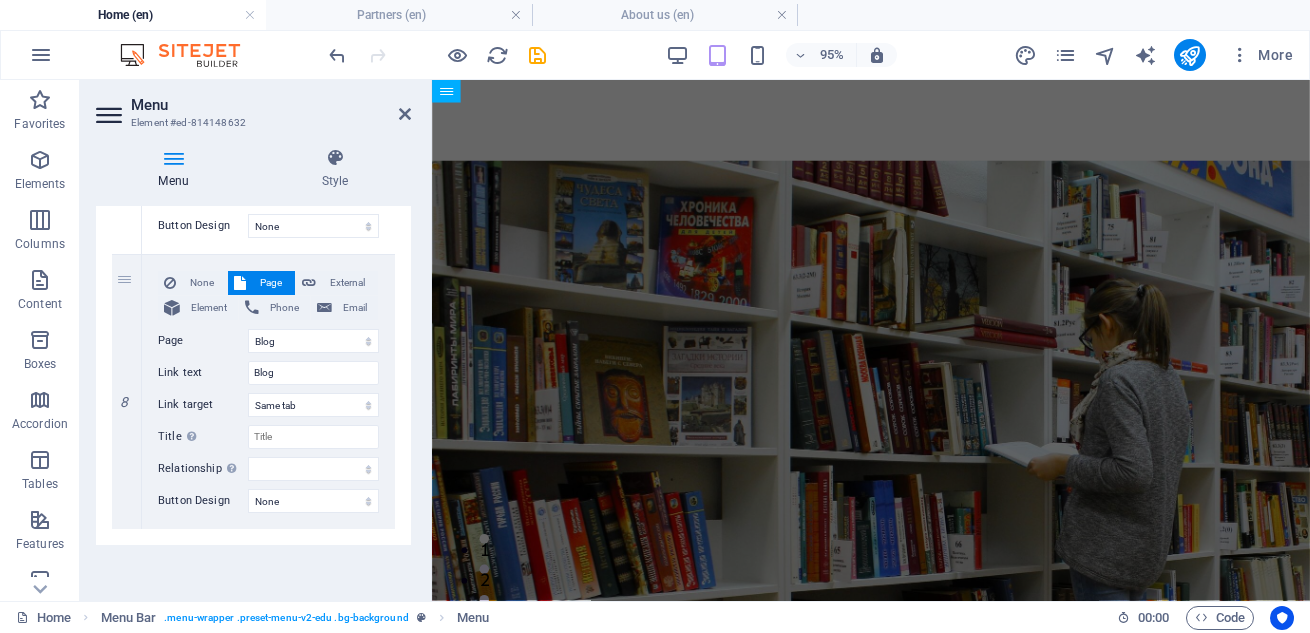 click on "1 None Page External Element Phone Email Page Home About us Blog Contact Us Partners New page Legal Notice Privacy Home Home Home Element URL Phone Email Link text Link target New tab Same tab Overlay Title Additional link description, should not be the same as the link text. The title is most often shown as a tooltip text when the mouse moves over the element. Leave empty if uncertain. Relationship Sets the relationship of this link to the link target . For example, the value "nofollow" instructs search engines not to follow the link. Can be left empty. alternate author bookmark external help license next nofollow noreferrer noopener prev search tag Button Design None Default Primary Secondary 2 None Page External Element Phone Email Page Home About us Blog Contact Us Partners New page Legal Notice Privacy Home Home Home Element URL /en/15690694 Phone Email Link text Home Link target New tab Same tab Overlay Title Director Overview Relationship Sets the help" at bounding box center (253, -491) 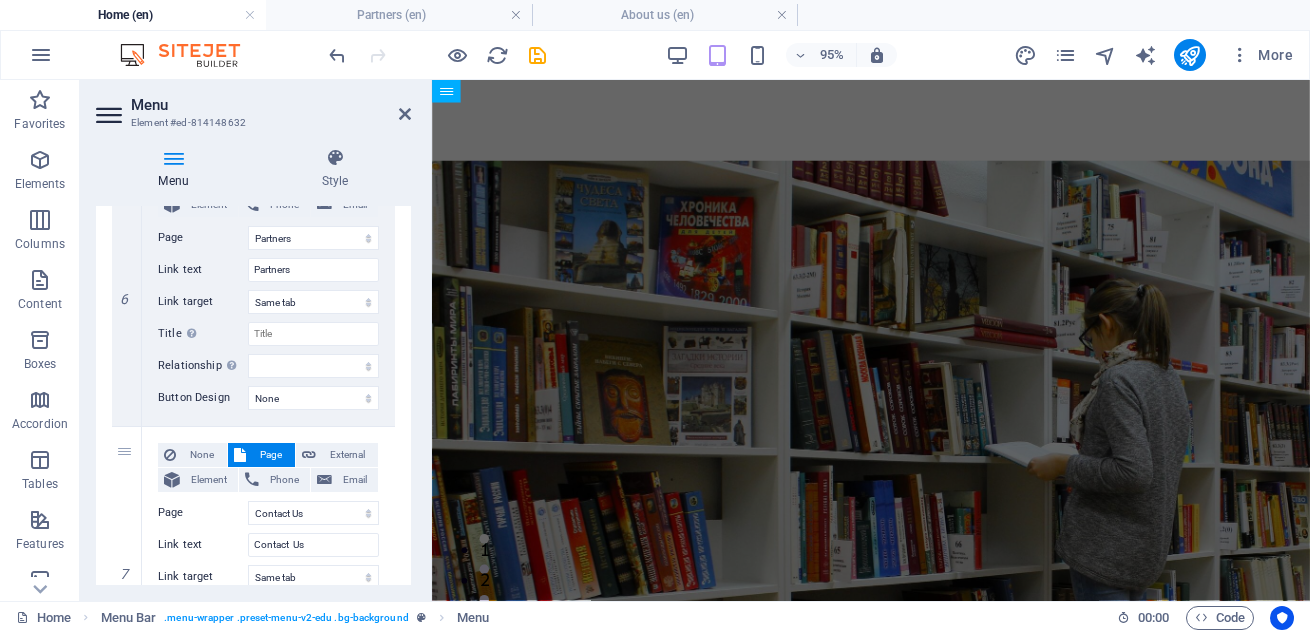 scroll, scrollTop: 1551, scrollLeft: 0, axis: vertical 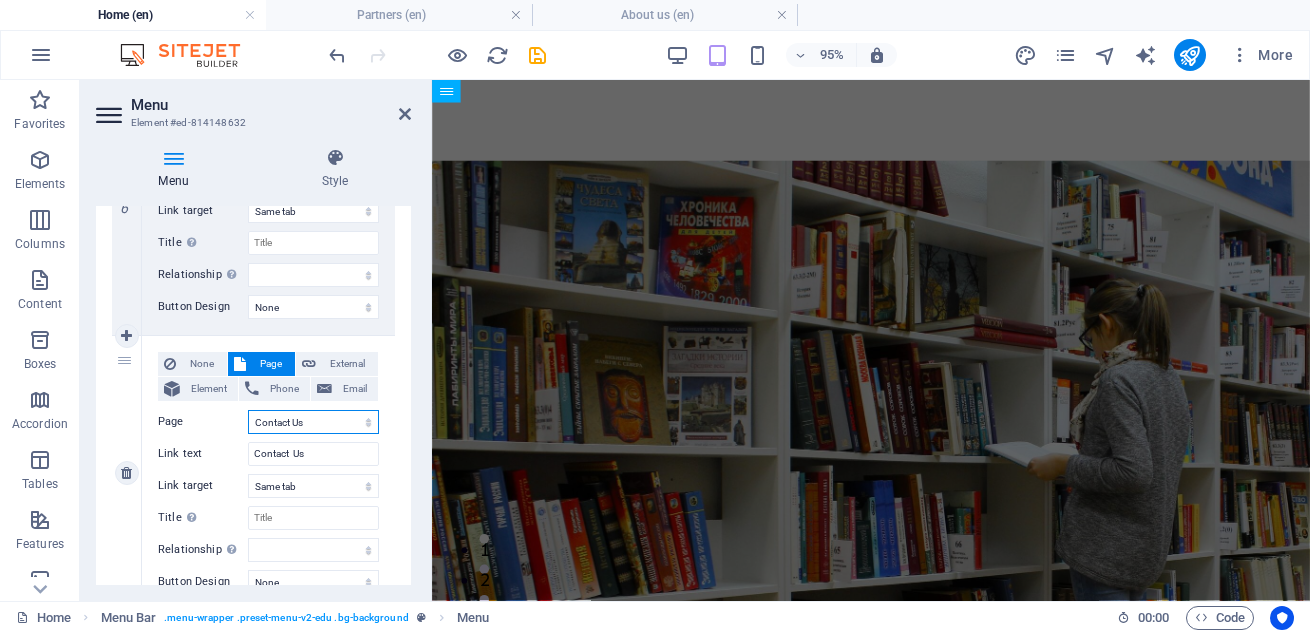 click on "Home About us Blog Contact Us Partners New page Legal Notice Privacy Home Home Home" at bounding box center (313, 422) 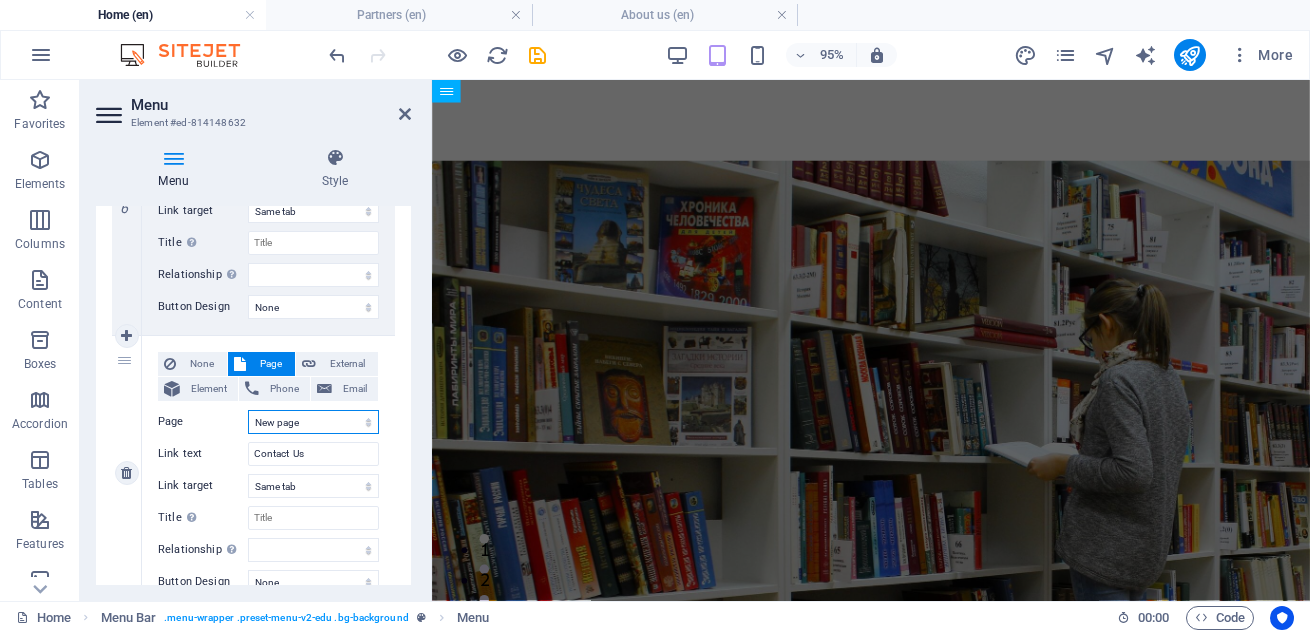 click on "Home About us Blog Contact Us Partners New page Legal Notice Privacy Home Home Home" at bounding box center [313, 422] 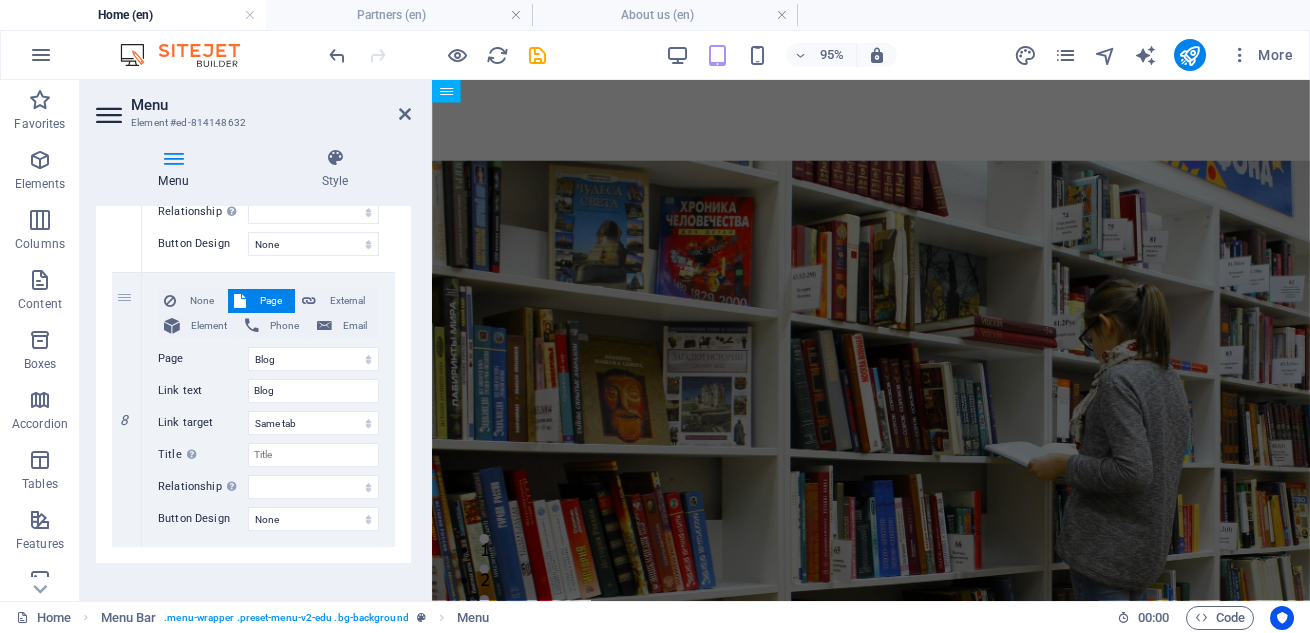 scroll, scrollTop: 1895, scrollLeft: 0, axis: vertical 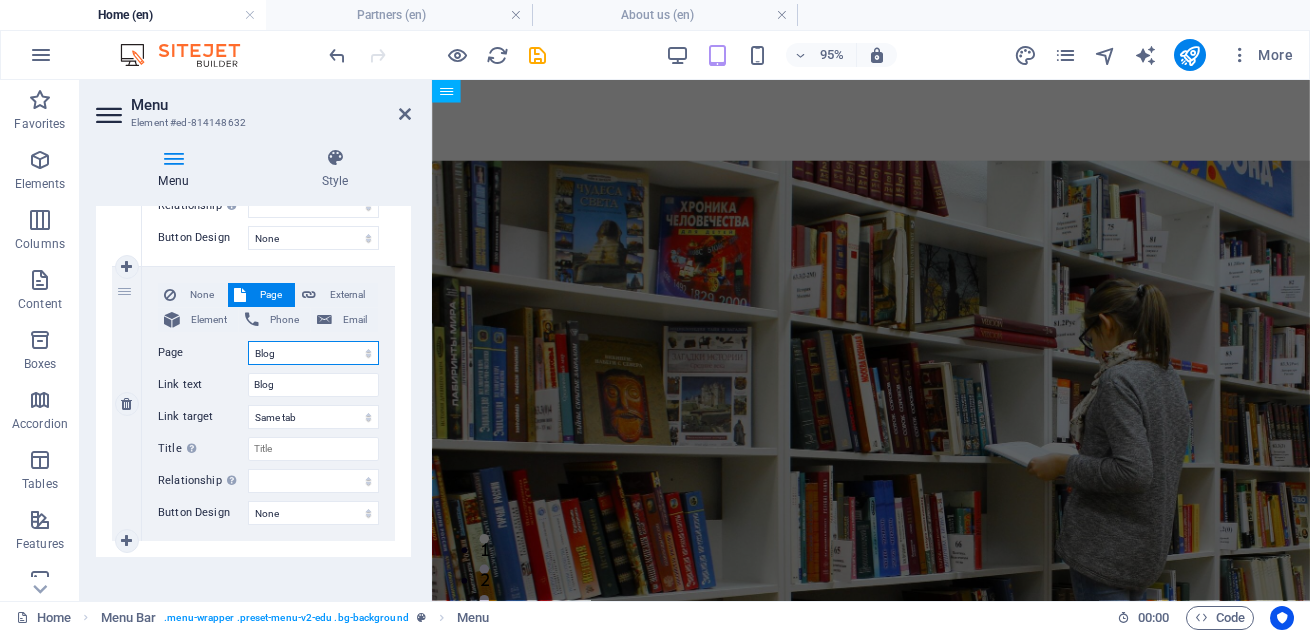 click on "Home About us Blog Contact Us Partners New page Legal Notice Privacy Home Home Home" at bounding box center (313, 353) 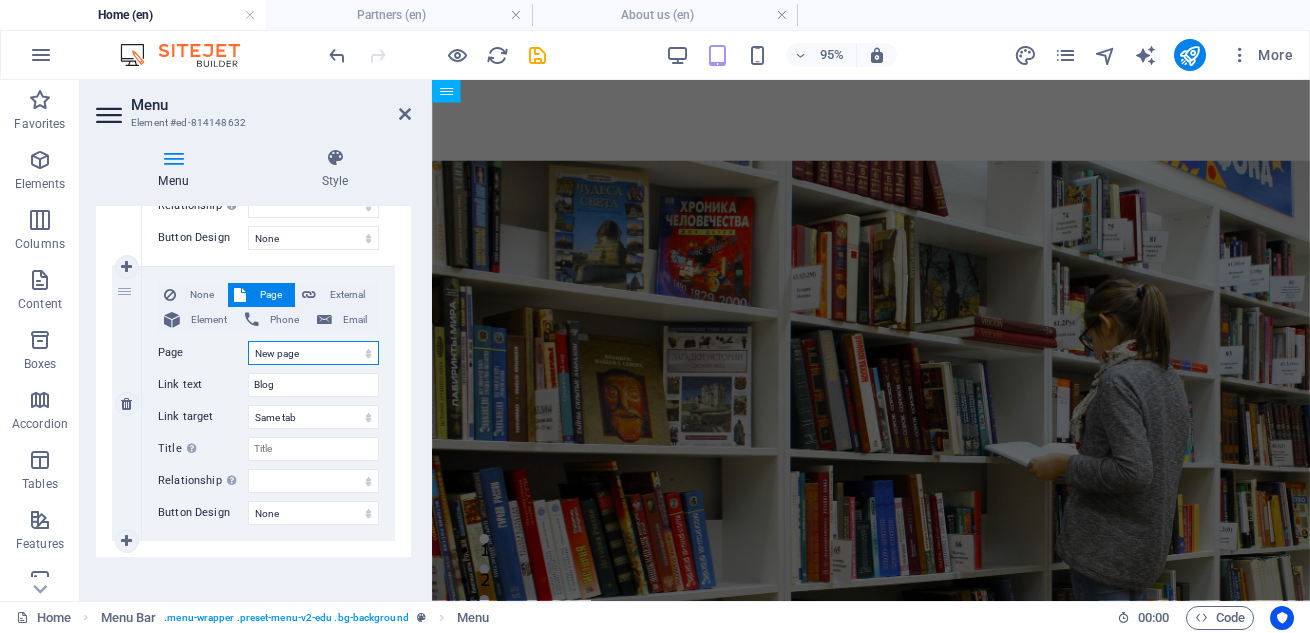 click on "Home About us Blog Contact Us Partners New page Legal Notice Privacy Home Home Home" at bounding box center (313, 353) 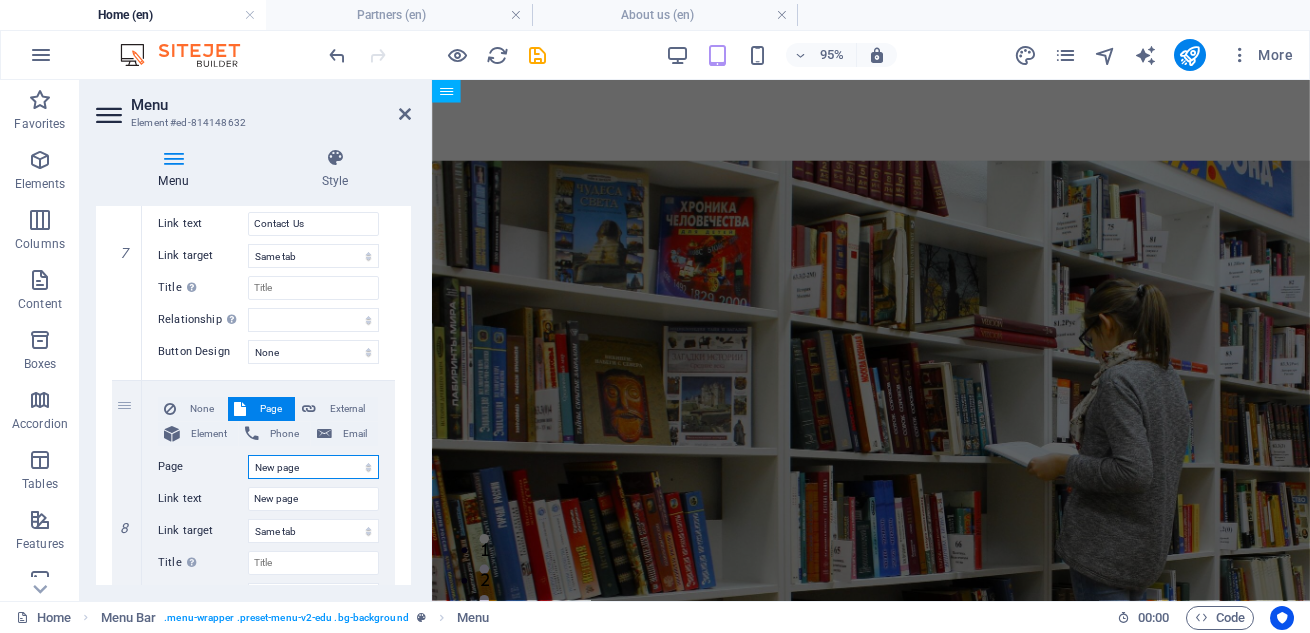 scroll, scrollTop: 1841, scrollLeft: 0, axis: vertical 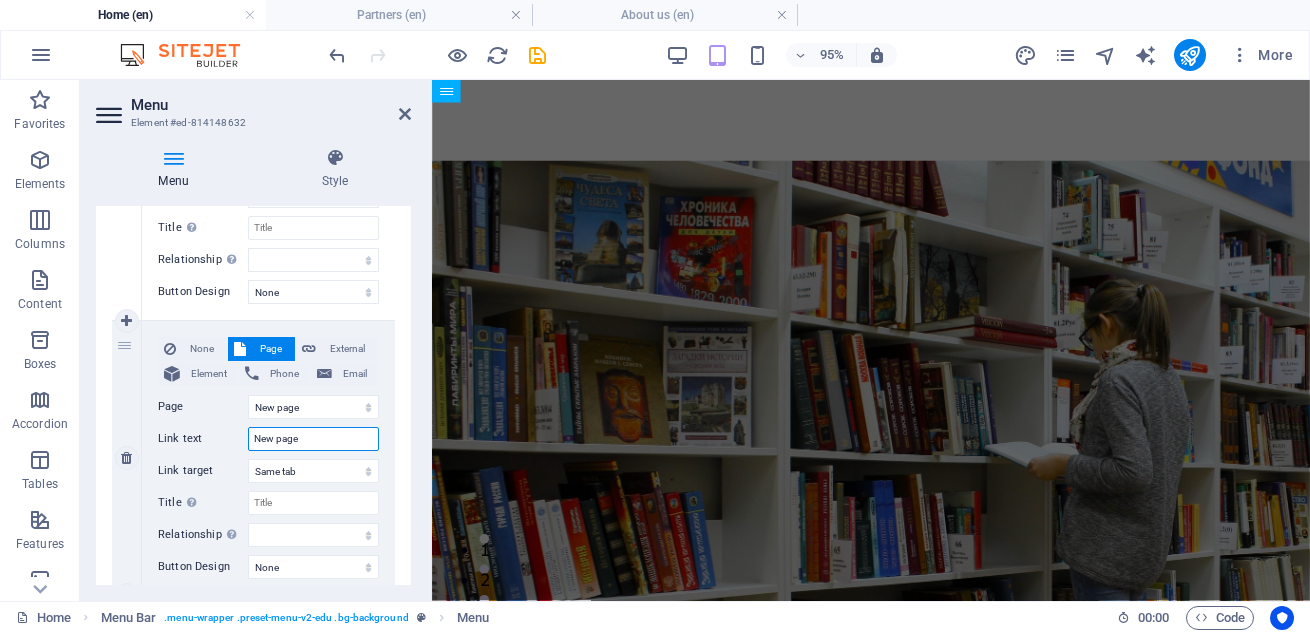click on "New page" at bounding box center (313, 439) 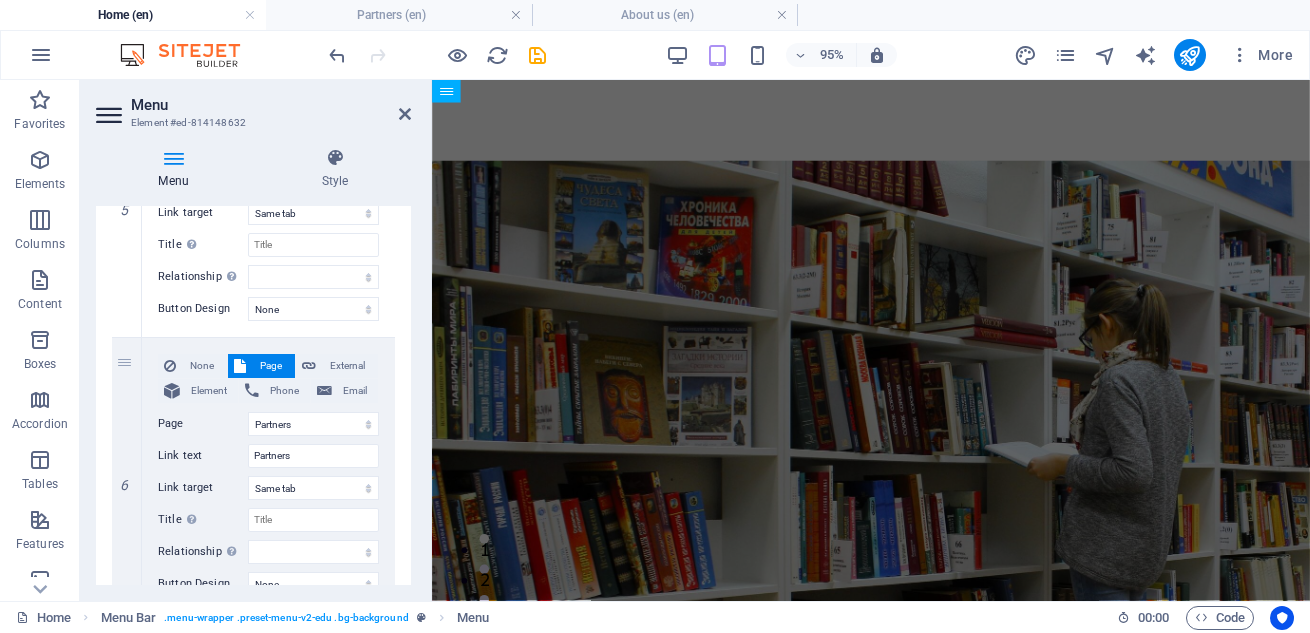 scroll, scrollTop: 1225, scrollLeft: 0, axis: vertical 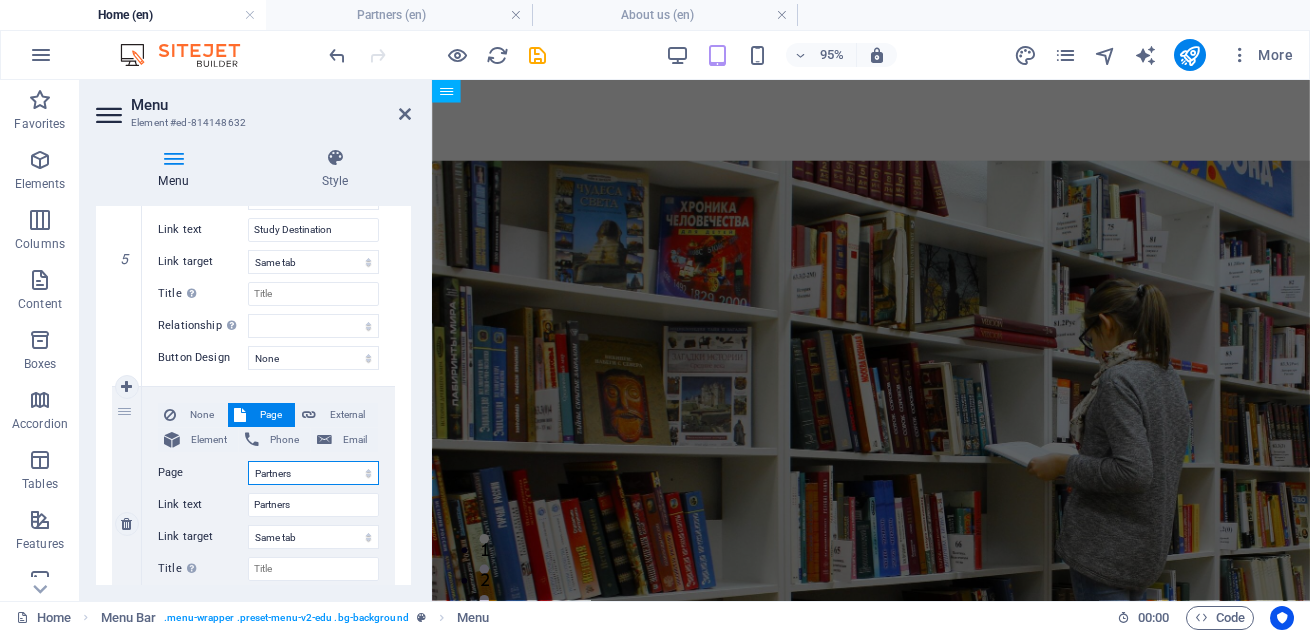 click on "Home About us Blog Contact Us Partners New page Legal Notice Privacy Home Home Home" at bounding box center (313, 473) 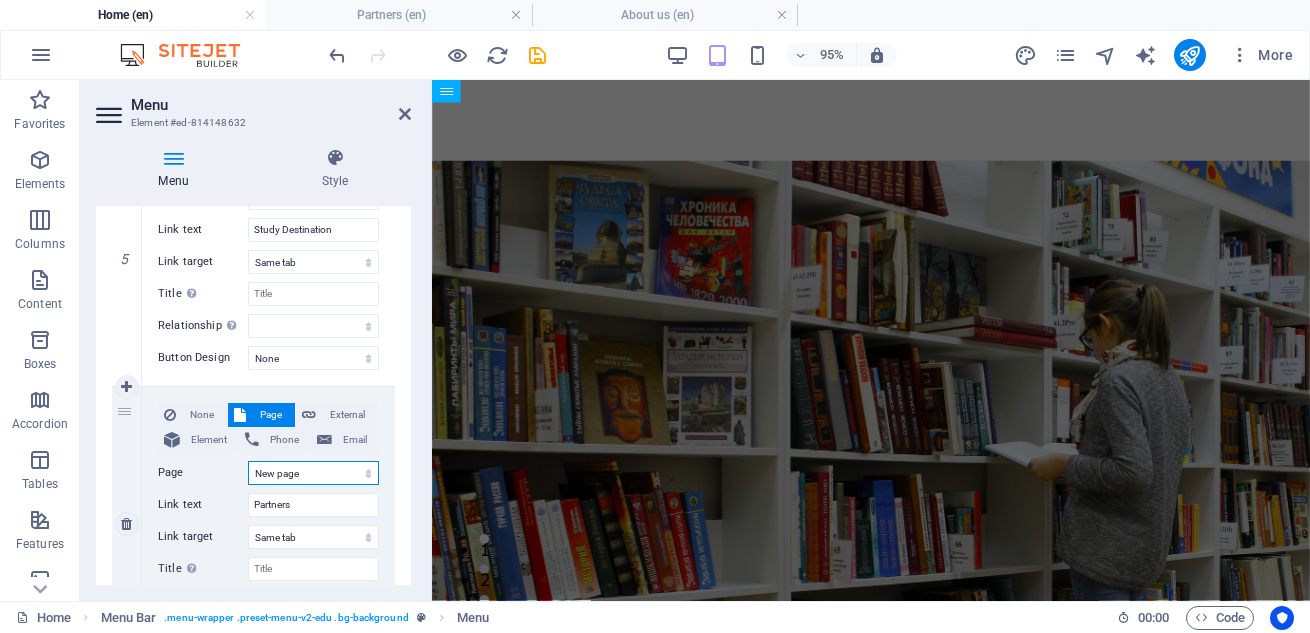 click on "Home About us Blog Contact Us Partners New page Legal Notice Privacy Home Home Home" at bounding box center (313, 473) 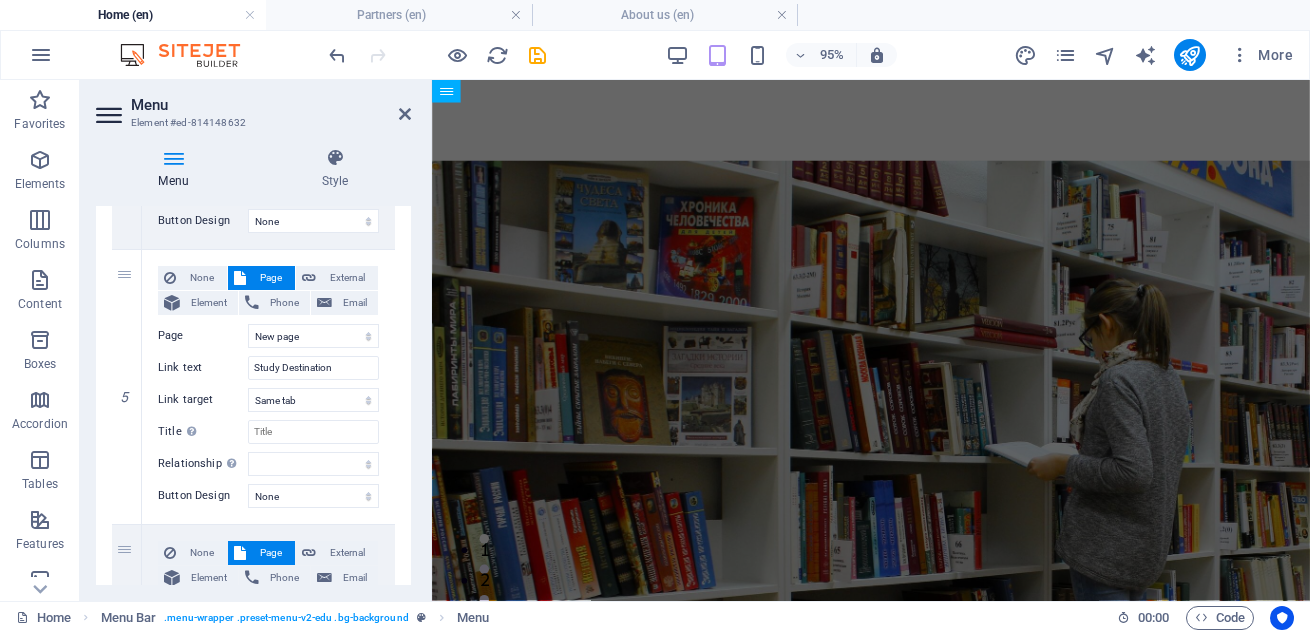 scroll, scrollTop: 1038, scrollLeft: 0, axis: vertical 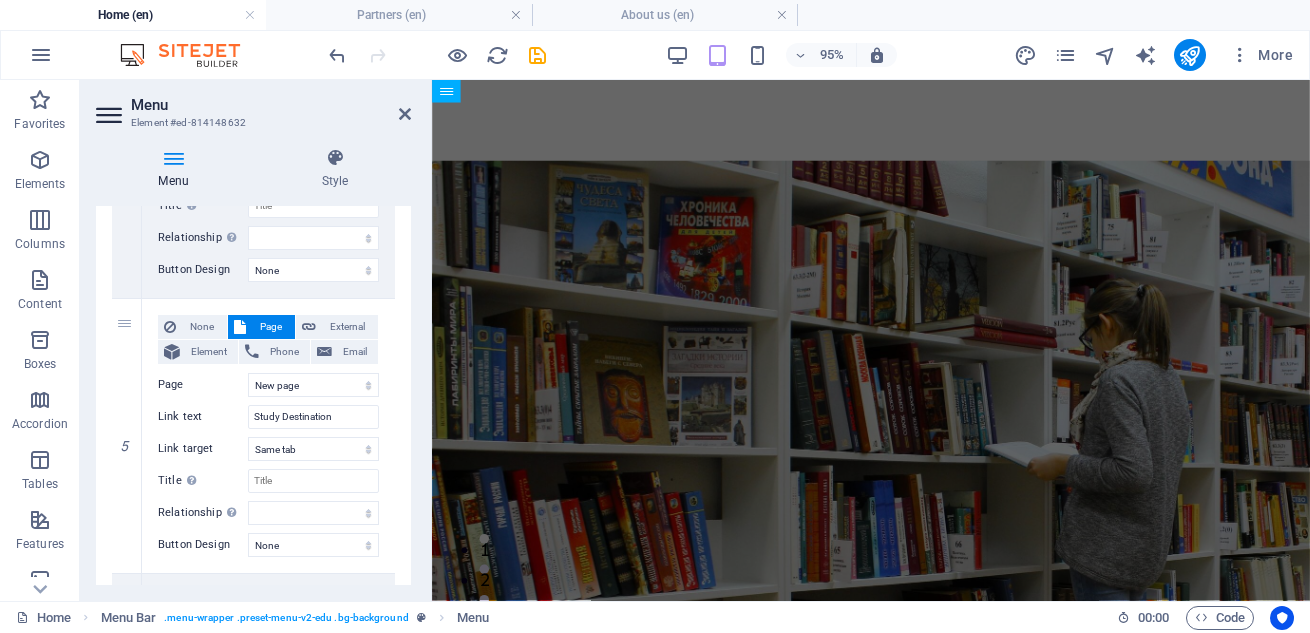 click on "Menu Style Menu Auto Custom Create custom menu items for this menu. Recommended for one-page websites. Manage pages Menu items 1 None Page External Element Phone Email Page Home About us Blog Contact Us Partners New page Legal Notice Privacy Home Home Home Element
URL Phone Email Link text Link target New tab Same tab Overlay Title Additional link description, should not be the same as the link text. The title is most often shown as a tooltip text when the mouse moves over the element. Leave empty if uncertain. Relationship Sets the  relationship of this link to the link target . For example, the value "nofollow" instructs search engines not to follow the link. Can be left empty. alternate author bookmark external help license next nofollow noreferrer noopener prev search tag Button Design None Default Primary Secondary 2 None Page External Element Phone Email Page Home About us Blog Contact Us Partners New page Legal Notice Privacy Home Home Home Element
URL 3" at bounding box center [253, 366] 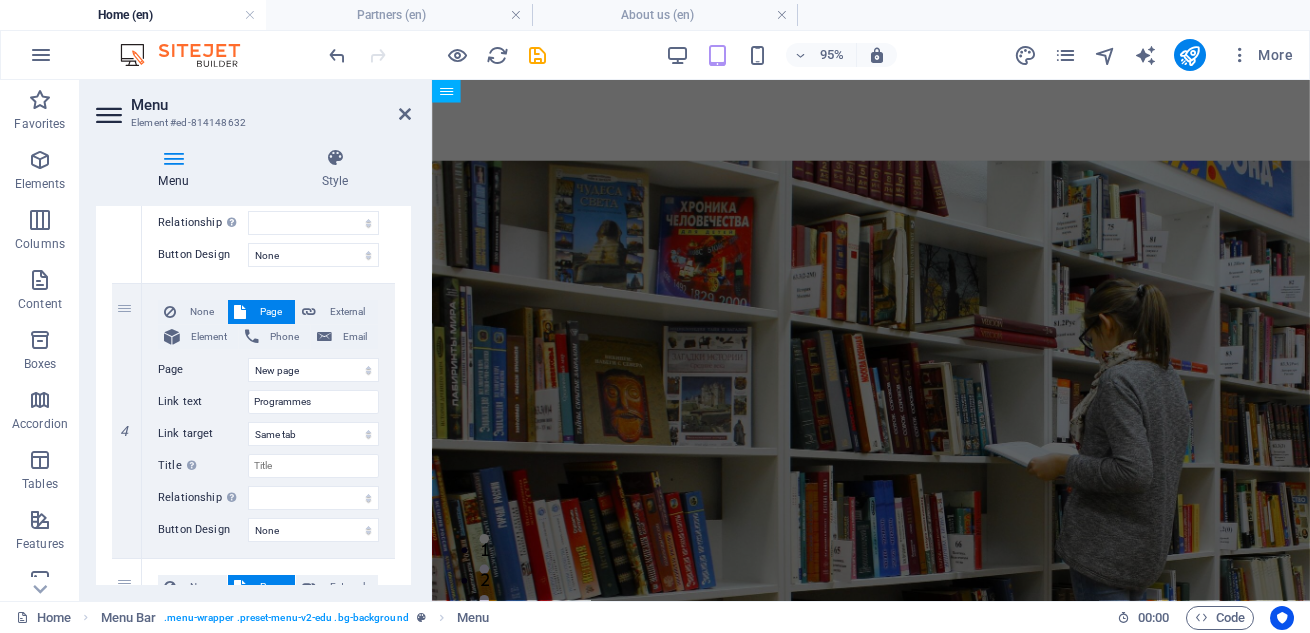 click on "1 None Page External Element Phone Email Page Home About us Blog Contact Us Partners New page Legal Notice Privacy Home Home Home Element URL Phone Email Link text Link target New tab Same tab Overlay Title Additional link description, should not be the same as the link text. The title is most often shown as a tooltip text when the mouse moves over the element. Leave empty if uncertain. Relationship Sets the relationship of this link to the link target . For example, the value "nofollow" instructs search engines not to follow the link. Can be left empty. alternate author bookmark external help license next nofollow noreferrer noopener prev search tag Button Design None Default Primary Secondary 2 None Page External Element Phone Email Page Home About us Blog Contact Us Partners New page Legal Notice Privacy Home Home Home Element URL /en/15690694 Phone Email Link text Home Link target New tab Same tab Overlay Title Director Overview Relationship Sets the help" at bounding box center (253, 638) 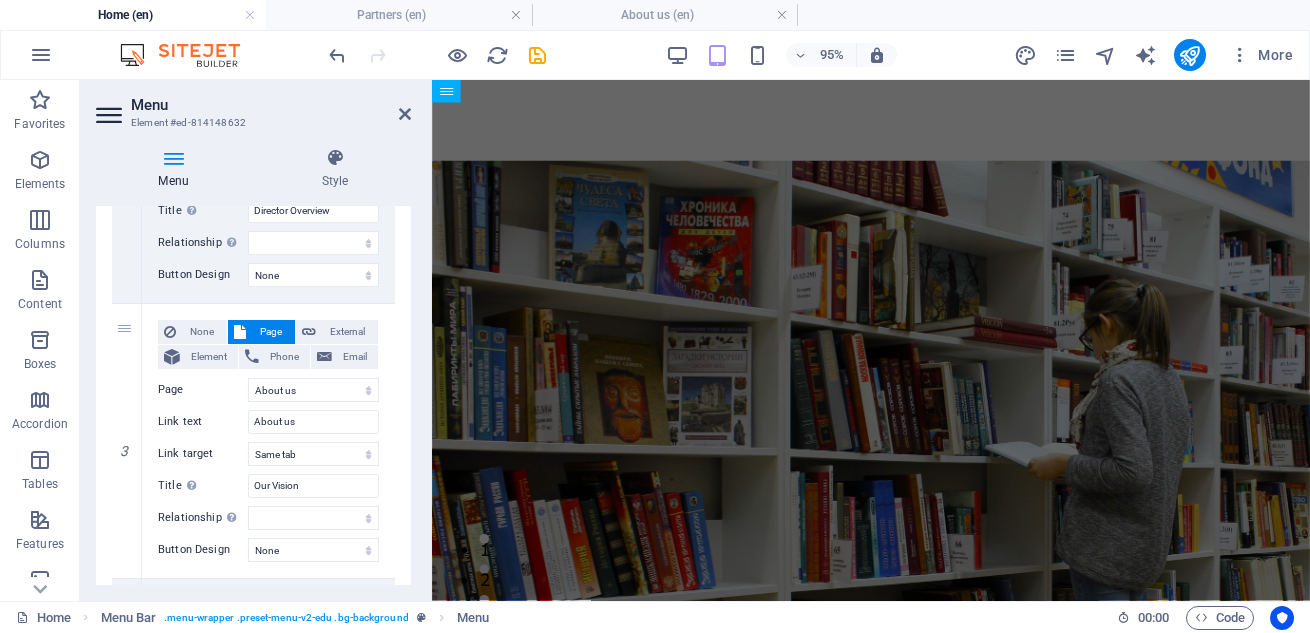 scroll, scrollTop: 477, scrollLeft: 0, axis: vertical 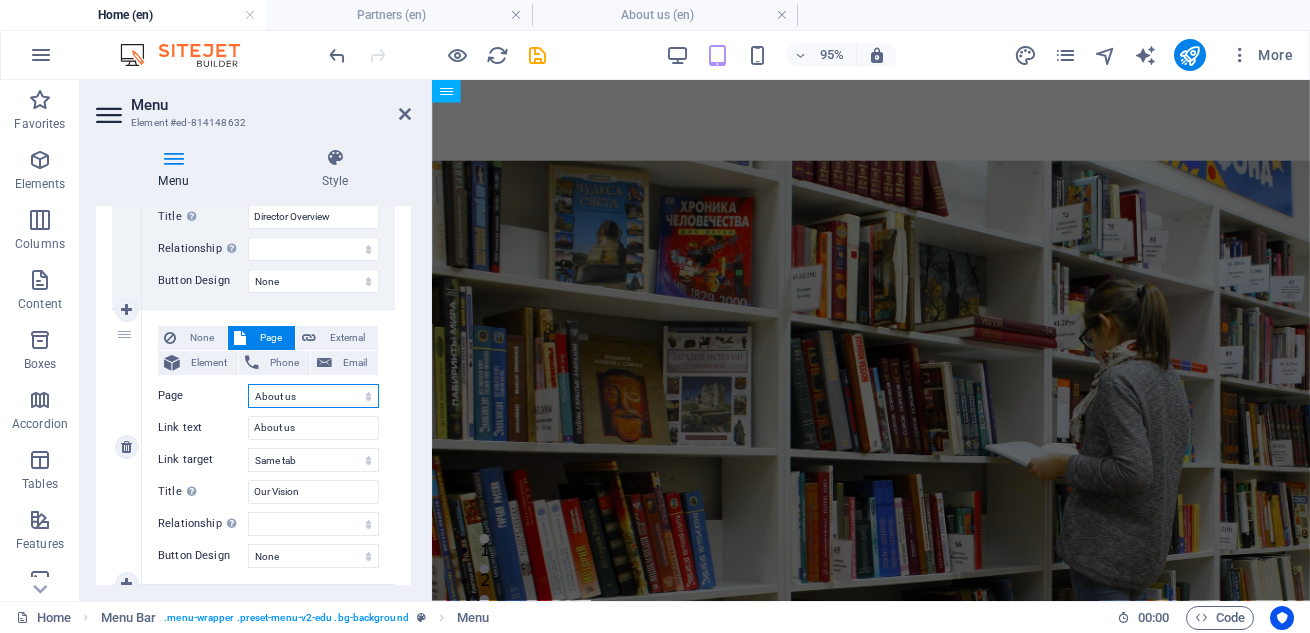 click on "Home About us Blog Contact Us Partners New page Legal Notice Privacy Home Home Home" at bounding box center (313, 396) 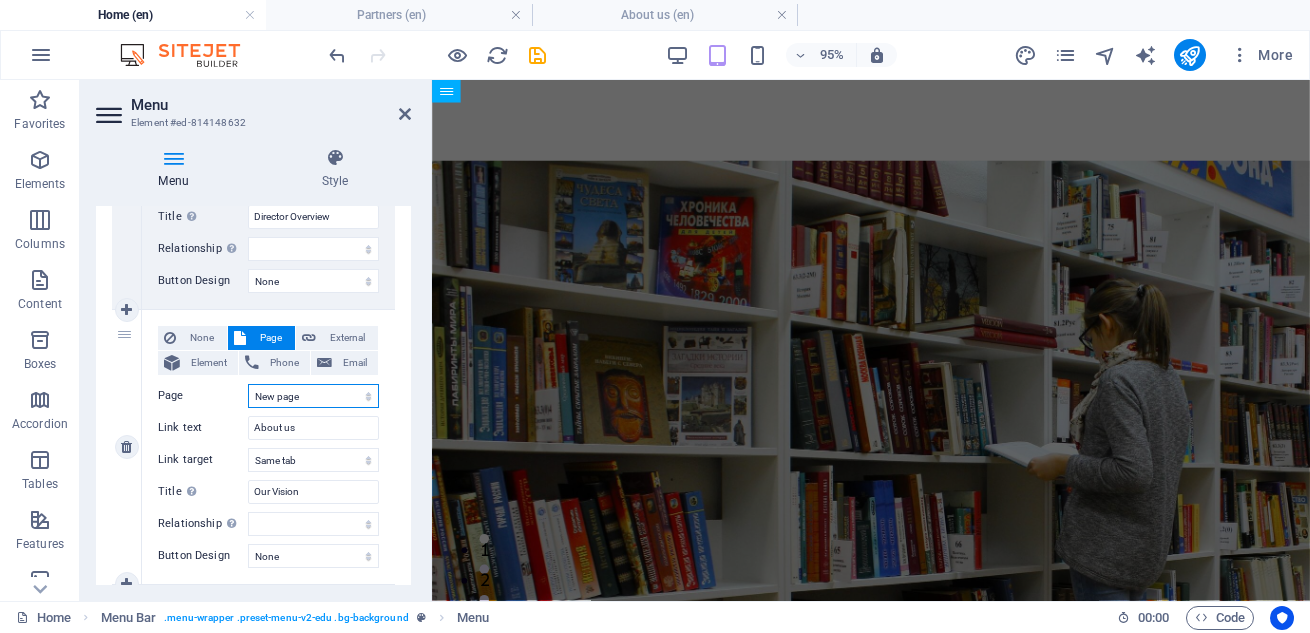 click on "Home About us Blog Contact Us Partners New page Legal Notice Privacy Home Home Home" at bounding box center [313, 396] 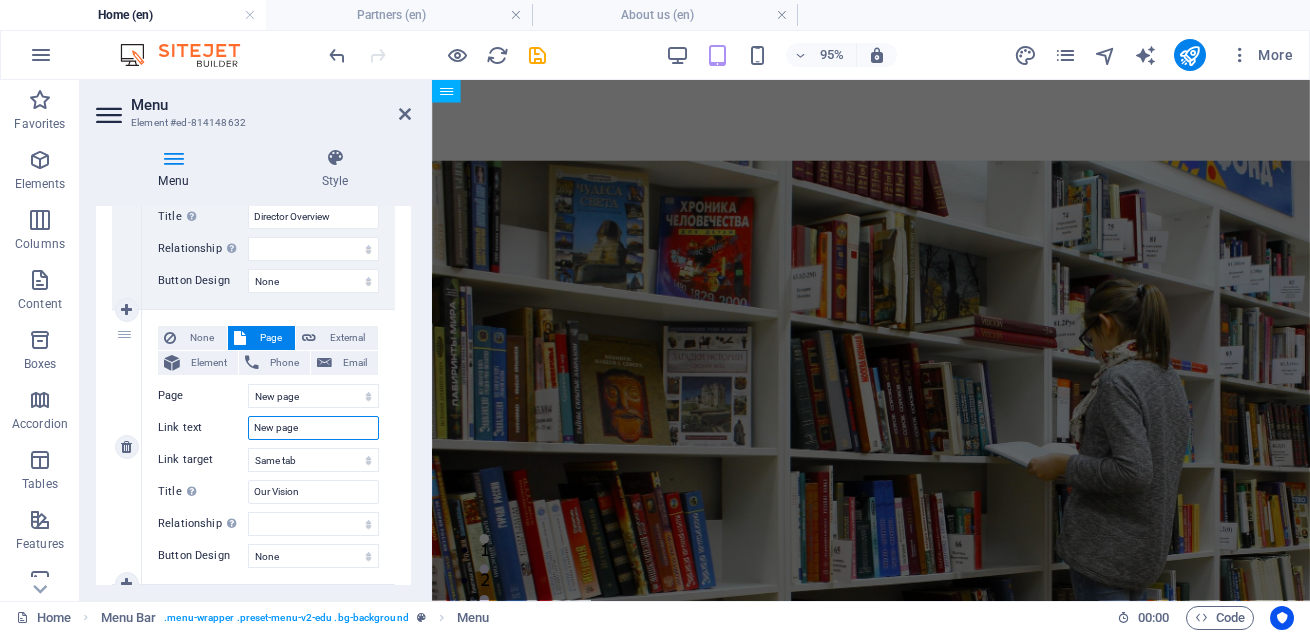 click on "New page" at bounding box center (313, 428) 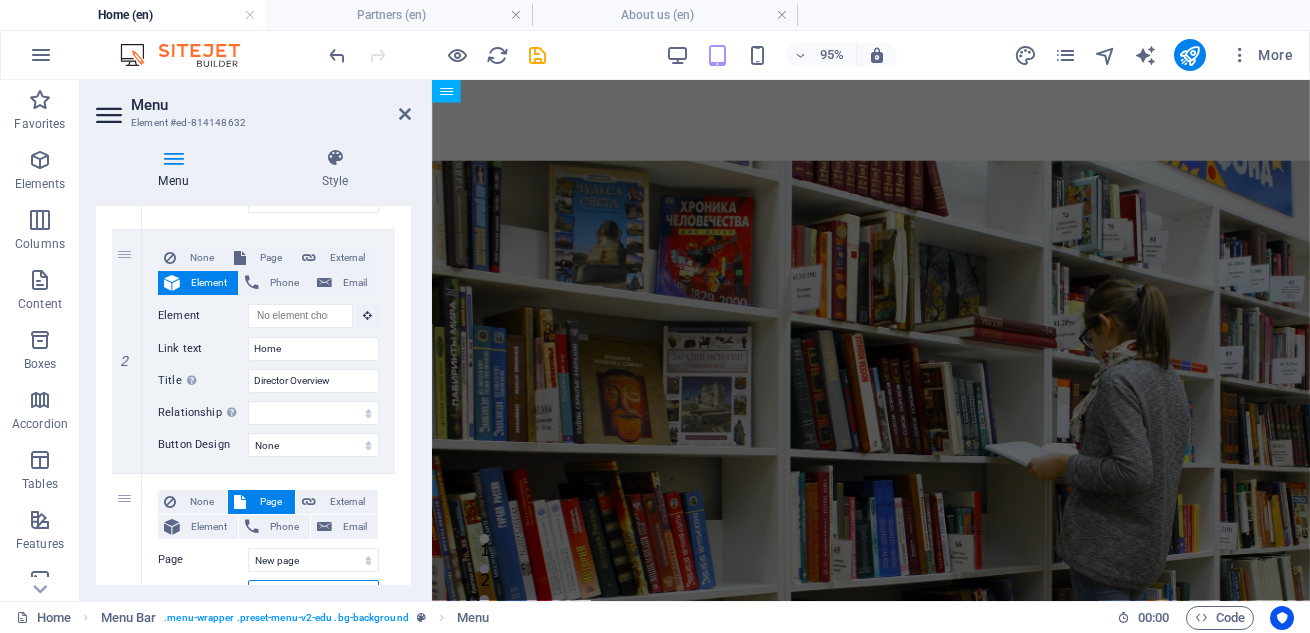 scroll, scrollTop: 302, scrollLeft: 0, axis: vertical 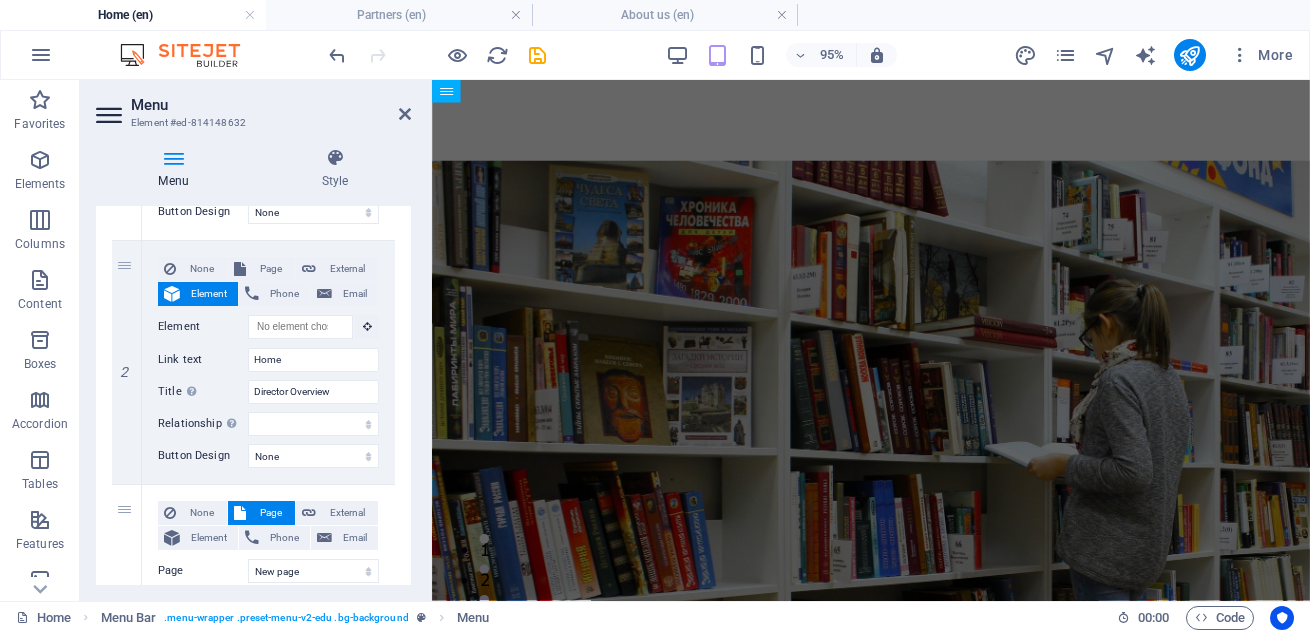 drag, startPoint x: 406, startPoint y: 279, endPoint x: 408, endPoint y: 262, distance: 17.117243 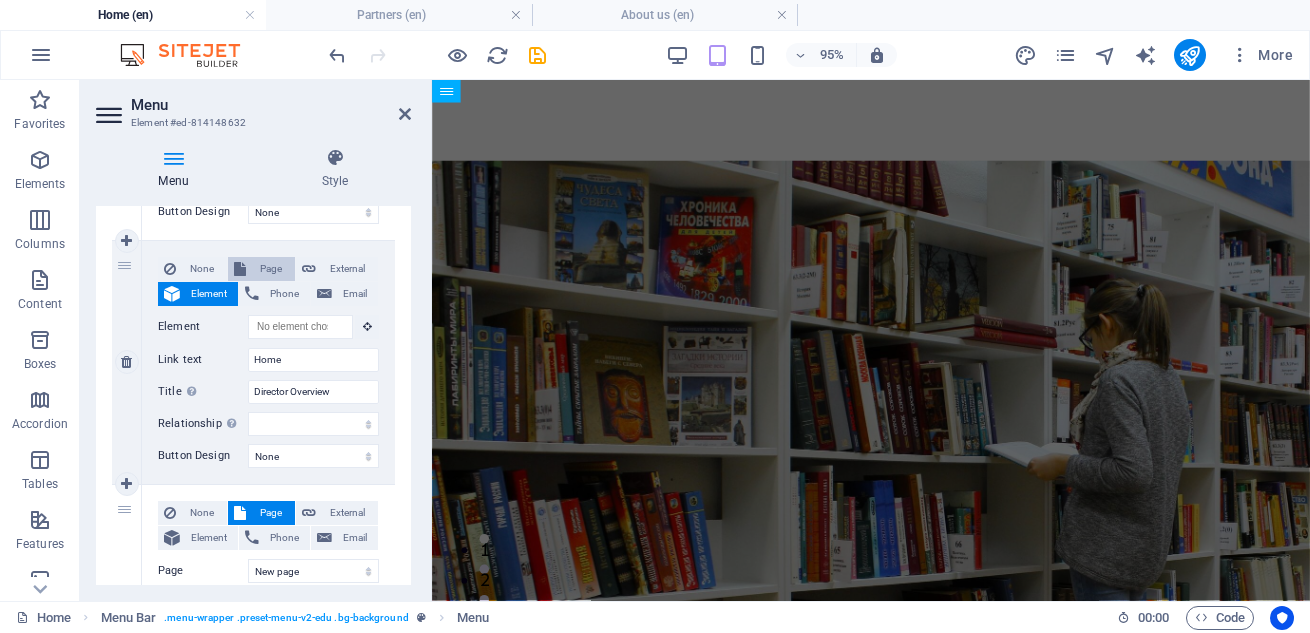 click on "Page" at bounding box center (270, 269) 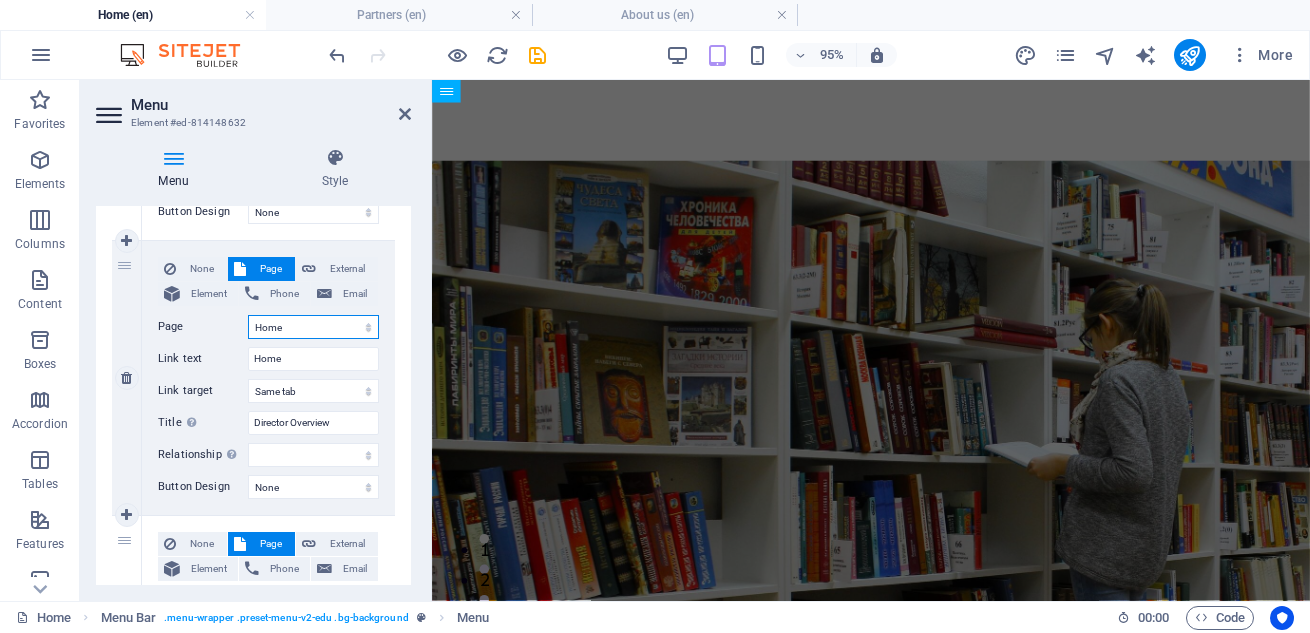 click on "Home About us Blog Contact Us Partners New page Legal Notice Privacy Home Home Home" at bounding box center (313, 327) 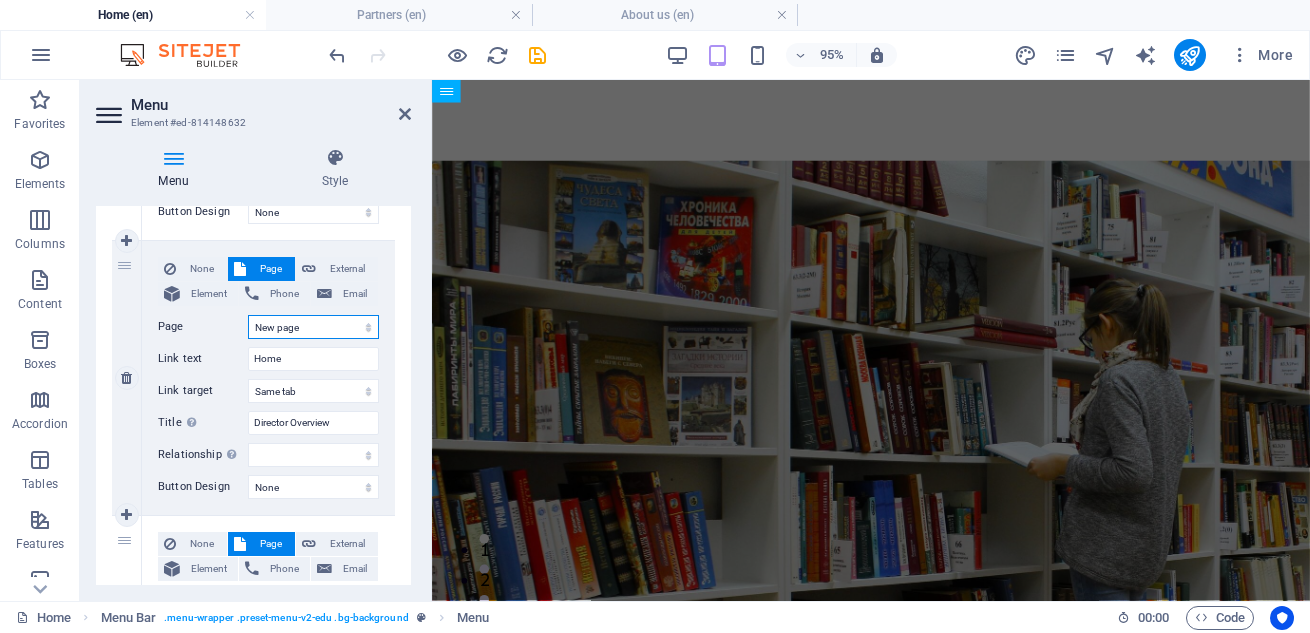 click on "Home About us Blog Contact Us Partners New page Legal Notice Privacy Home Home Home" at bounding box center [313, 327] 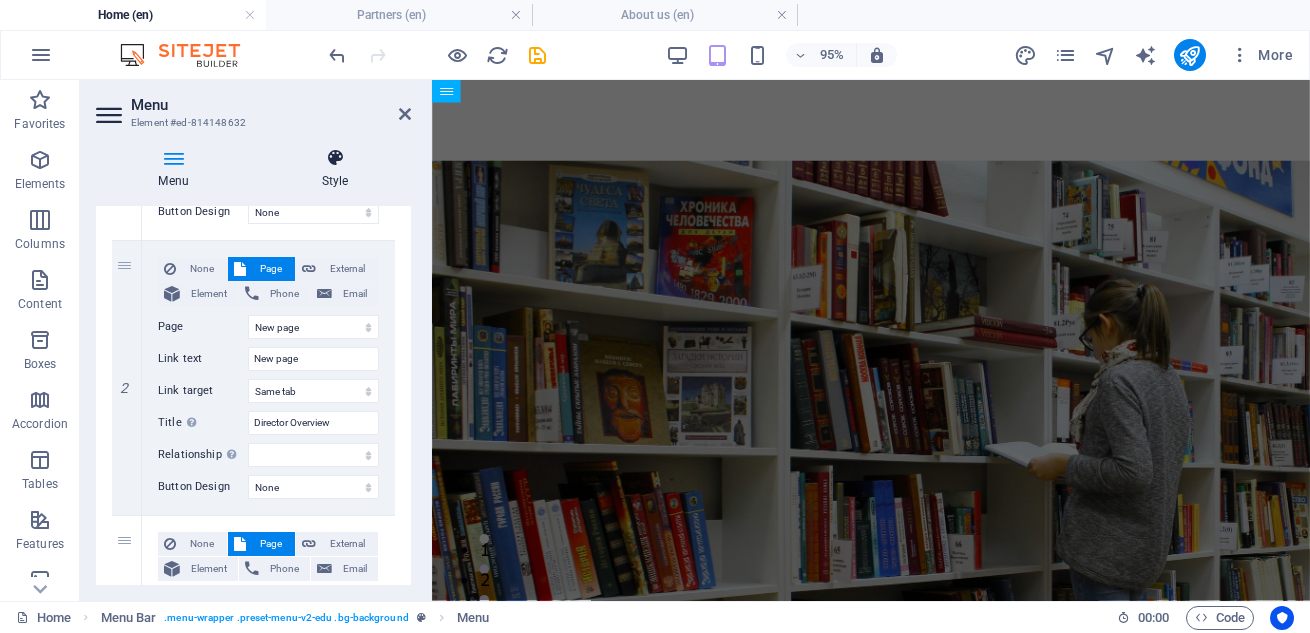 click on "Style" at bounding box center [335, 169] 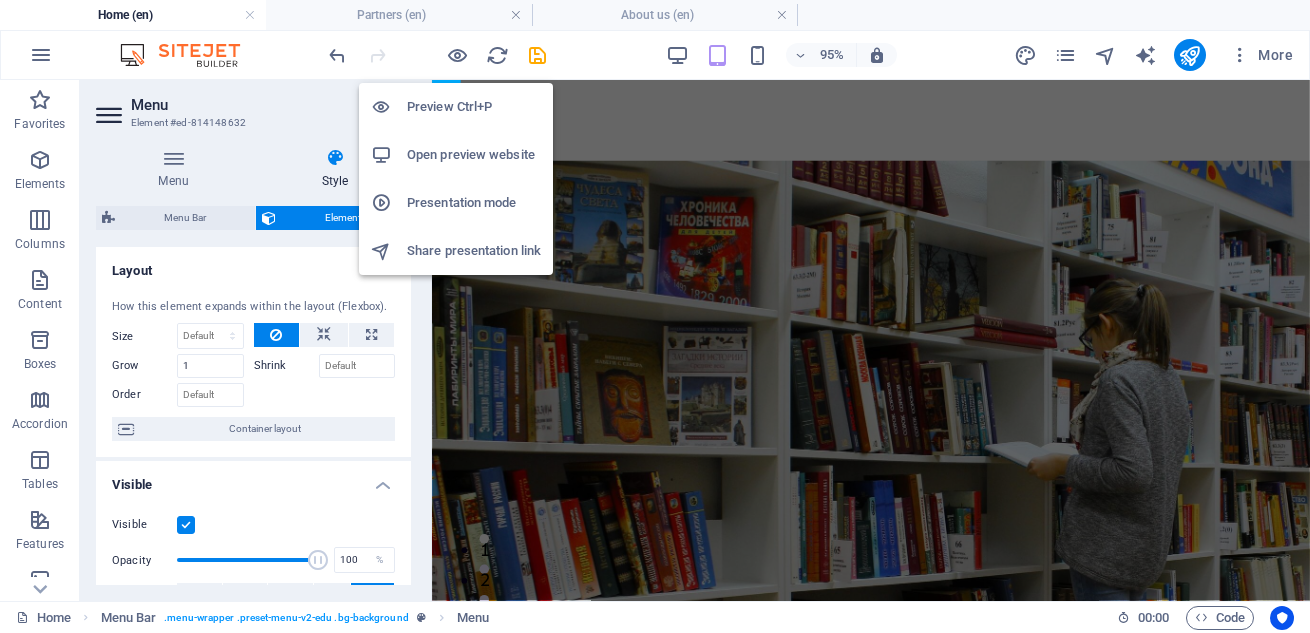 click on "Open preview website" at bounding box center [474, 155] 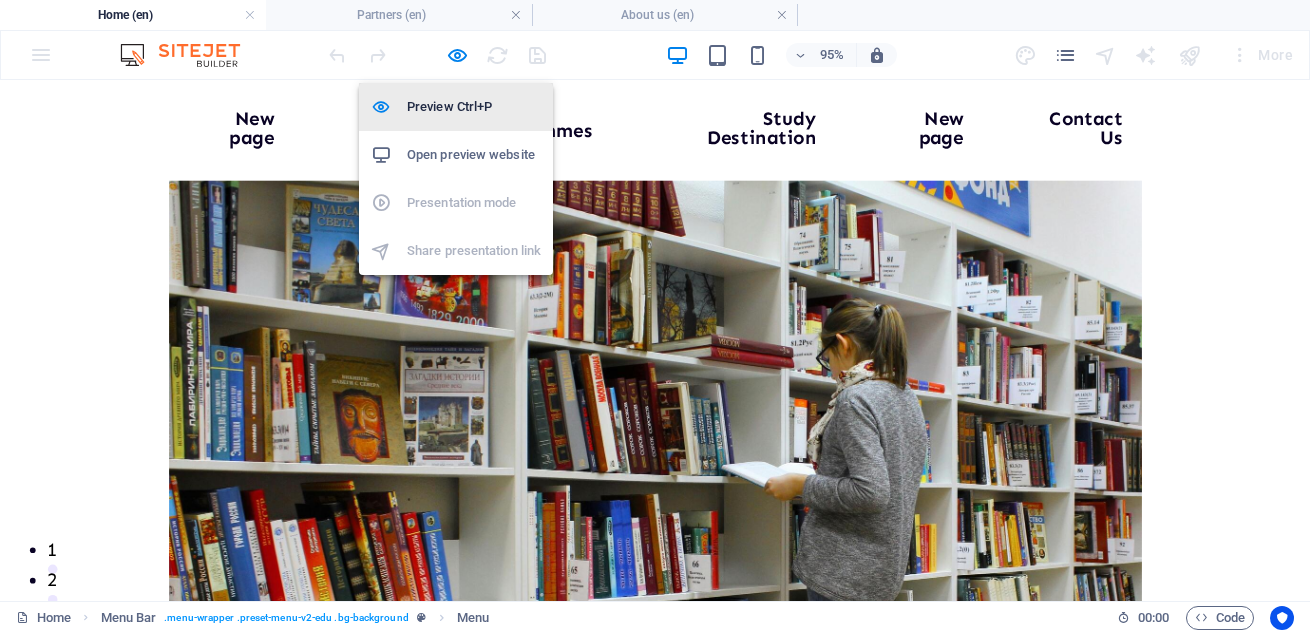 click on "Preview Ctrl+P" at bounding box center (474, 107) 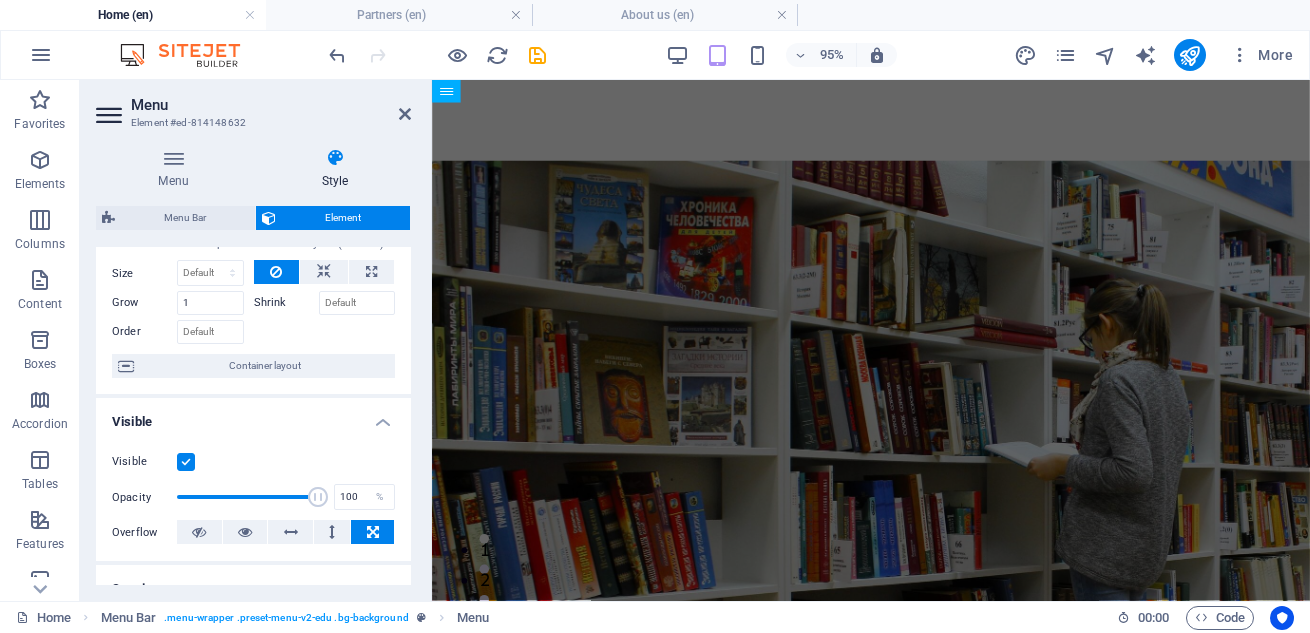 scroll, scrollTop: 0, scrollLeft: 0, axis: both 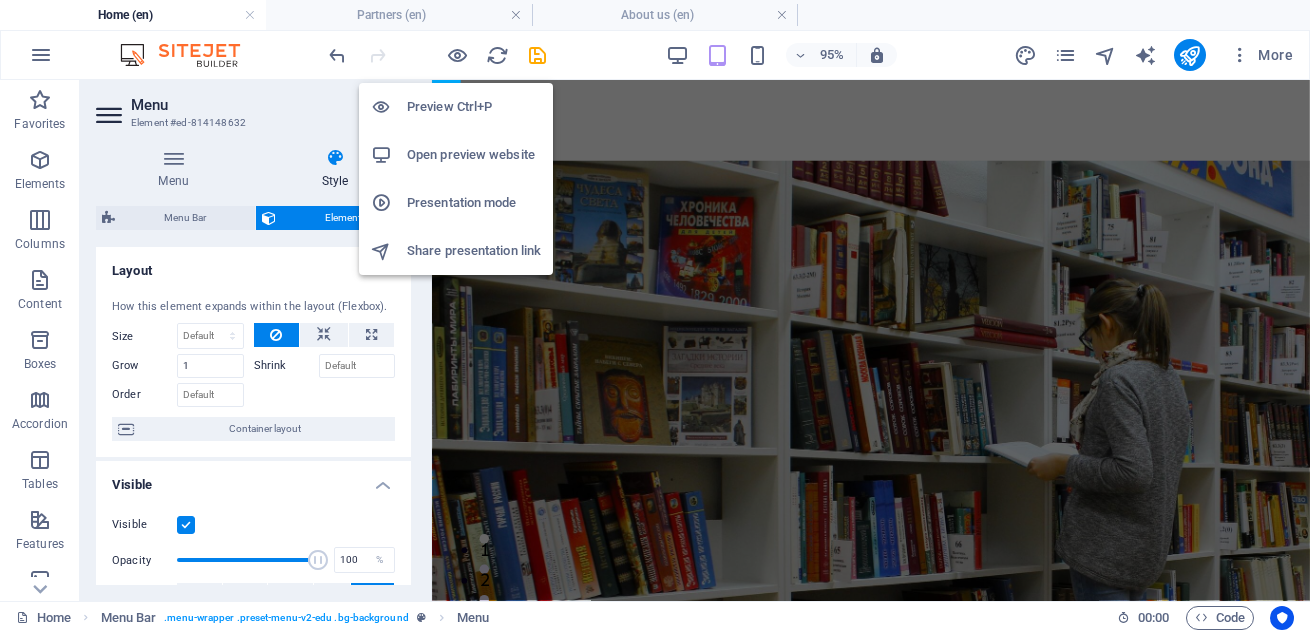 click on "Preview Ctrl+P" at bounding box center (474, 107) 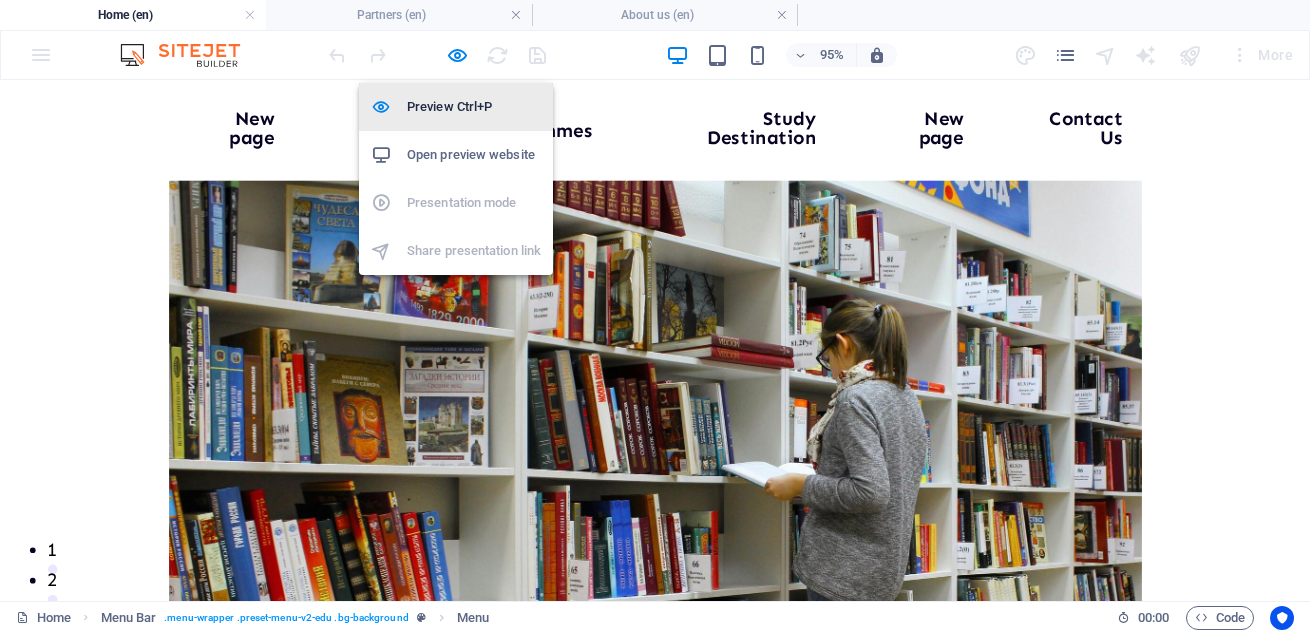 click on "Preview Ctrl+P" at bounding box center (474, 107) 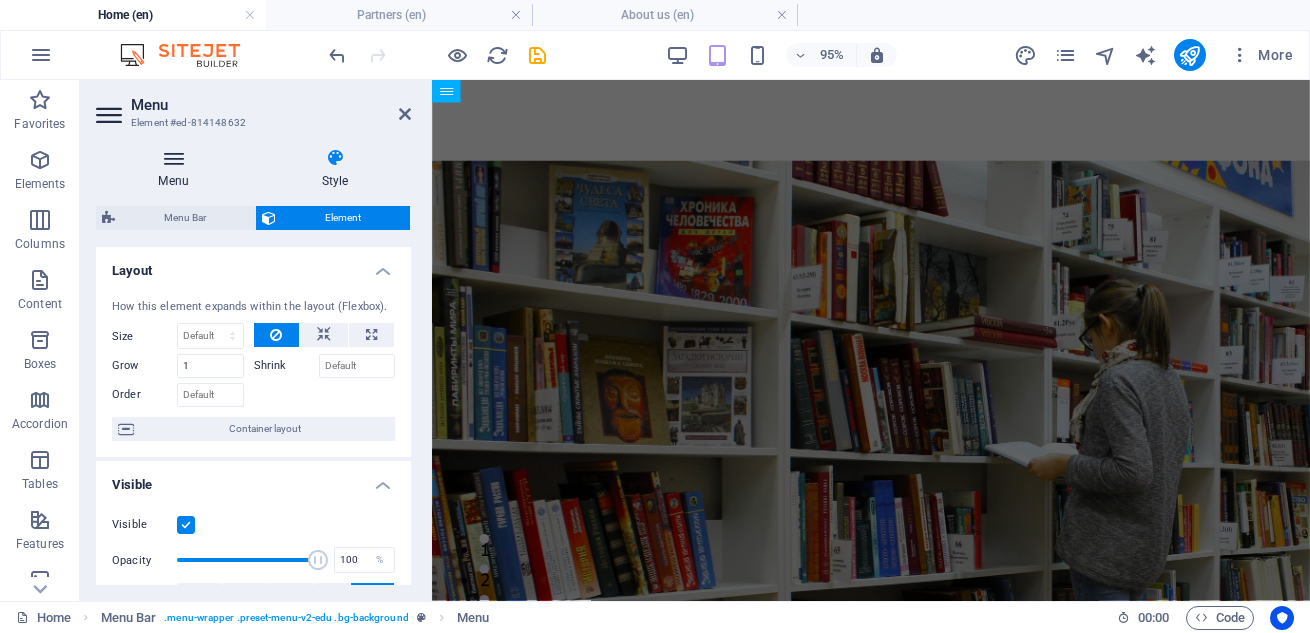 click at bounding box center [173, 158] 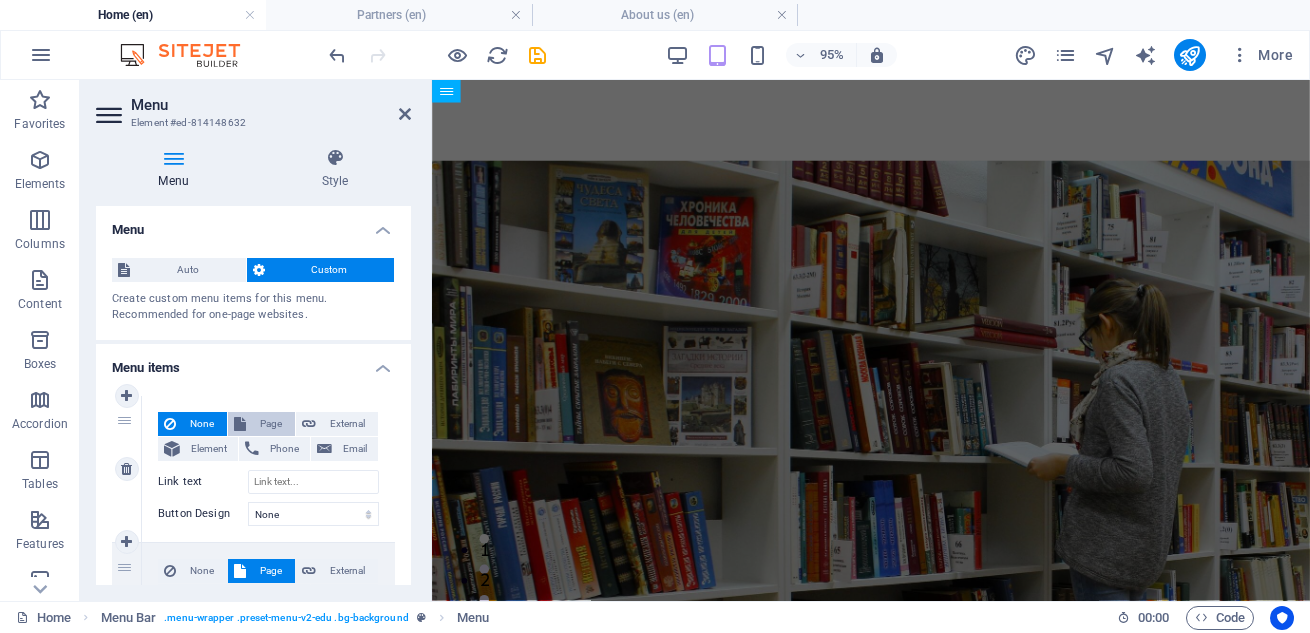 click on "Page" at bounding box center [270, 424] 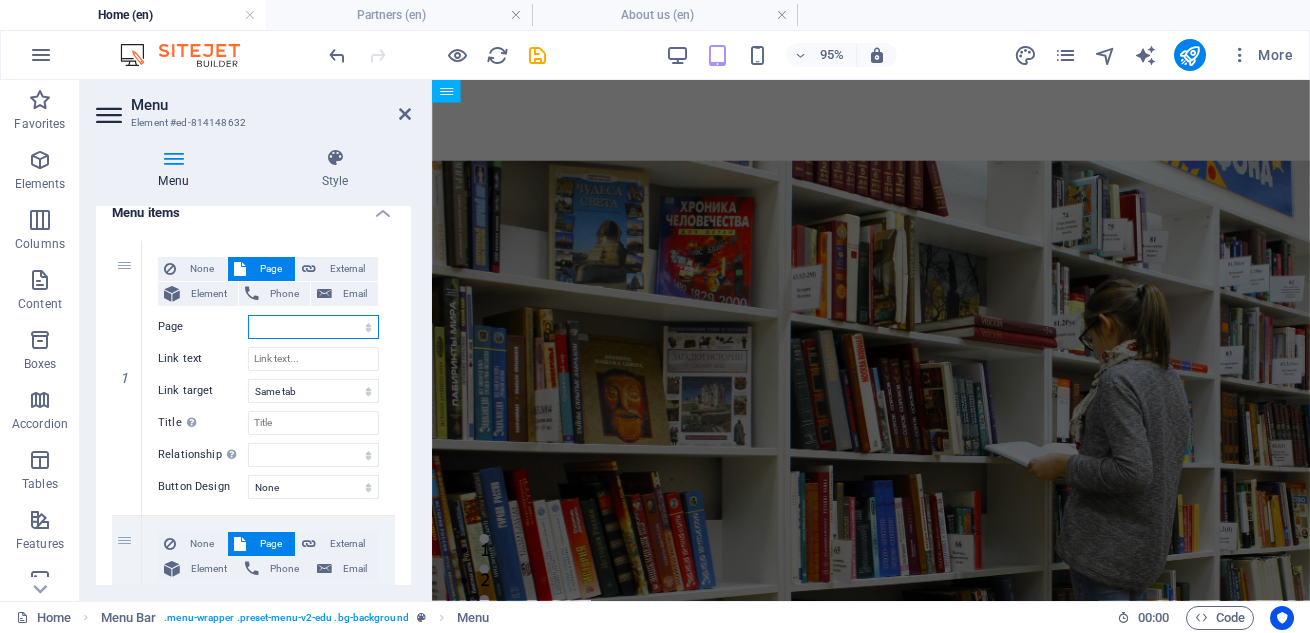 scroll, scrollTop: 168, scrollLeft: 0, axis: vertical 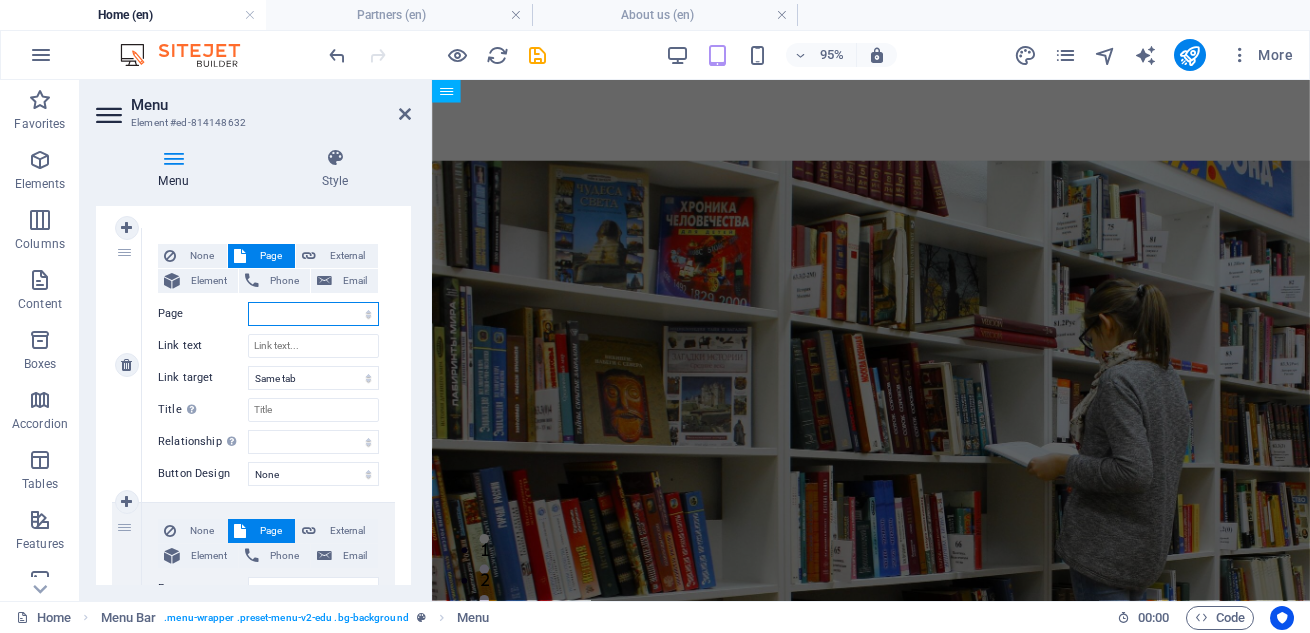 click on "Home About us Blog Contact Us Partners New page Legal Notice Privacy Home Home Home" at bounding box center [313, 314] 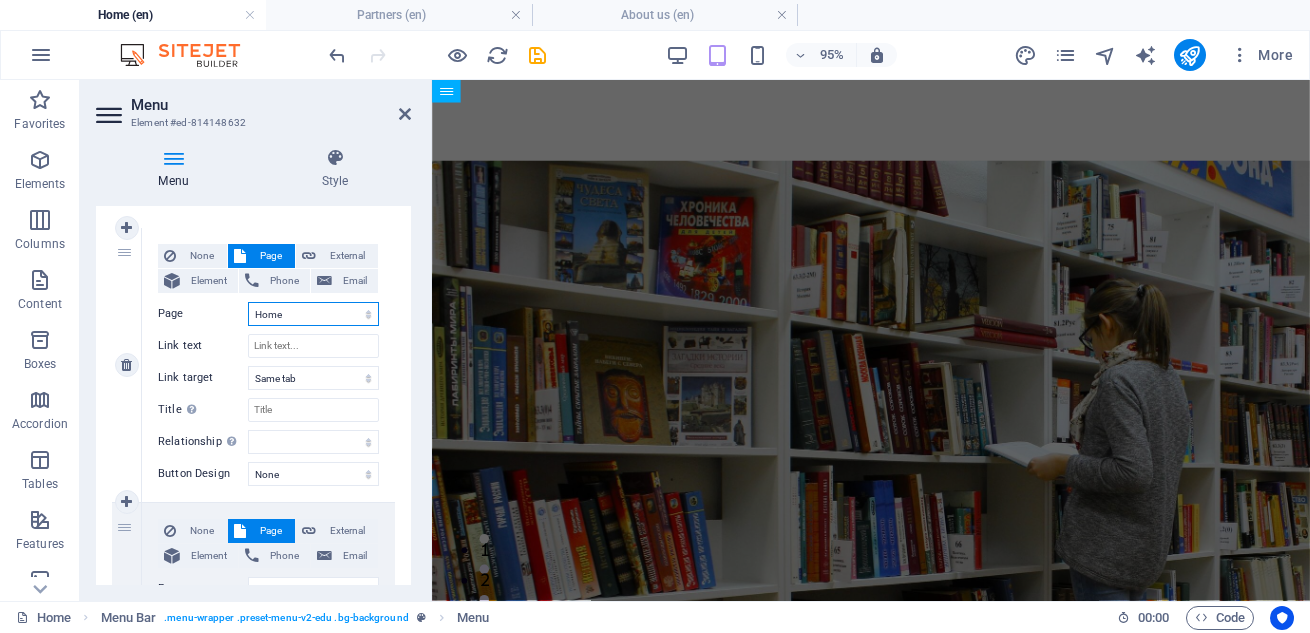 click on "Home About us Blog Contact Us Partners New page Legal Notice Privacy Home Home Home" at bounding box center (313, 314) 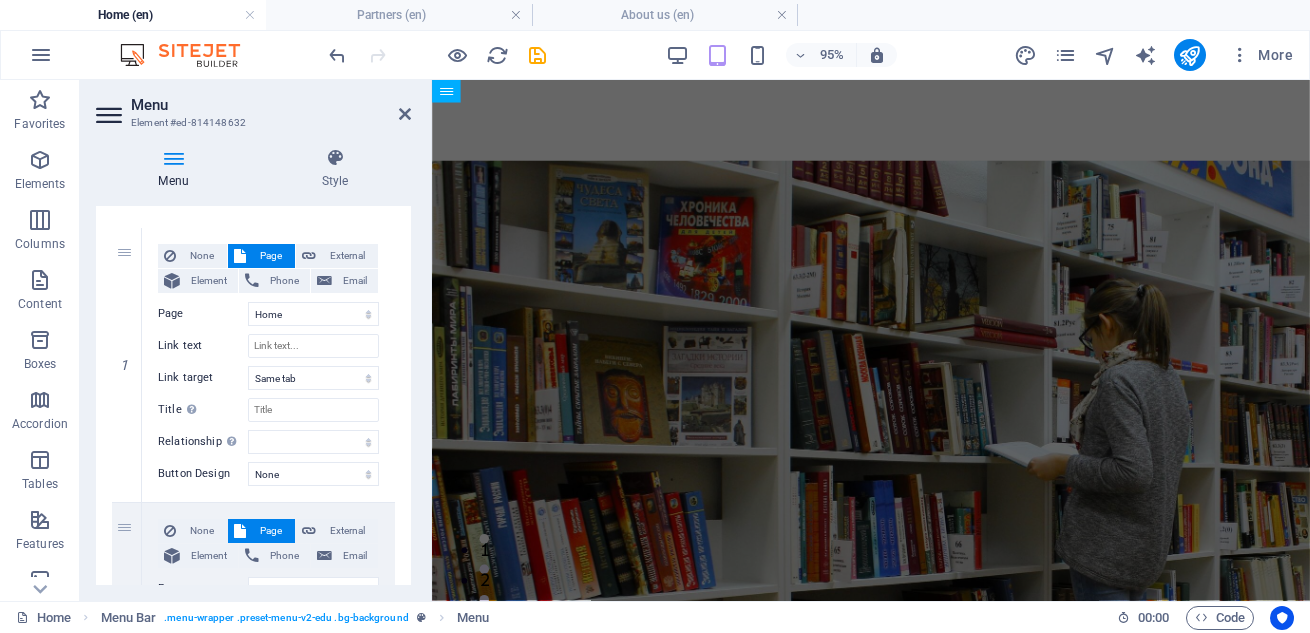 click on "1 None Page External Element Phone Email Page Home About us Blog Contact Us Partners New page Legal Notice Privacy Home Home Home Element
URL Phone Email Link text Link target New tab Same tab Overlay Title Additional link description, should not be the same as the link text. The title is most often shown as a tooltip text when the mouse moves over the element. Leave empty if uncertain. Relationship Sets the  relationship of this link to the link target . For example, the value "nofollow" instructs search engines not to follow the link. Can be left empty. alternate author bookmark external help license next nofollow noreferrer noopener prev search tag Button Design None Default Primary Secondary 2 None Page External Element Phone Email Page Home About us Blog Contact Us Partners New page Legal Notice Privacy Home Home Home Element
URL /en/15690694 Phone Email Link text New page Link target New tab Same tab Overlay Title Director Overview Relationship Sets the  3" at bounding box center [253, 1327] 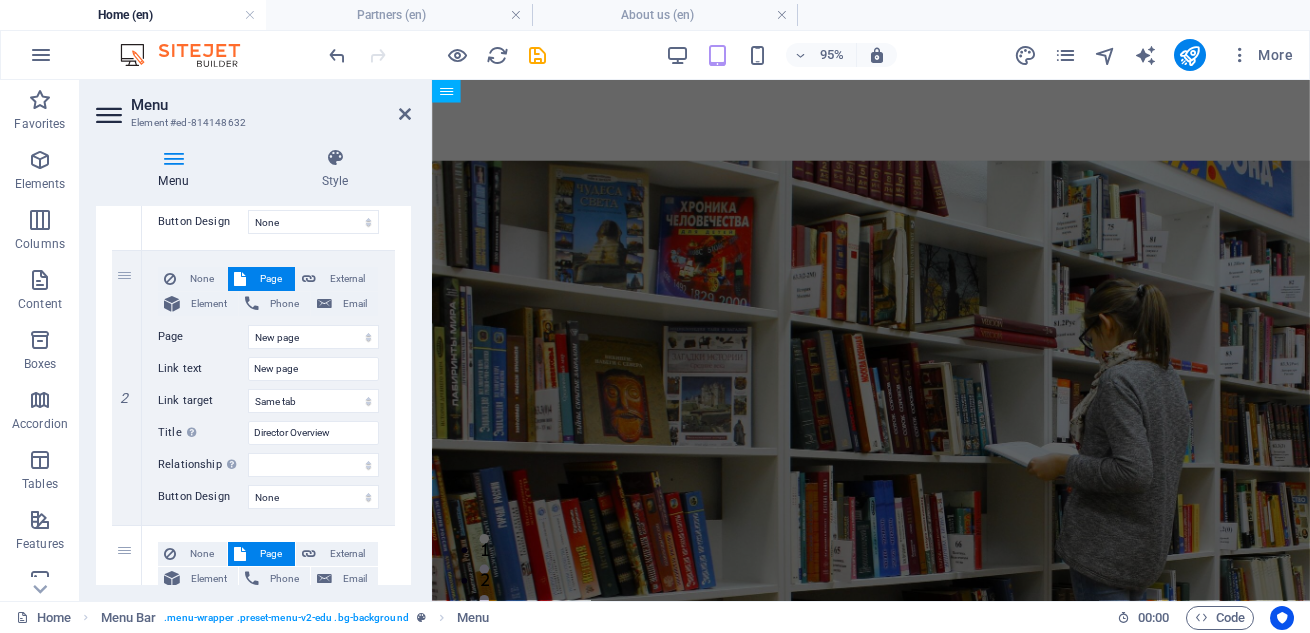 scroll, scrollTop: 445, scrollLeft: 0, axis: vertical 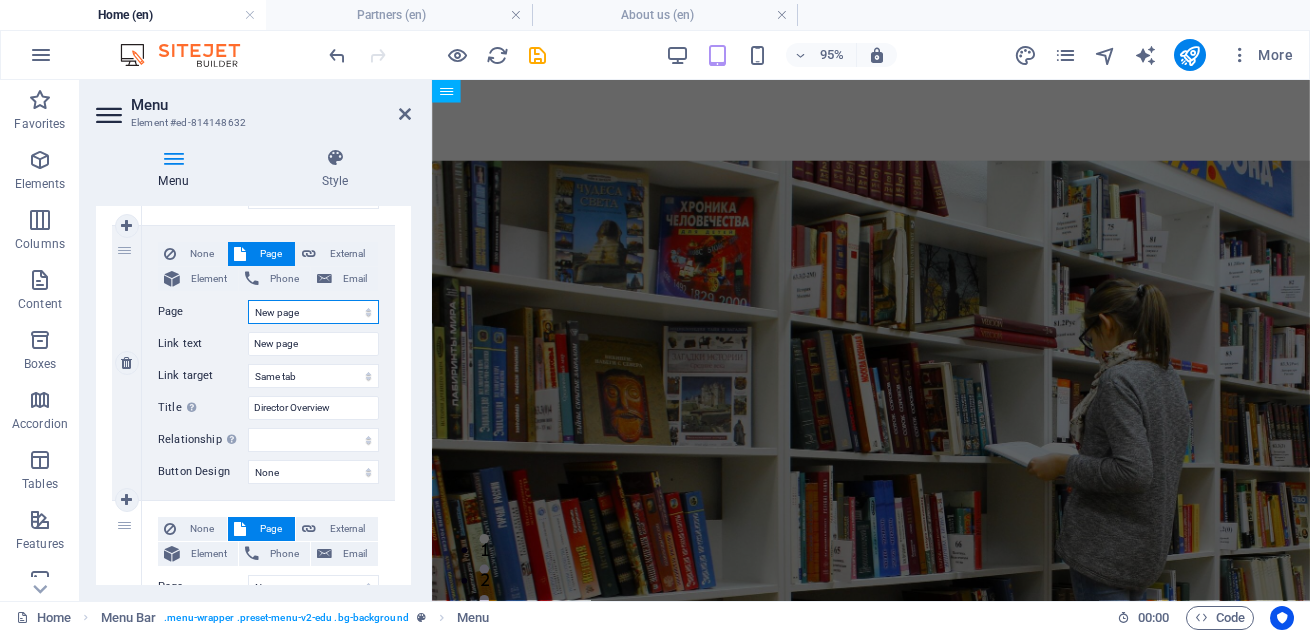 click on "Home About us Blog Contact Us Partners New page Legal Notice Privacy Home Home Home" at bounding box center [313, 312] 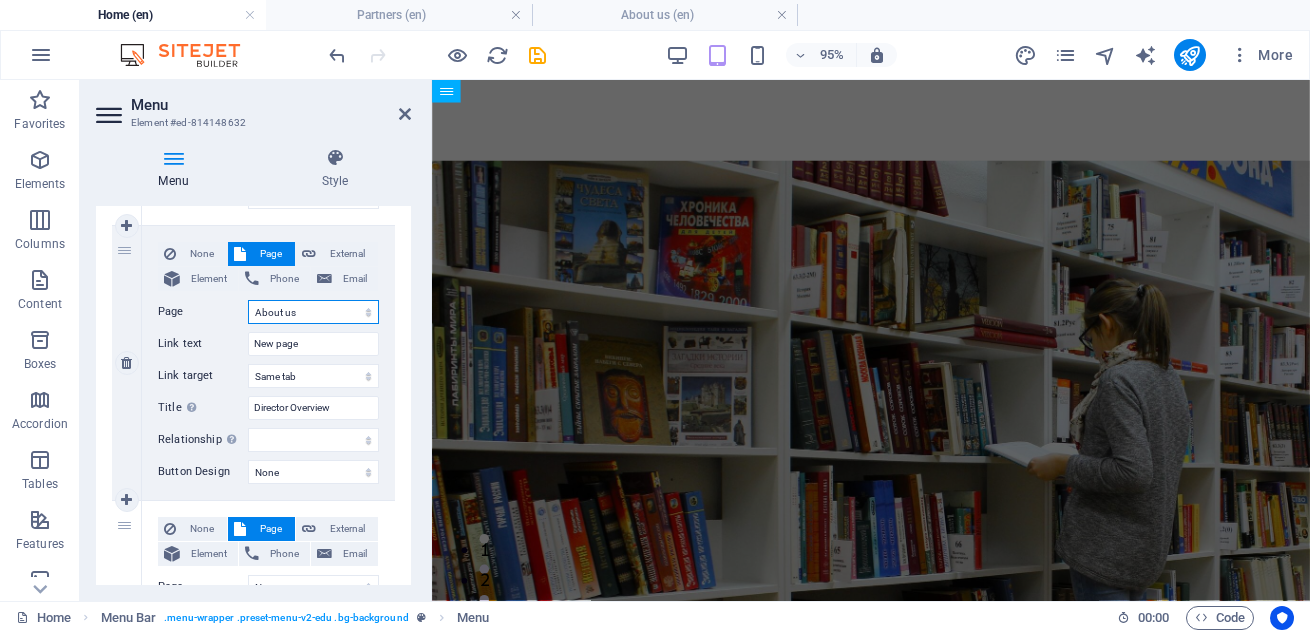 click on "Home About us Blog Contact Us Partners New page Legal Notice Privacy Home Home Home" at bounding box center [313, 312] 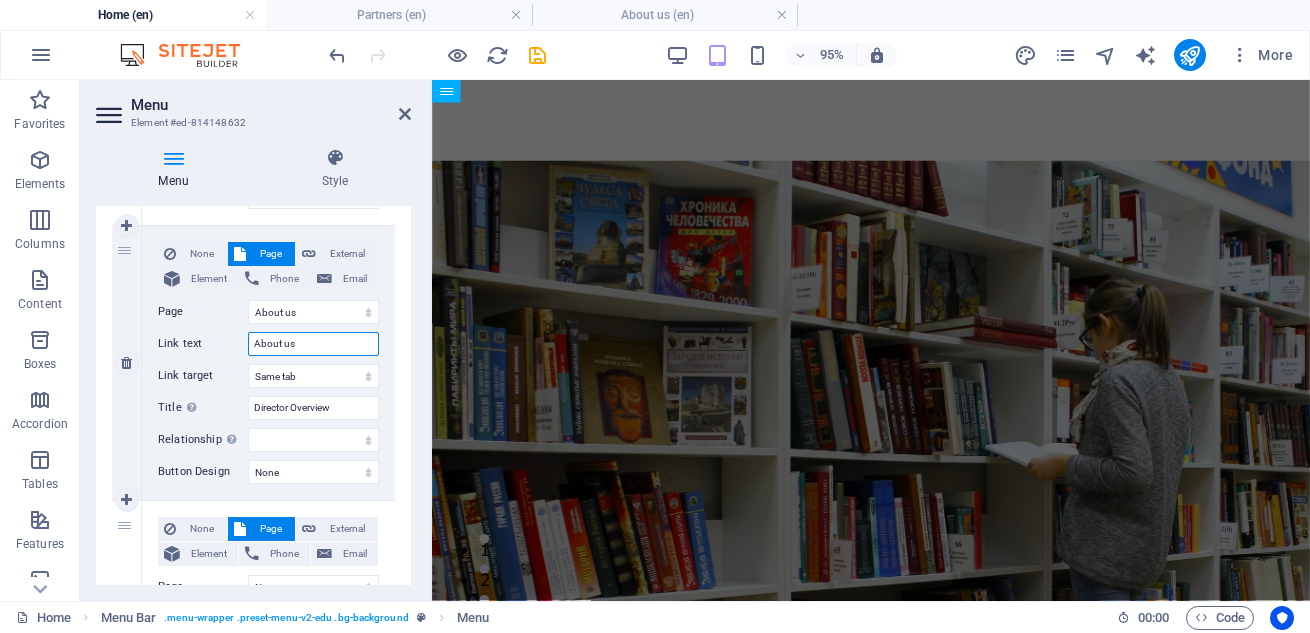 click on "About us" at bounding box center (313, 344) 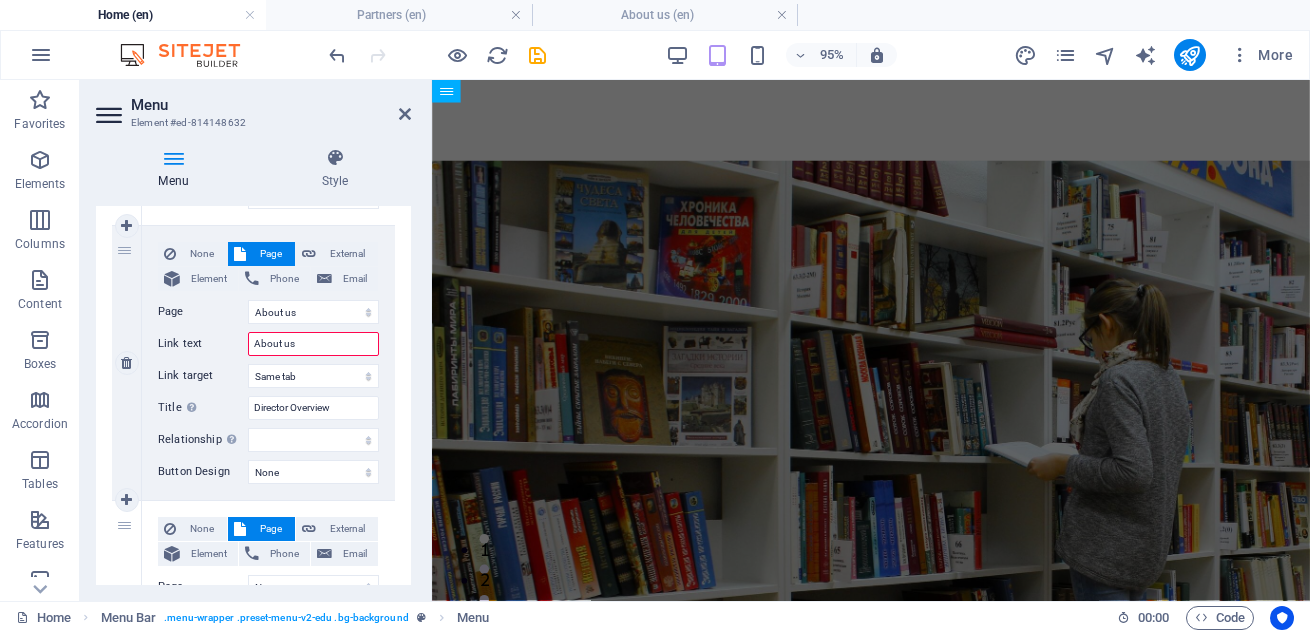 click on "None Page External Element Phone Email Page Home About us Blog Contact Us Partners New page Legal Notice Privacy Home Home Home Element URL /en/15690694 Phone Email Link text About us Link target New tab Same tab Overlay Title Additional link description, should not be the same as the link text. The title is most often shown as a tooltip text when the mouse moves over the element. Leave empty if uncertain. Director Overview Relationship Sets the relationship of this link to the link target . For example, the value "nofollow" instructs search engines not to follow the link. Can be left empty. alternate author bookmark external help license next nofollow noreferrer noopener prev search tag Button Design None Default Primary Secondary" at bounding box center [268, 363] 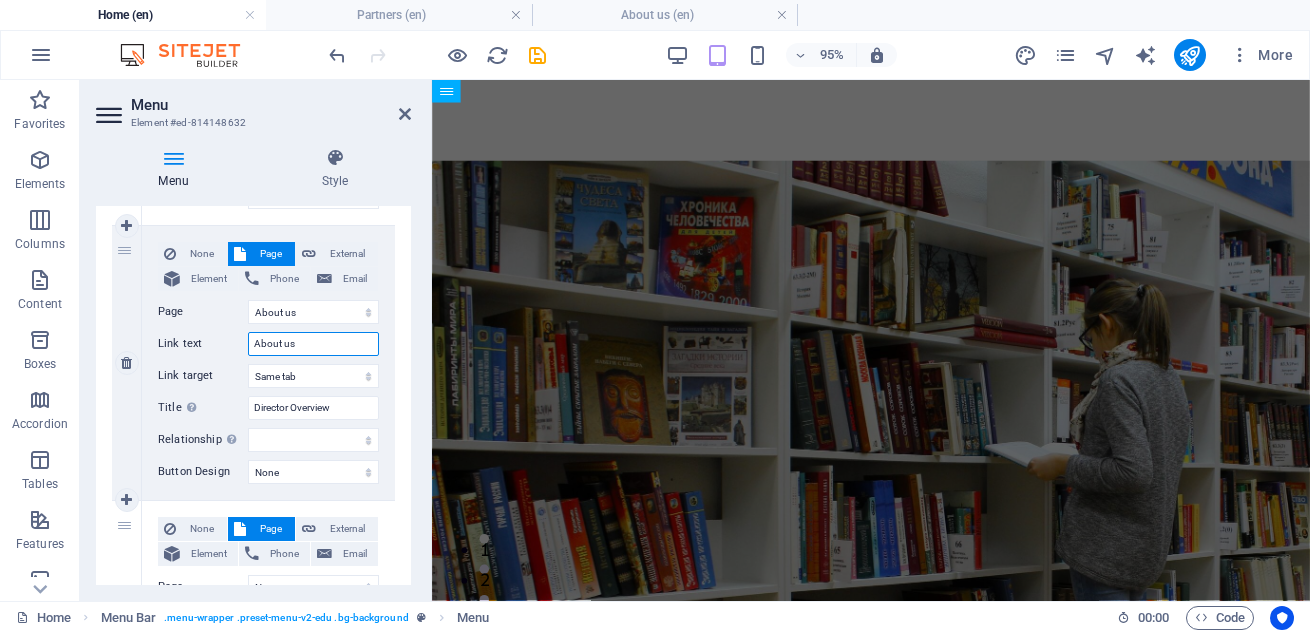 click on "About us" at bounding box center [313, 344] 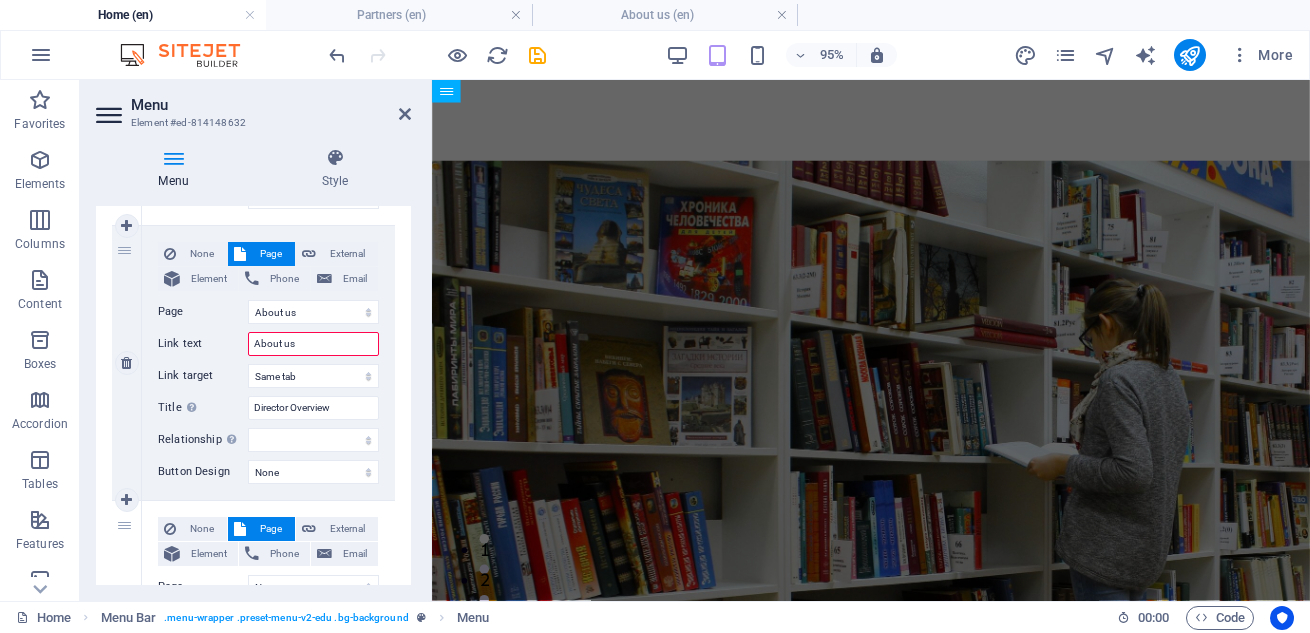 click on "None Page External Element Phone Email Page Home About us Blog Contact Us Partners New page Legal Notice Privacy Home Home Home Element URL /en/15690694 Phone Email Link text About us Link target New tab Same tab Overlay Title Additional link description, should not be the same as the link text. The title is most often shown as a tooltip text when the mouse moves over the element. Leave empty if uncertain. Director Overview Relationship Sets the relationship of this link to the link target . For example, the value "nofollow" instructs search engines not to follow the link. Can be left empty. alternate author bookmark external help license next nofollow noreferrer noopener prev search tag Button Design None Default Primary Secondary" at bounding box center (268, 363) 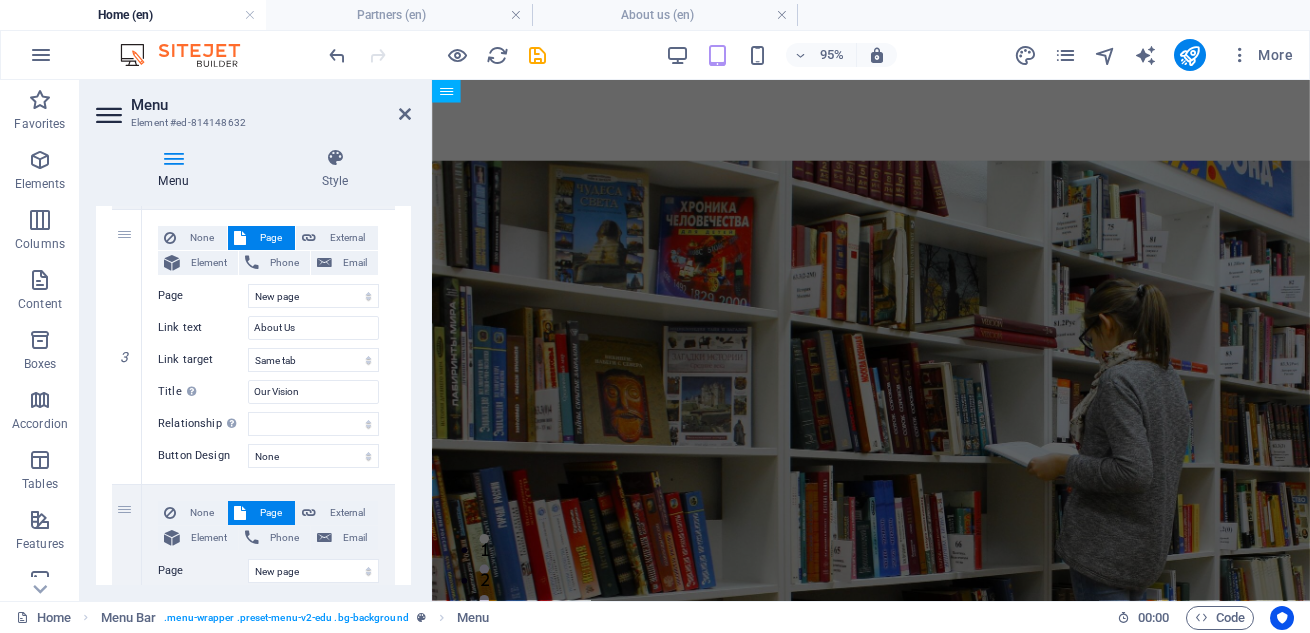 scroll, scrollTop: 762, scrollLeft: 0, axis: vertical 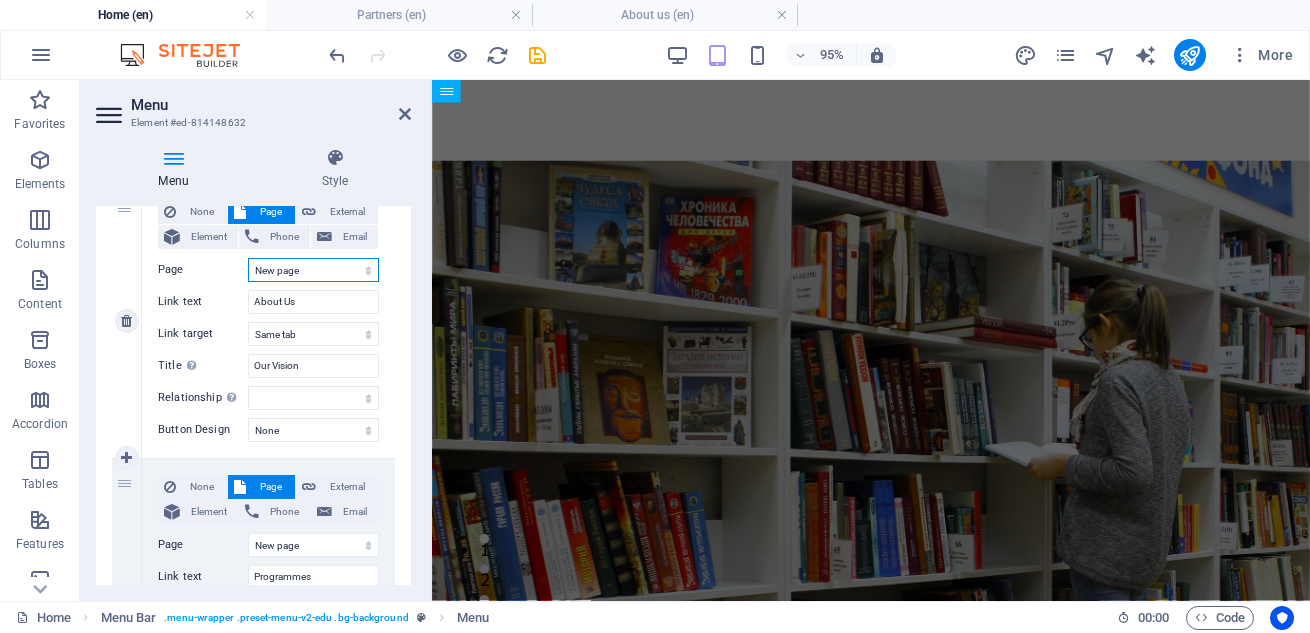 click on "Home About us Blog Contact Us Partners New page Legal Notice Privacy Home Home Home" at bounding box center (313, 270) 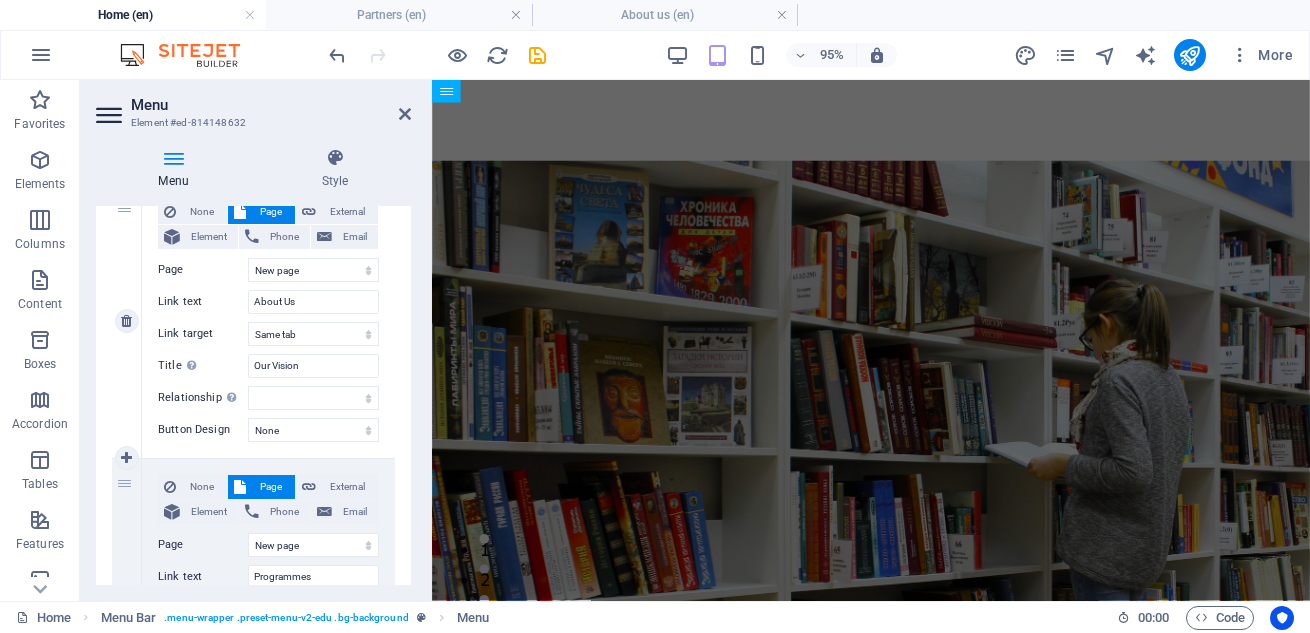 click on "None Page External Element Phone Email Page Home About us Blog Contact Us Partners New page Legal Notice Privacy Home Home Home Element URL /en/15690697 Phone Email Link text About Us Link target New tab Same tab Overlay Title Additional link description, should not be the same as the link text. The title is most often shown as a tooltip text when the mouse moves over the element. Leave empty if uncertain. Our Vision Relationship Sets the relationship of this link to the link target . For example, the value "nofollow" instructs search engines not to follow the link. Can be left empty. alternate author bookmark external help license next nofollow noreferrer noopener prev search tag Button Design None Default Primary Secondary" at bounding box center [268, 321] 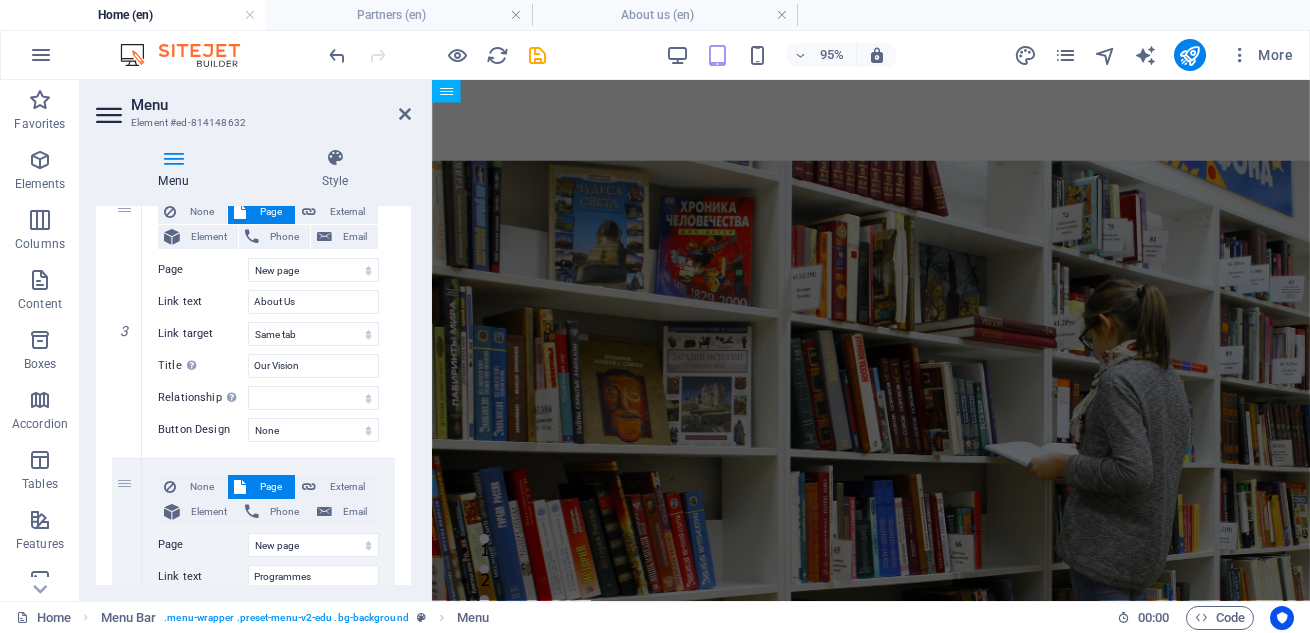 drag, startPoint x: 405, startPoint y: 336, endPoint x: 405, endPoint y: 367, distance: 31 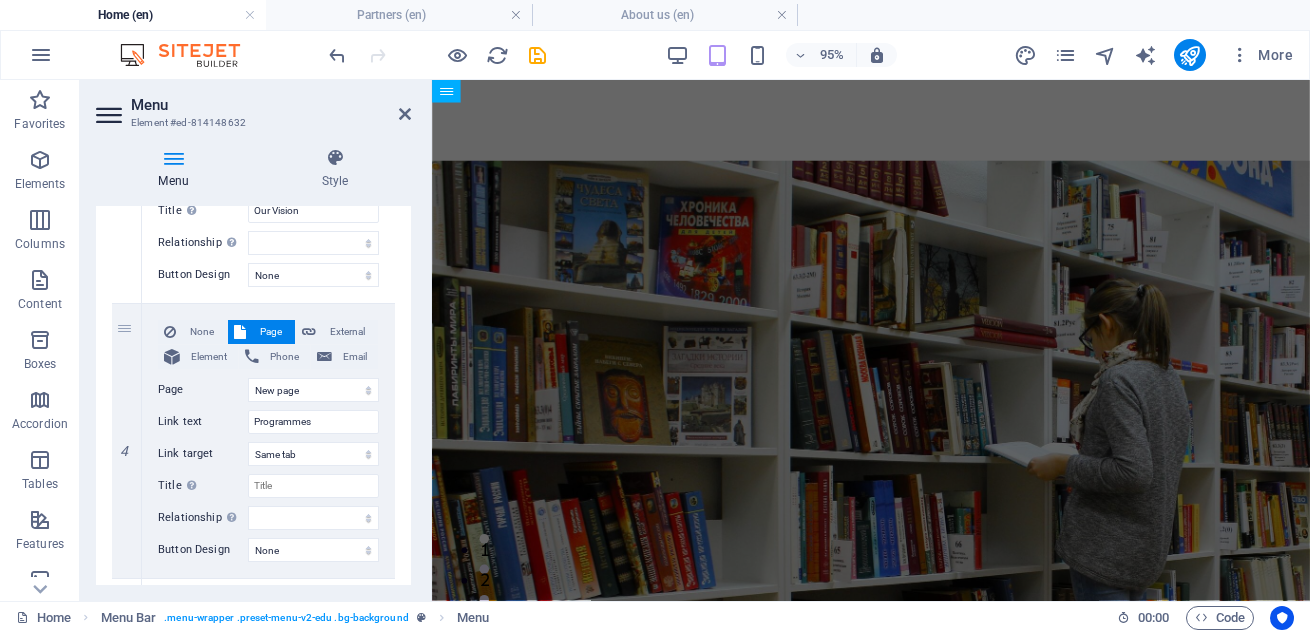 scroll, scrollTop: 942, scrollLeft: 0, axis: vertical 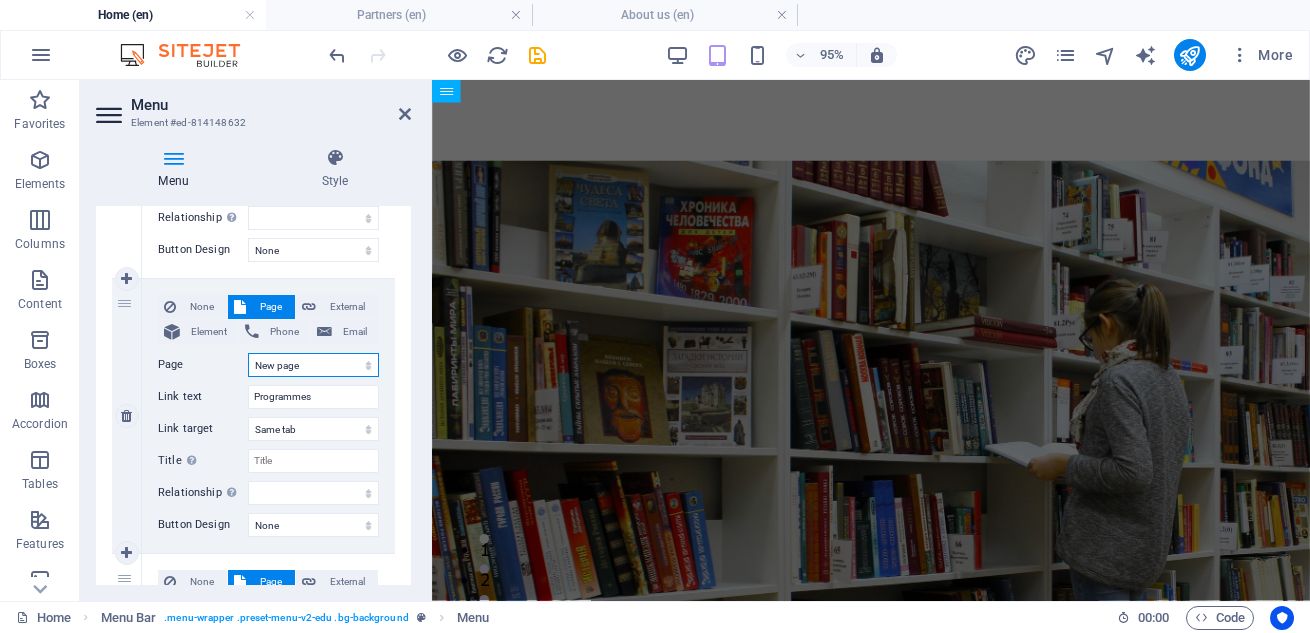 click on "Home About us Blog Contact Us Partners New page Legal Notice Privacy Home Home Home" at bounding box center (313, 365) 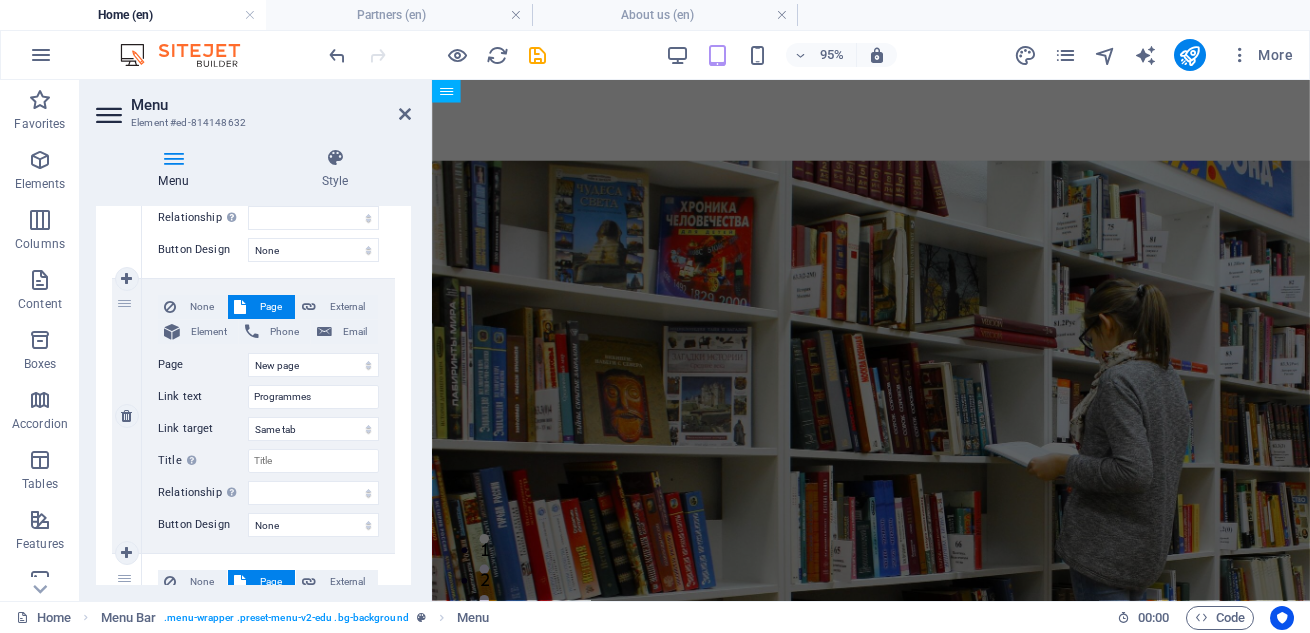 click on "None Page External Element Phone Email Page Home About us Blog Contact Us Partners New page Legal Notice Privacy Home Home Home Element URL /en/15820866 Phone Email Link text Programmes Link target New tab Same tab Overlay Title Additional link description, should not be the same as the link text. The title is most often shown as a tooltip text when the mouse moves over the element. Leave empty if uncertain. Relationship Sets the relationship of this link to the link target . For example, the value "nofollow" instructs search engines not to follow the link. Can be left empty. alternate author bookmark external help license next nofollow noreferrer noopener prev search tag Button Design None Default Primary Secondary" at bounding box center (268, 416) 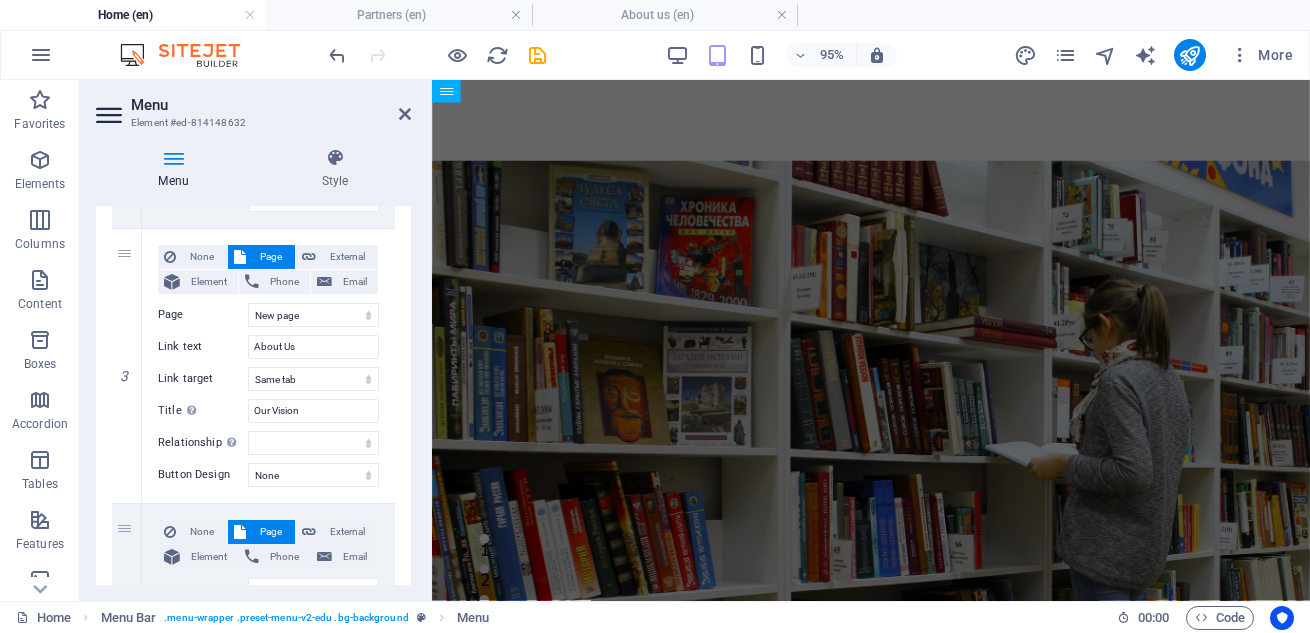 scroll, scrollTop: 684, scrollLeft: 0, axis: vertical 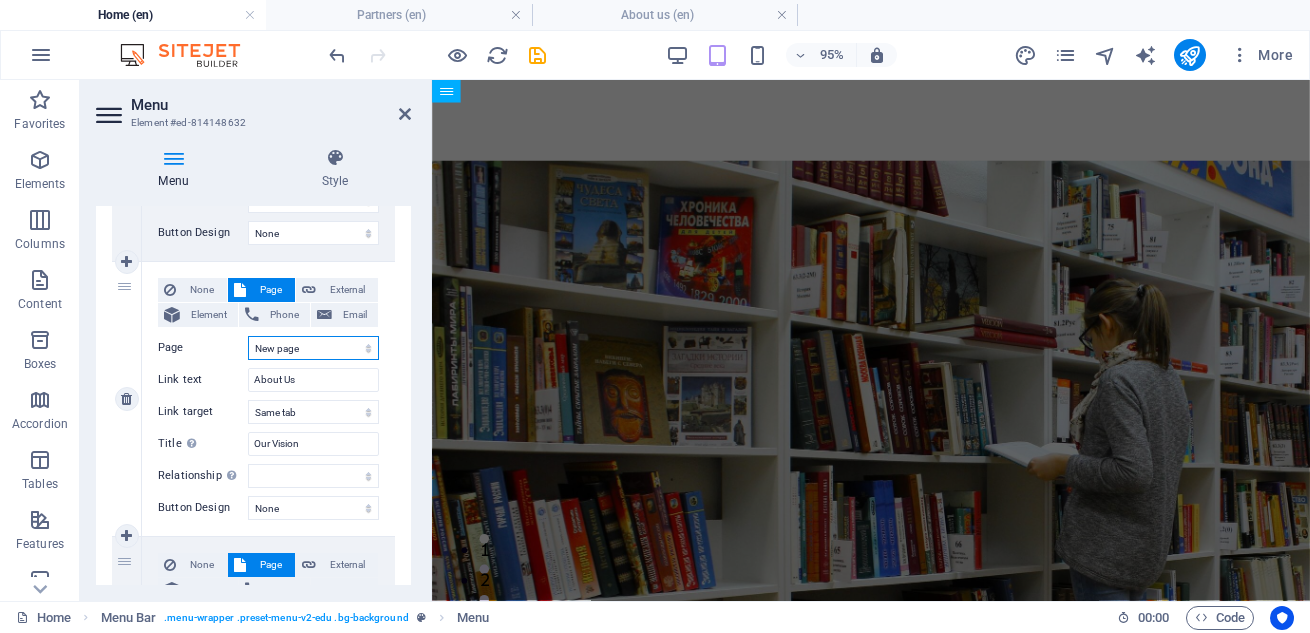 click on "Home About us Blog Contact Us Partners New page Legal Notice Privacy Home Home Home" at bounding box center (313, 348) 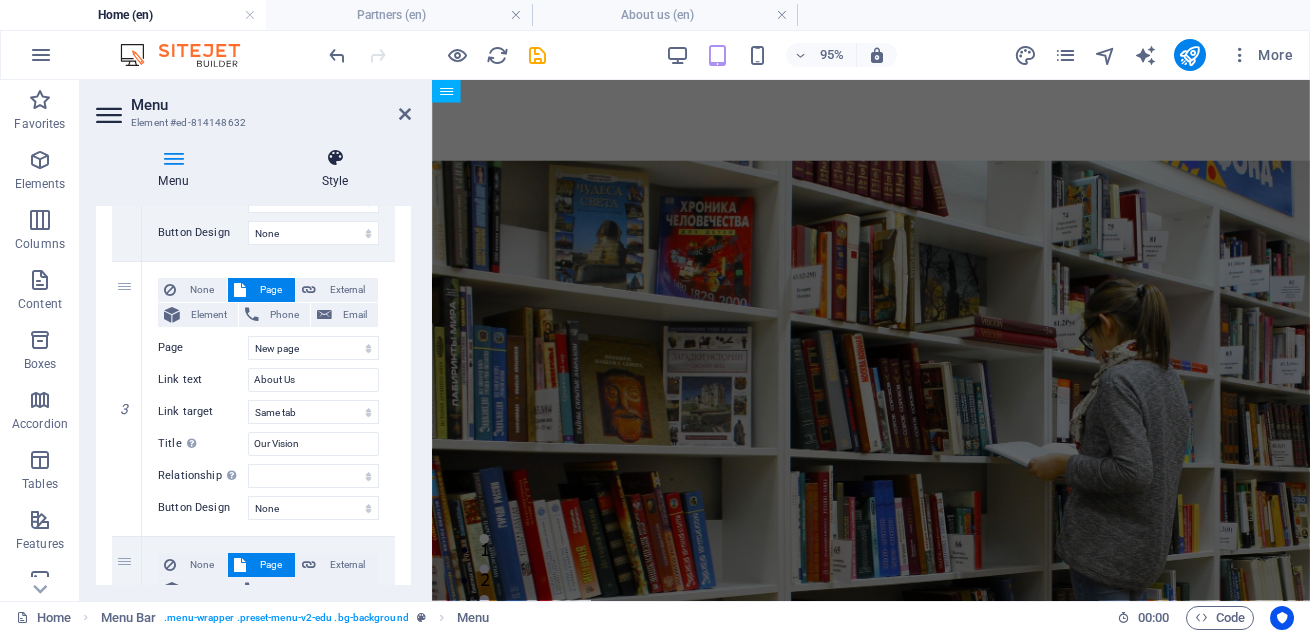 click at bounding box center [335, 158] 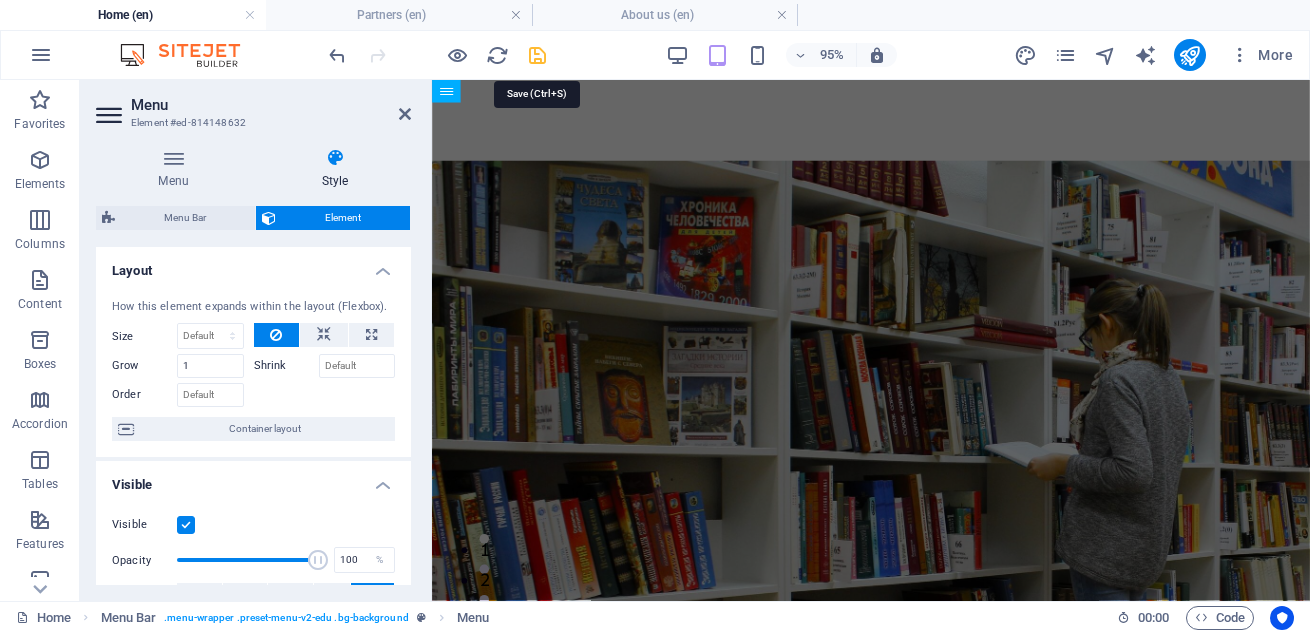 click at bounding box center (537, 55) 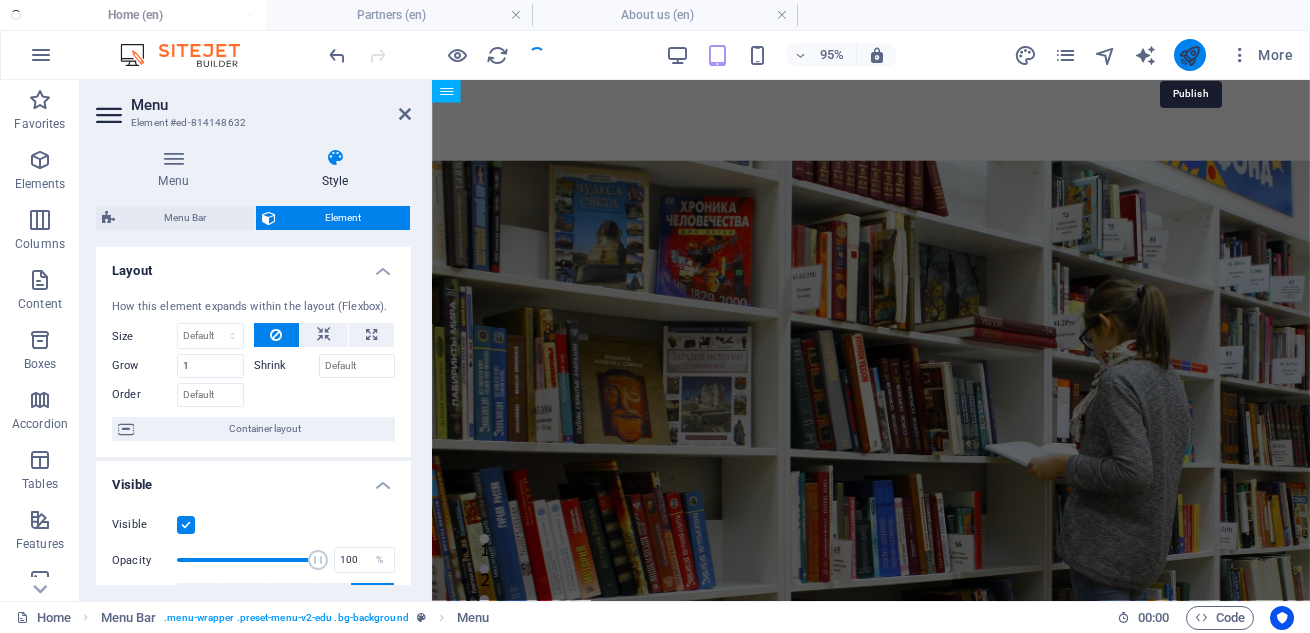 click at bounding box center [1189, 55] 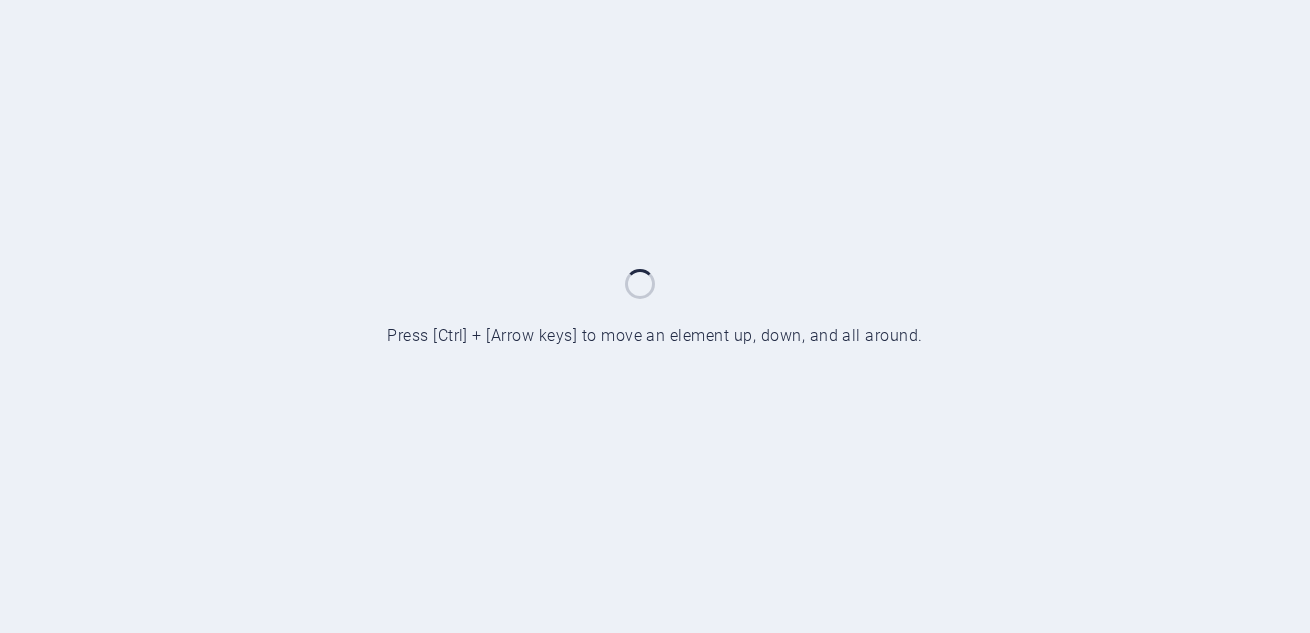 scroll, scrollTop: 0, scrollLeft: 0, axis: both 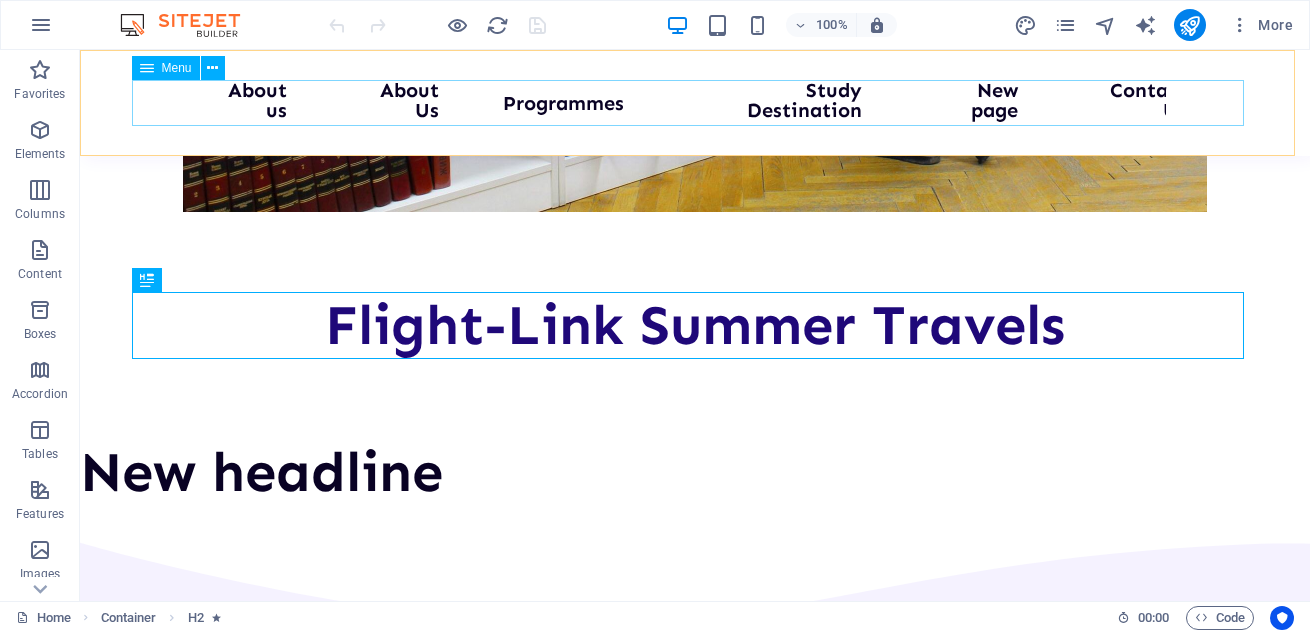 click on "About us About Us Programmes Study Destination New page Contact  Us Blog" at bounding box center [695, 103] 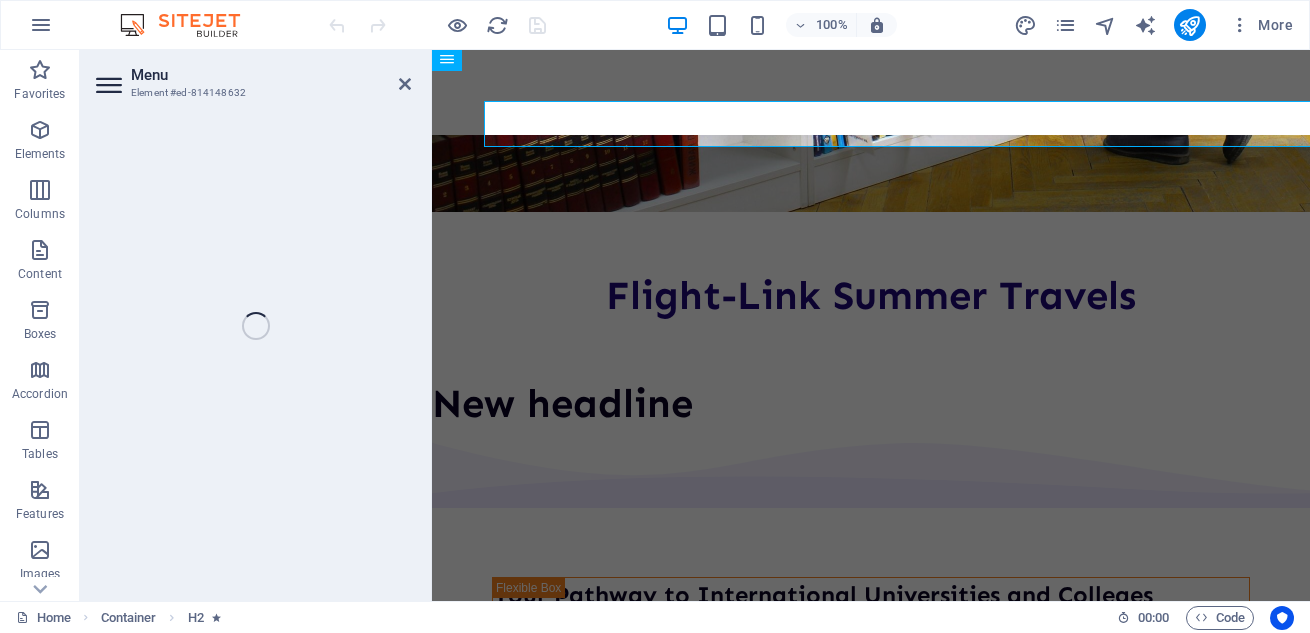 select 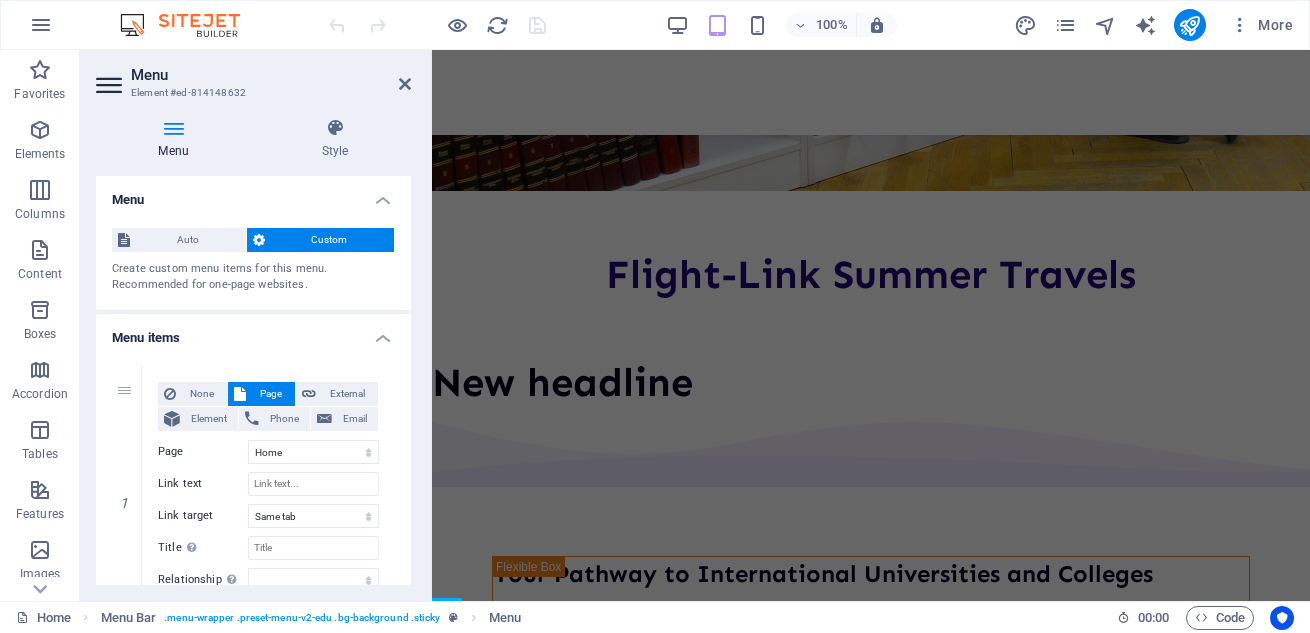 scroll, scrollTop: 149, scrollLeft: 0, axis: vertical 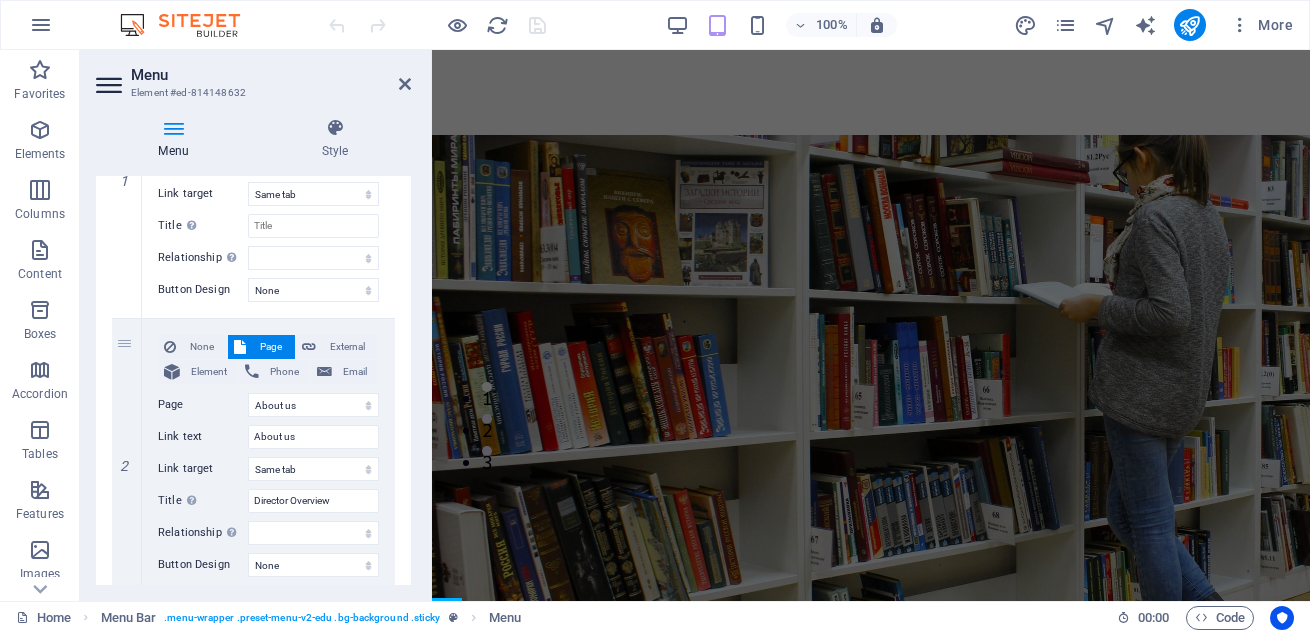 click on "1 None Page External Element Phone Email Page Home About us Blog Contact Us Partners New page Legal Notice Privacy Home Home Home Element
URL /en/15690694 Phone Email Link text Link target New tab Same tab Overlay Title Additional link description, should not be the same as the link text. The title is most often shown as a tooltip text when the mouse moves over the element. Leave empty if uncertain. Relationship Sets the  relationship of this link to the link target . For example, the value "nofollow" instructs search engines not to follow the link. Can be left empty. alternate author bookmark external help license next nofollow noreferrer noopener prev search tag Button Design None Default Primary Secondary 2 None Page External Element Phone Email Page Home About us Blog Contact Us Partners New page Legal Notice Privacy Home Home Home Element
URL /en/15690697 Phone Email Link text About us Link target New tab Same tab Overlay Title Director Overview Sets the  3" at bounding box center (253, 1143) 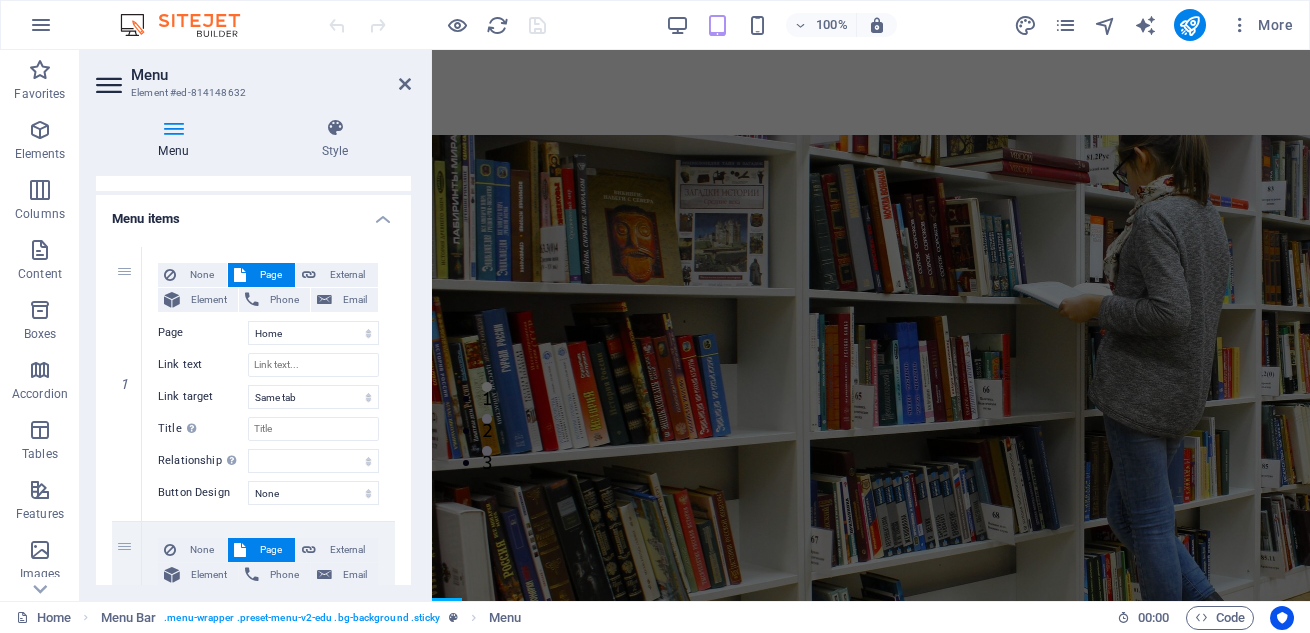 scroll, scrollTop: 0, scrollLeft: 0, axis: both 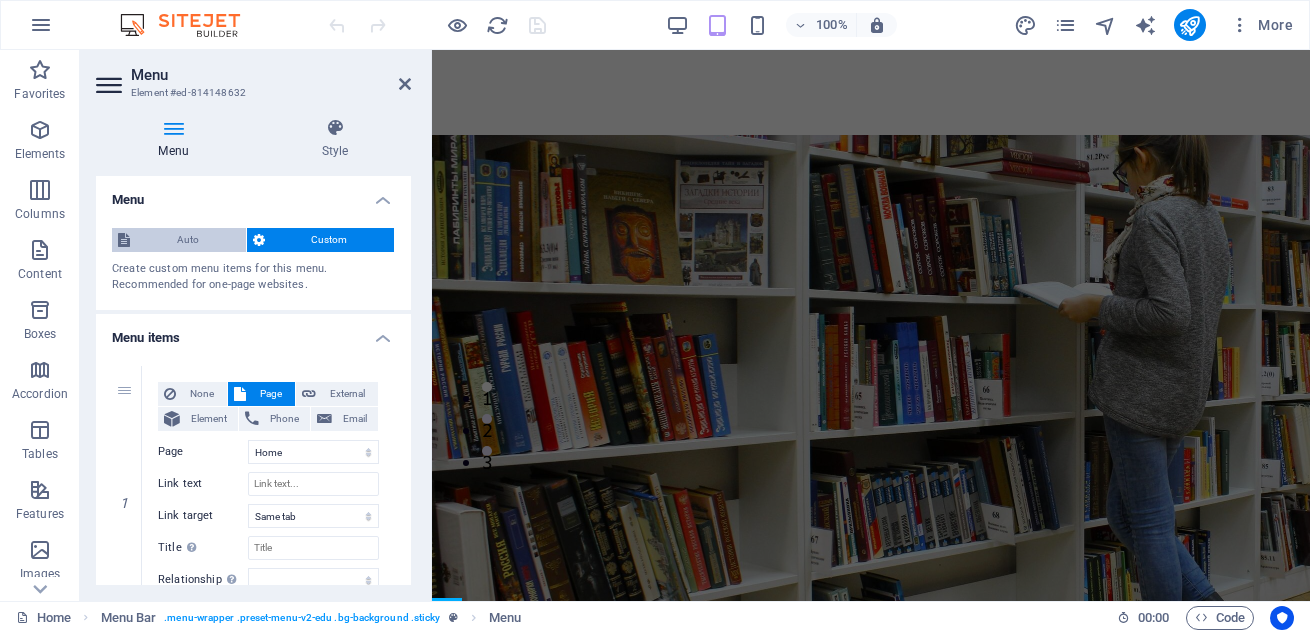 click on "Auto" at bounding box center (188, 240) 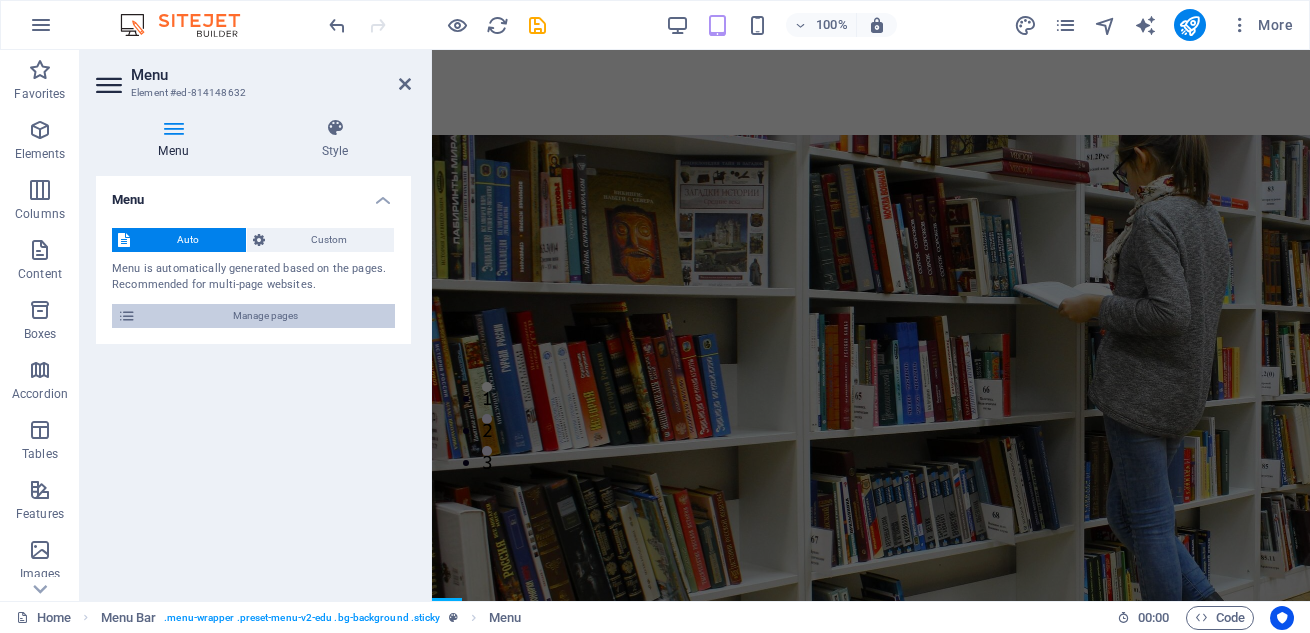 click on "Manage pages" at bounding box center (265, 316) 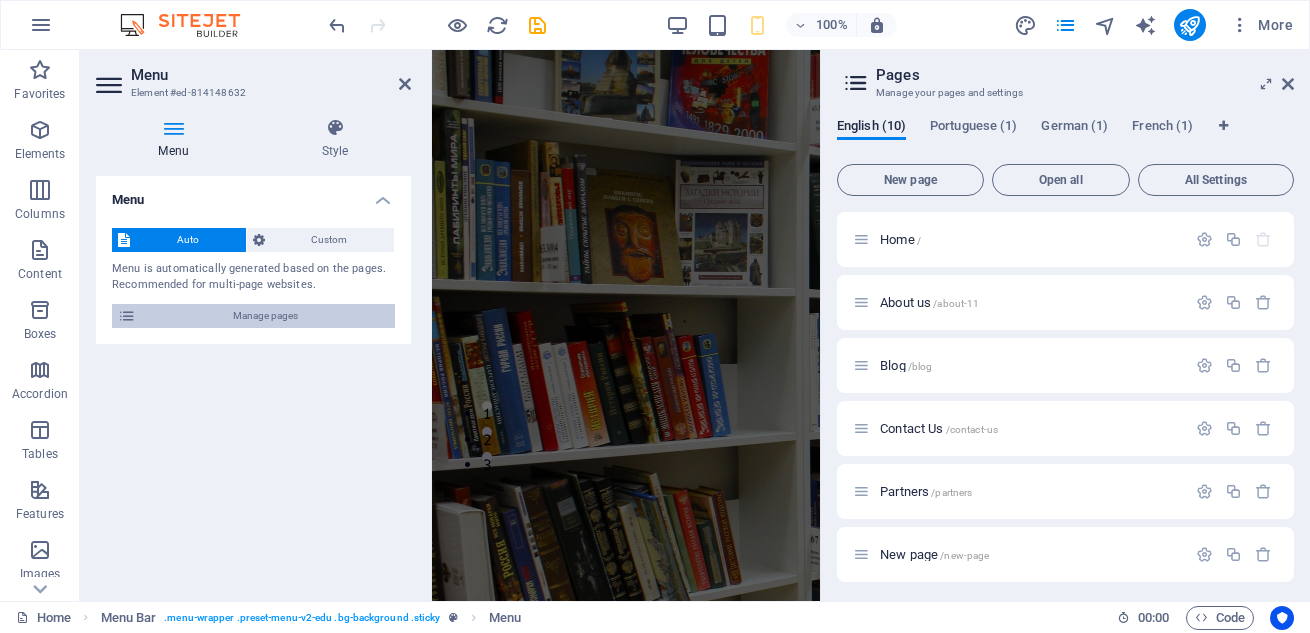 scroll, scrollTop: 0, scrollLeft: 0, axis: both 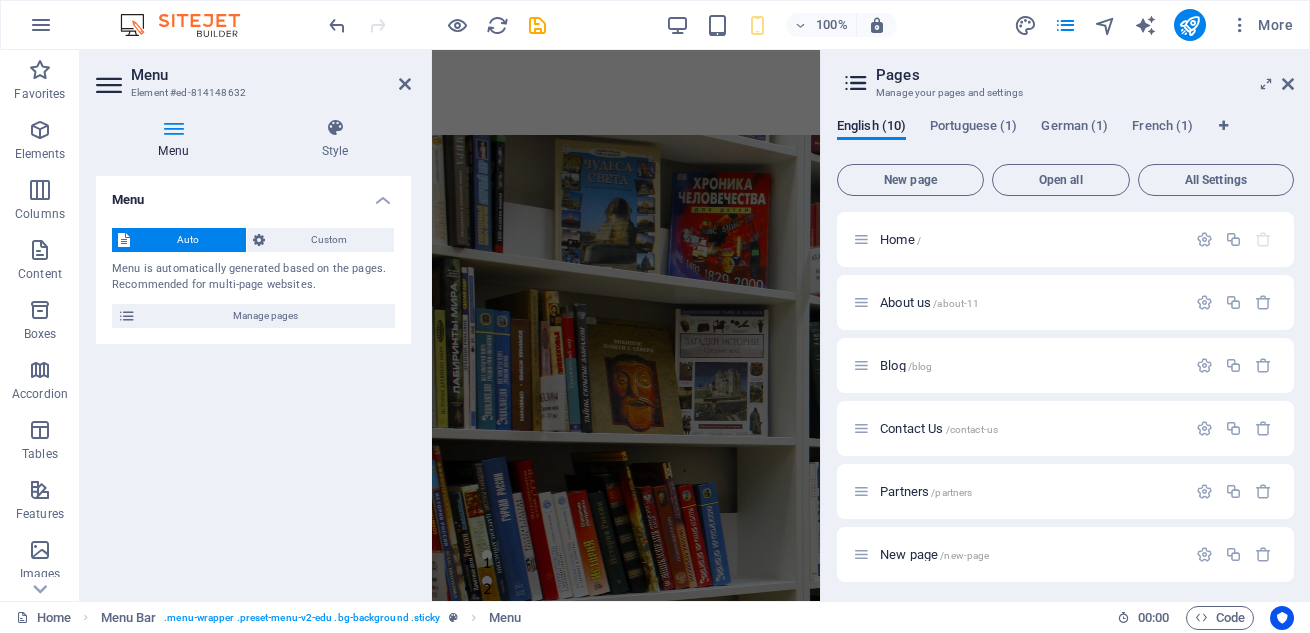 click at bounding box center (856, 83) 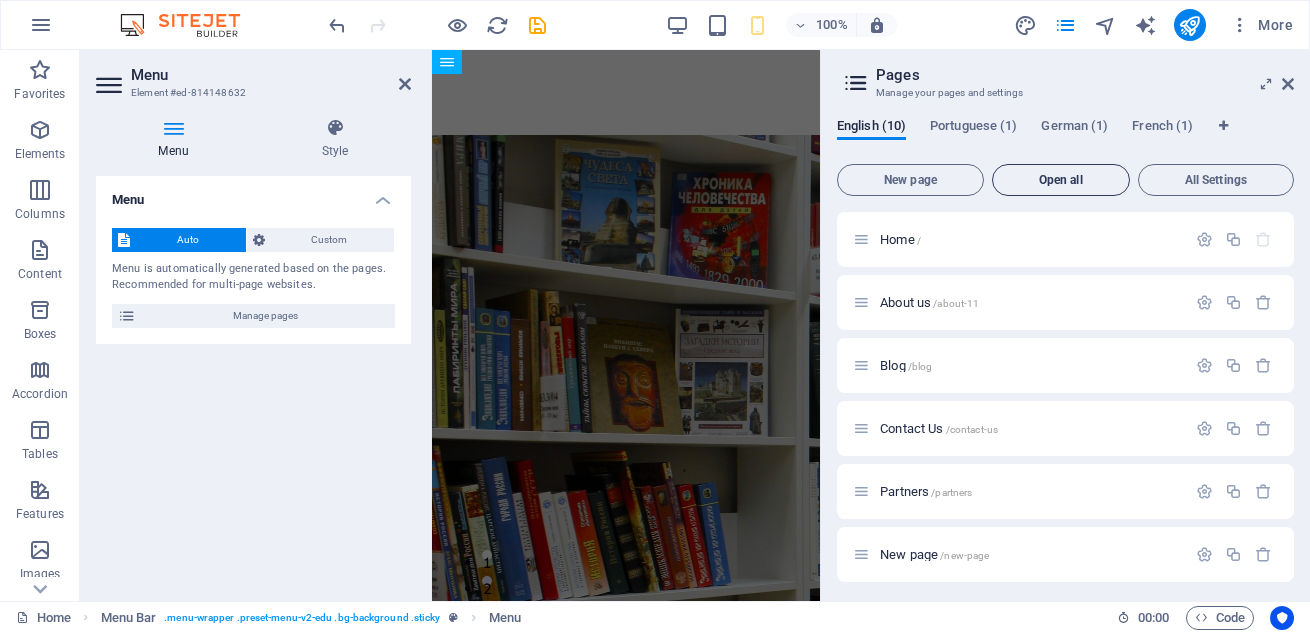 click on "Open all" at bounding box center [1061, 180] 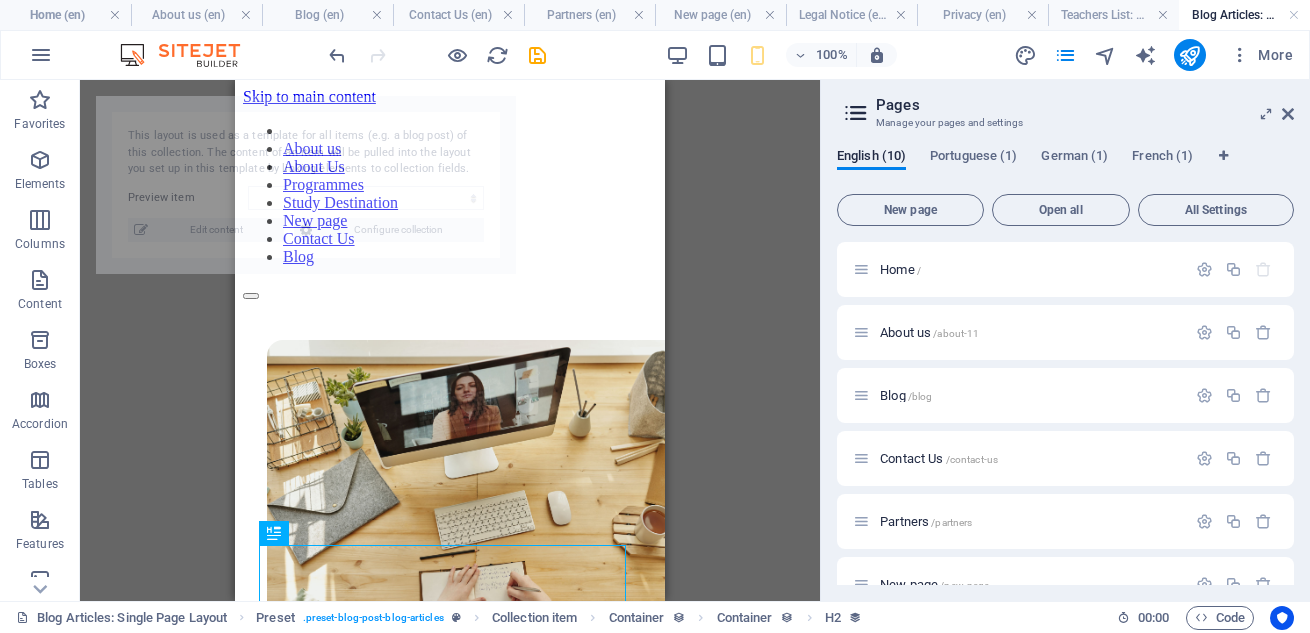 scroll, scrollTop: 0, scrollLeft: 0, axis: both 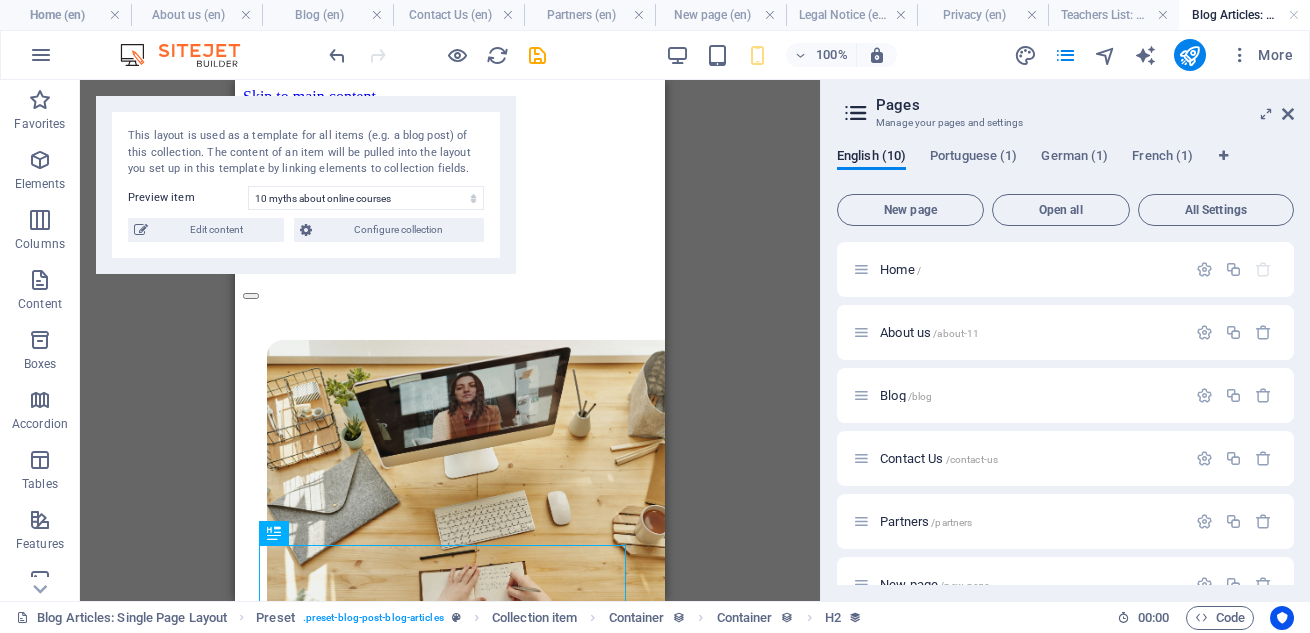 select on "6886e0a1c2c479c86d02890d" 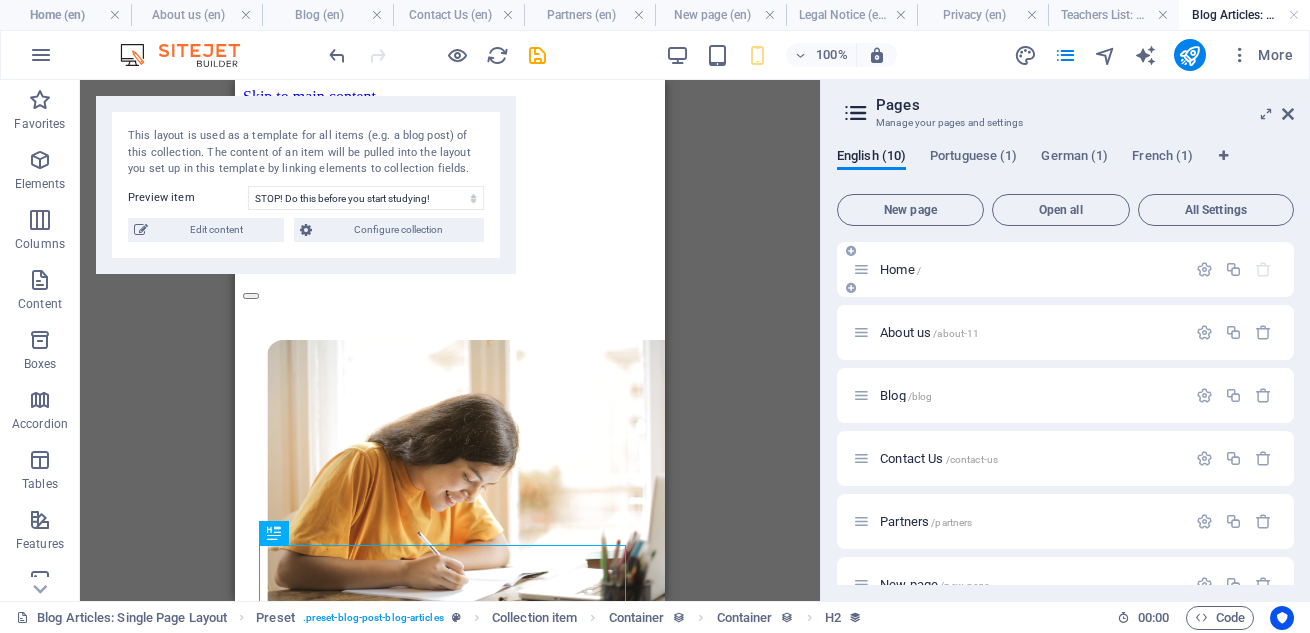 click at bounding box center [861, 269] 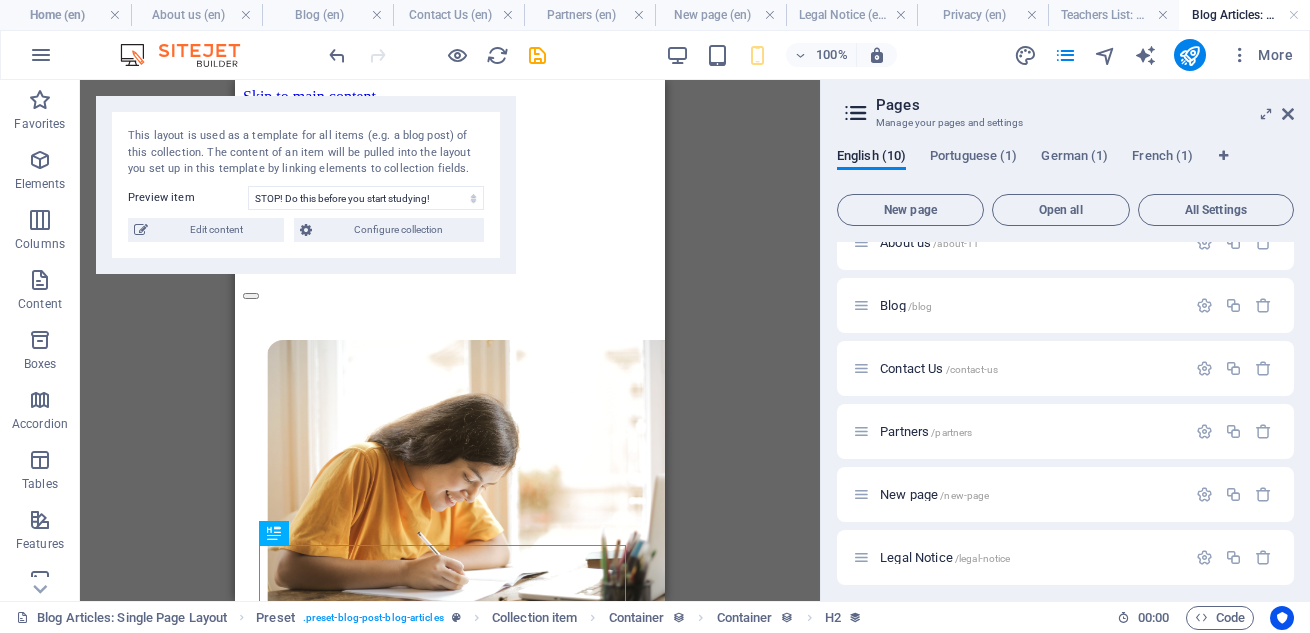 scroll, scrollTop: 120, scrollLeft: 0, axis: vertical 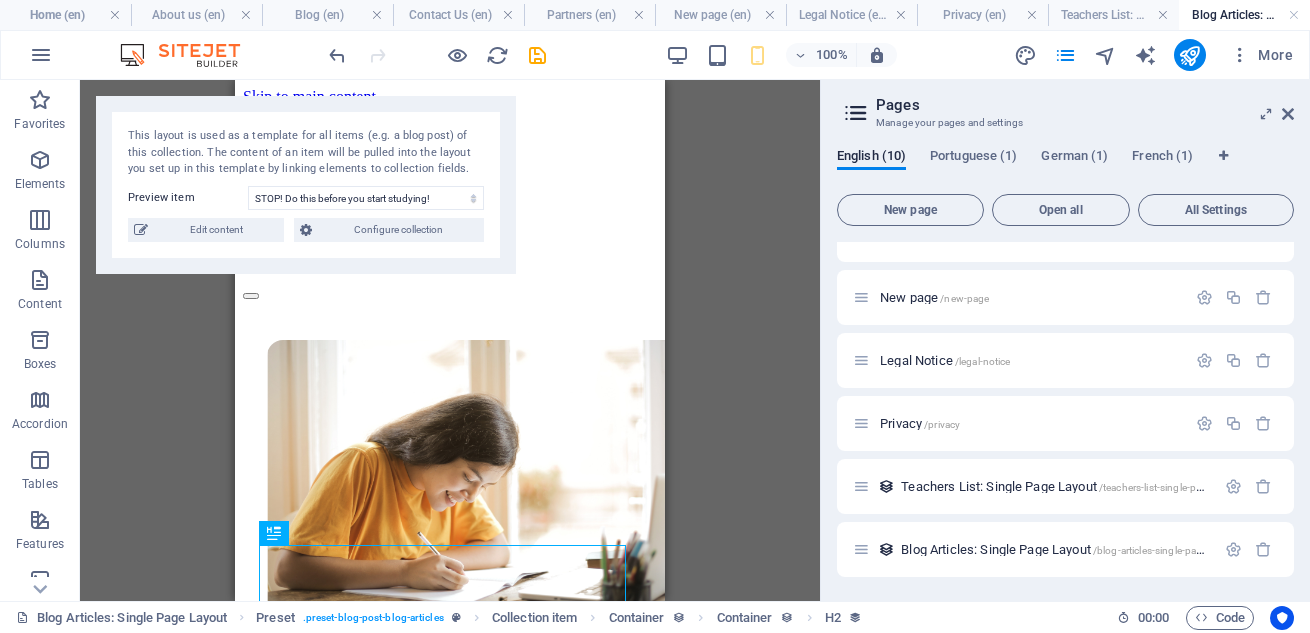click on "English (10) Portuguese (1) German (1) French (1) New page Open all All Settings Home / About us /about-11 Blog /blog Contact Us /contact-us Partners /partners New page /new-page Legal Notice /legal-notice Privacy /privacy Teachers List: Single Page Layout /teachers-list-single-page-layout Blog Articles: Single Page Layout /blog-articles-single-page-layout" at bounding box center (1065, 366) 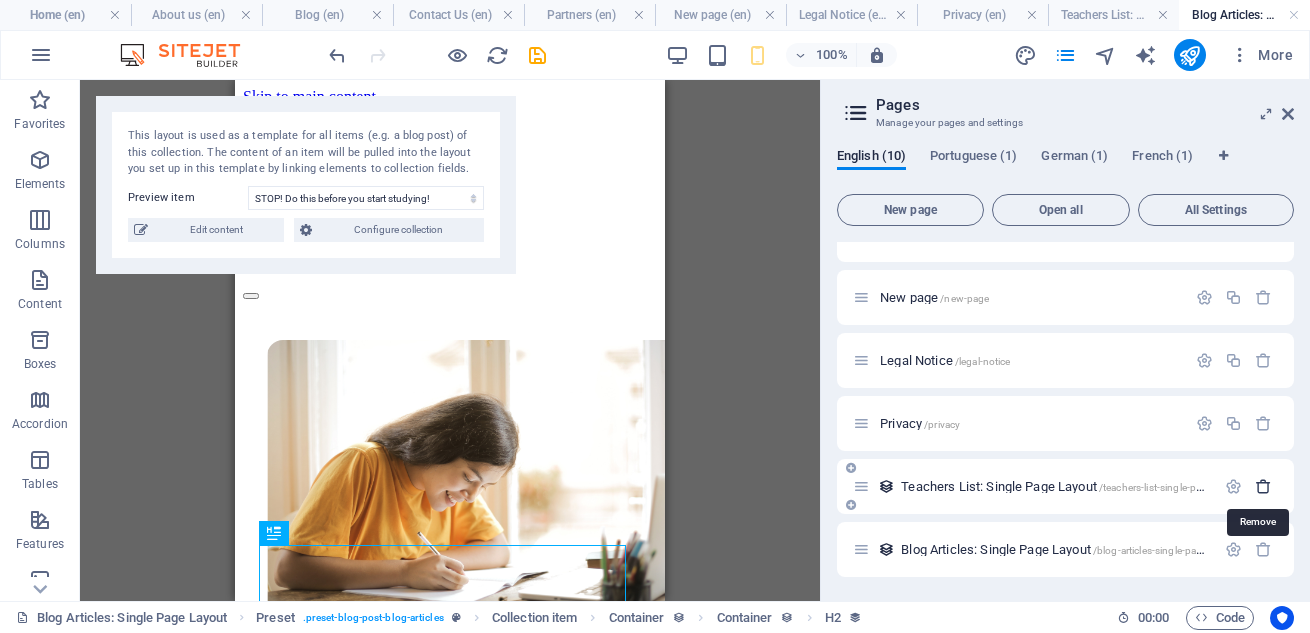 click at bounding box center [1263, 486] 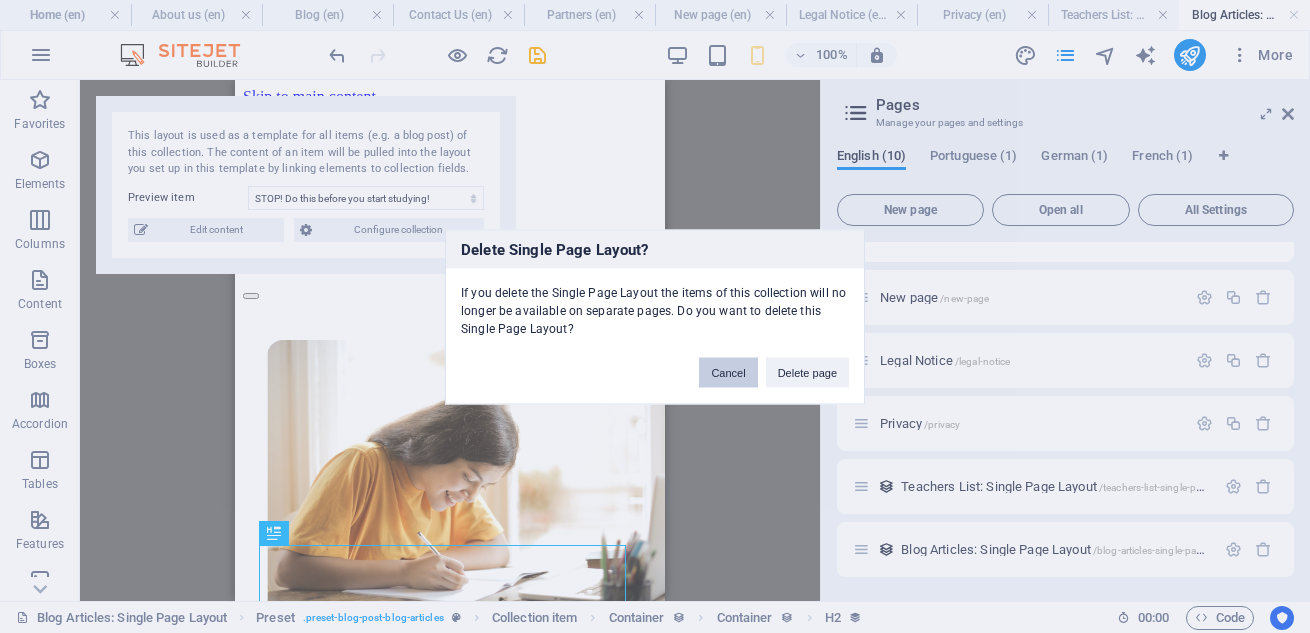 click on "Cancel" at bounding box center [728, 372] 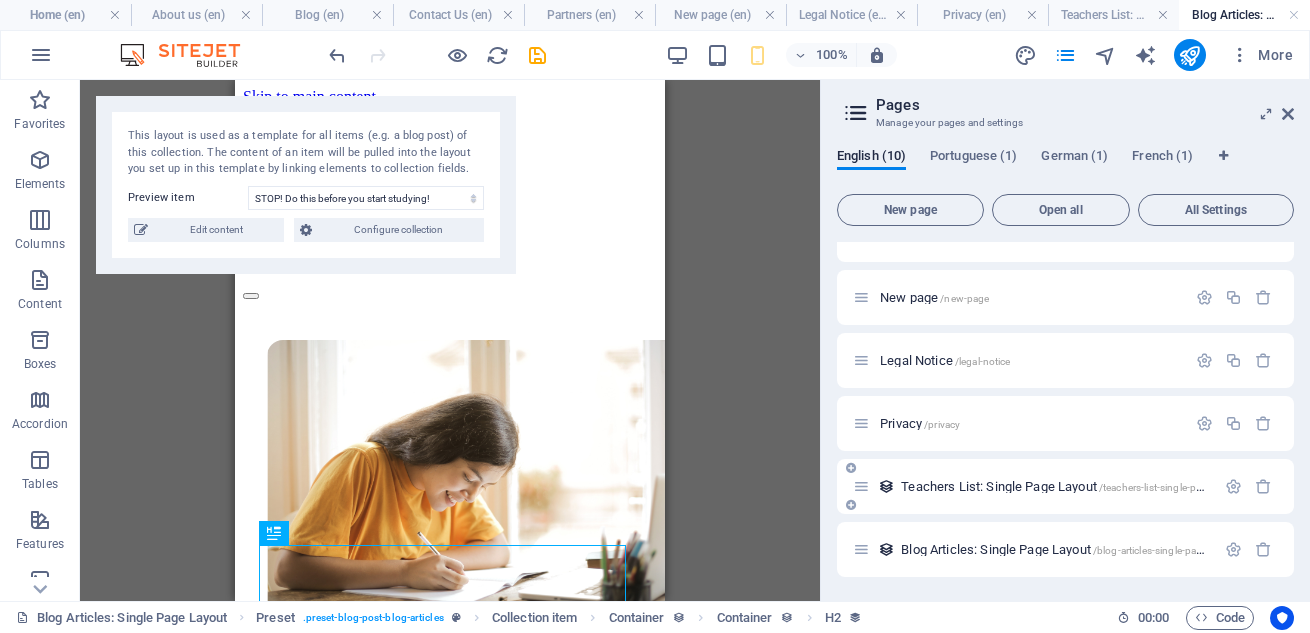 click on "Teachers List: Single Page Layout /teachers-list-single-page-layout" at bounding box center [1072, 486] 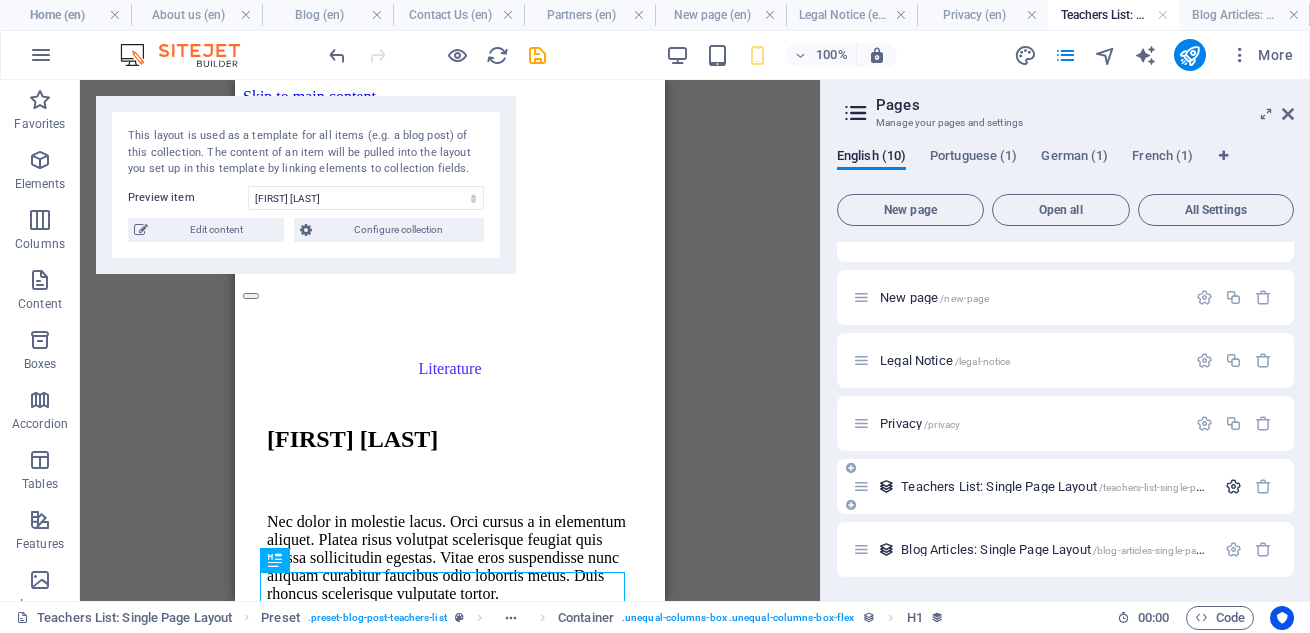 click at bounding box center [1233, 486] 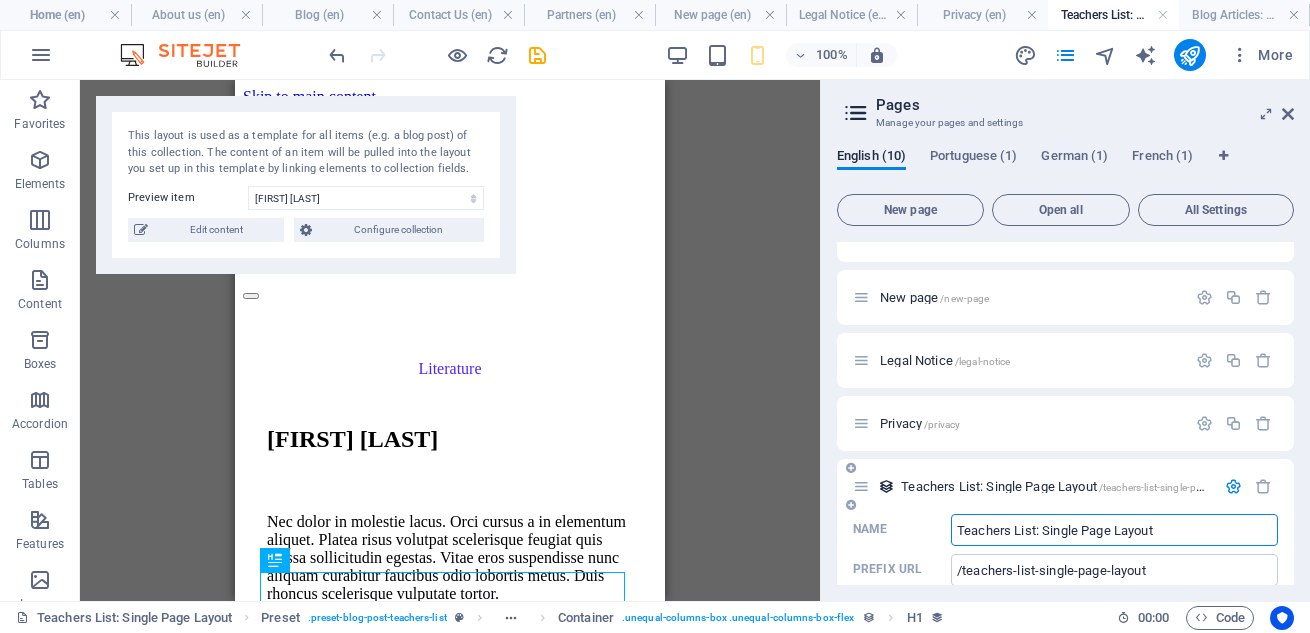 click on "Teachers List: Single Page Layout" at bounding box center (1114, 530) 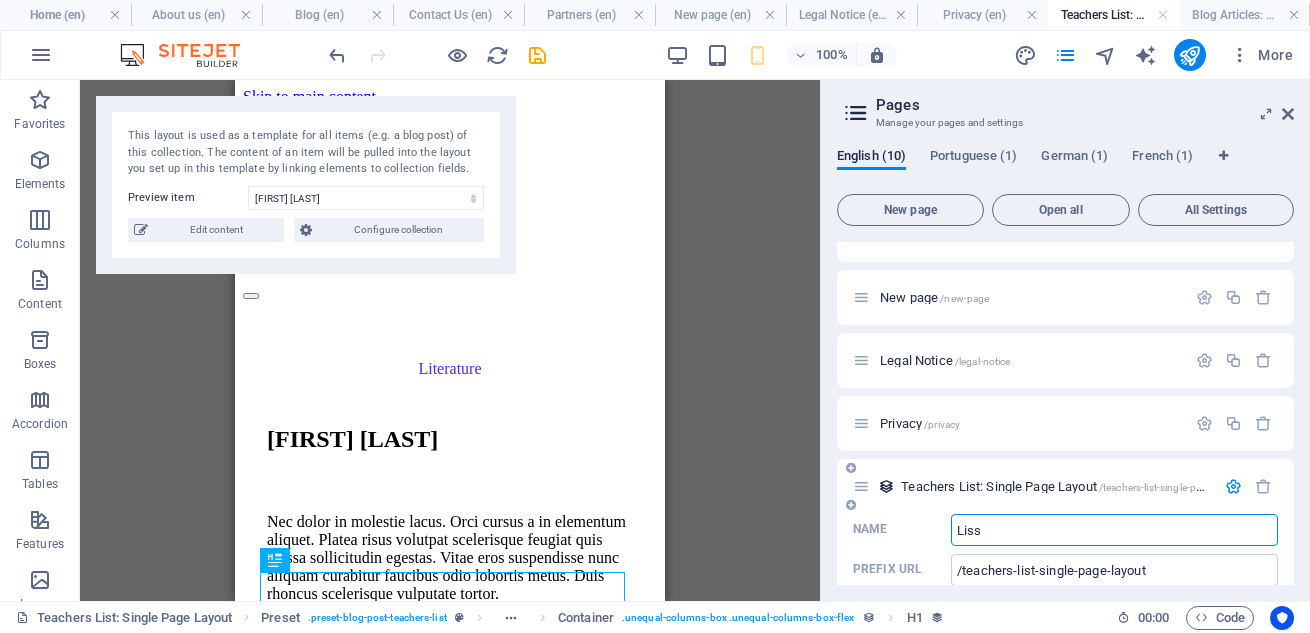 type on "Liss" 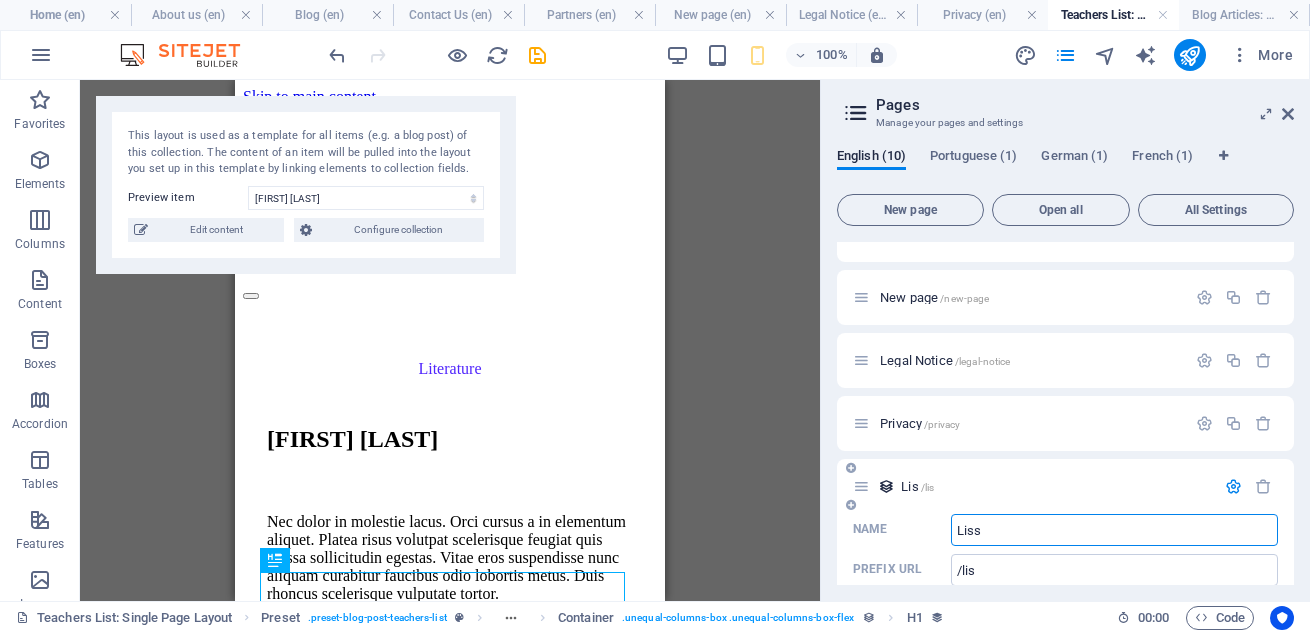 type on "/lis" 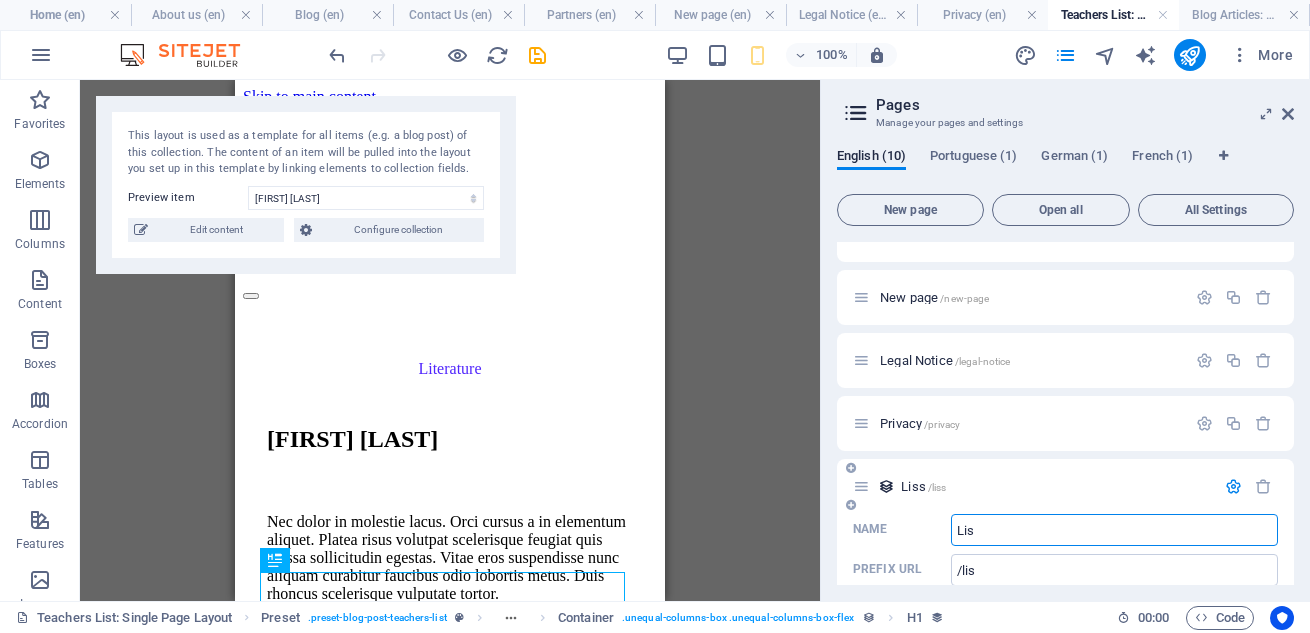 type on "/liss" 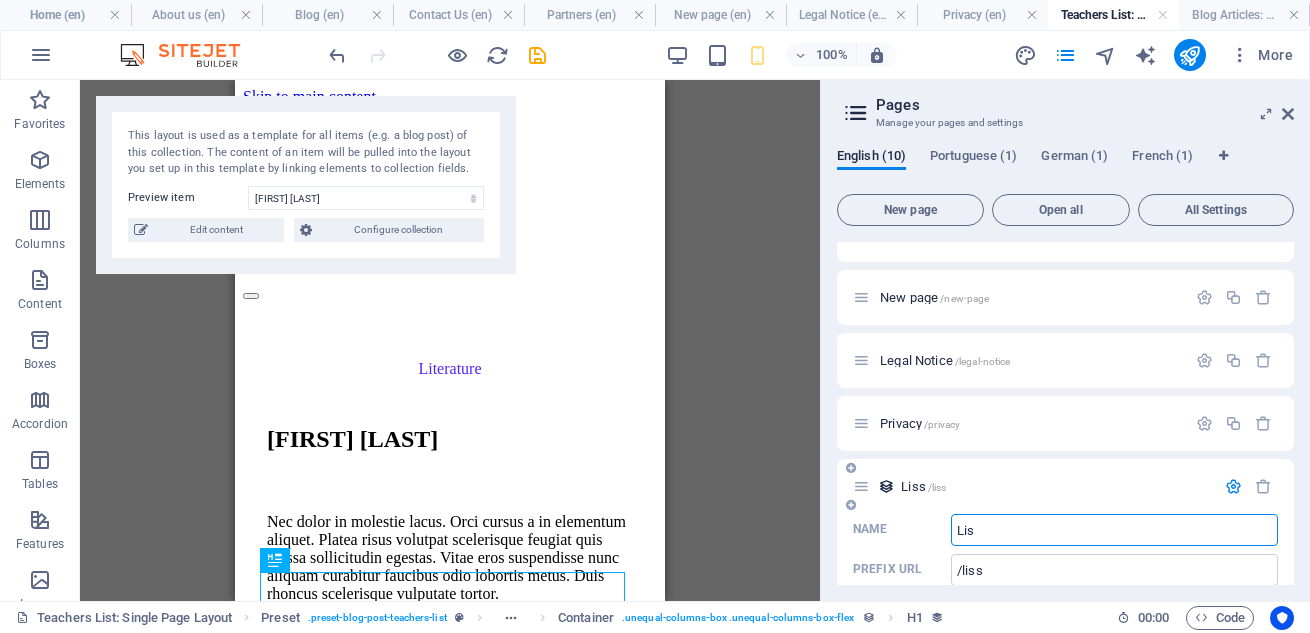 type on "List" 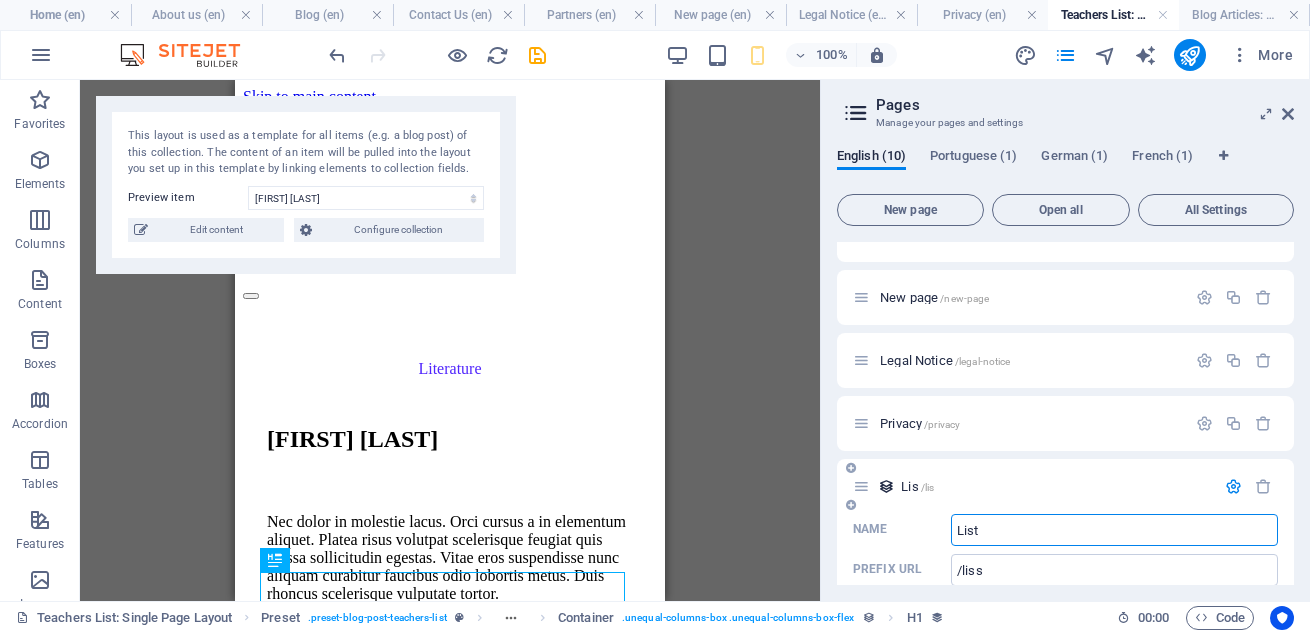 type on "/lis" 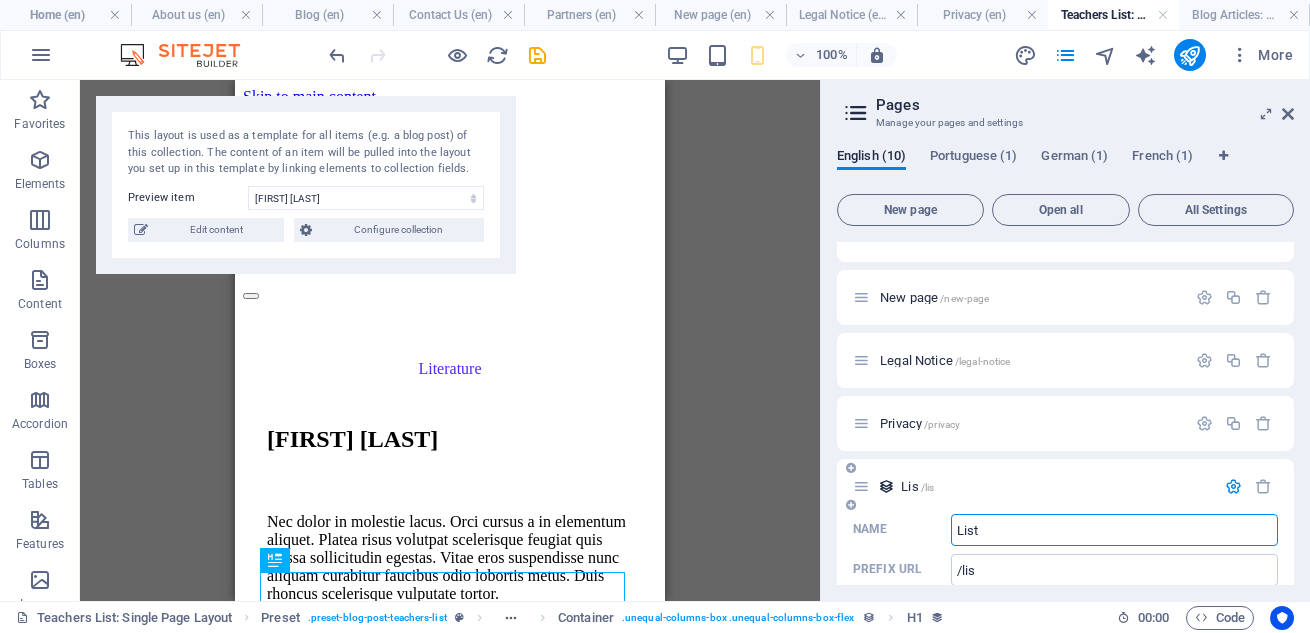 type on "Lists" 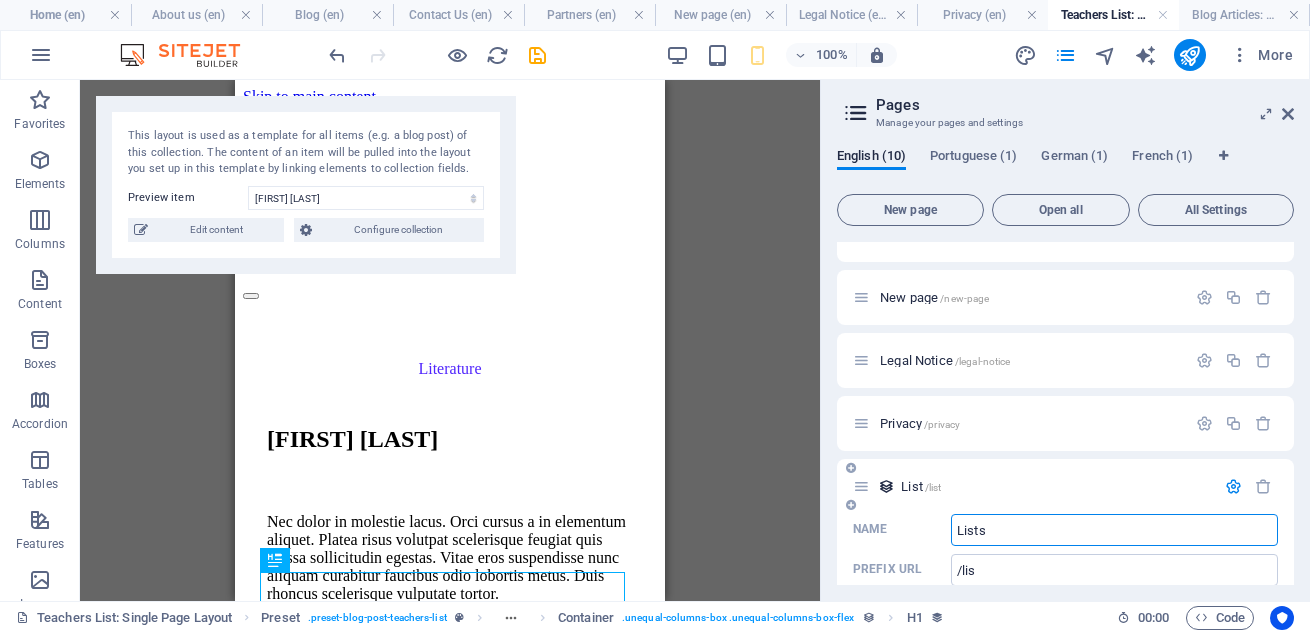 type on "/list" 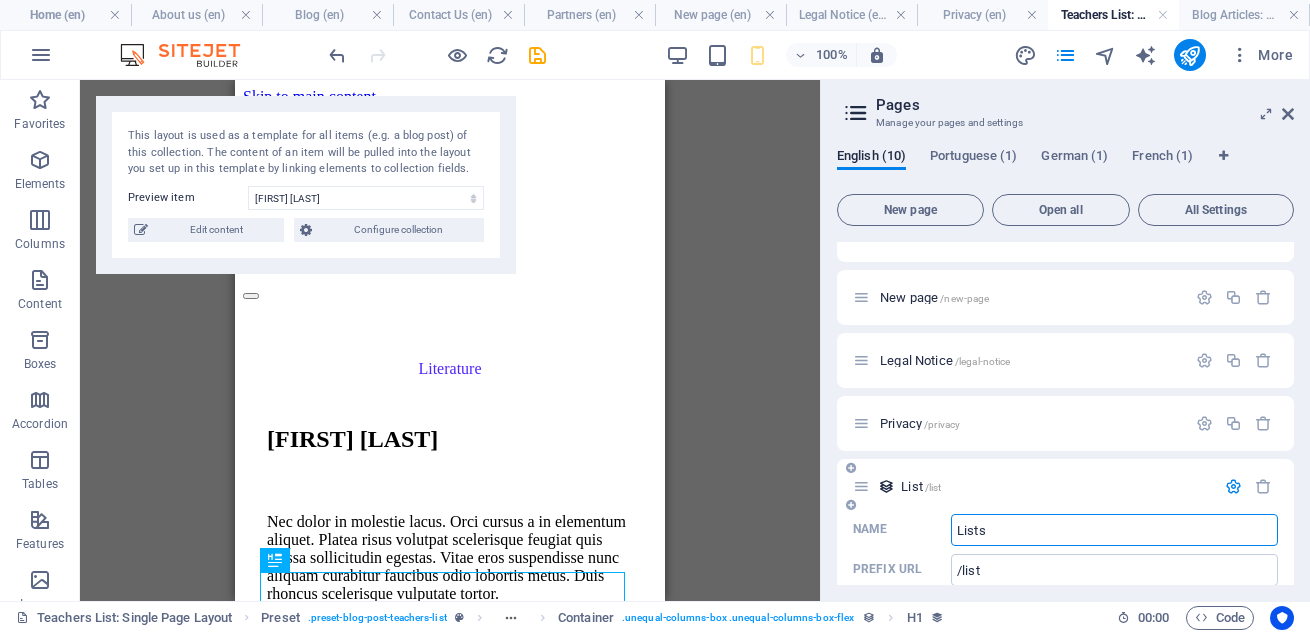 type on "Lists" 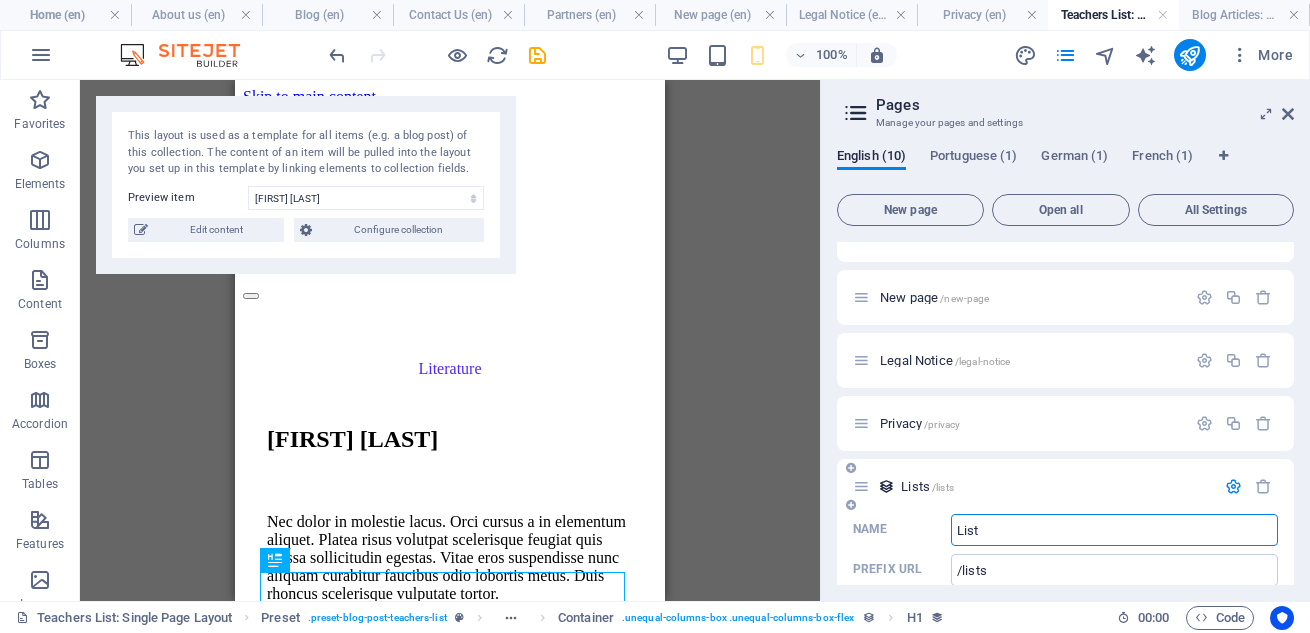 type on "List" 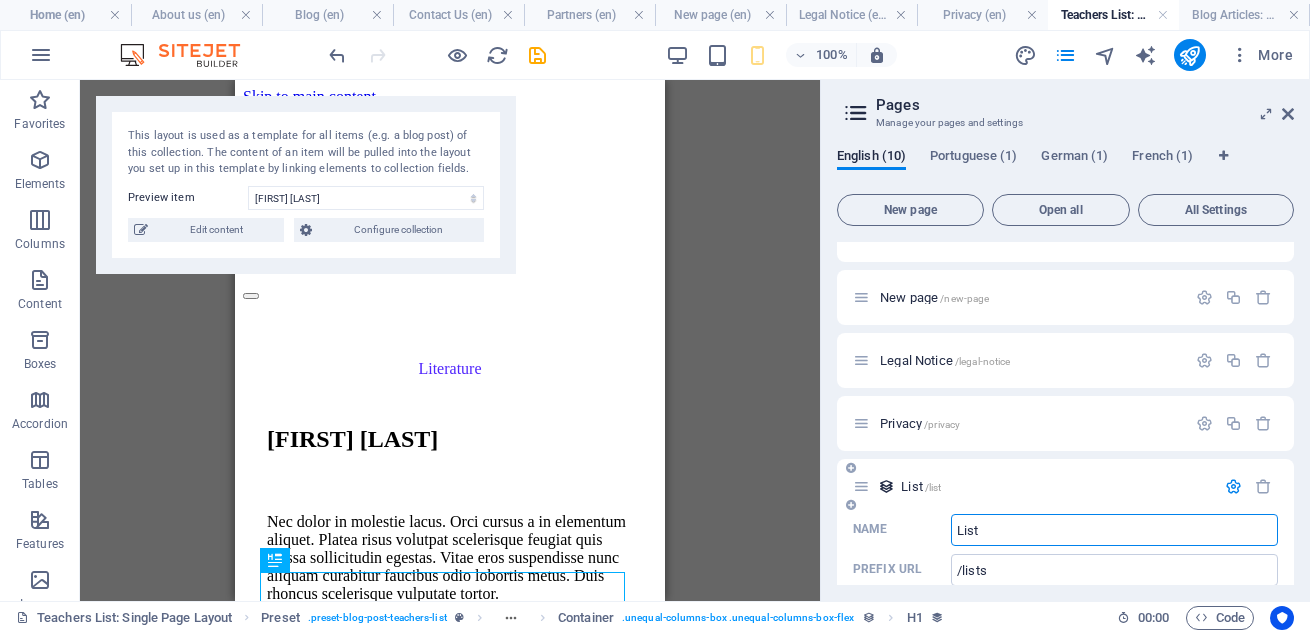 type on "/list" 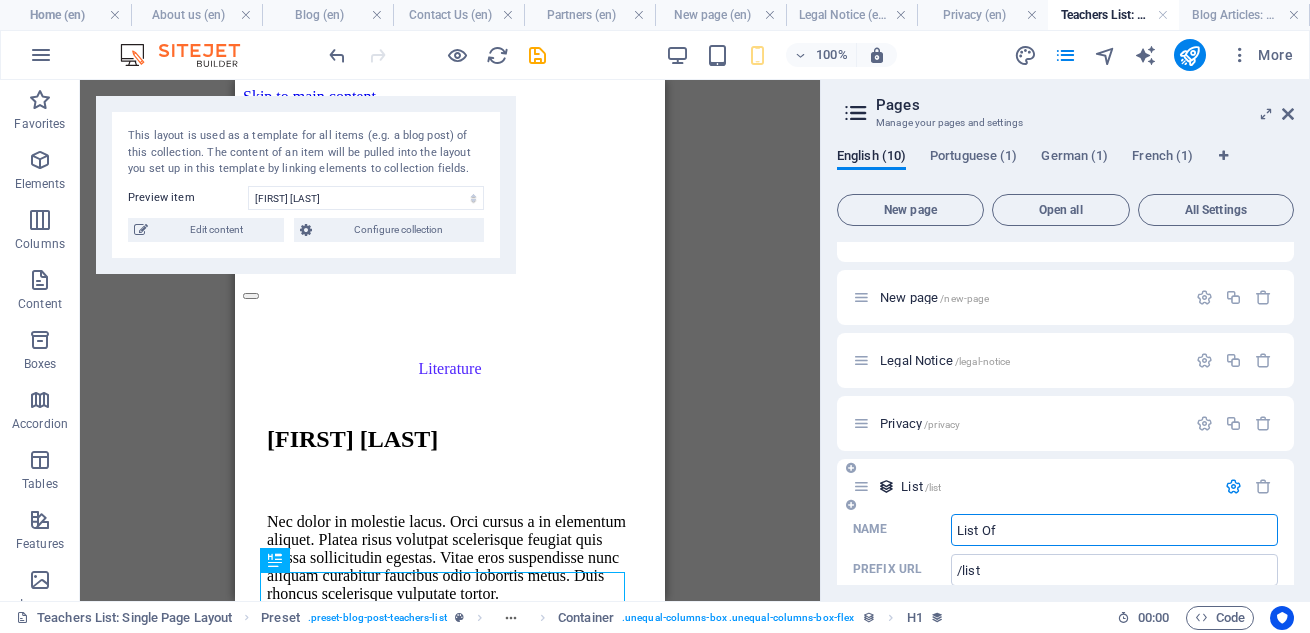 type on "List Of" 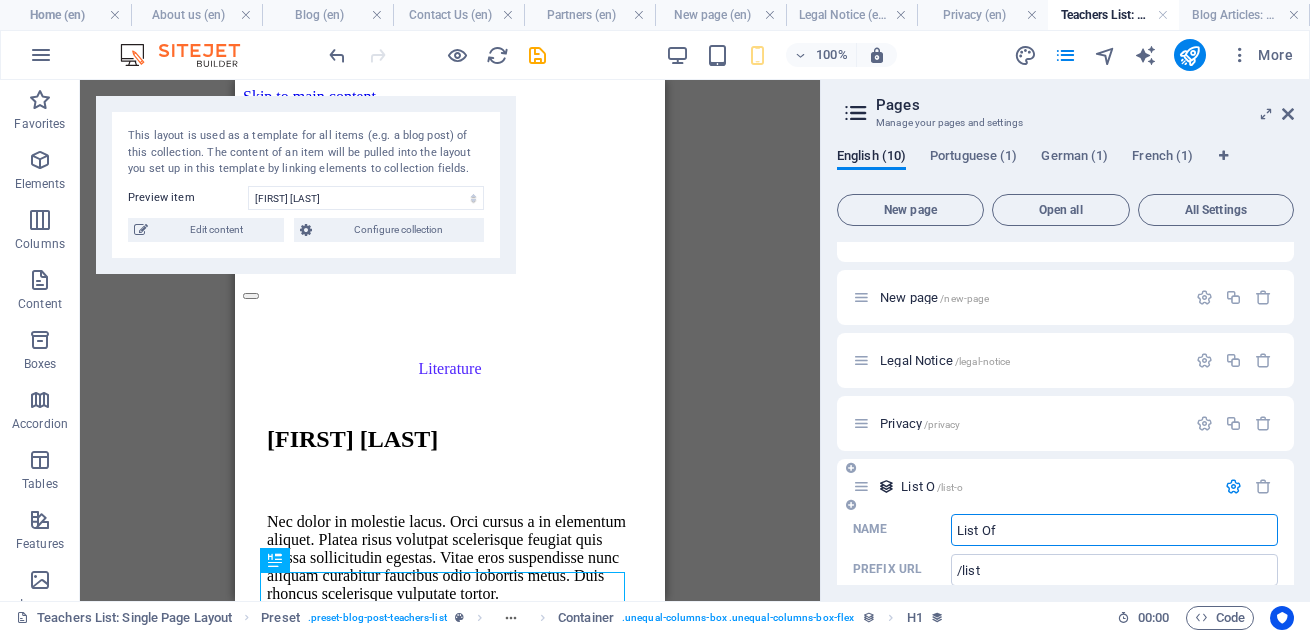 type on "/list-o" 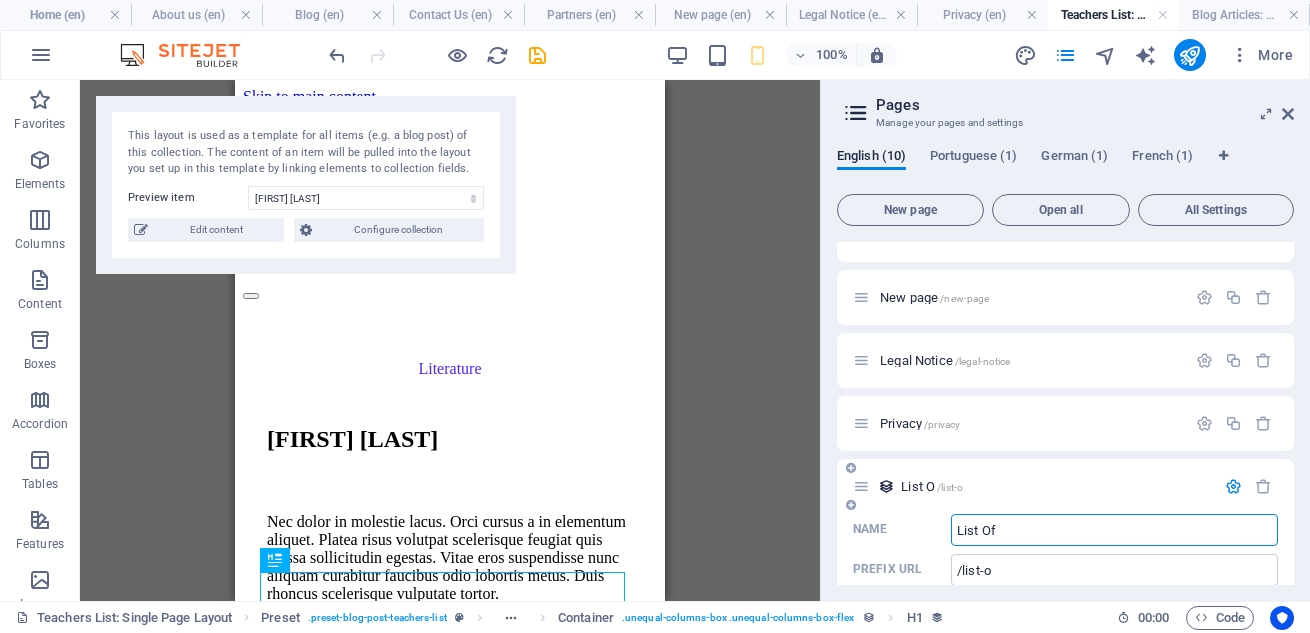 type on "List Of" 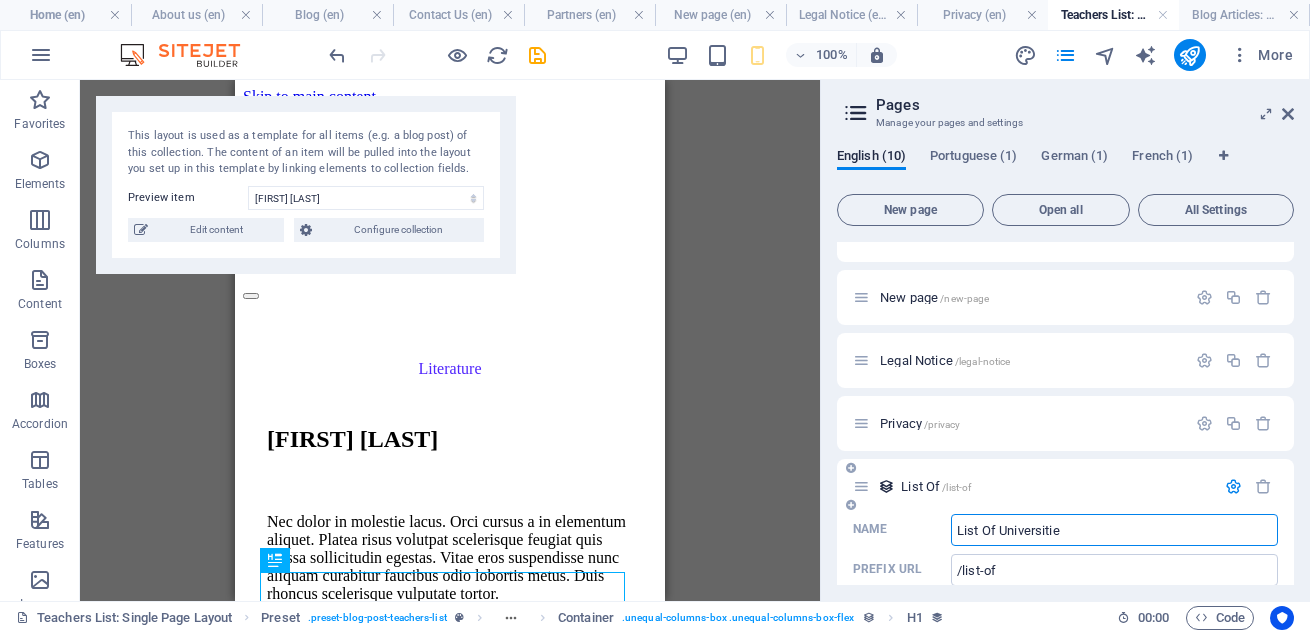 type on "List Of Universities" 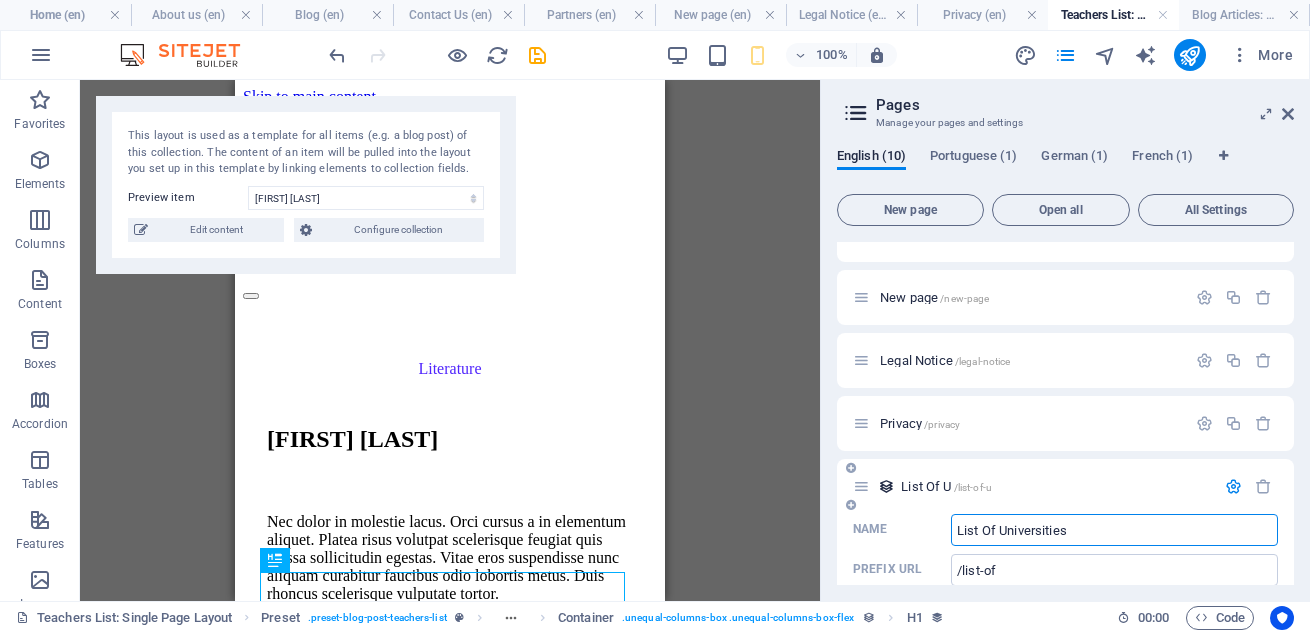 type on "/list-of-u" 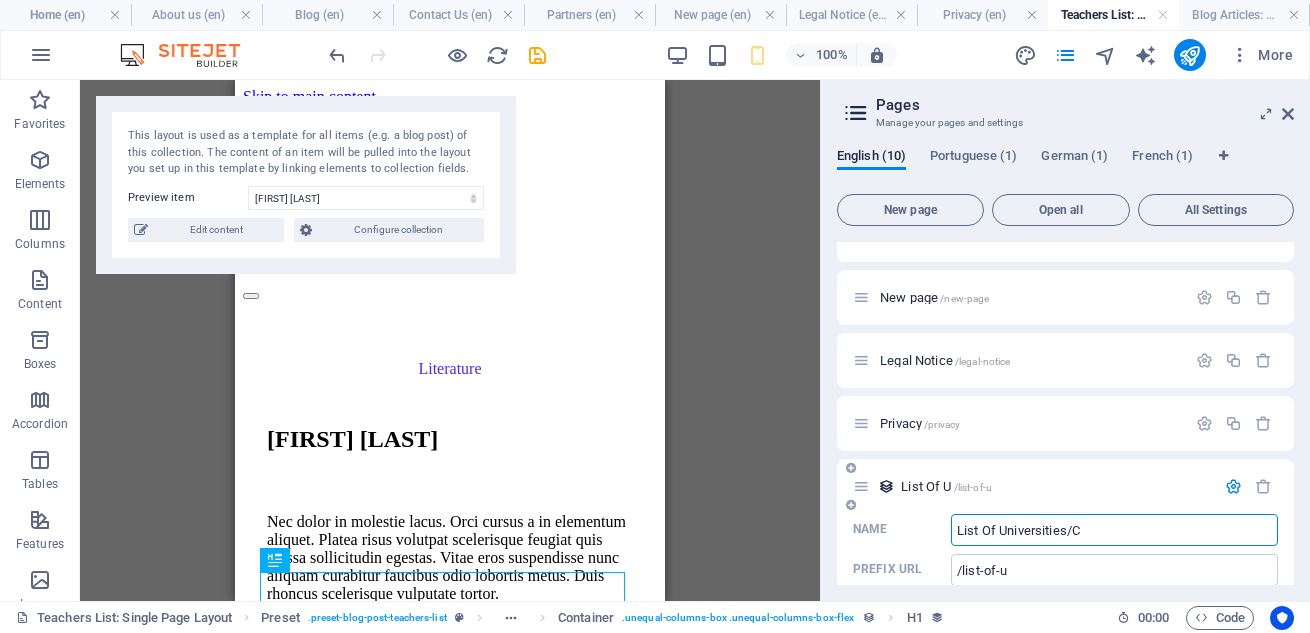 type on "List Of Universities/Co" 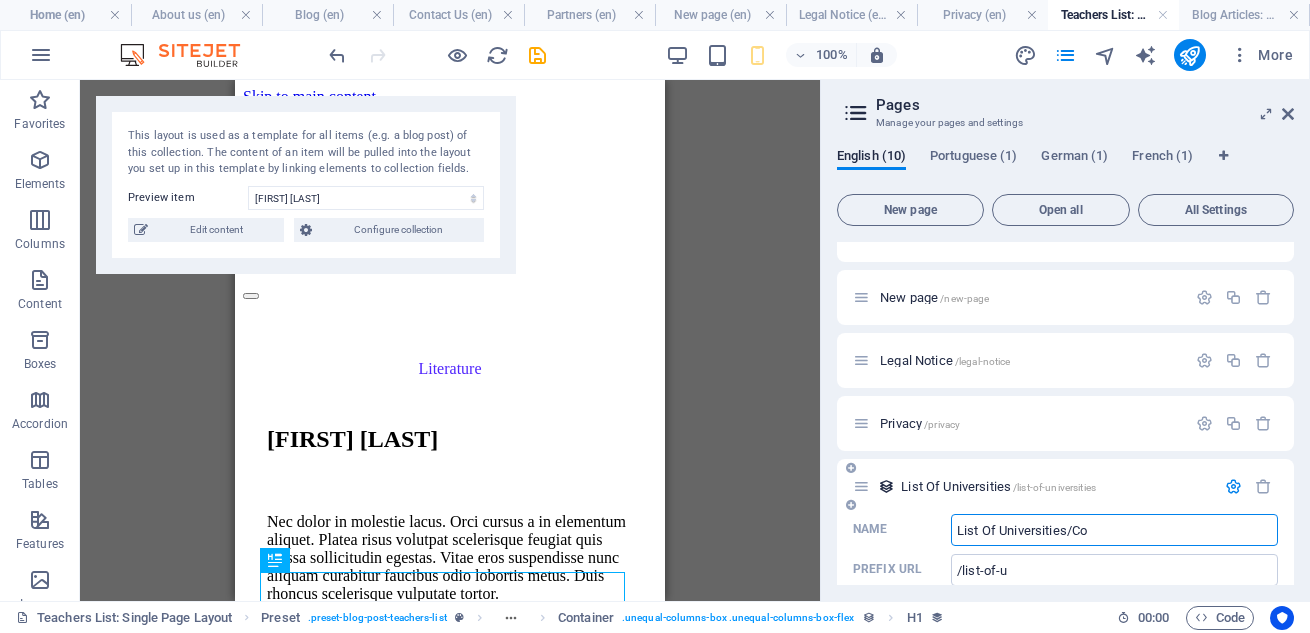 type on "/list-of-universities" 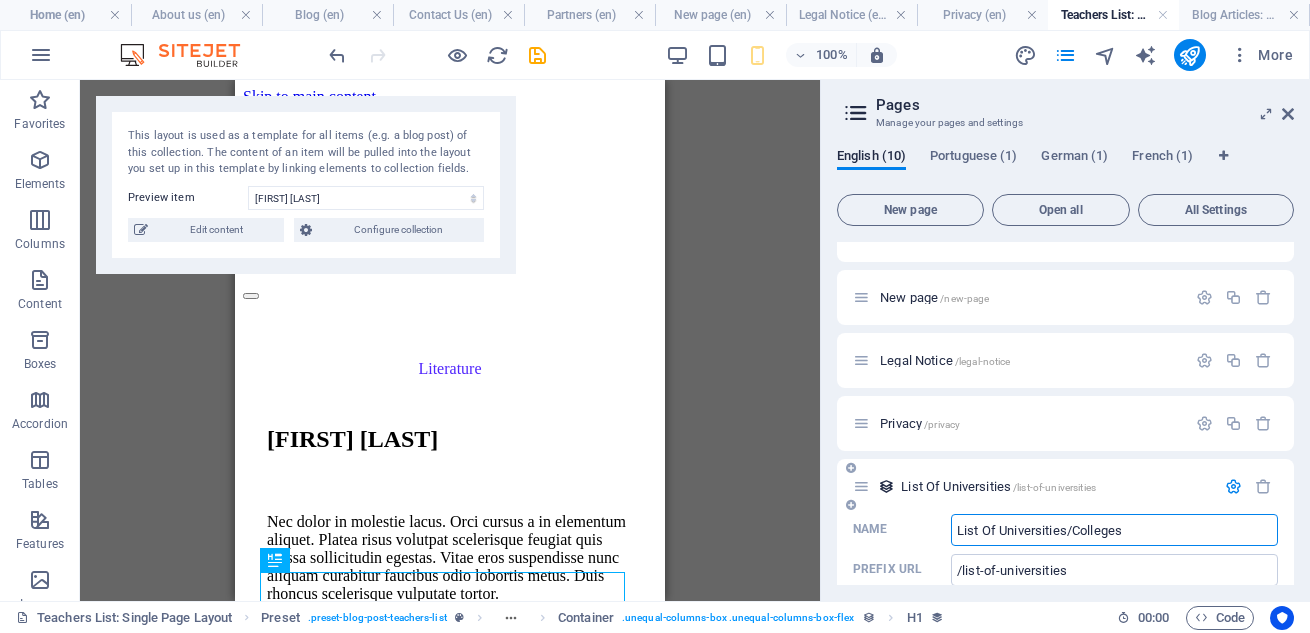 type on "List Of Universities/Colleges" 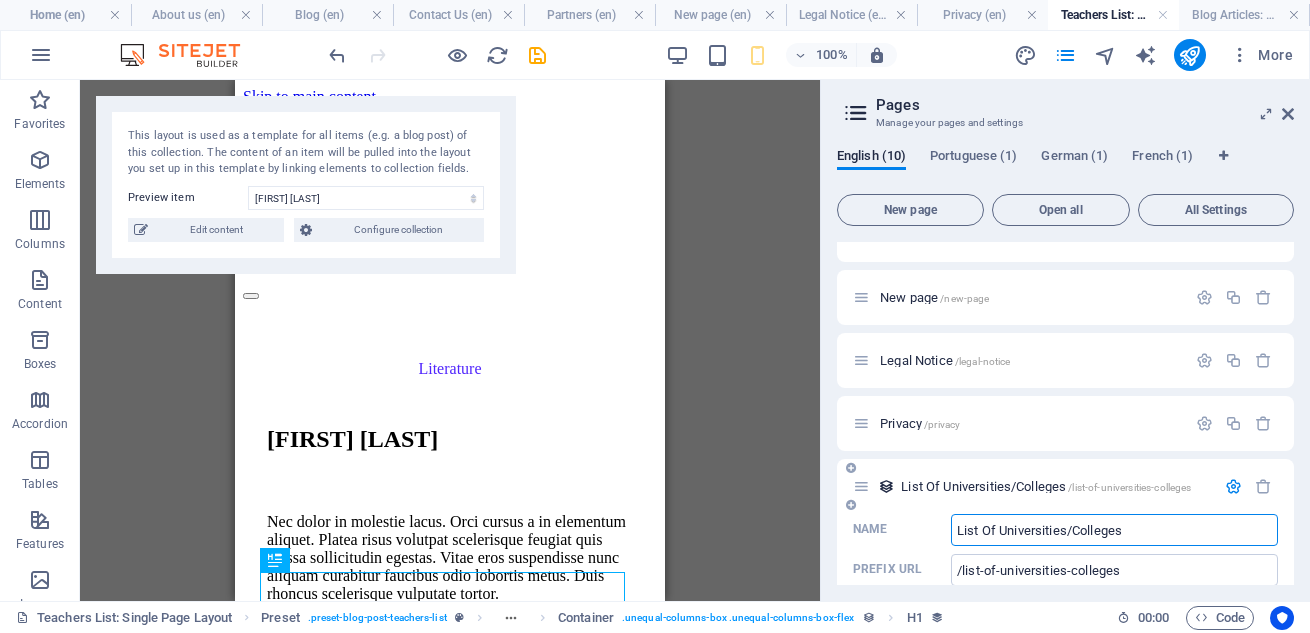 click on "List Of Universities/Colleges" at bounding box center (1114, 530) 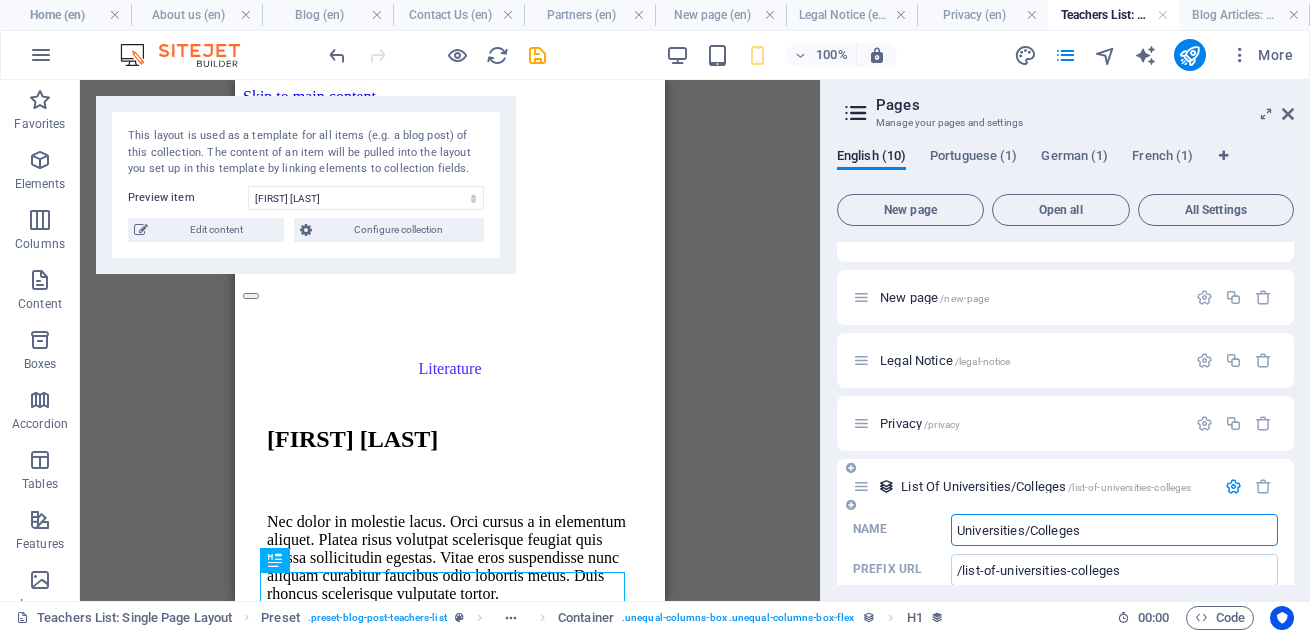 click on "Universities/Colleges" at bounding box center (1114, 530) 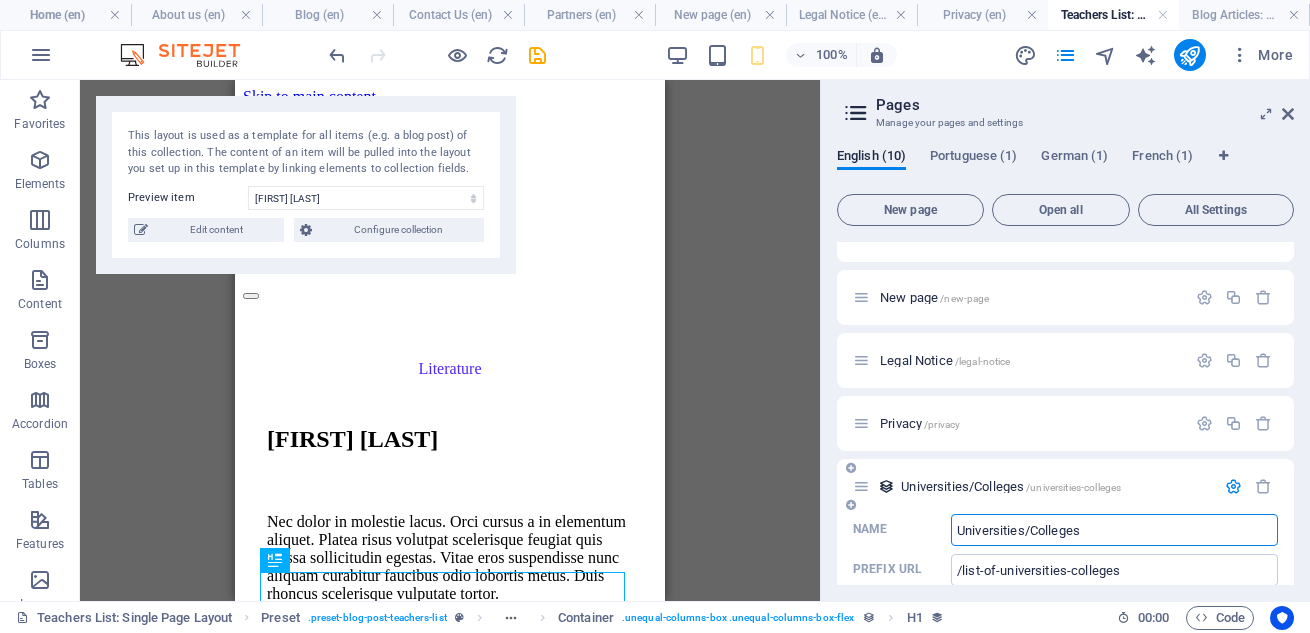 type on "Universities/Colleges" 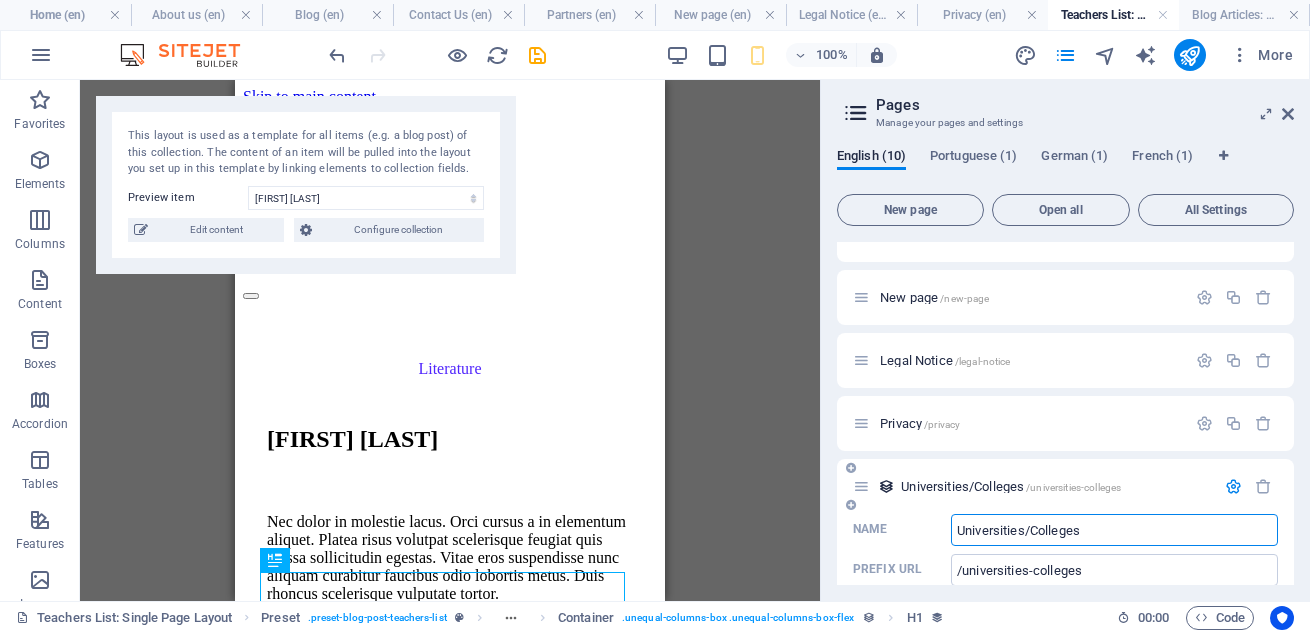 click on "Universities/Colleges" at bounding box center [1114, 530] 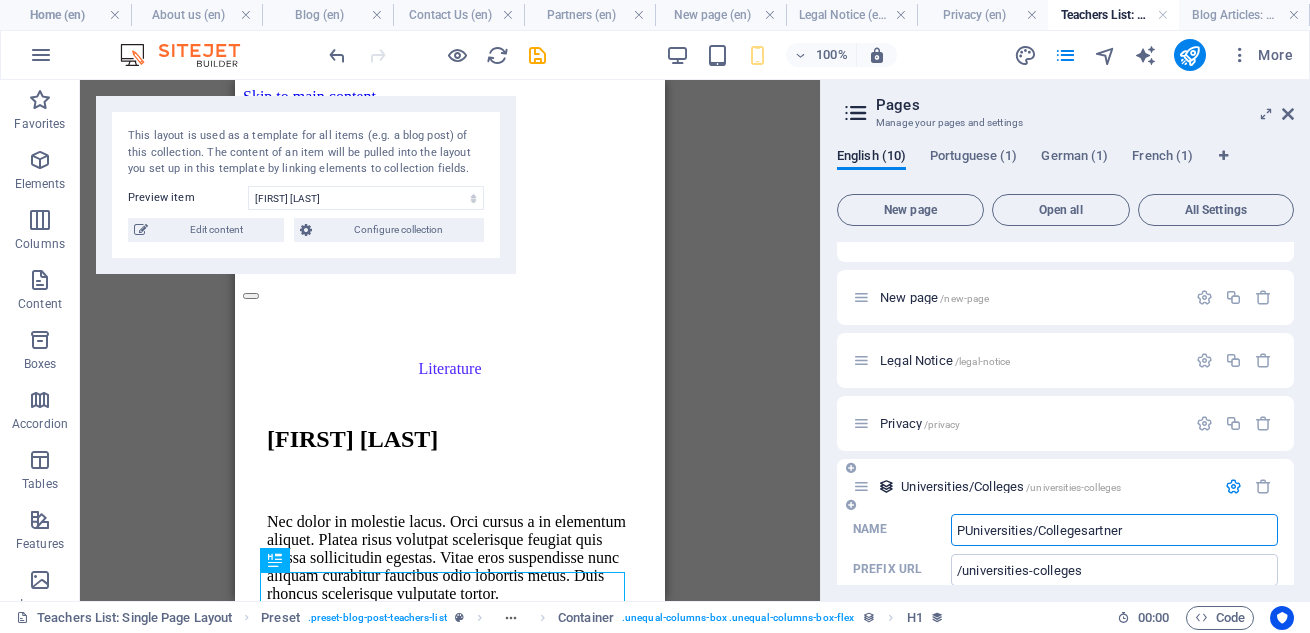 type on "PUniversities/Collegesartner" 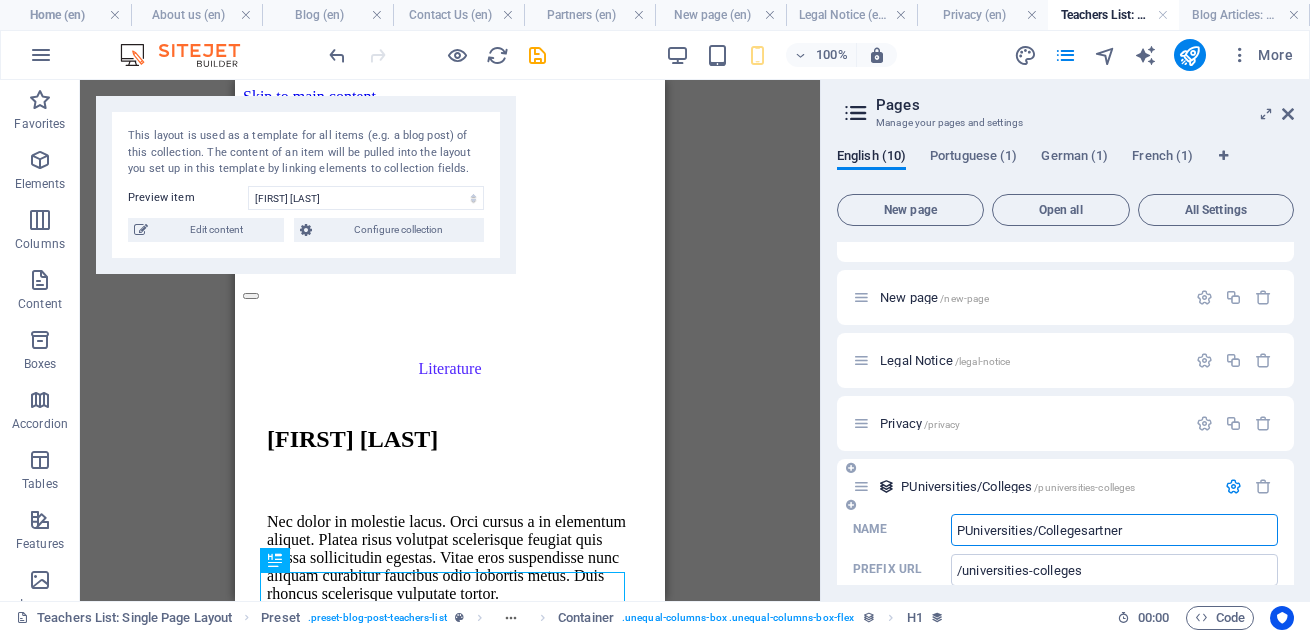 type on "/puniversities-colleges" 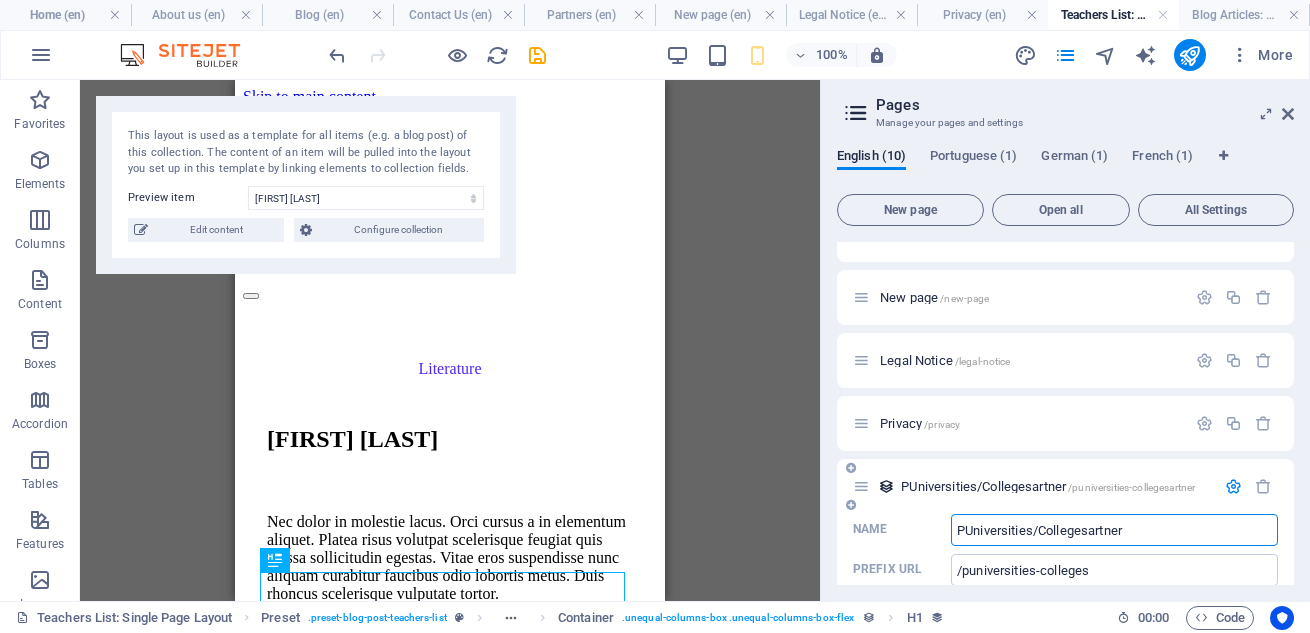 type on "PUniversities/Collegesartner" 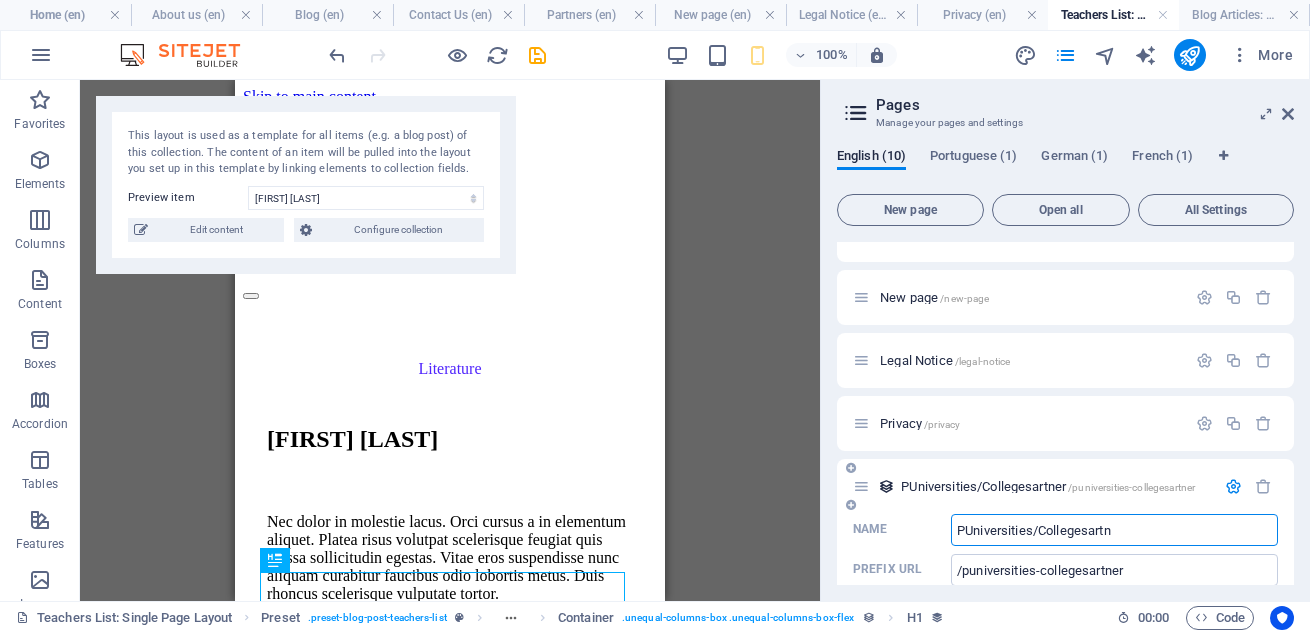 type on "PUniversities/Collegesart" 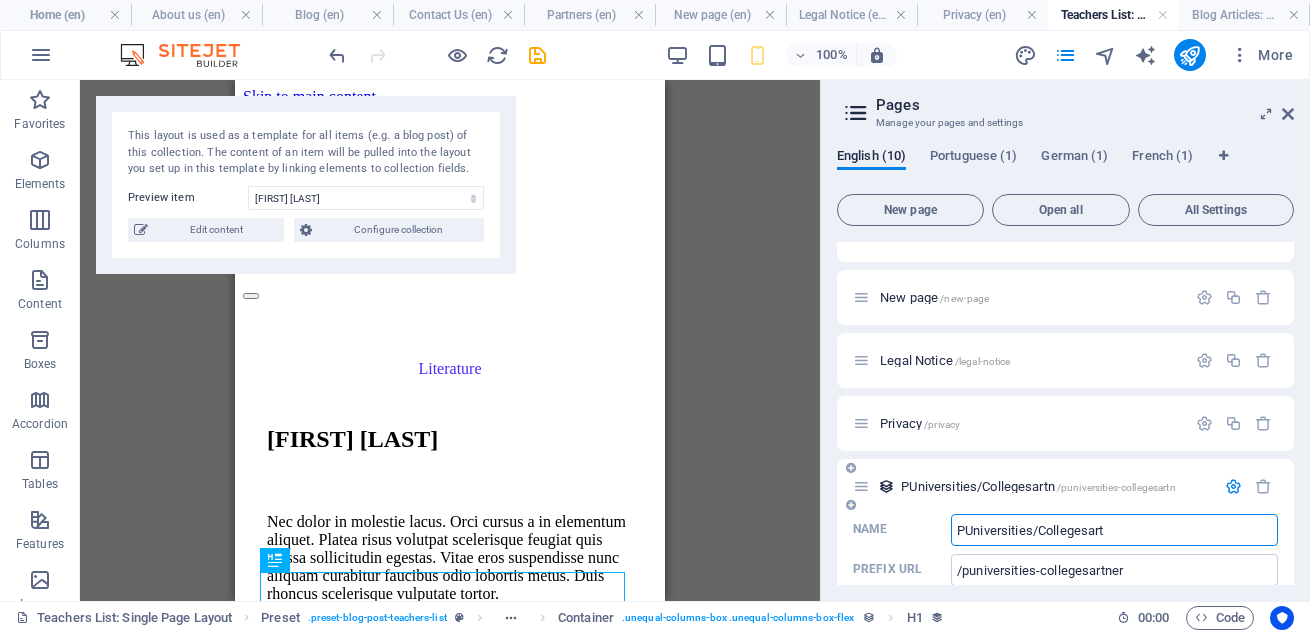 type on "/puniversities-collegesartn" 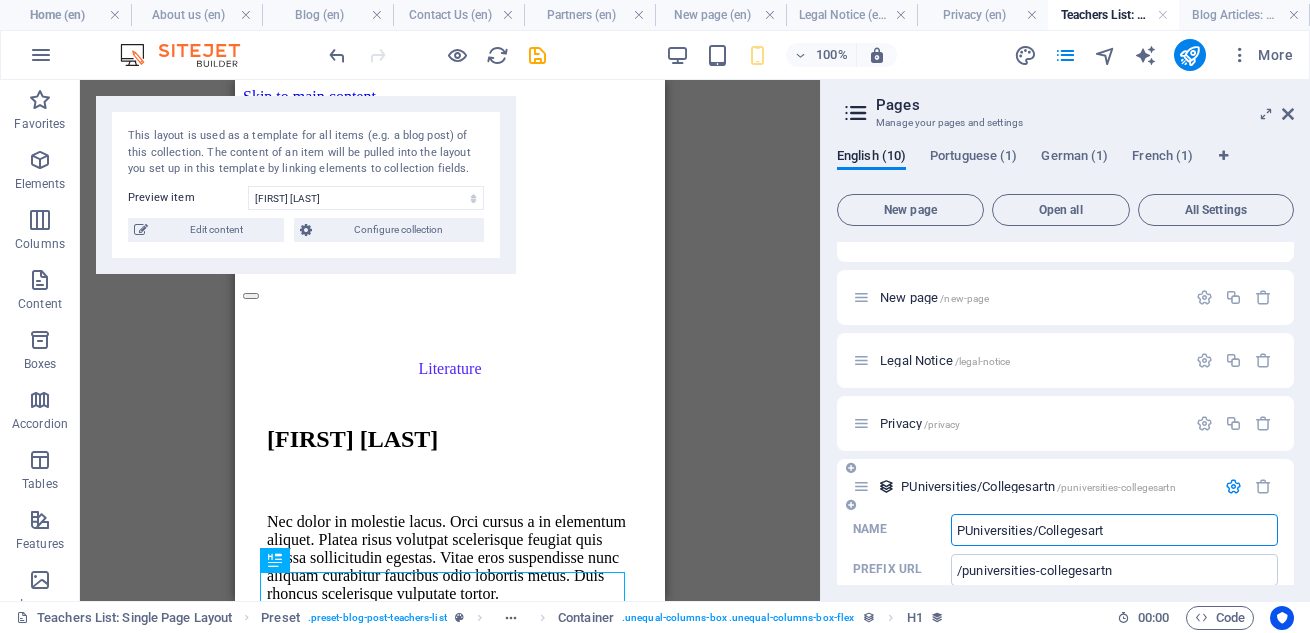 type on "PUniversities/Collegesar" 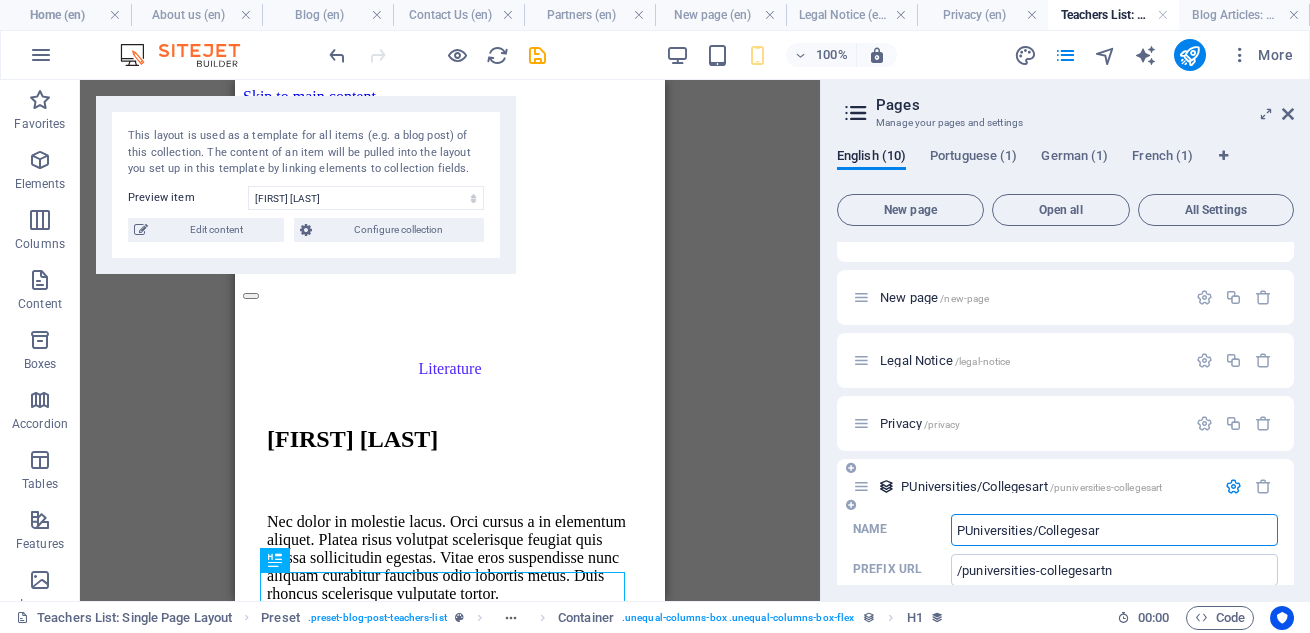 type on "/puniversities-collegesart" 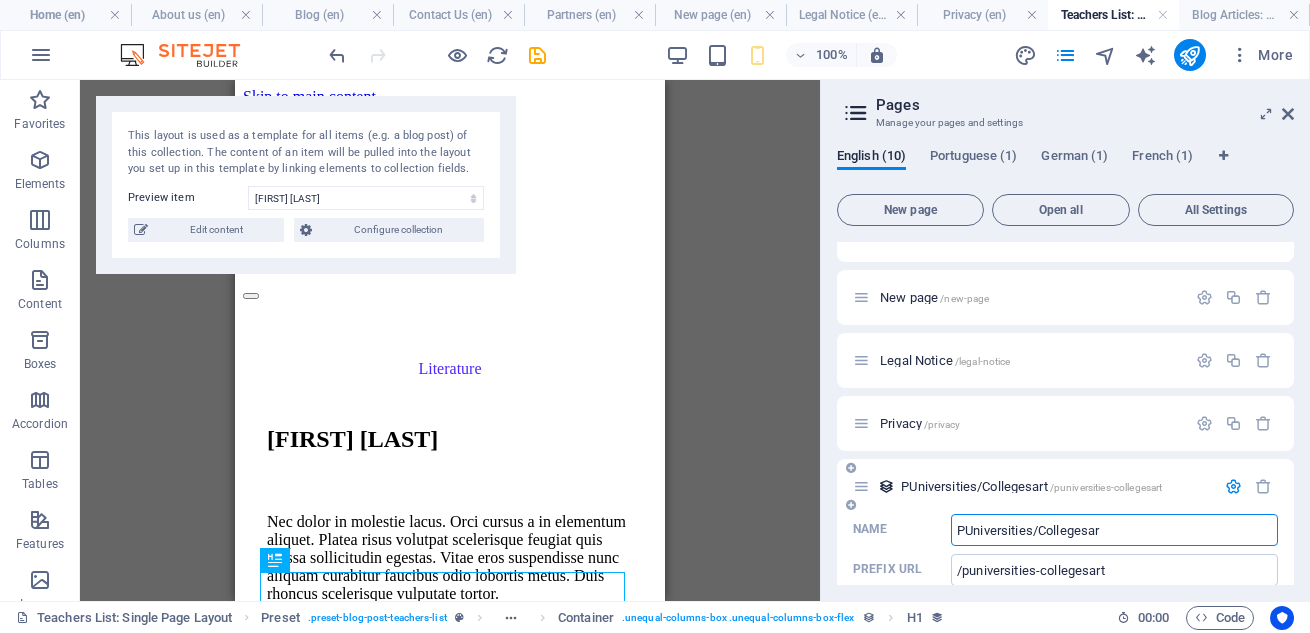 type on "PUniversities/Collegesa" 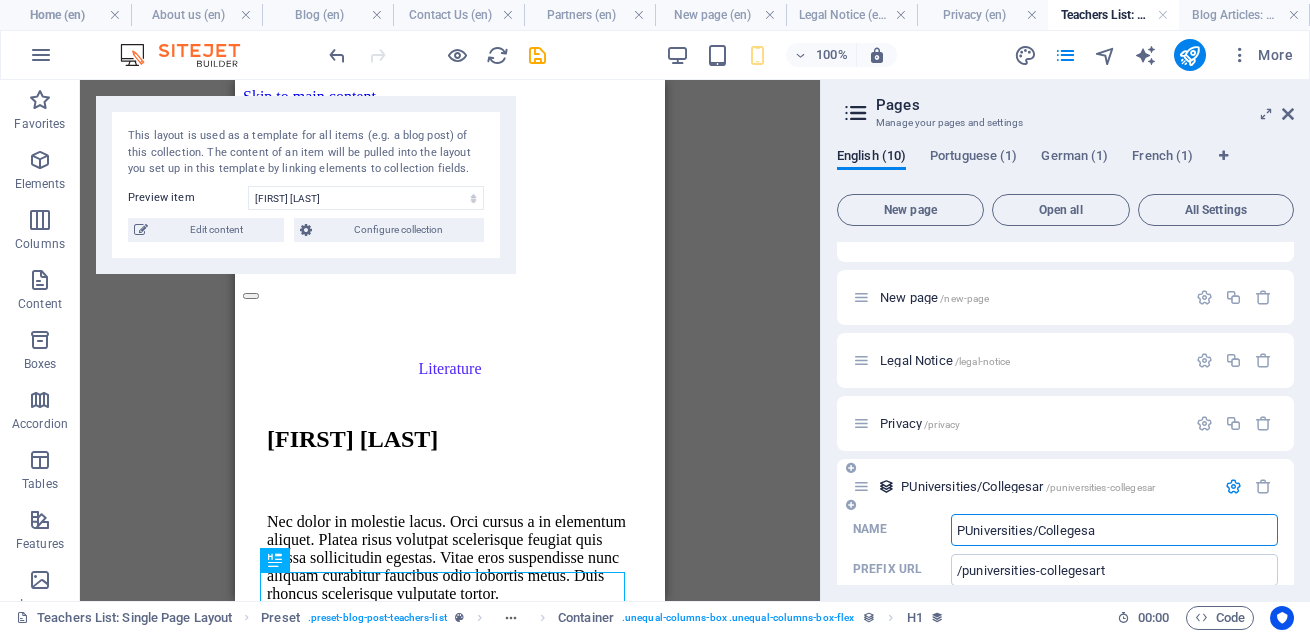 type on "/puniversities-collegesar" 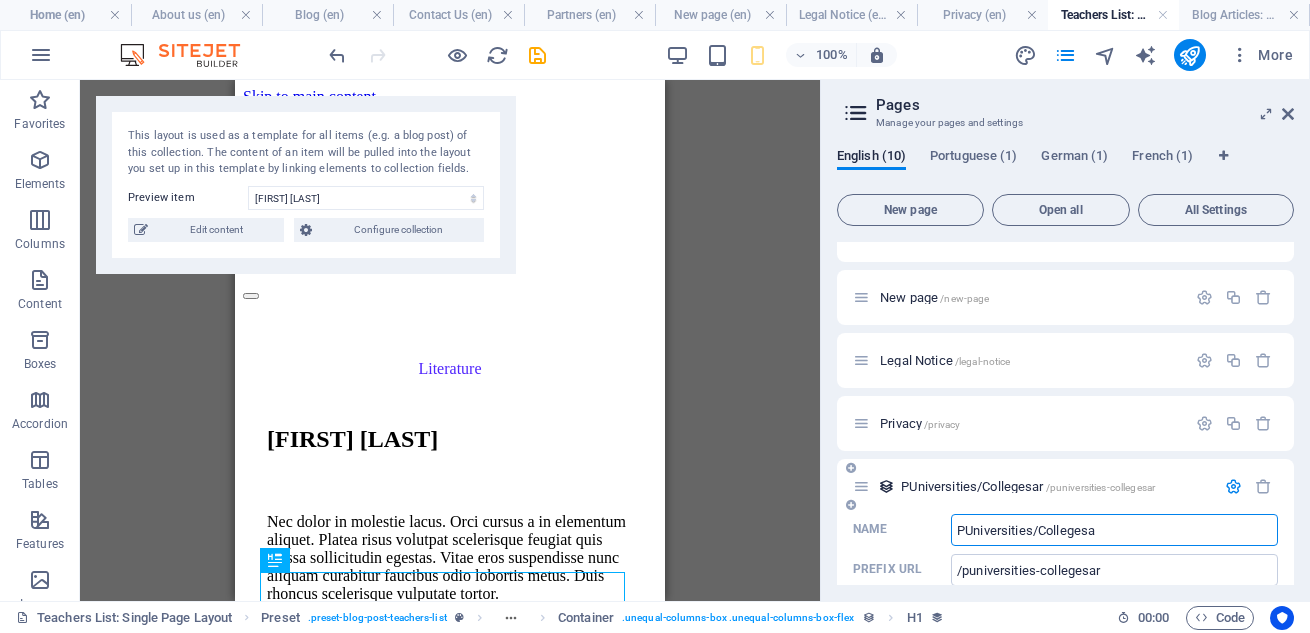 type on "PUniversities/Colleges" 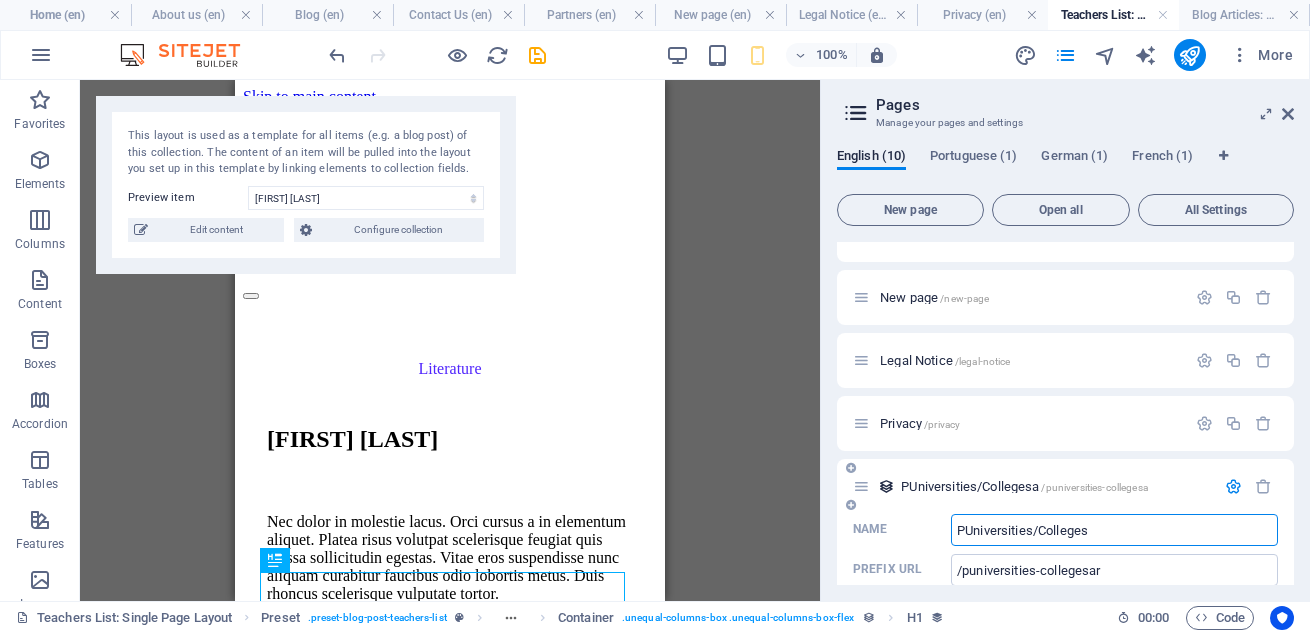 type on "/puniversities-collegesa" 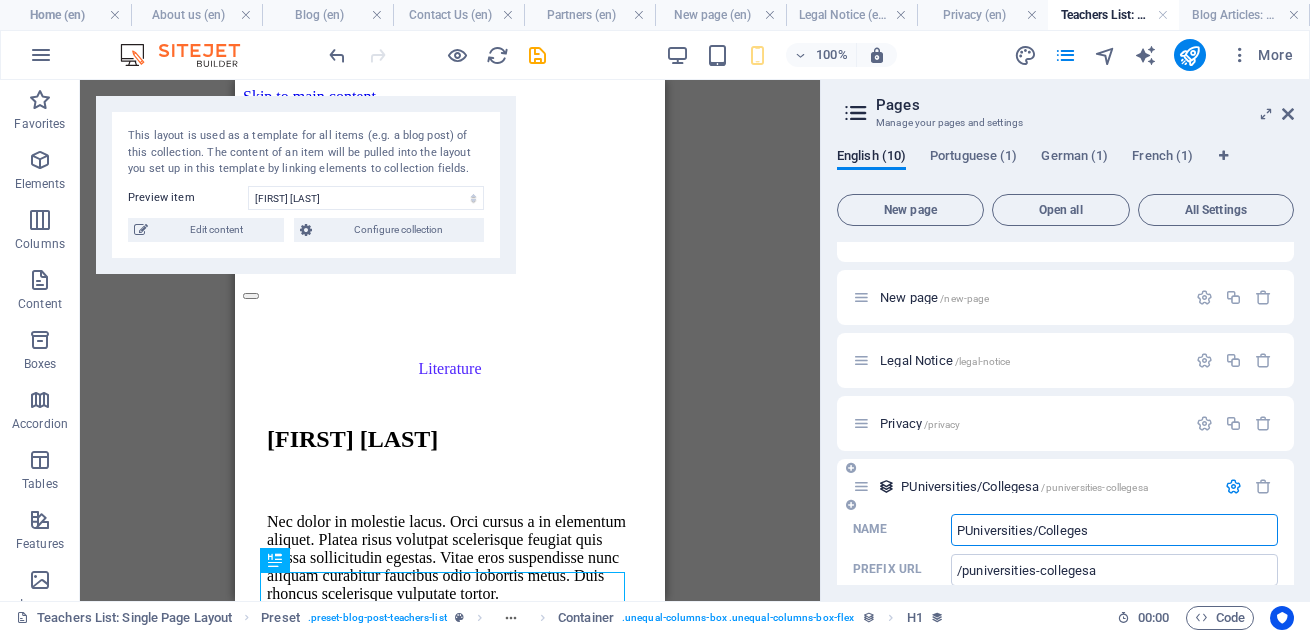 click on "PUniversities/Colleges" at bounding box center [1114, 530] 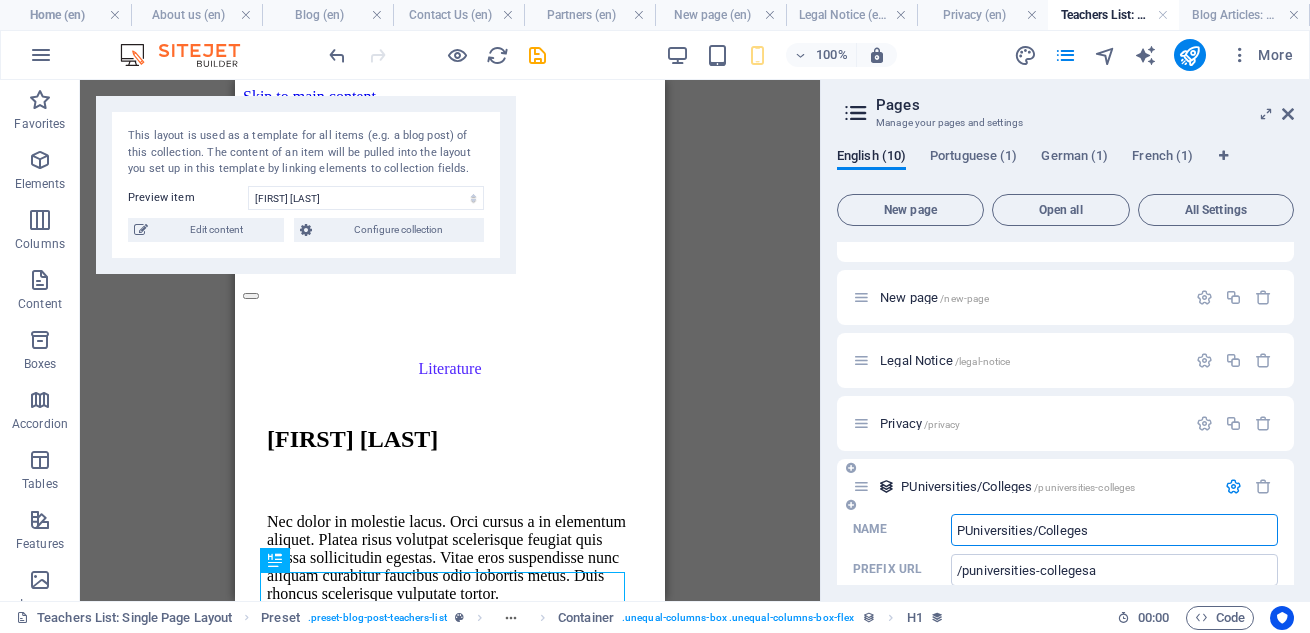 type on "PUniversities/Colleges" 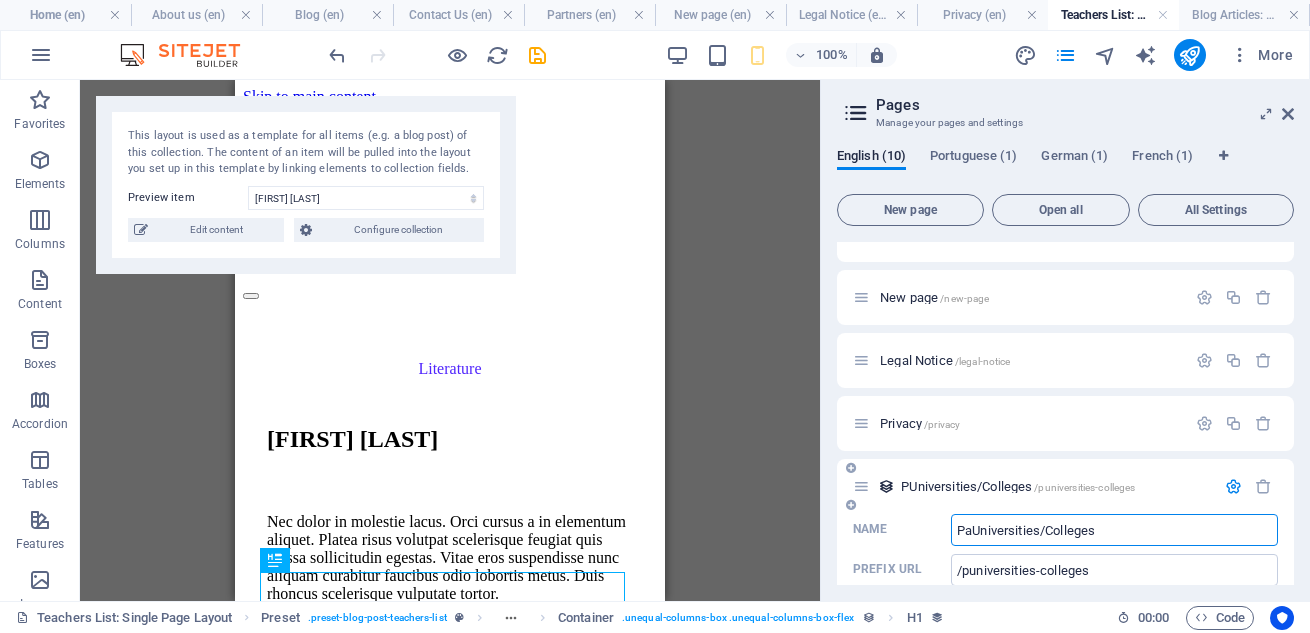 type on "PaUniversities/Collegesr" 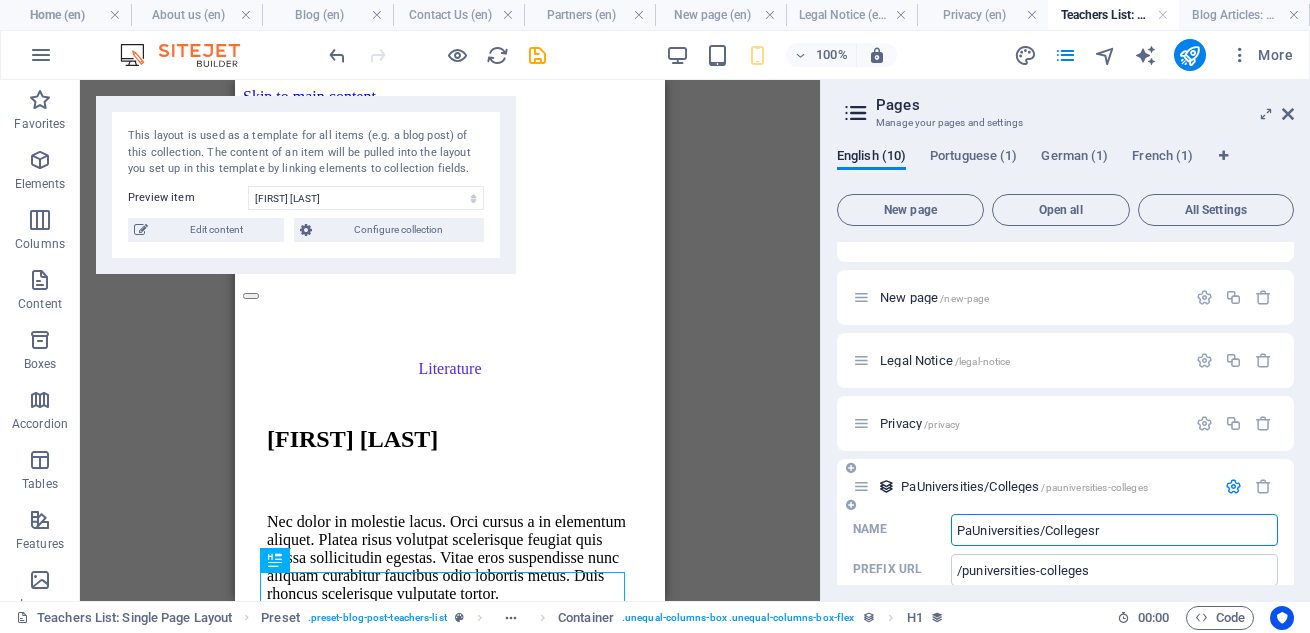 type on "/pauniversities-colleges" 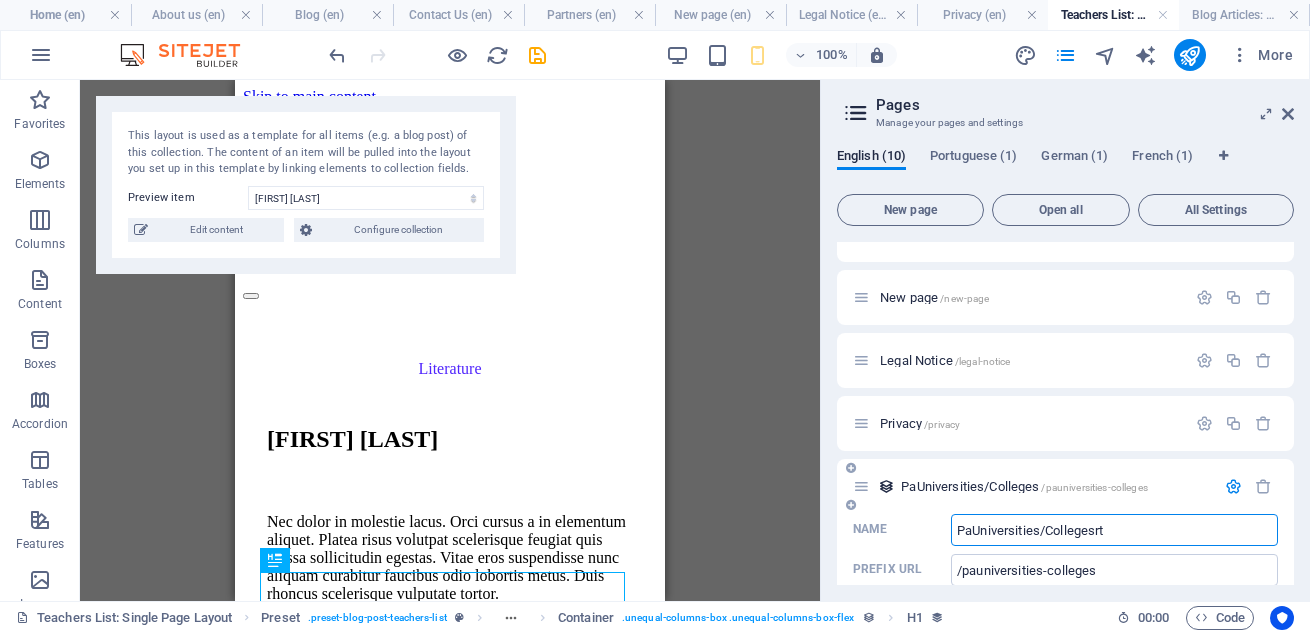 type on "PaUniversities/Collegesr" 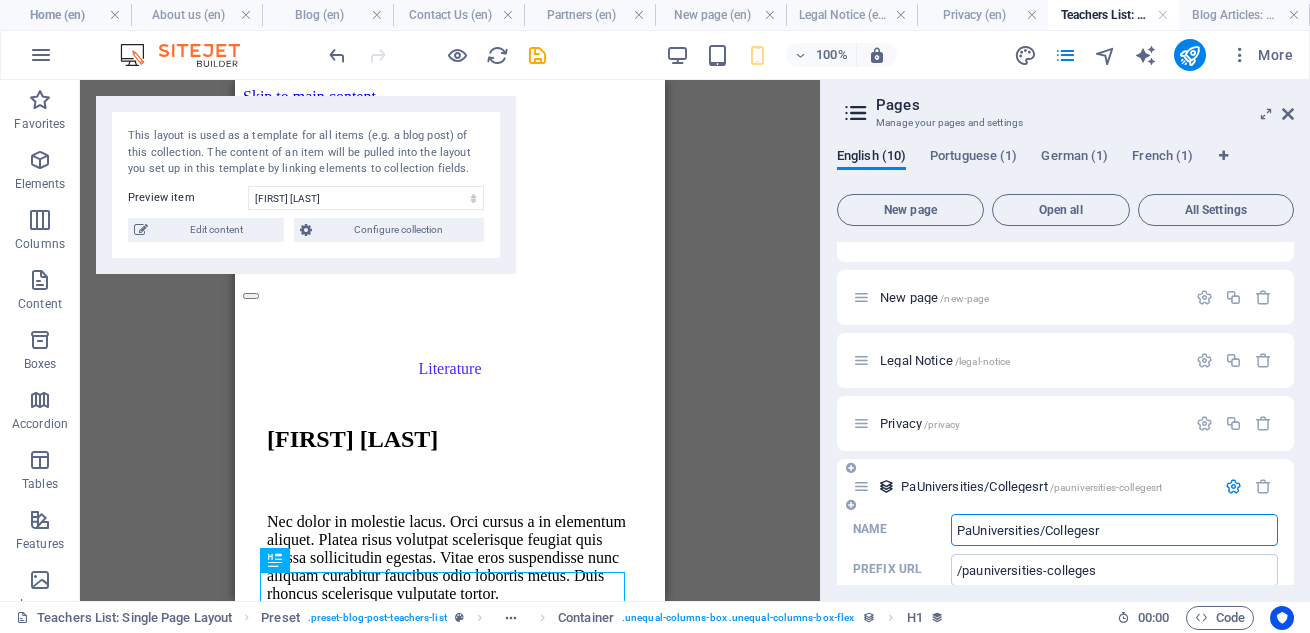 type on "/pauniversities-collegesrt" 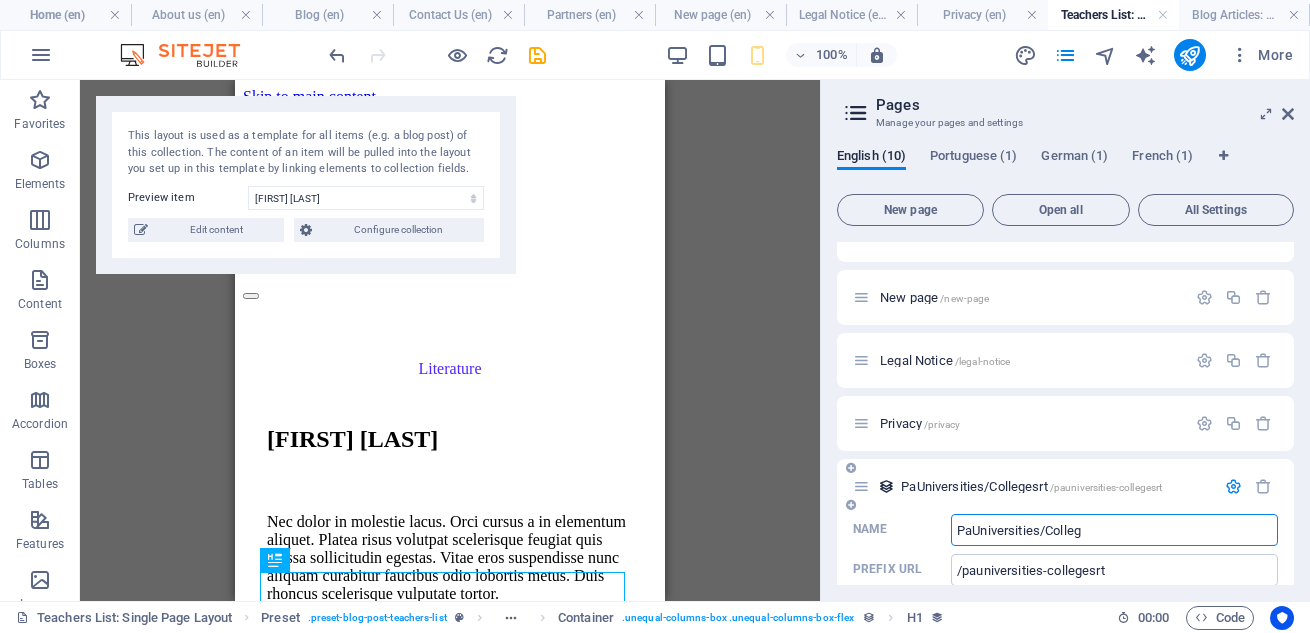 type on "PaUniversities/Colle" 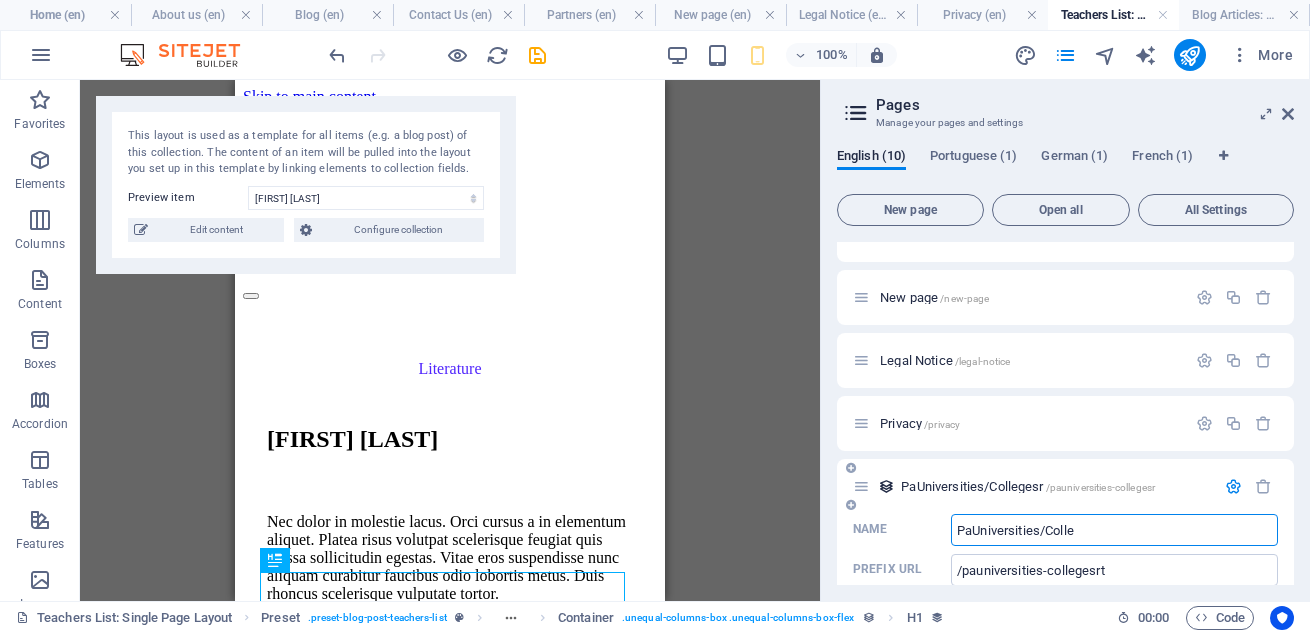 type on "/pauniversities-collegesr" 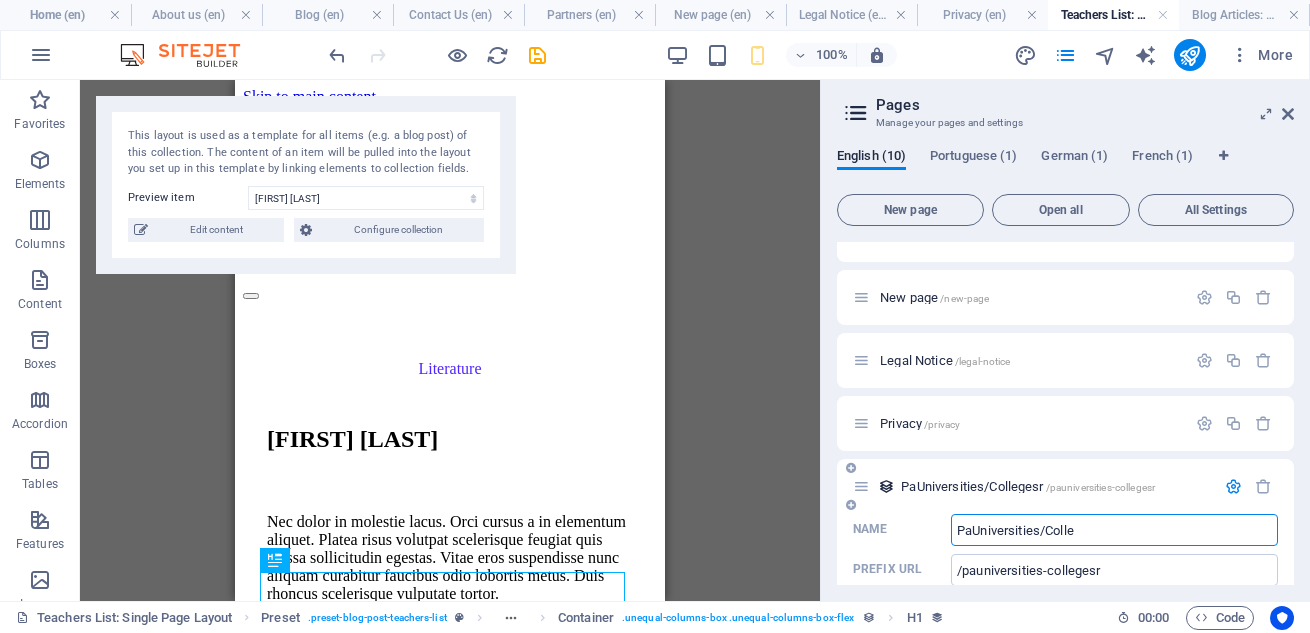 click on "PaUniversities/Colle" at bounding box center [1114, 530] 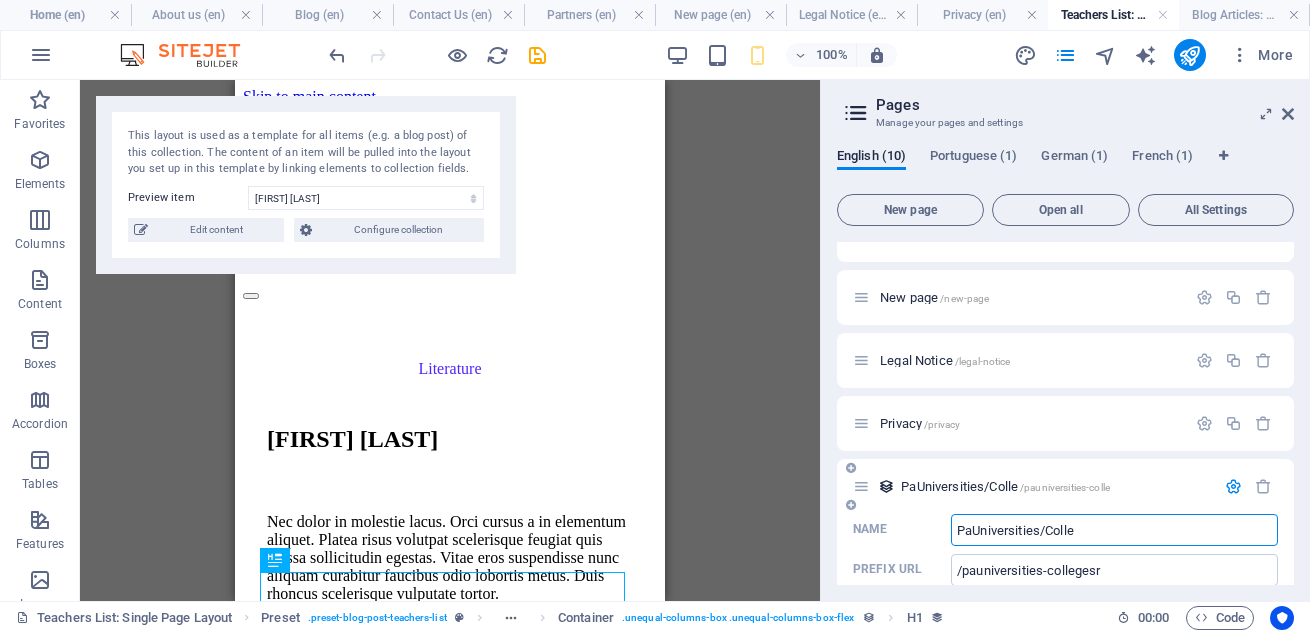 type on "PaUniversities/Colle" 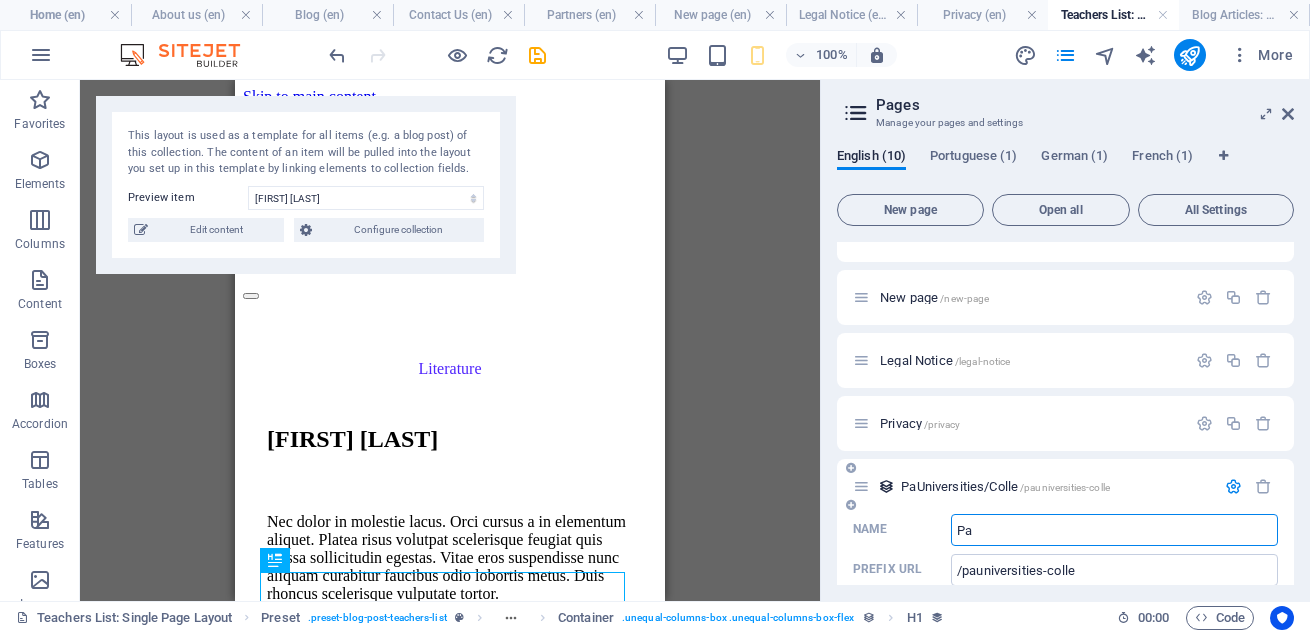 type on "P" 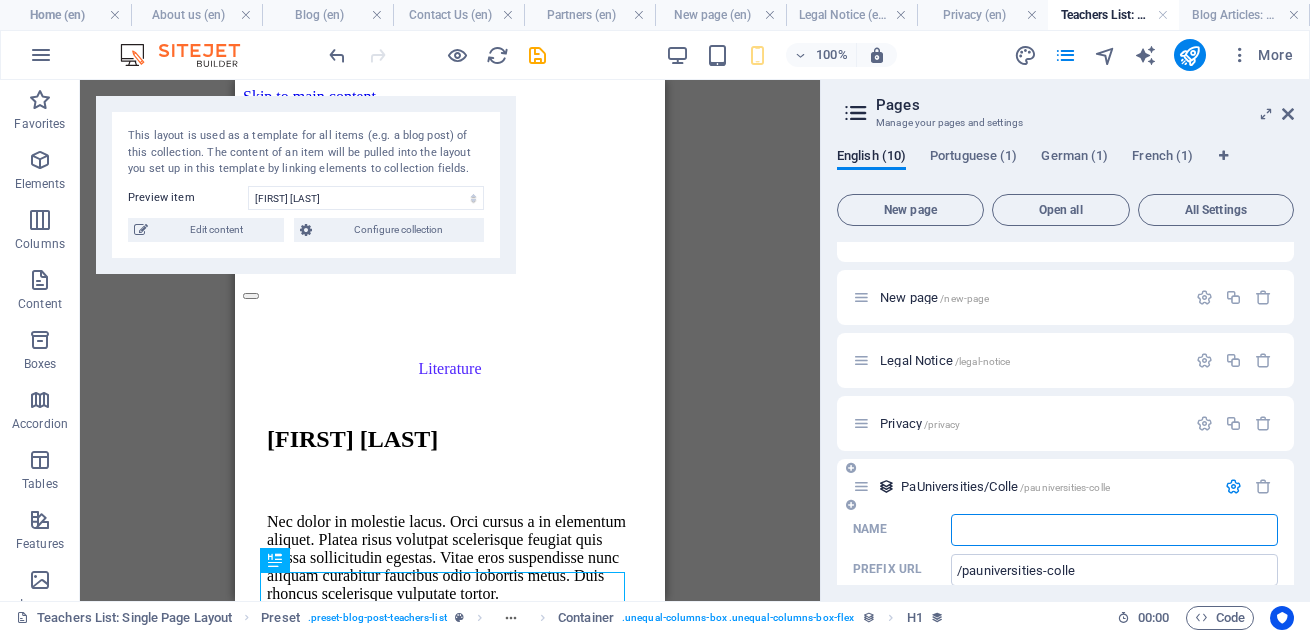 type 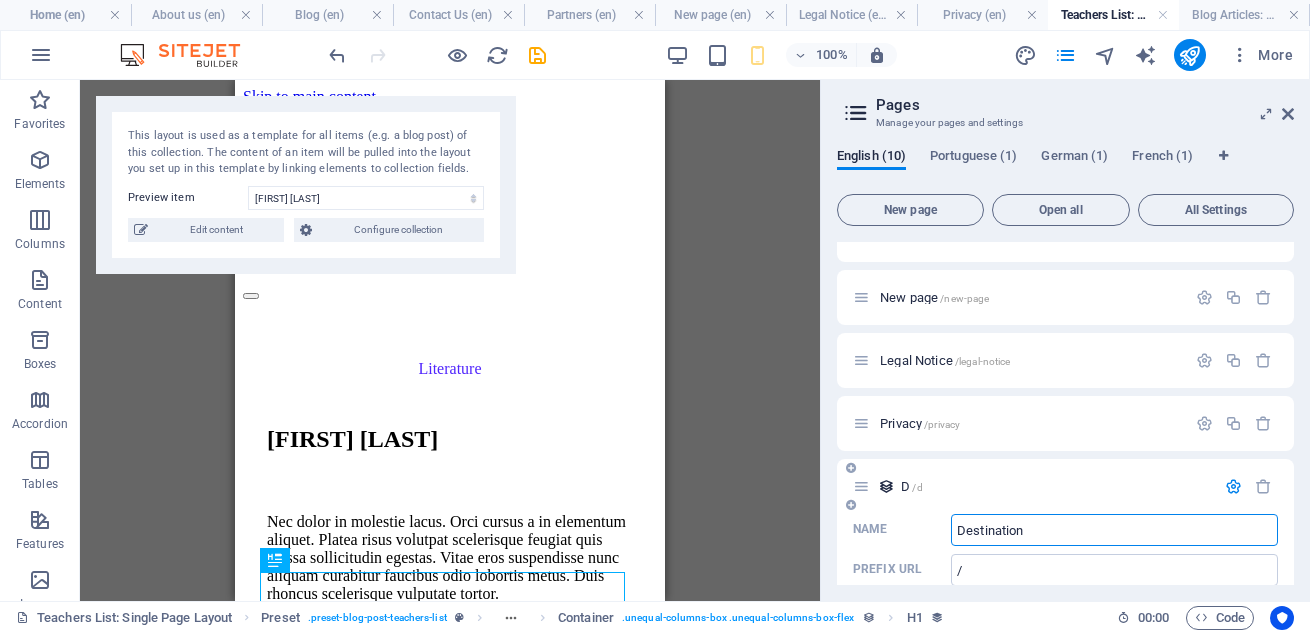 type on "Destinations" 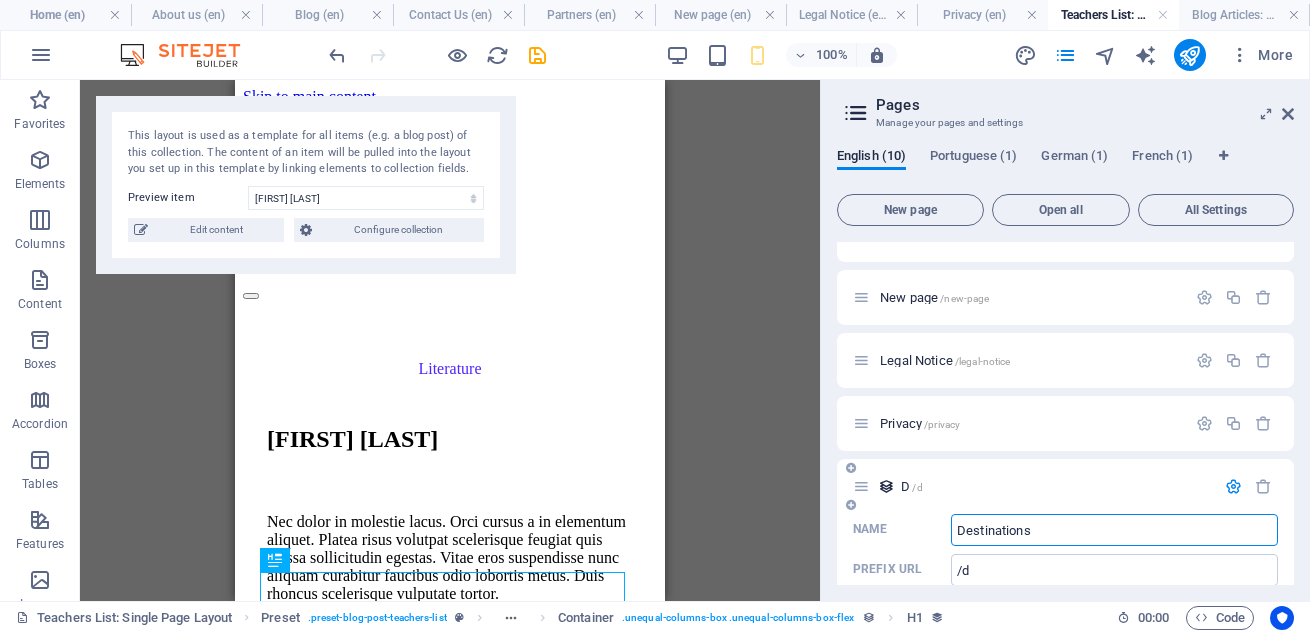 click on "Destinations" at bounding box center [1114, 530] 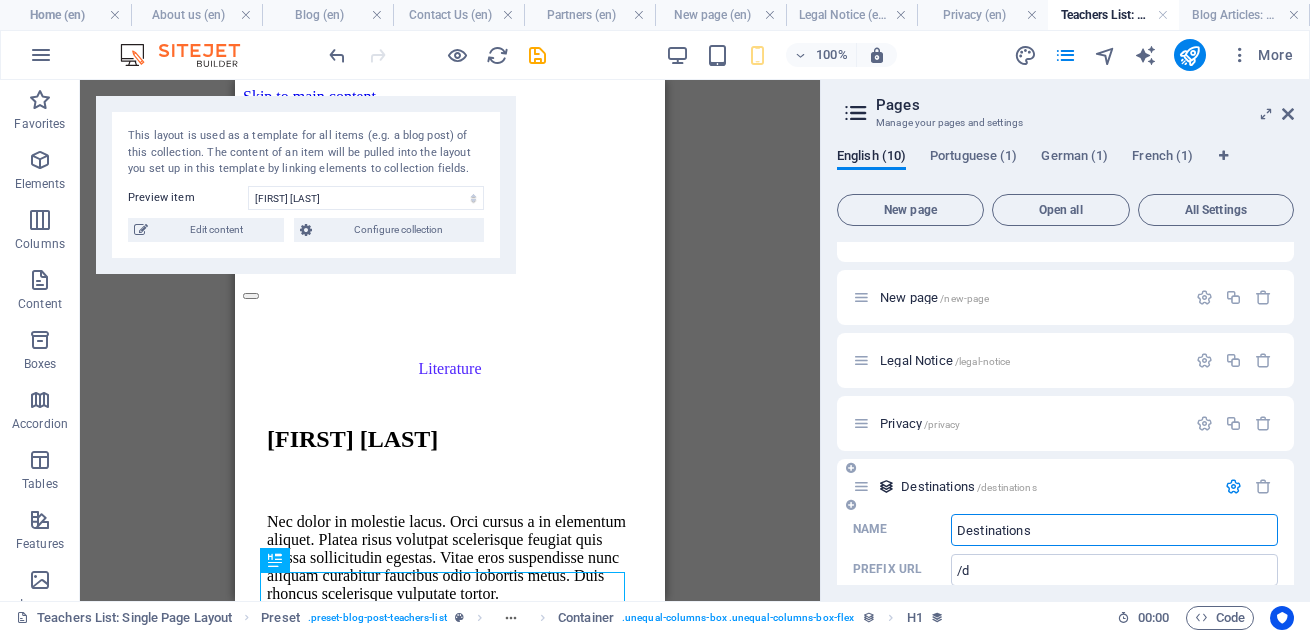 type on "Destinations" 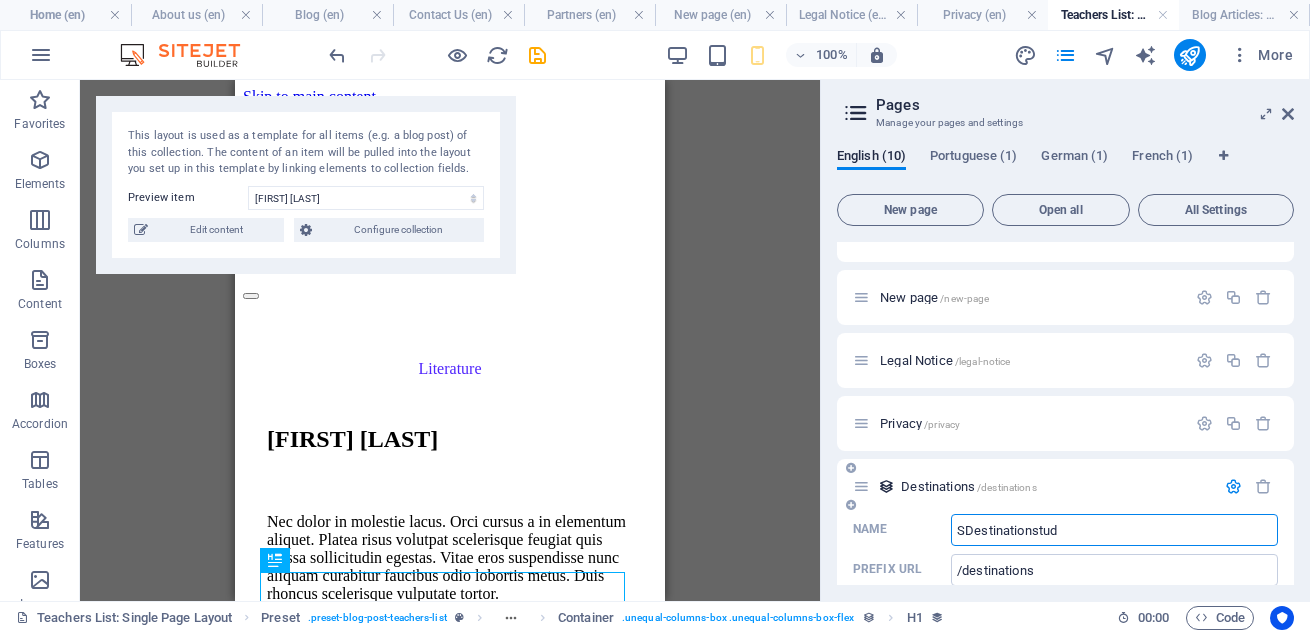 type on "SDestinationstudy" 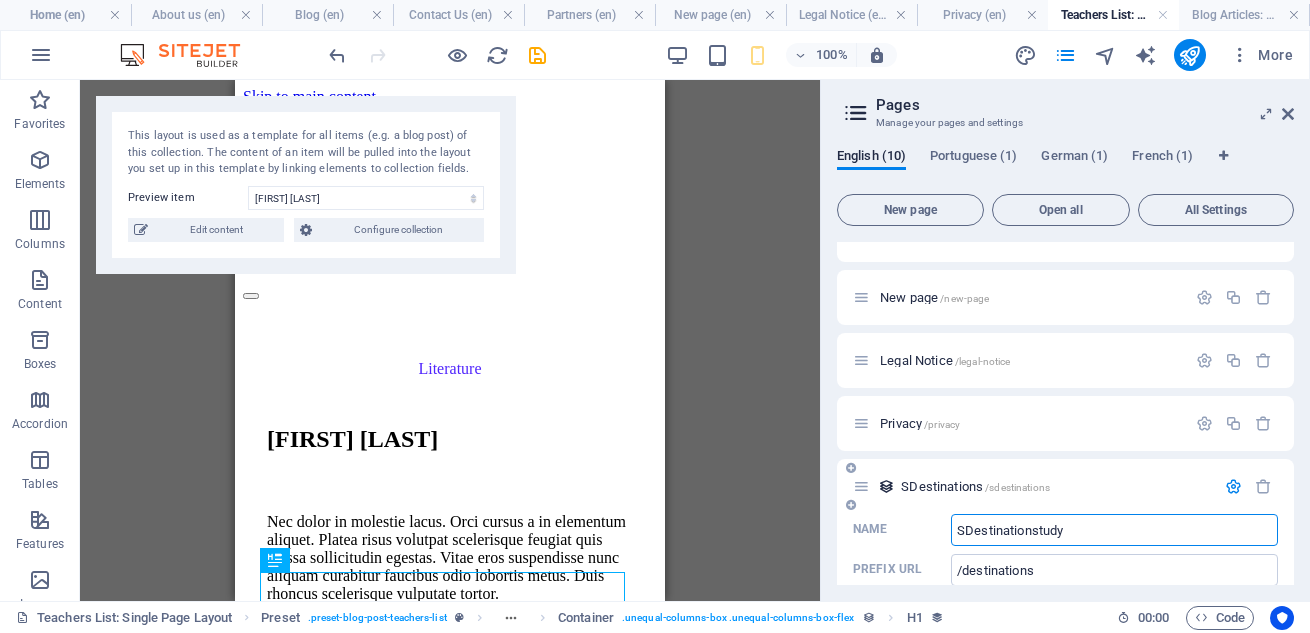 type on "/sdestinations" 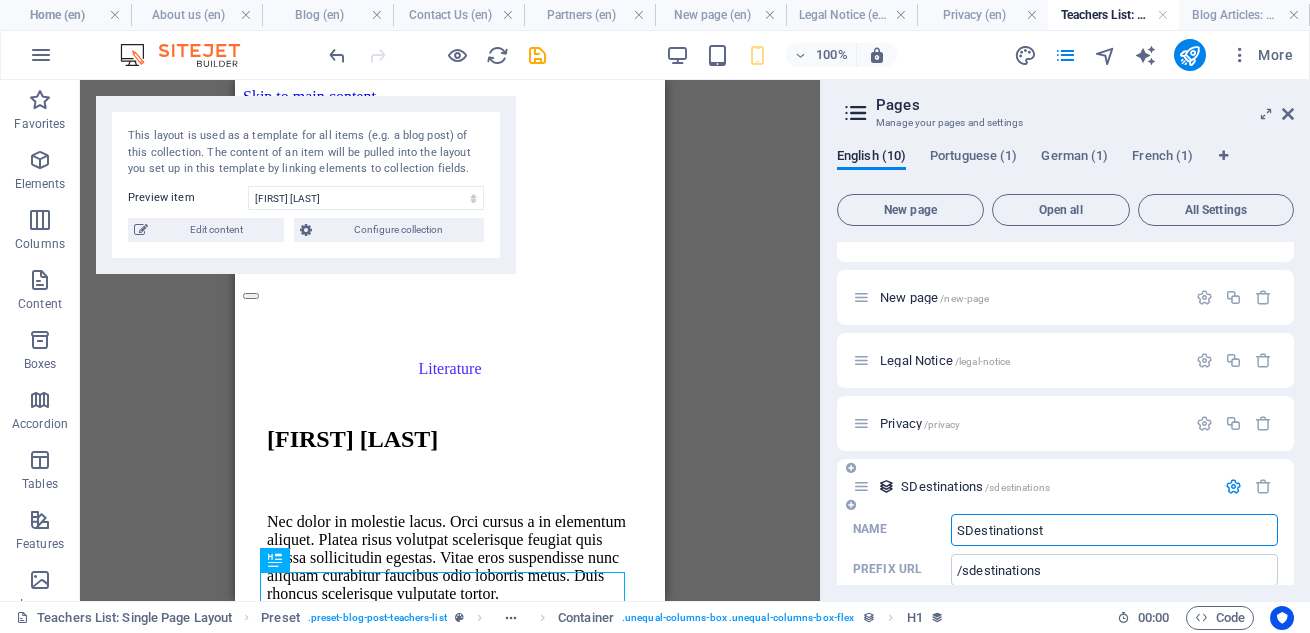 type on "SDestinations" 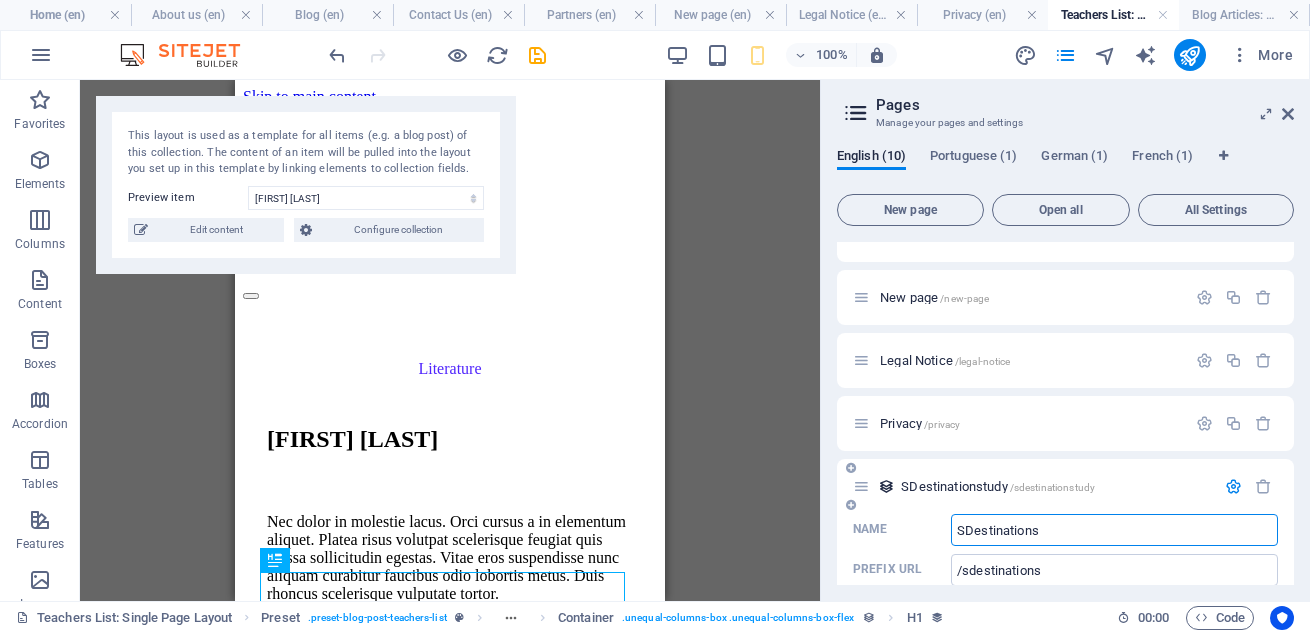 type on "/sdestinationstudy" 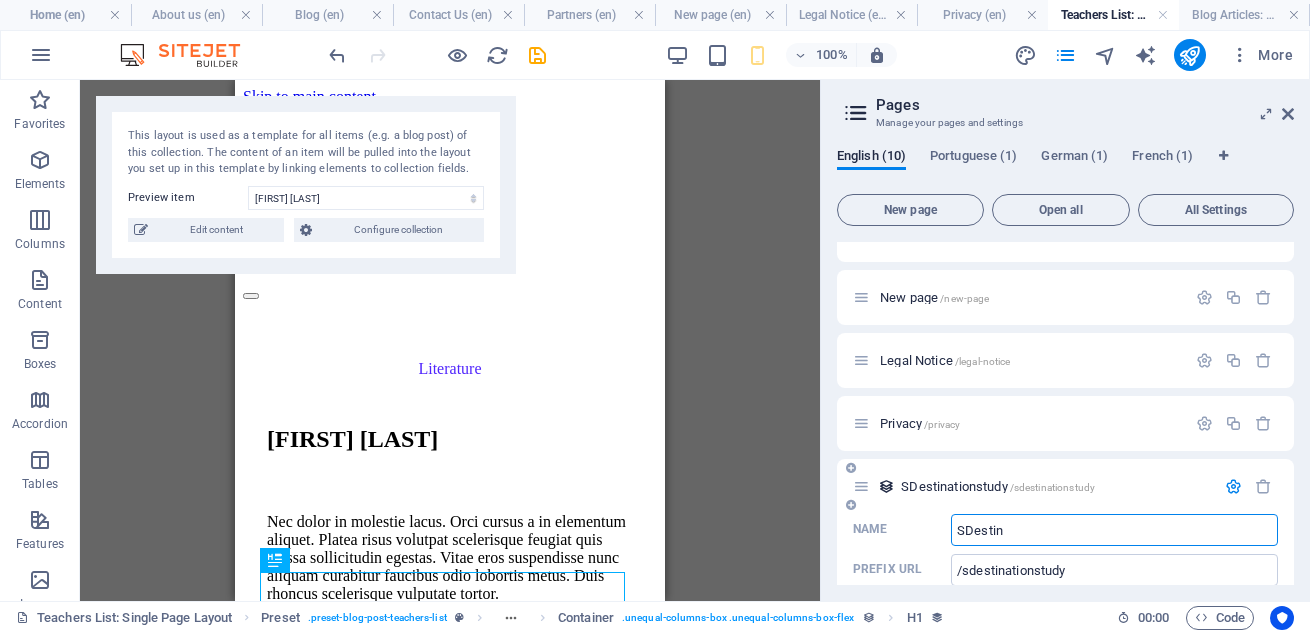 type on "SDesti" 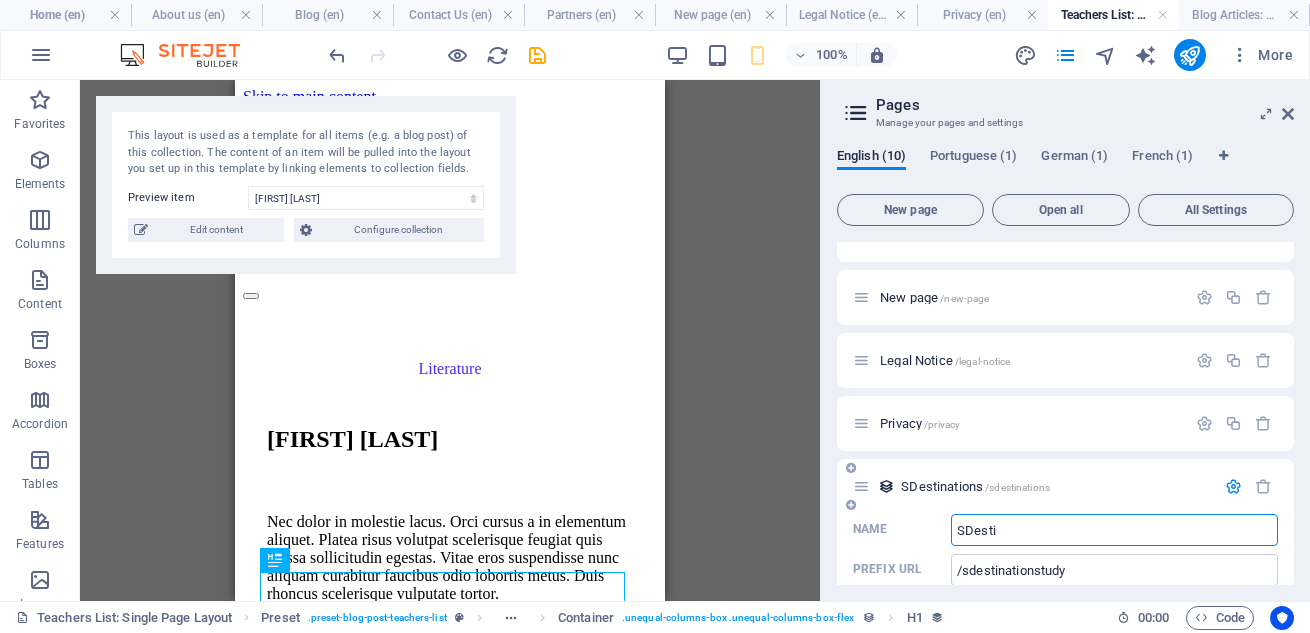 type on "/sdestinations" 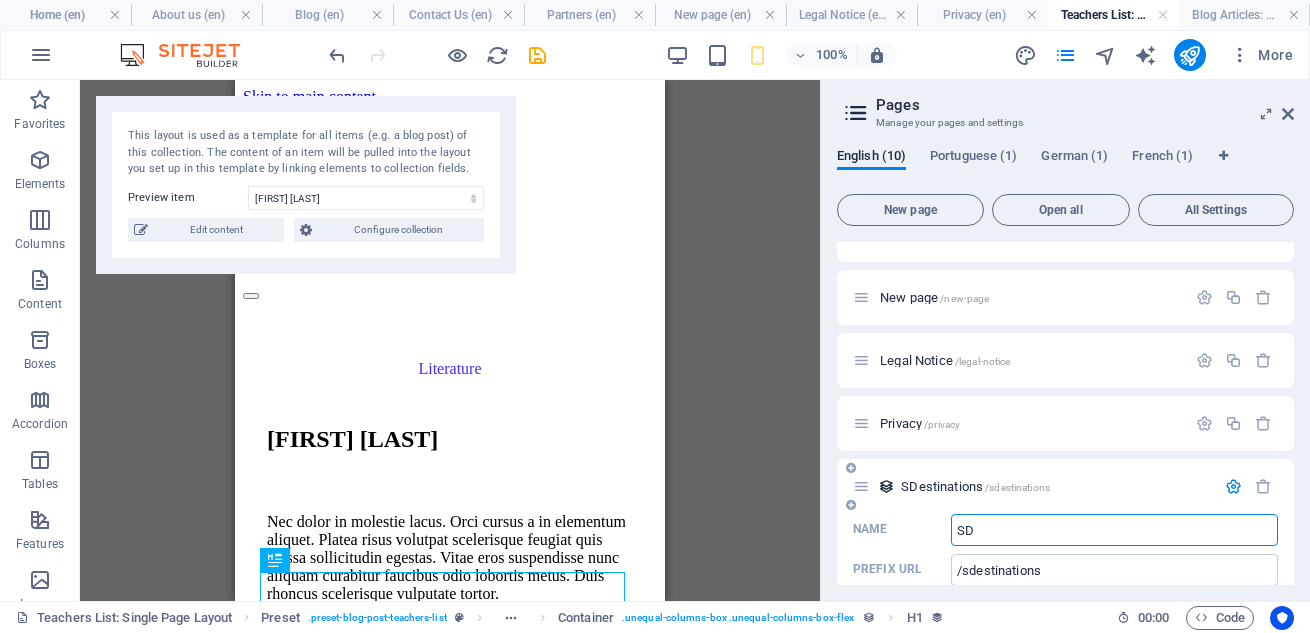 type on "S" 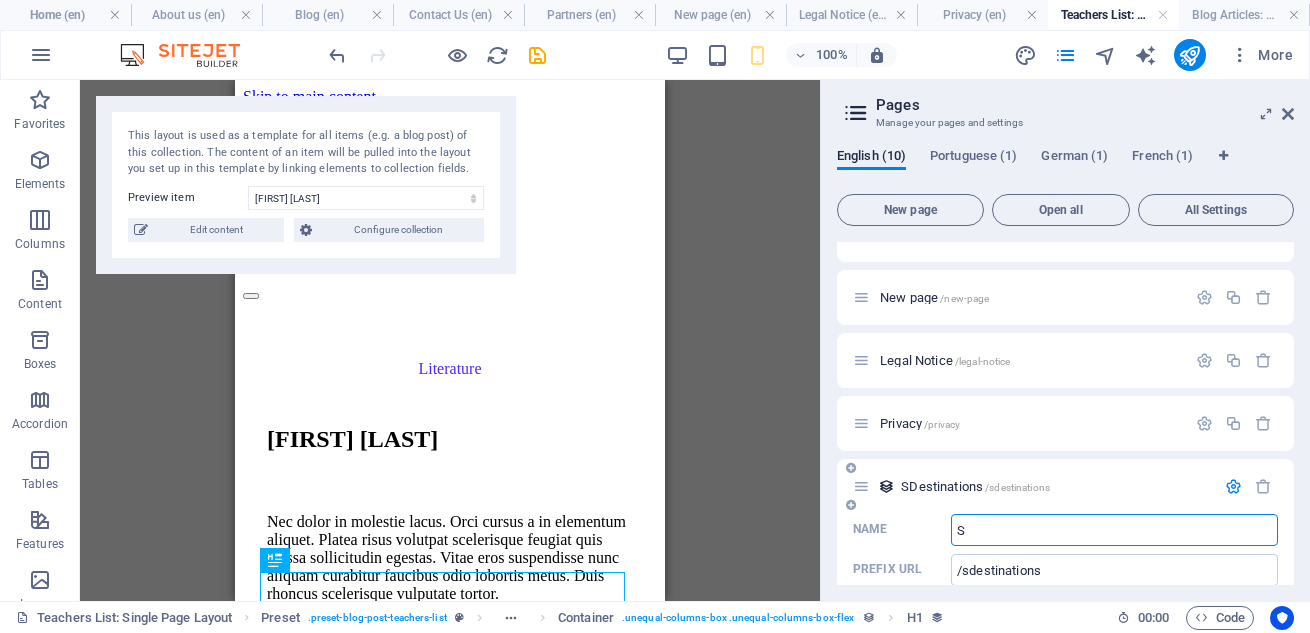 type 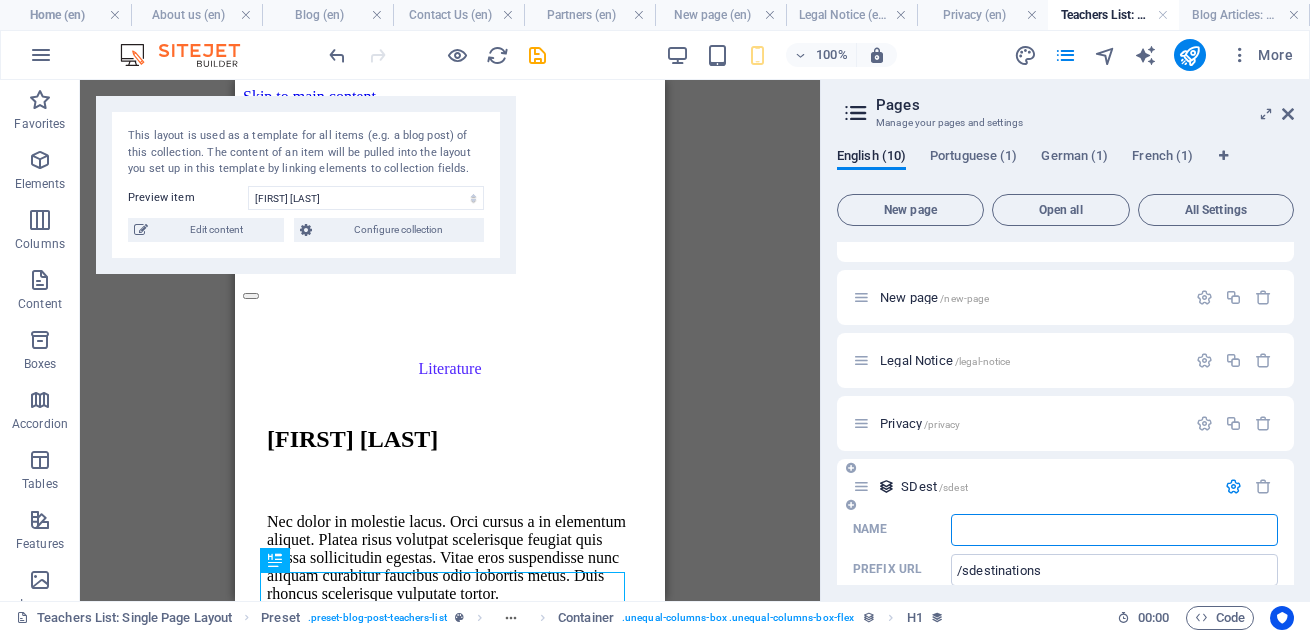 type on "/sdest" 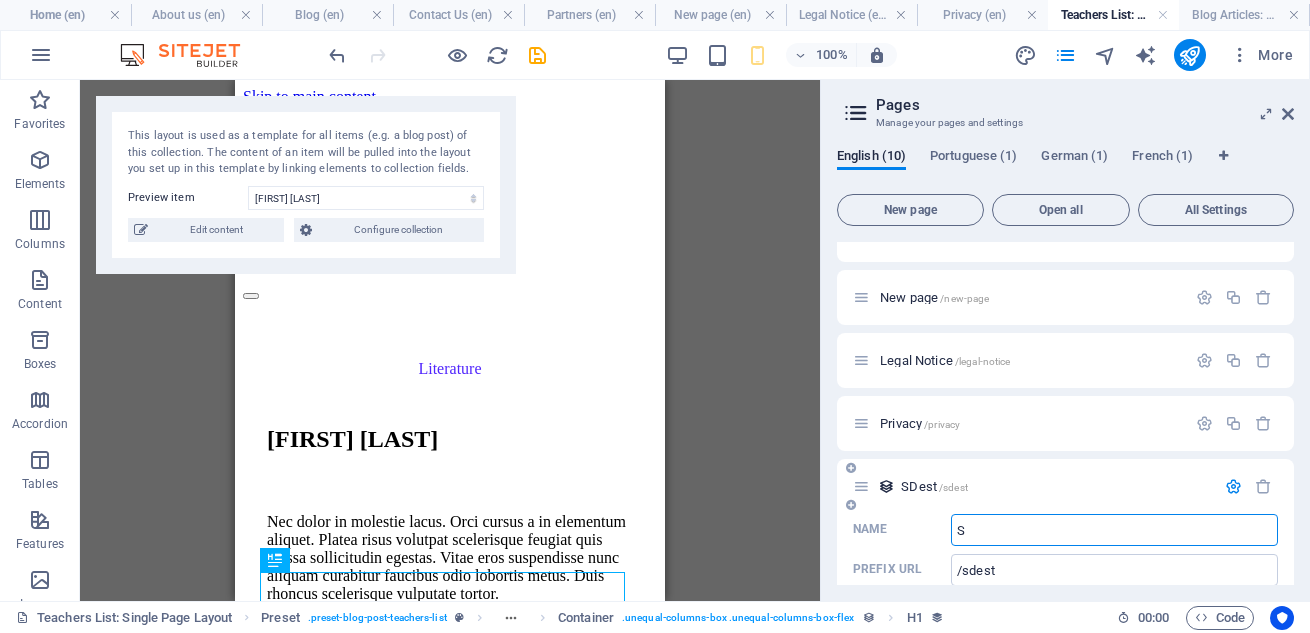 type on "St" 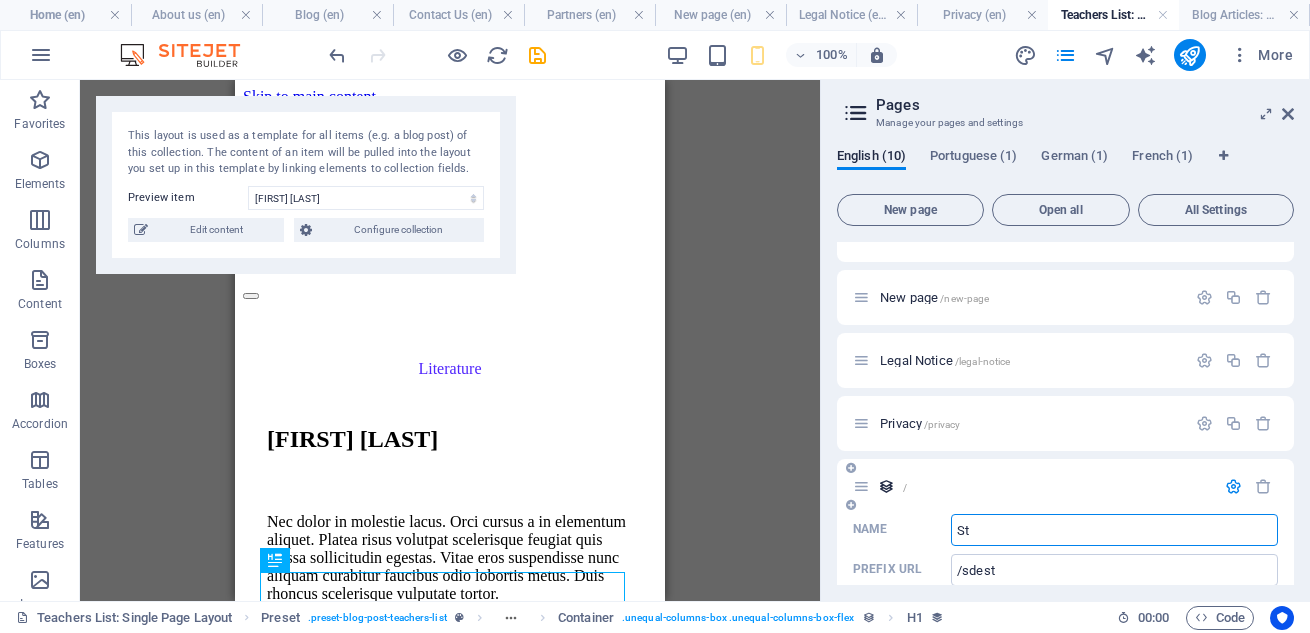 type on "/" 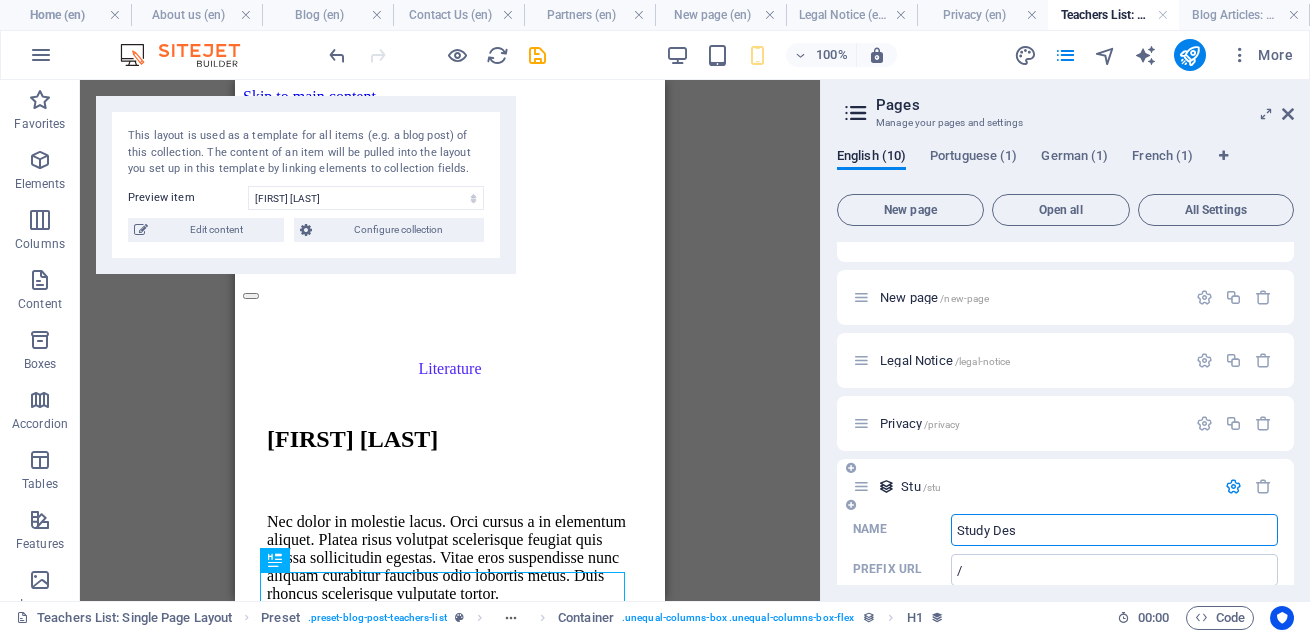 type on "Study Dest" 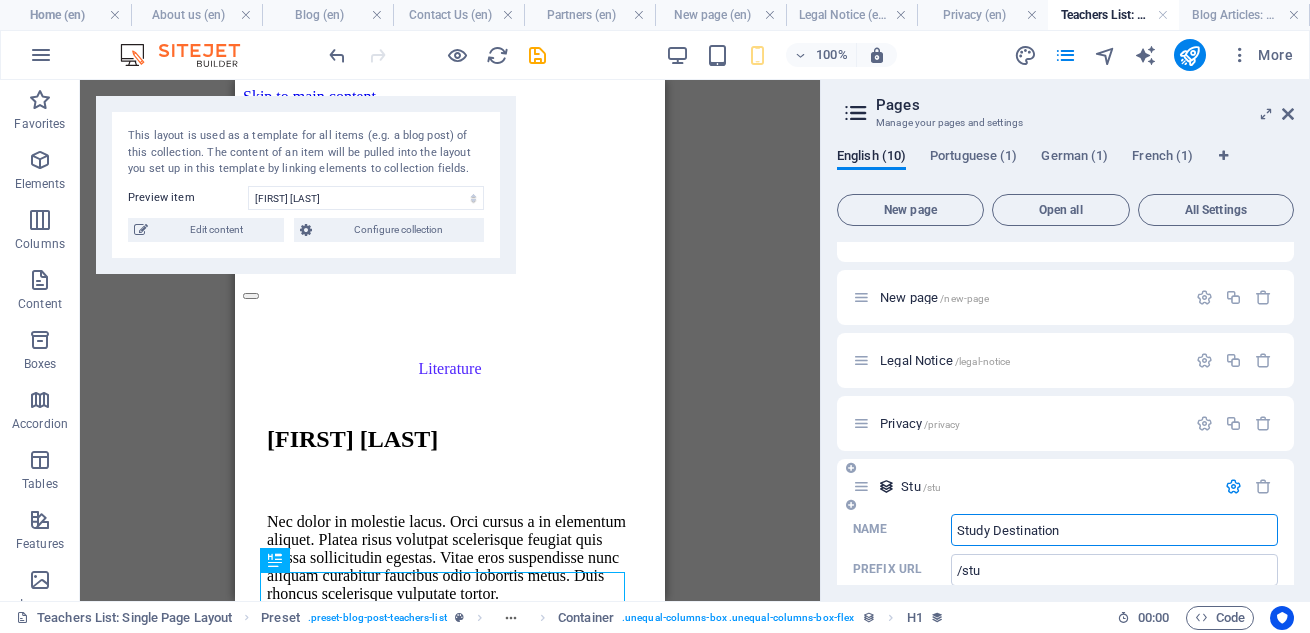 type on "Study Destinations" 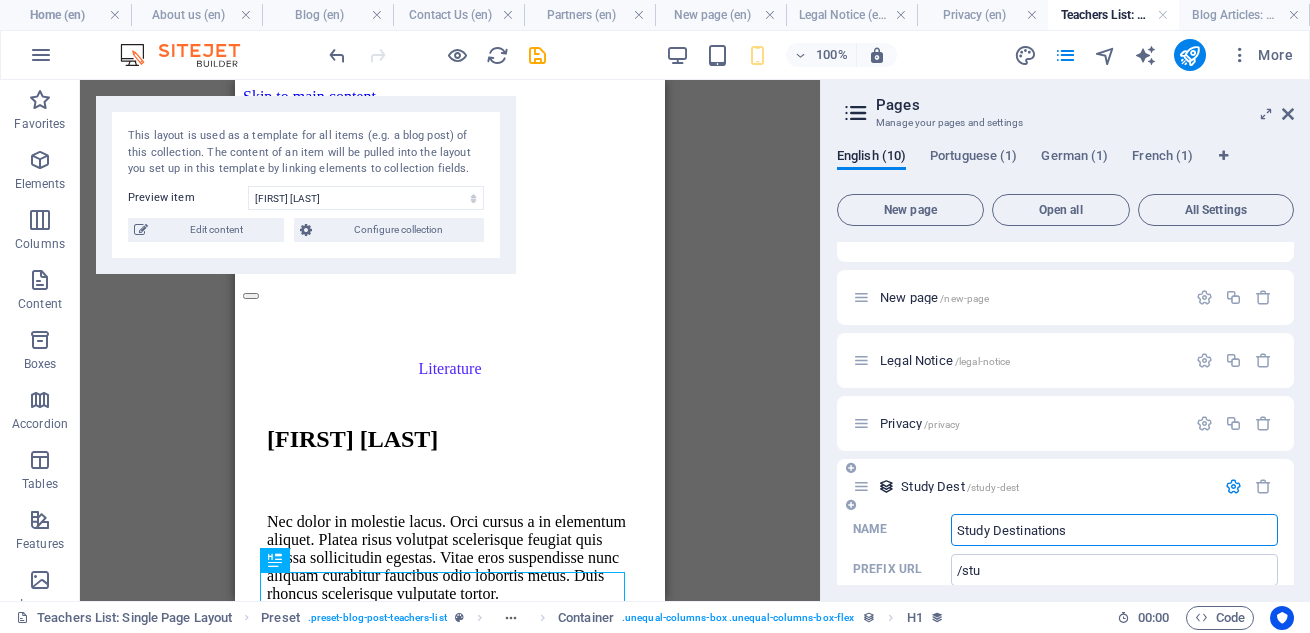 type on "/study-dest" 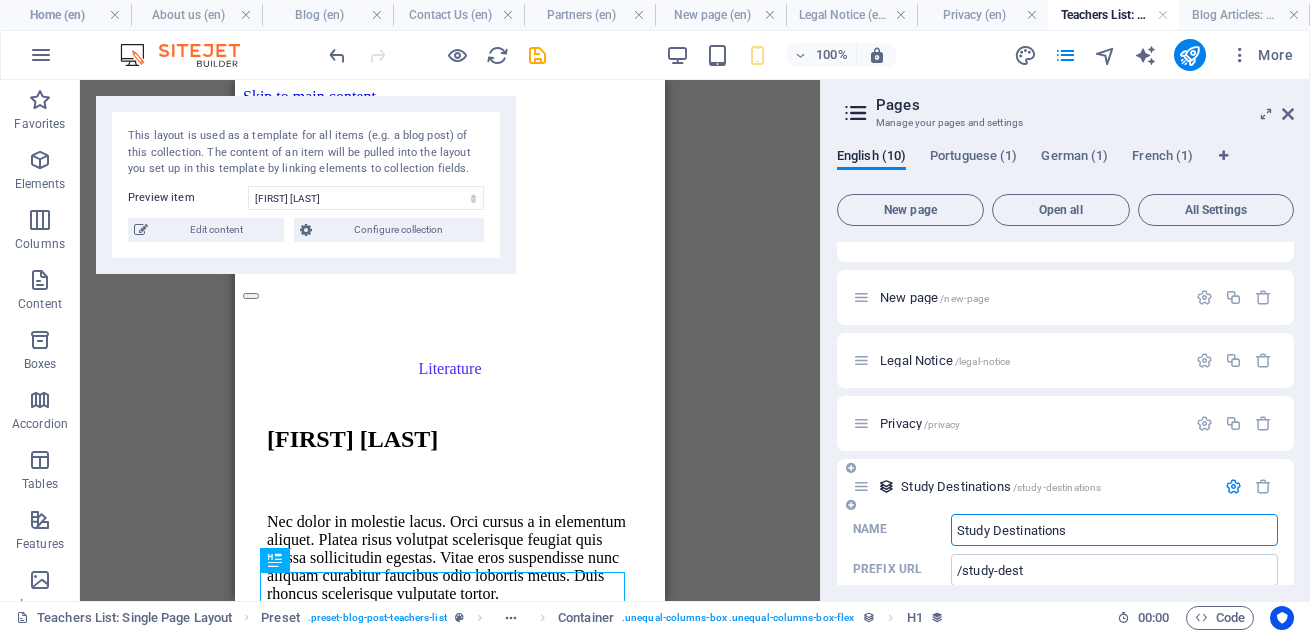 type on "Study Destinations" 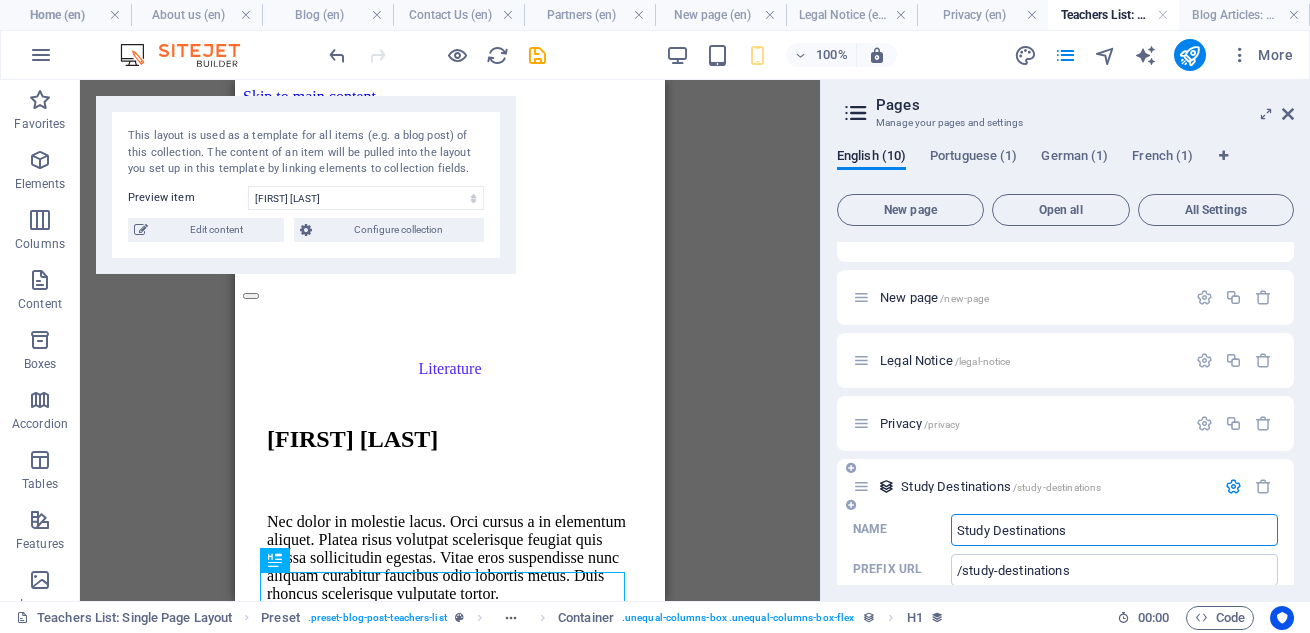 type on "Study Destinations" 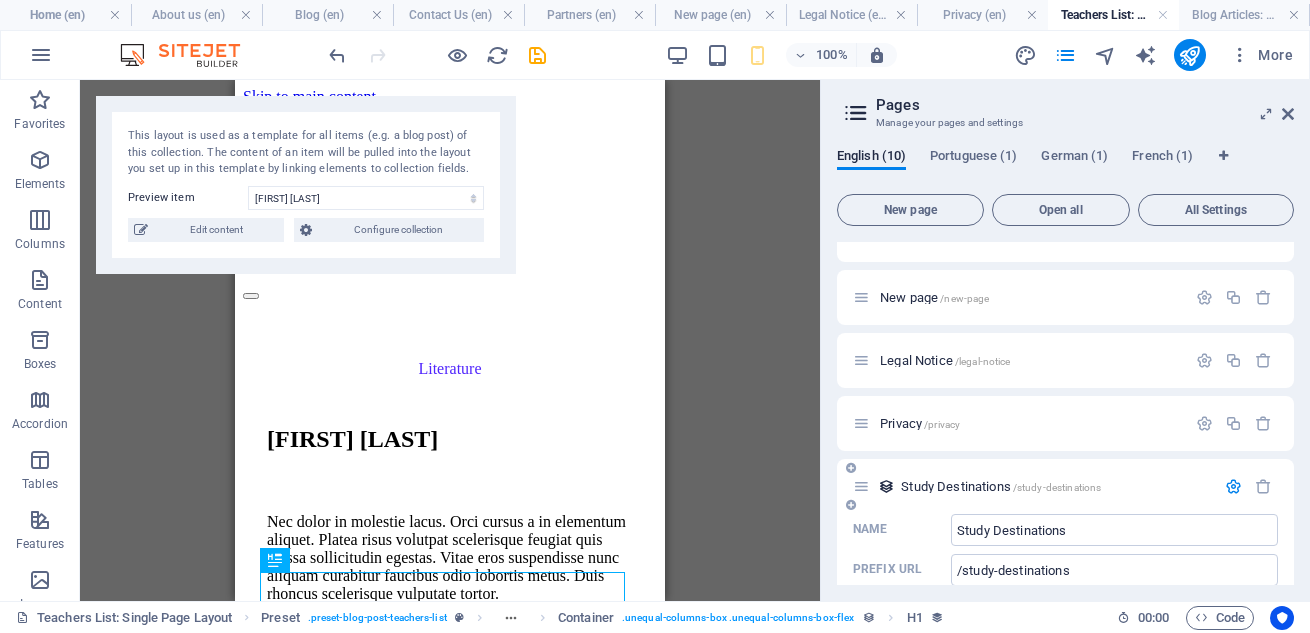 click on "Name Study Destinations ​ Prefix URL /study-destinations ​ Subdomain www ​" at bounding box center (1065, 582) 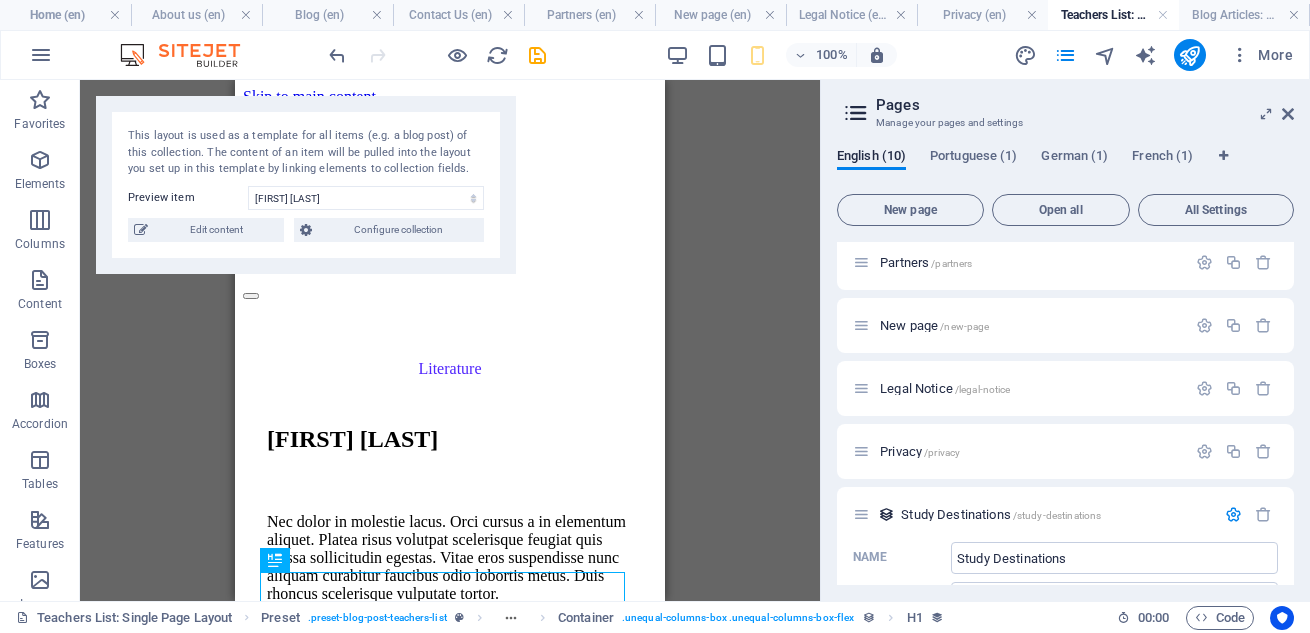 scroll, scrollTop: 260, scrollLeft: 0, axis: vertical 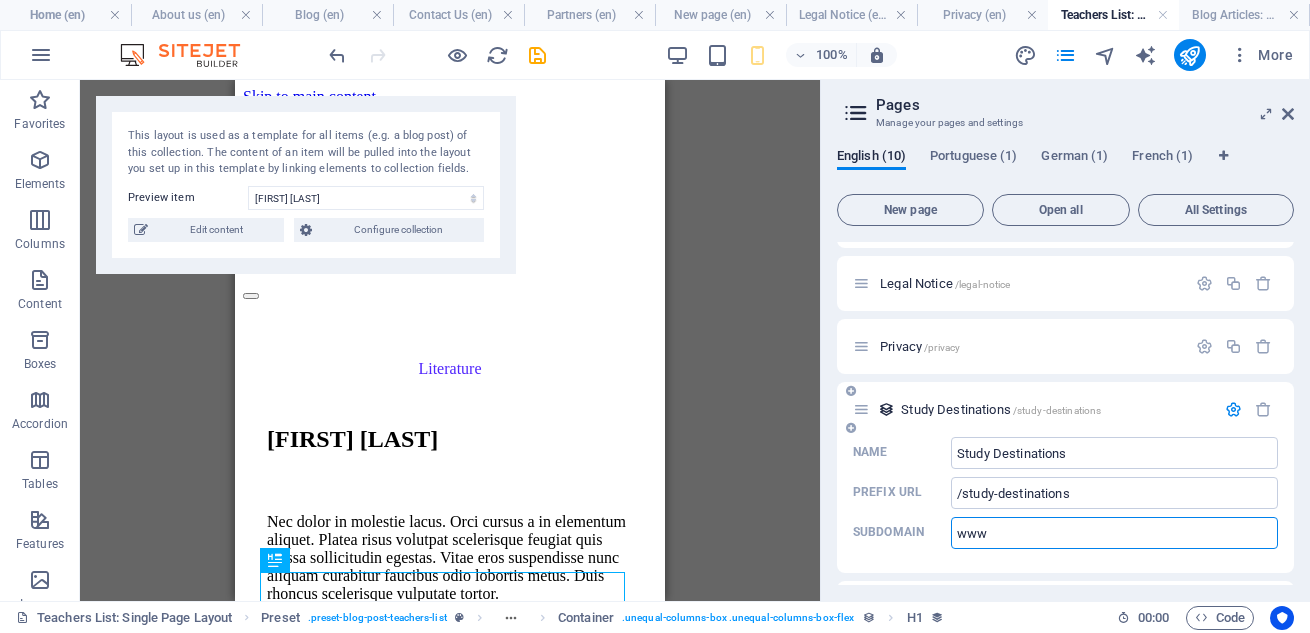 click on "www" at bounding box center [1114, 533] 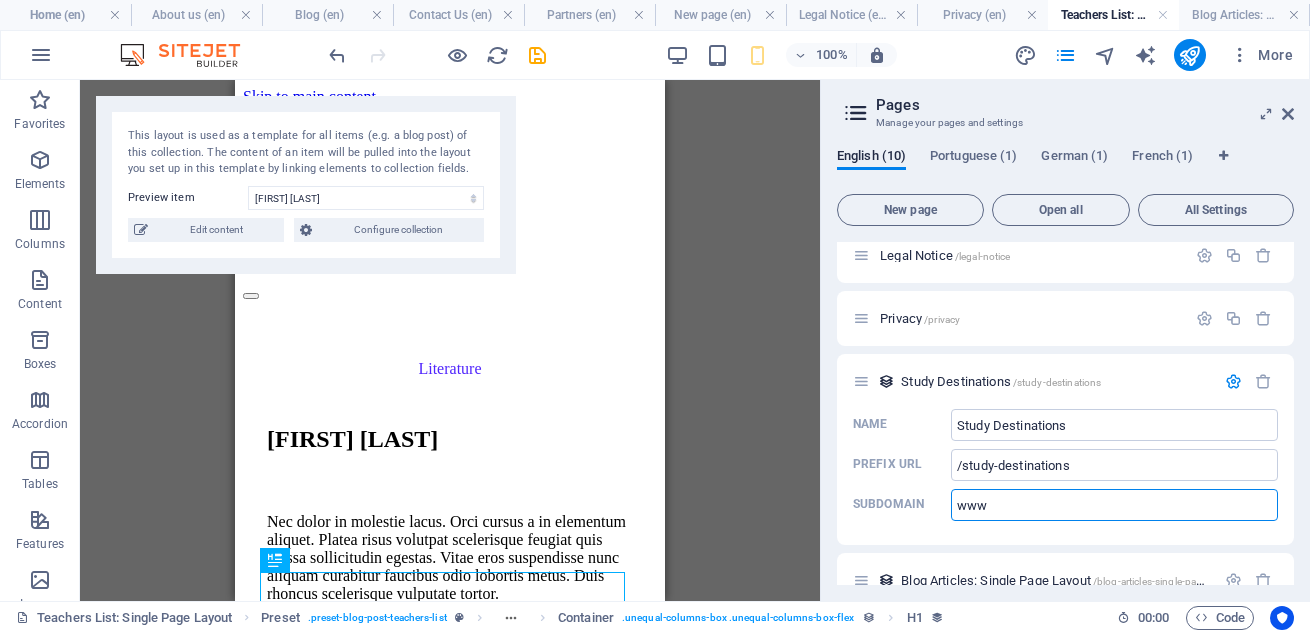 scroll, scrollTop: 423, scrollLeft: 0, axis: vertical 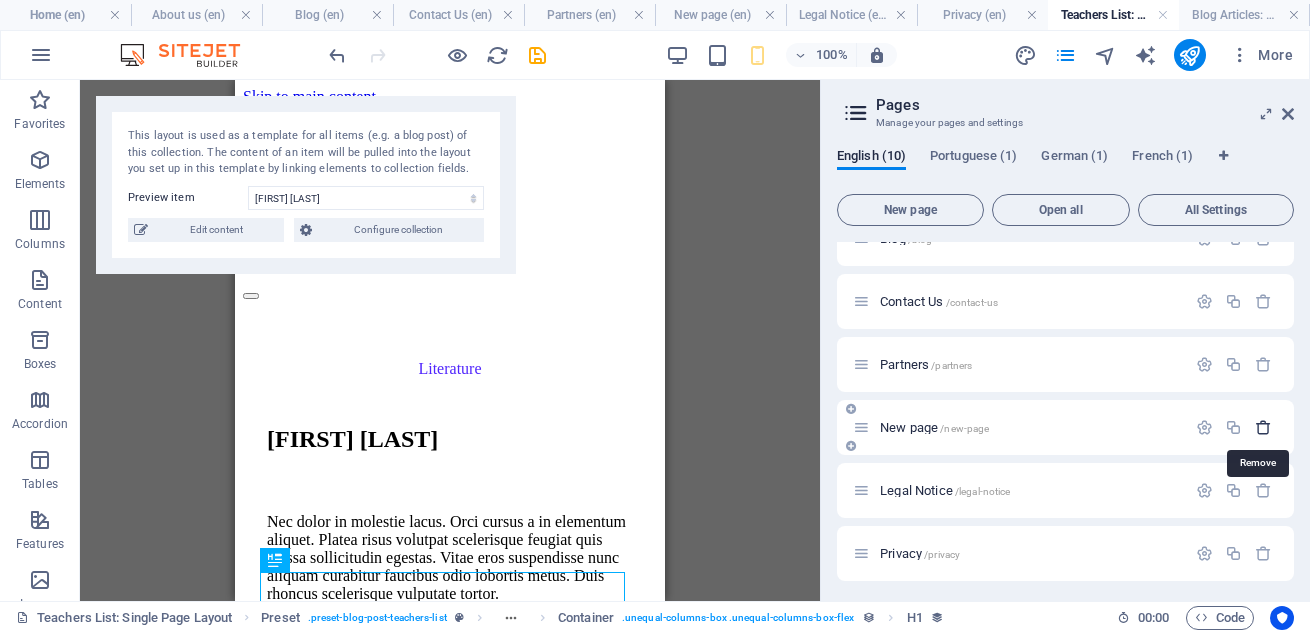 click at bounding box center [1263, 427] 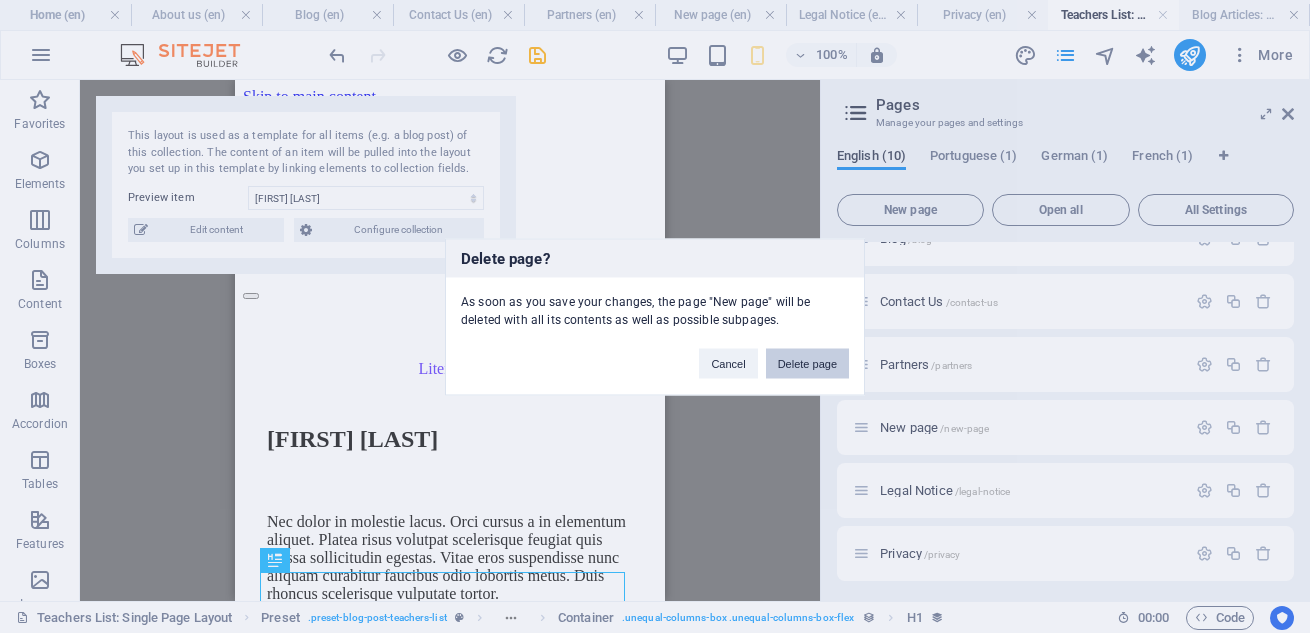 click on "Delete page" at bounding box center (807, 363) 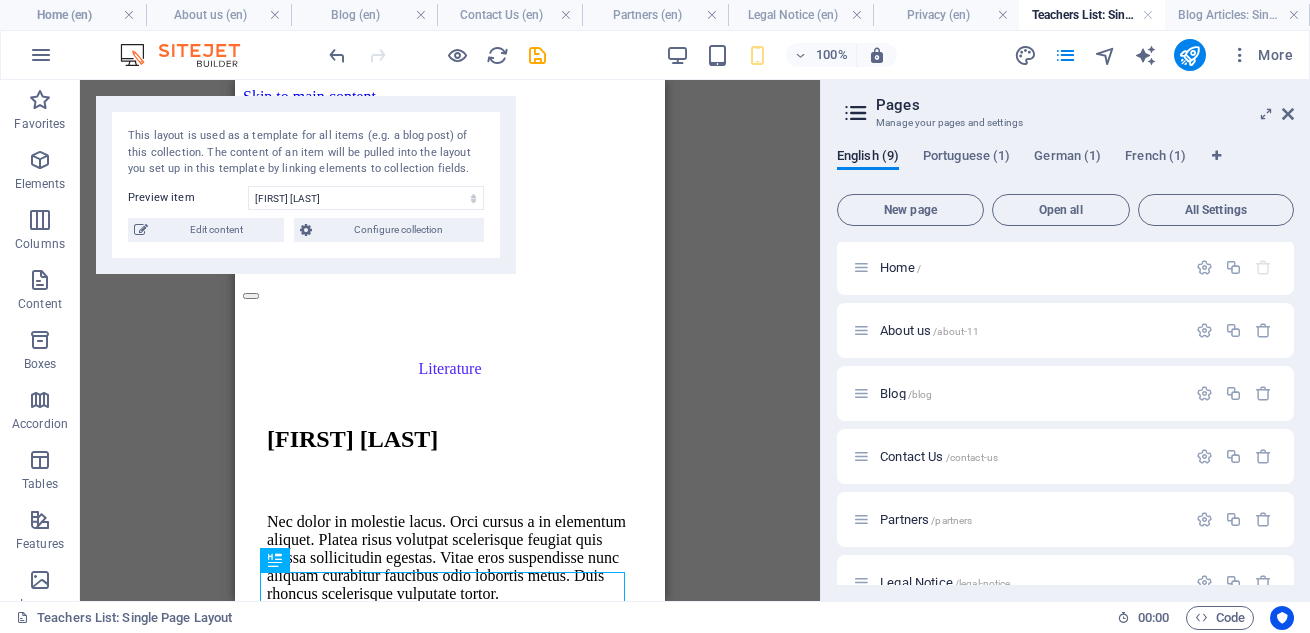 scroll, scrollTop: 0, scrollLeft: 0, axis: both 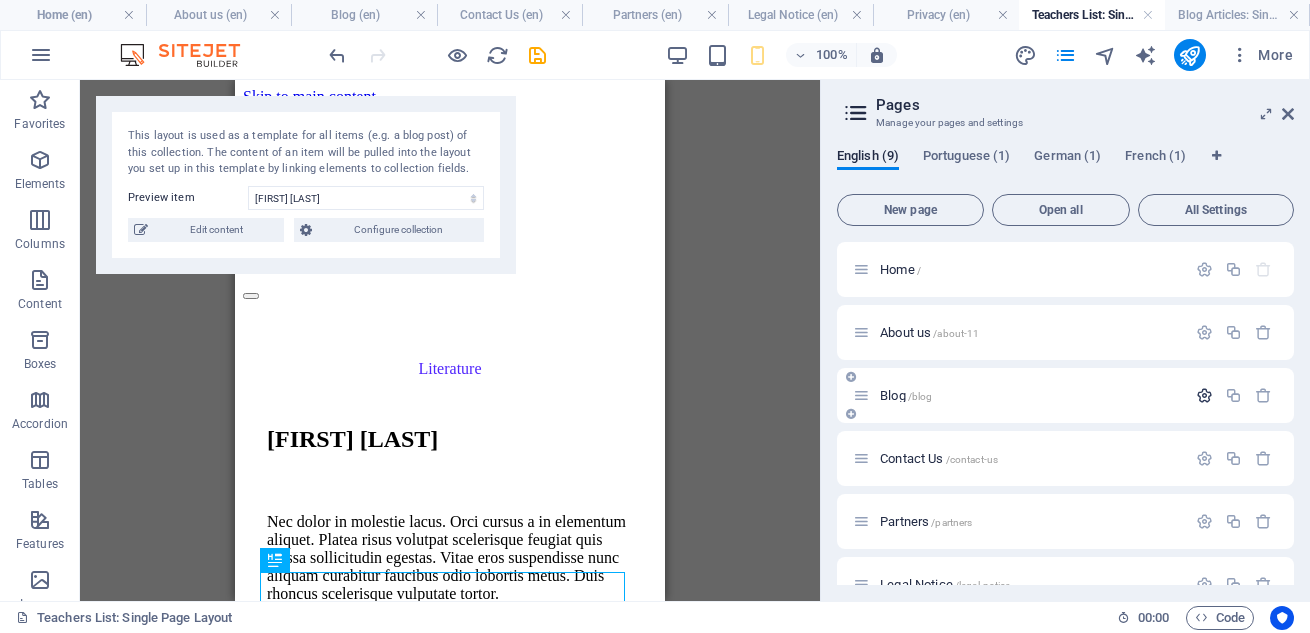 click at bounding box center (1204, 395) 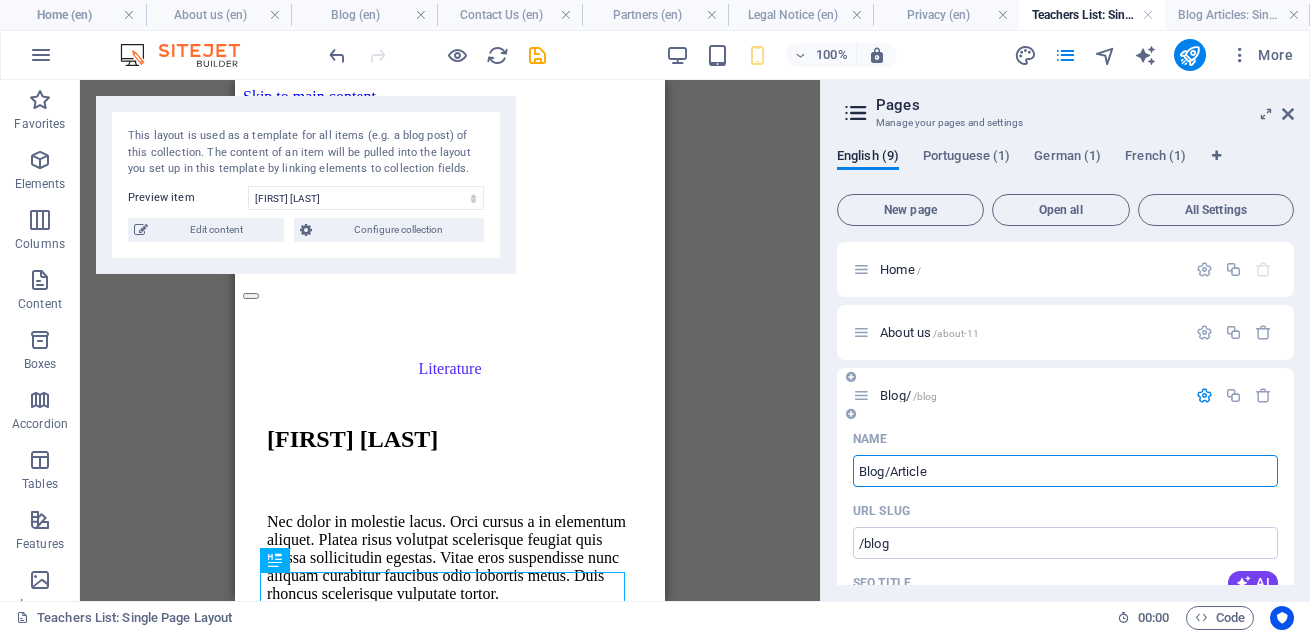 type on "Blog/Articles" 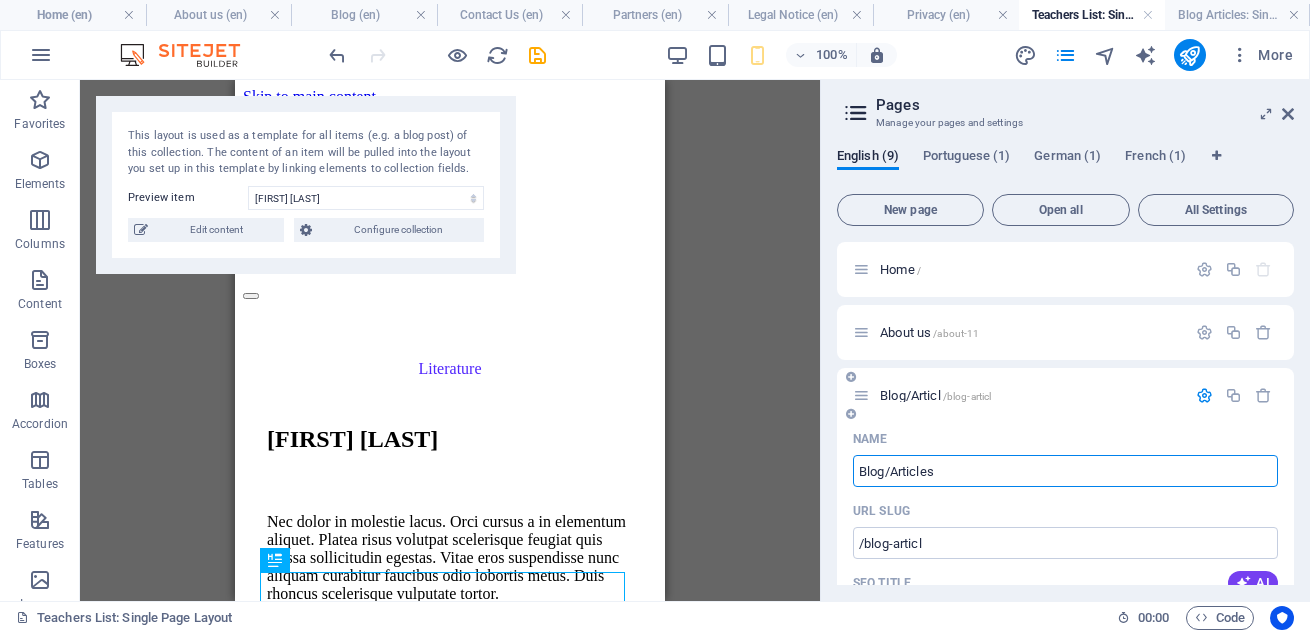 type on "/blog-articl" 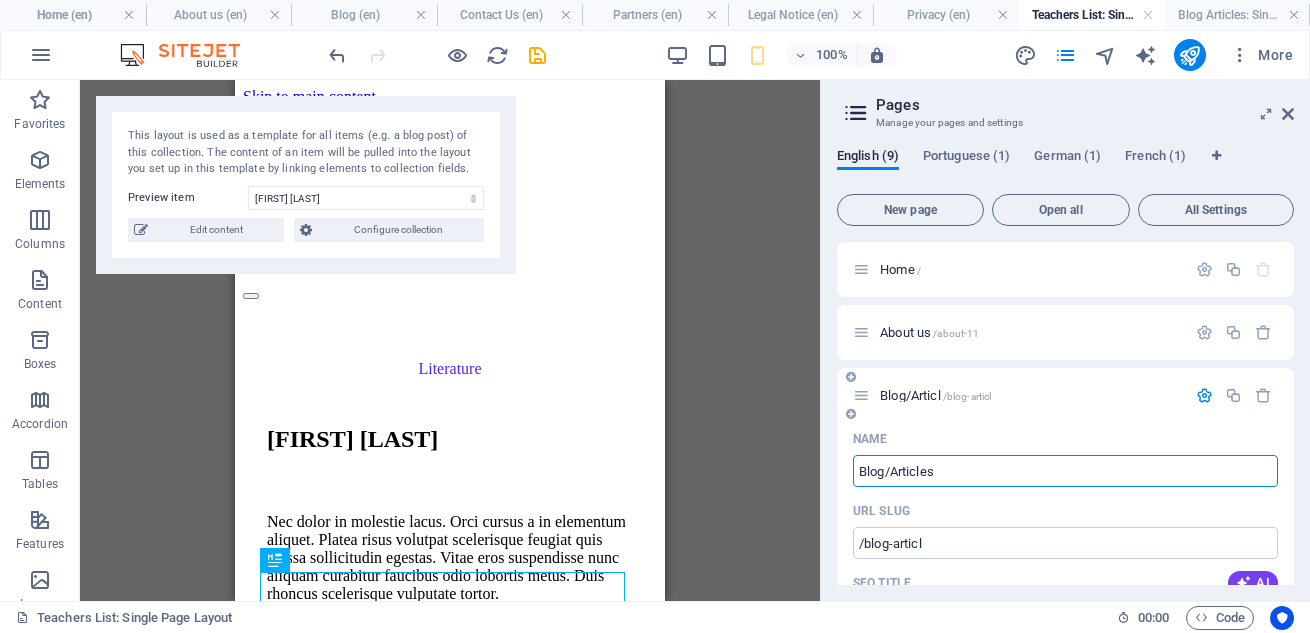 click on "Name Blog/Articles ​ URL SLUG /blog-articl ​ SEO Title AI ​ 283 / 580 Px SEO Description AI ​ 107 / 990 Px SEO Keywords AI ​ Settings Menu Noindex Preview Mobile Desktop www.example.com blog-articl Blog/Articles - flightlinkedu.com flightlinkedu.com Meta tags ​ Preview Image (Open Graph) Drag files here, click to choose files or select files from Files or our free stock photos & videos More Settings" at bounding box center [1065, 809] 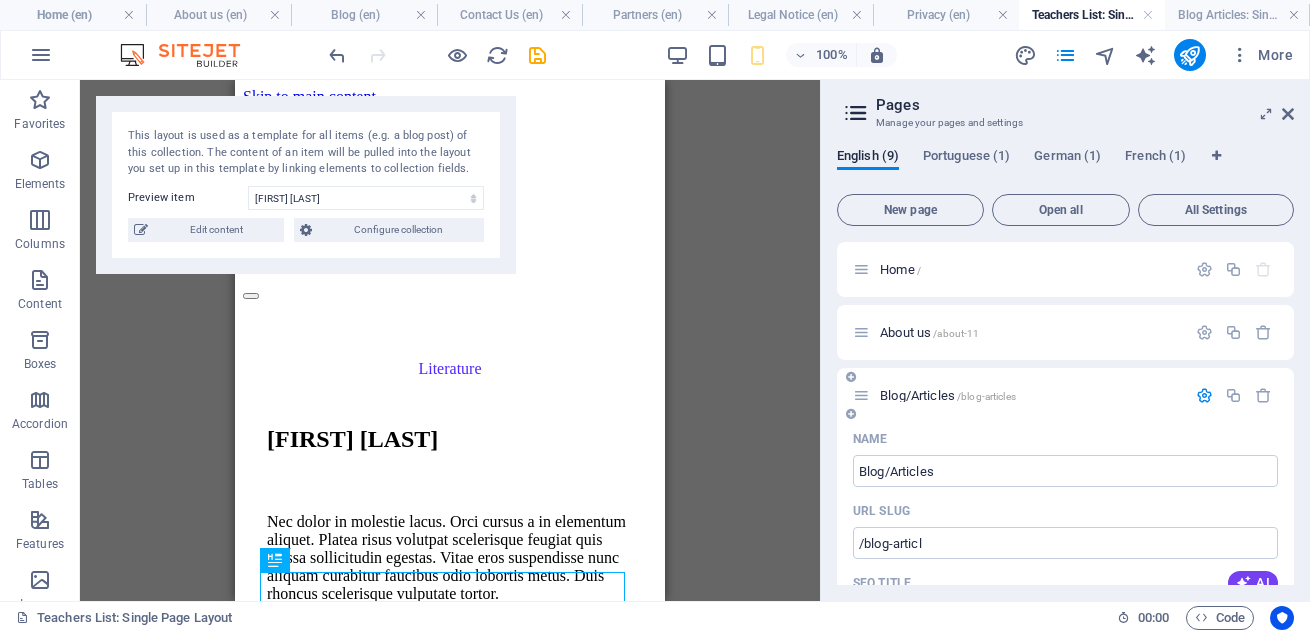 type on "Blog/Articles" 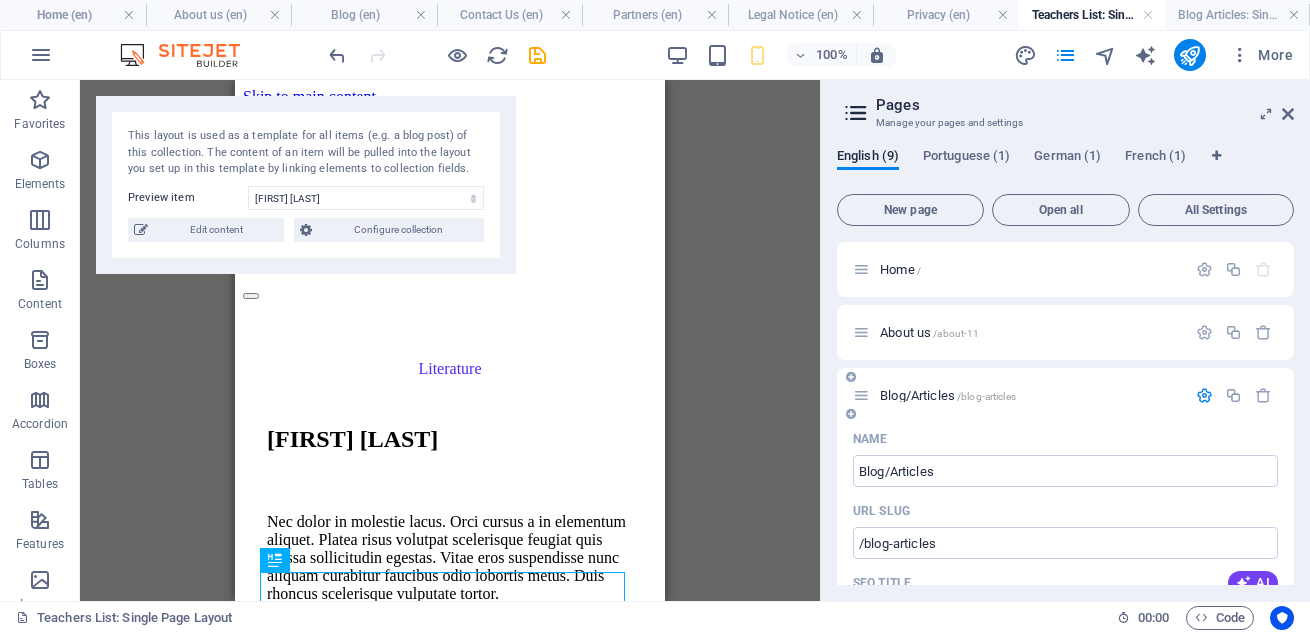 click on "Name" at bounding box center [1065, 439] 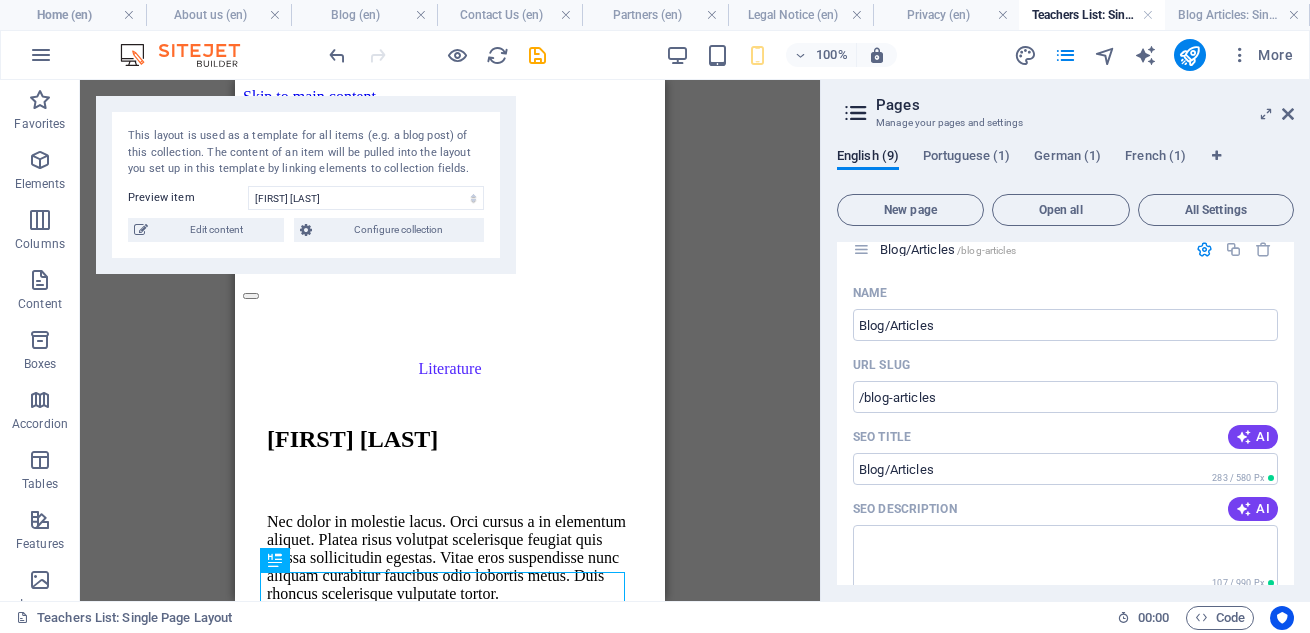 scroll, scrollTop: 121, scrollLeft: 0, axis: vertical 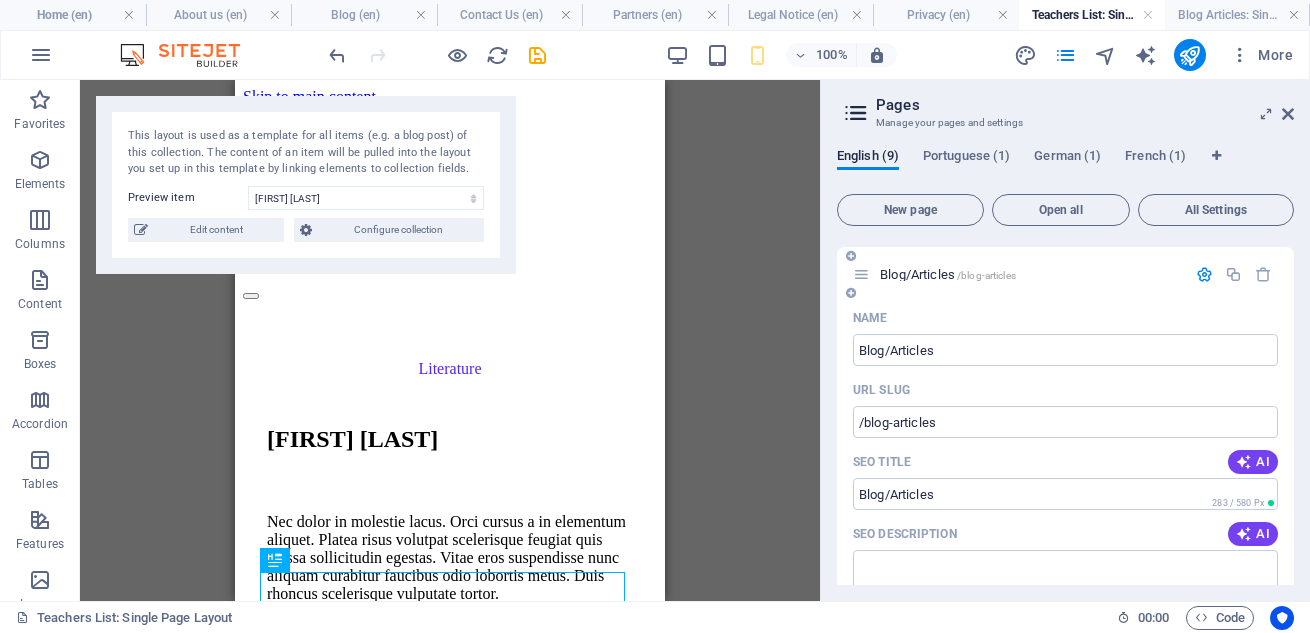 click on "Name" at bounding box center (1065, 318) 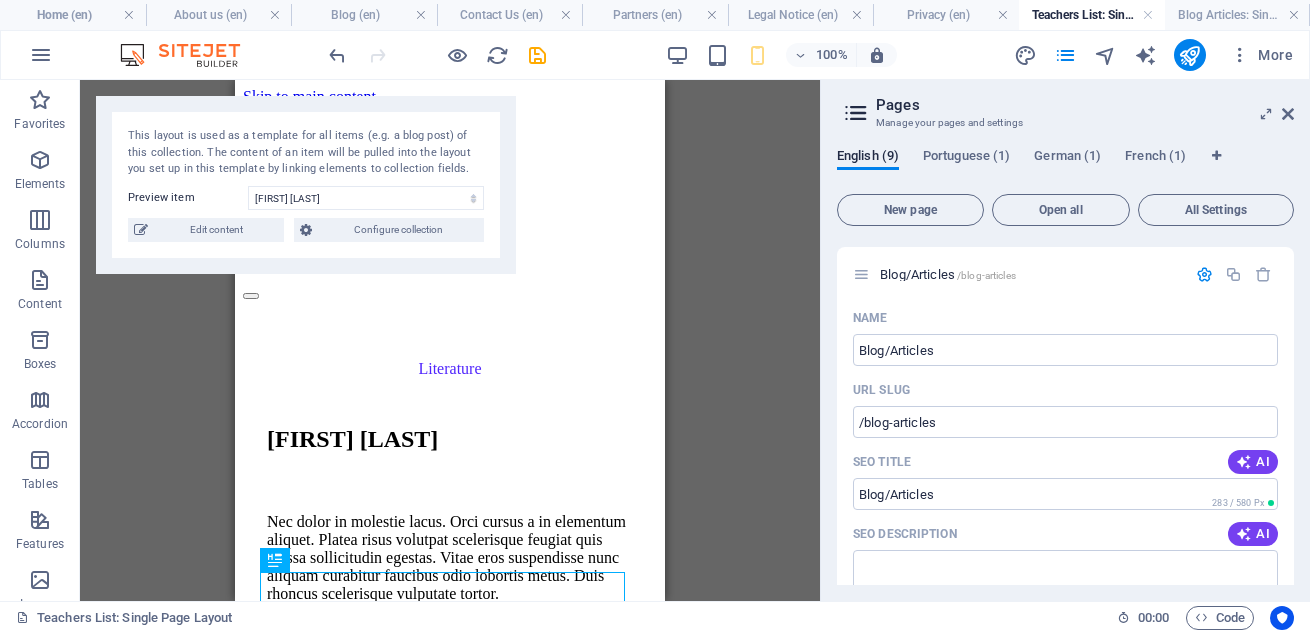 drag, startPoint x: 1289, startPoint y: 332, endPoint x: 1290, endPoint y: 347, distance: 15.033297 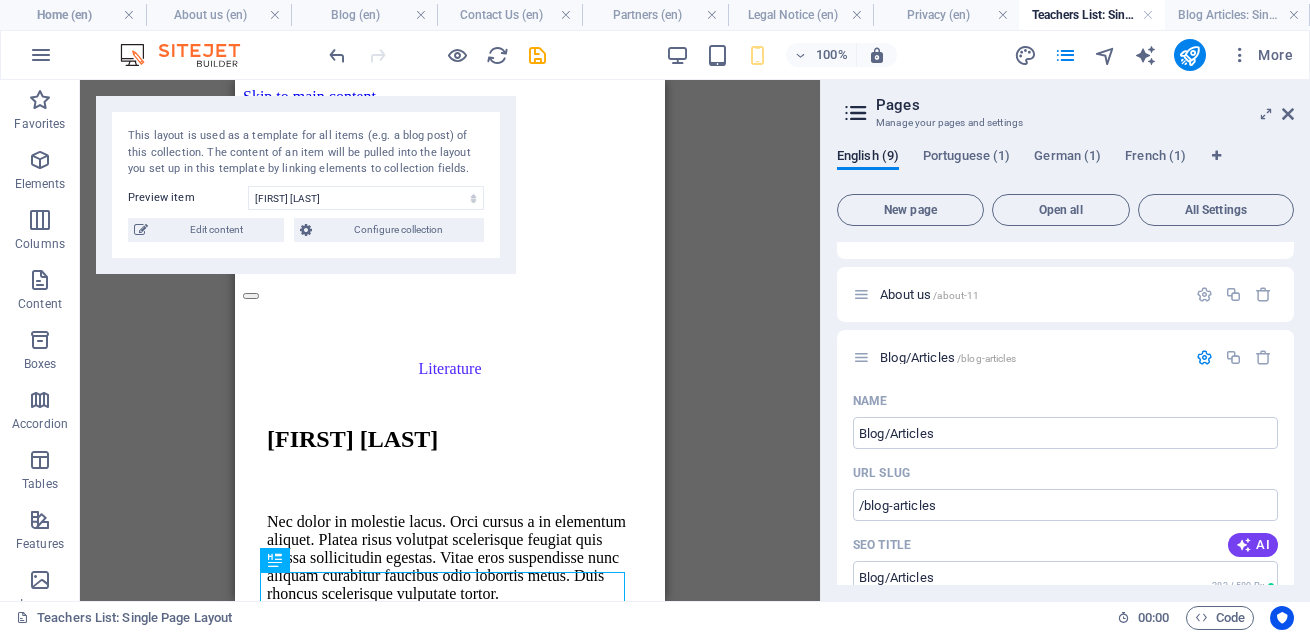 scroll, scrollTop: 0, scrollLeft: 0, axis: both 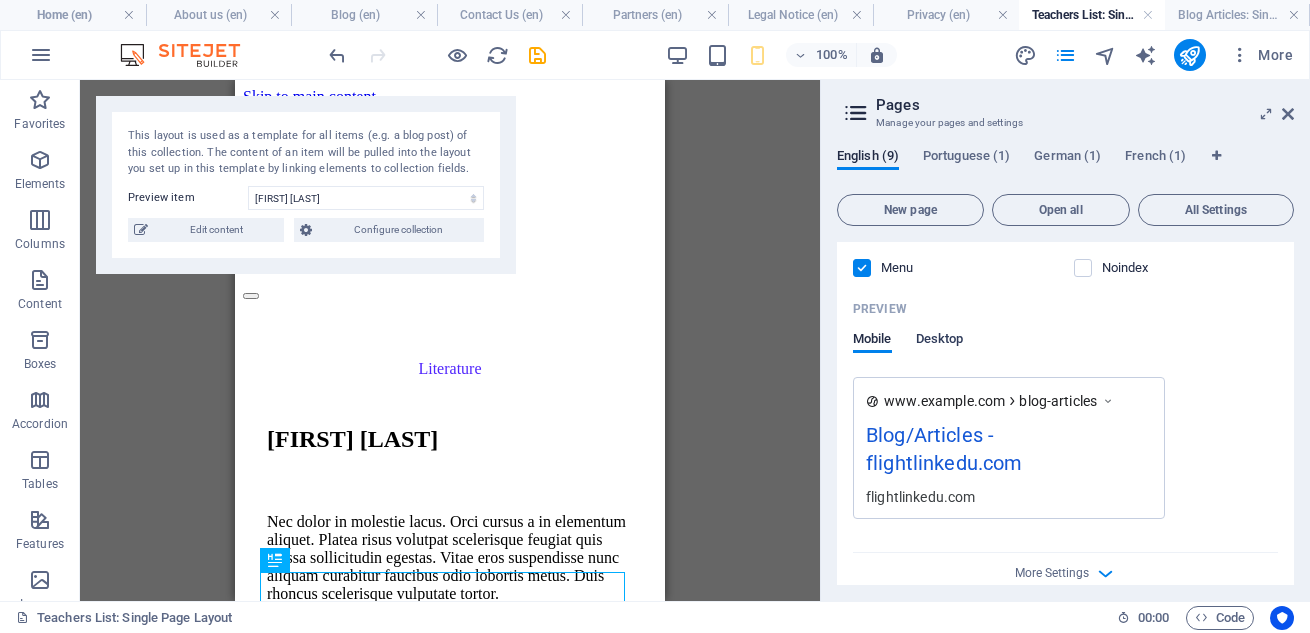 click on "Desktop" at bounding box center [940, 341] 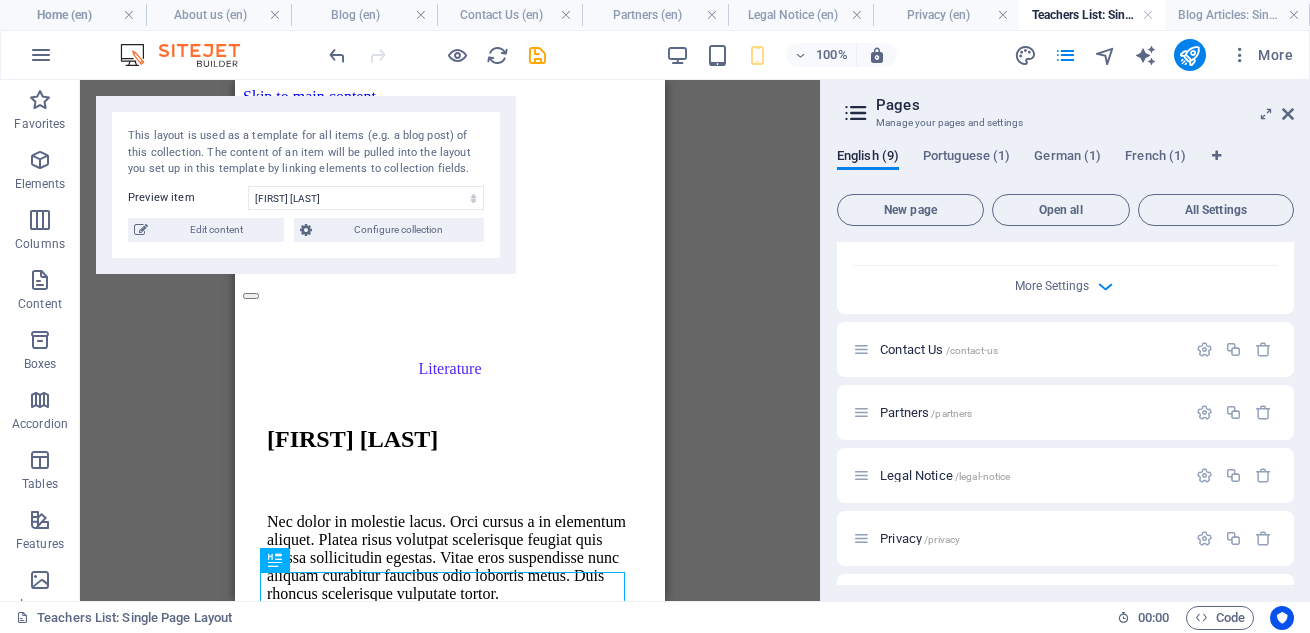 scroll, scrollTop: 847, scrollLeft: 0, axis: vertical 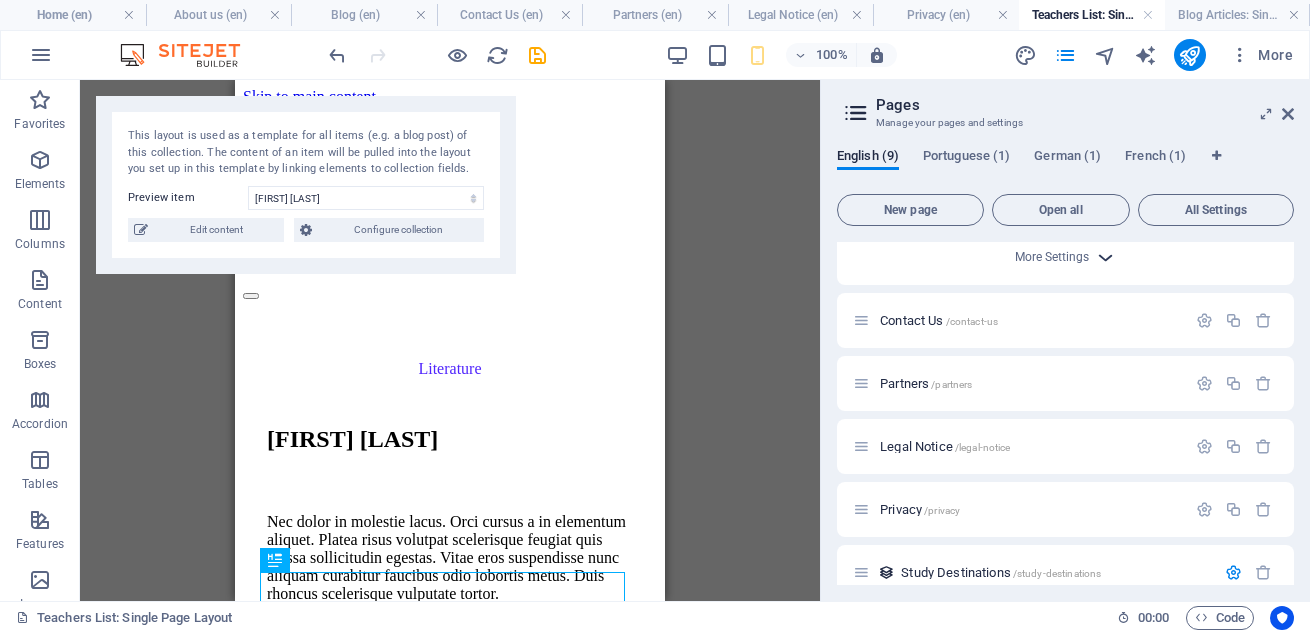 click at bounding box center (1105, 257) 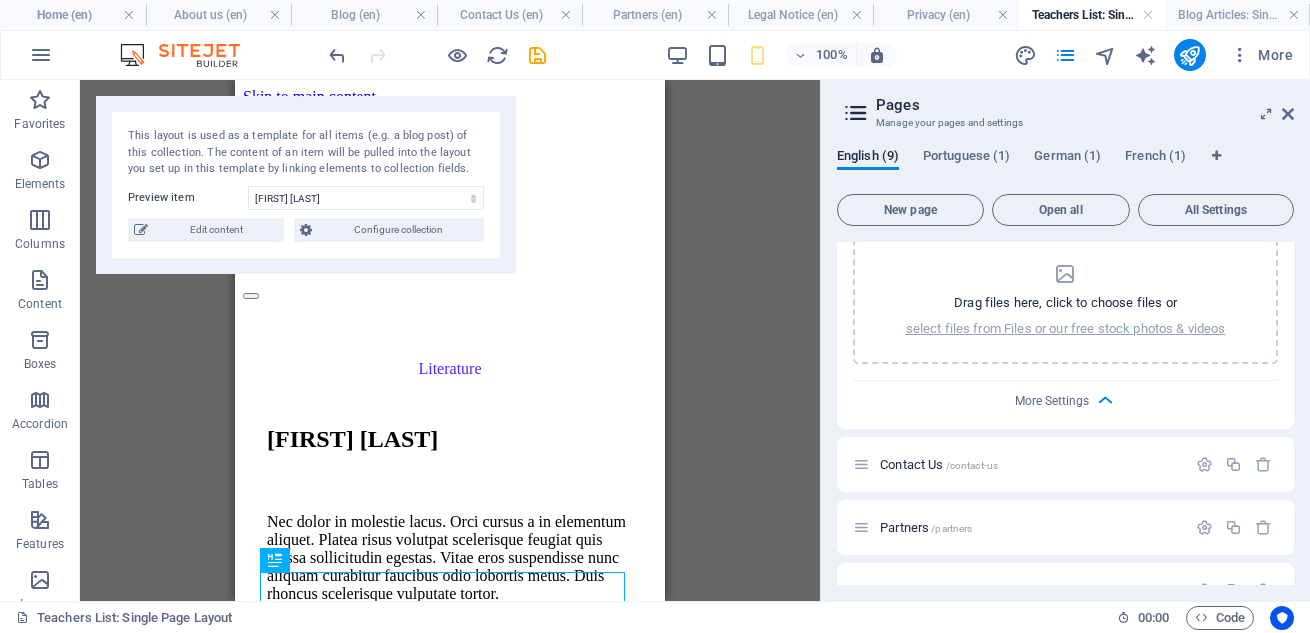 scroll, scrollTop: 1050, scrollLeft: 0, axis: vertical 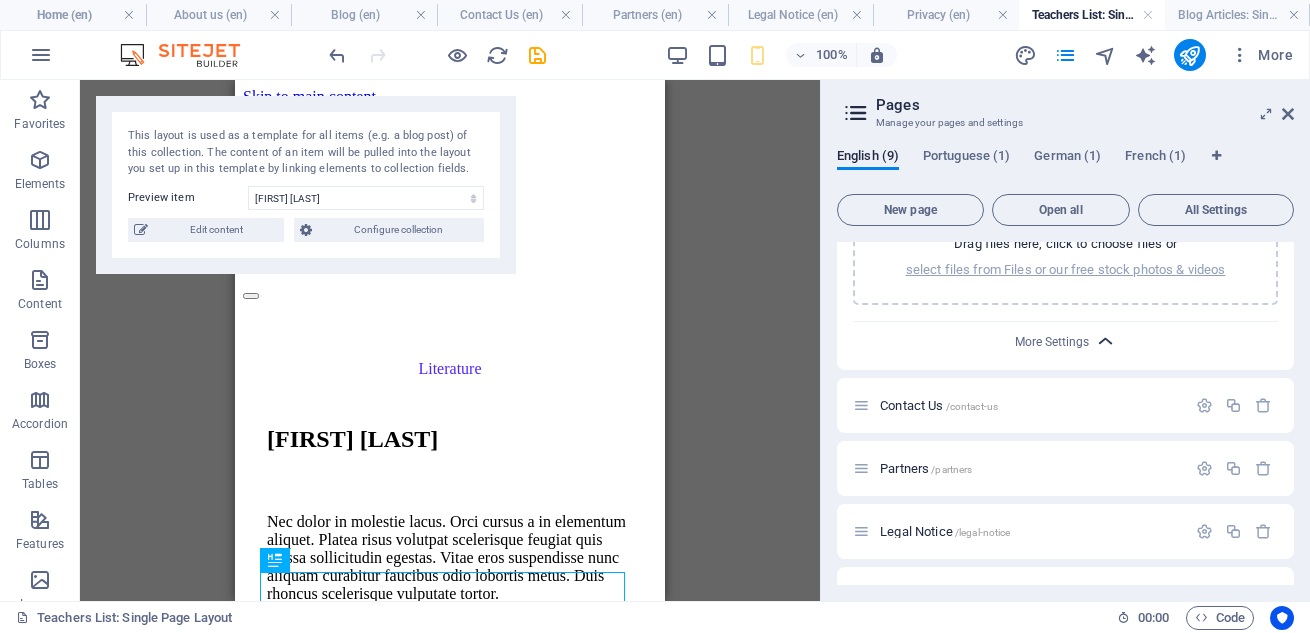 click at bounding box center (1105, 341) 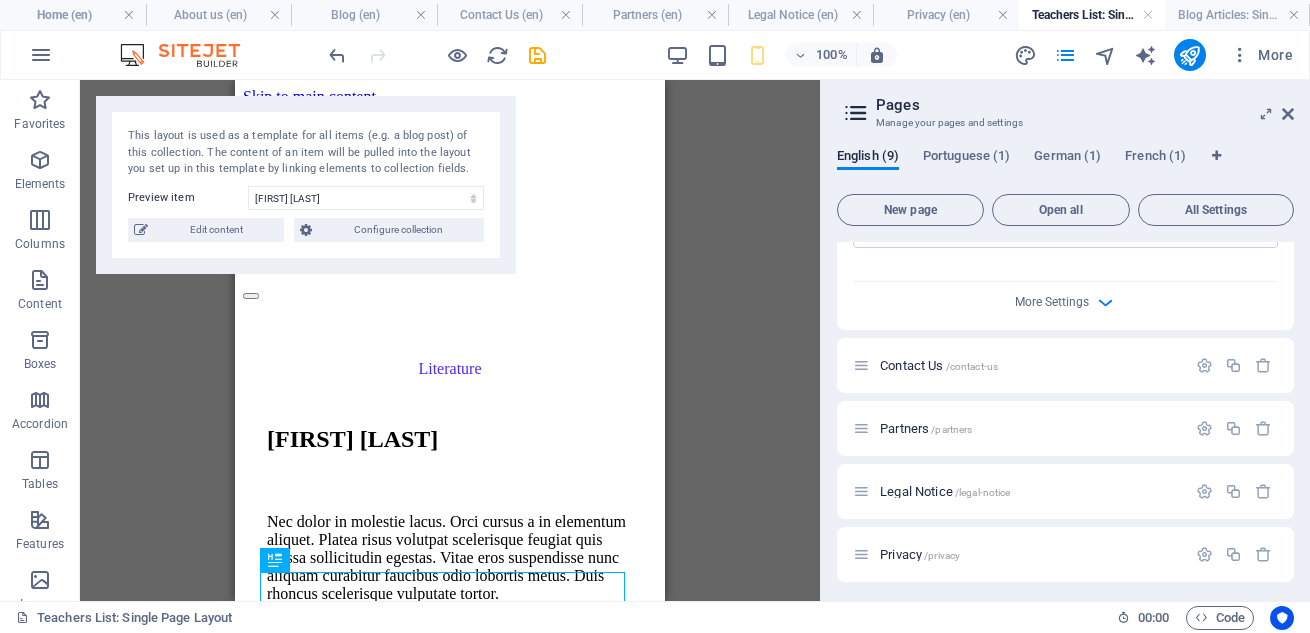 scroll, scrollTop: 822, scrollLeft: 0, axis: vertical 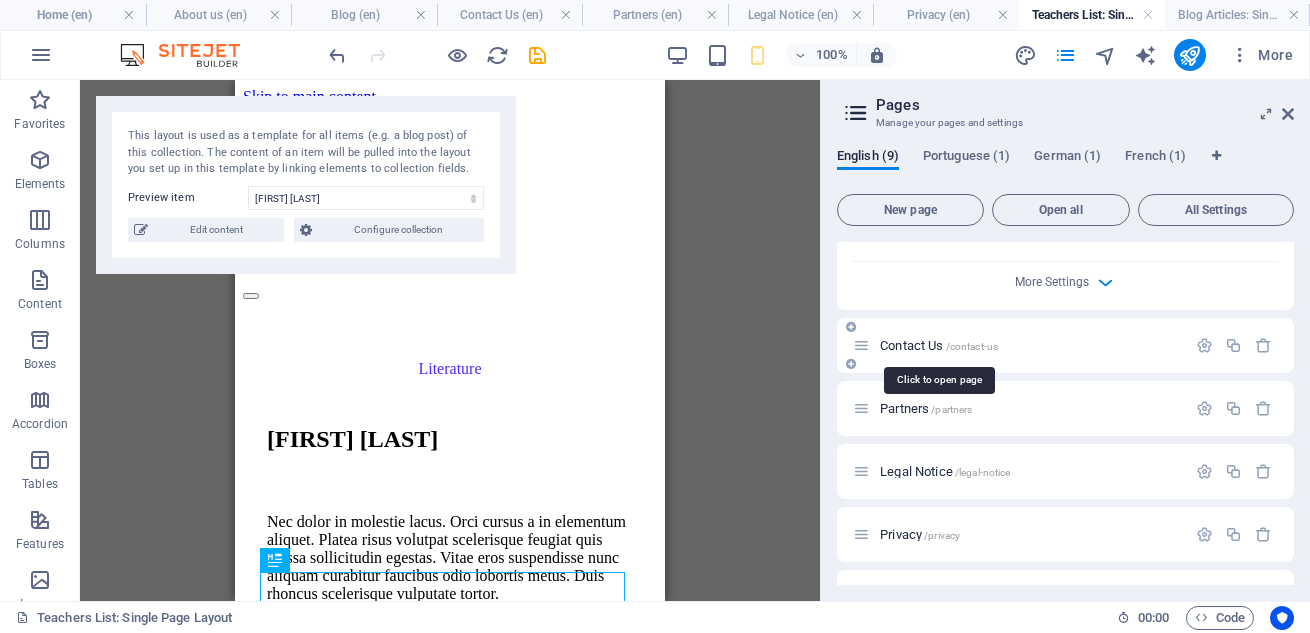 click on "/contact-us" at bounding box center [972, 346] 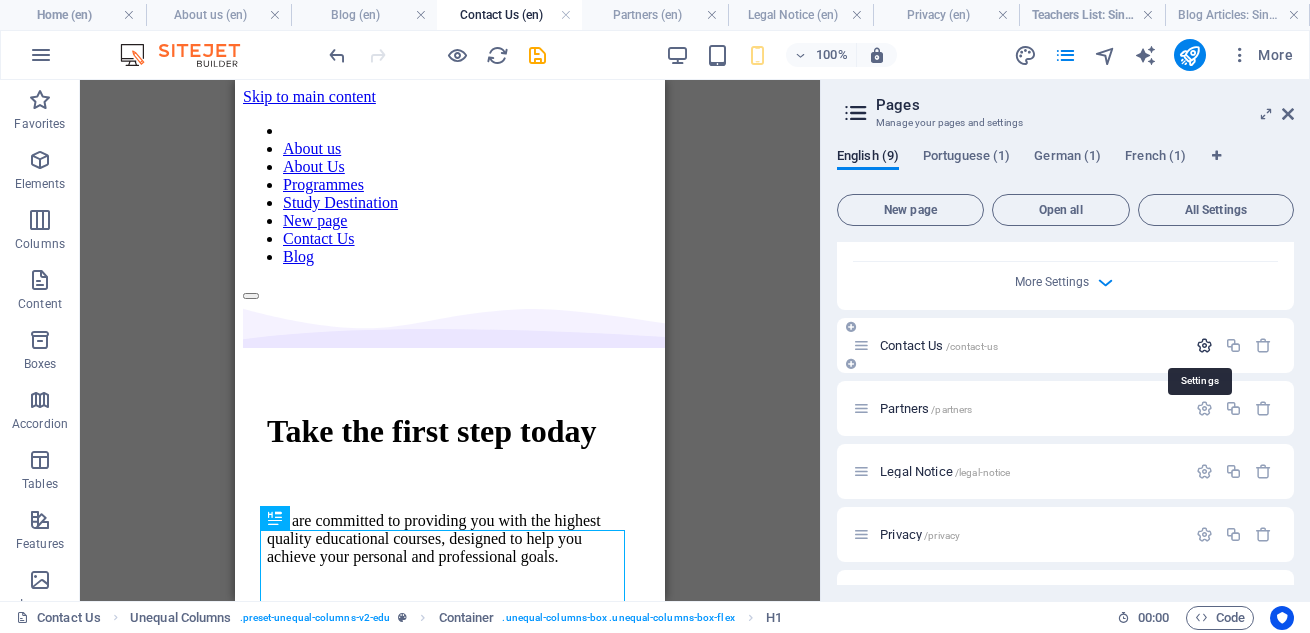 click at bounding box center (1204, 345) 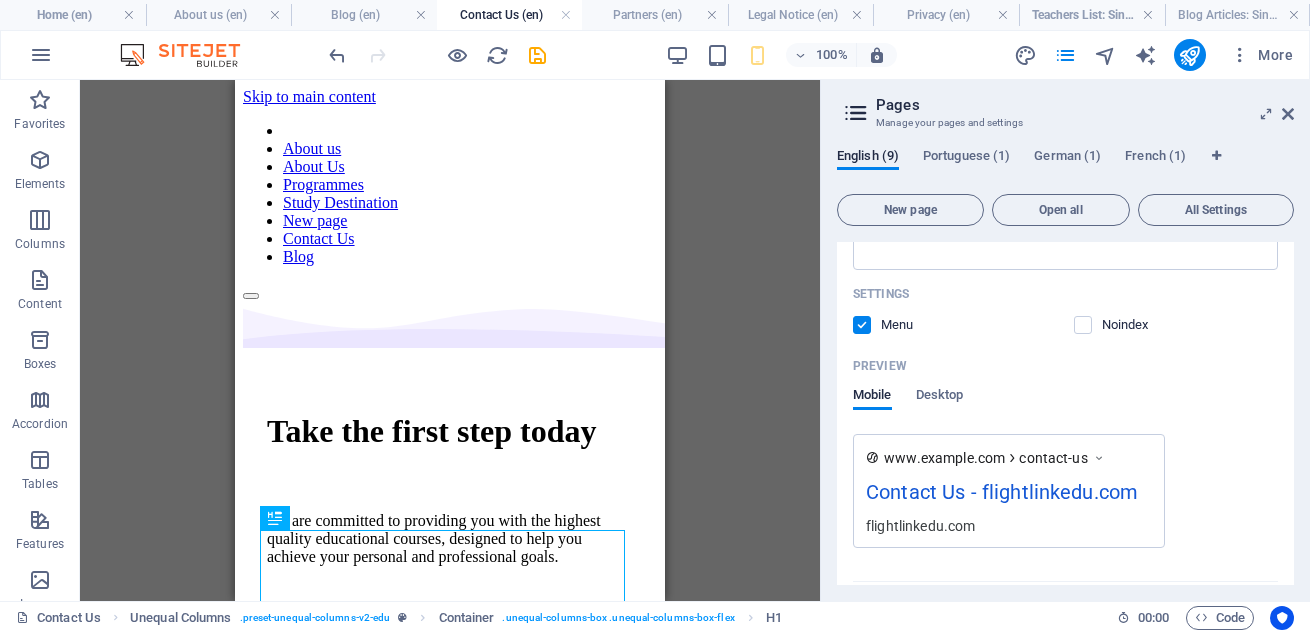 scroll, scrollTop: 1343, scrollLeft: 0, axis: vertical 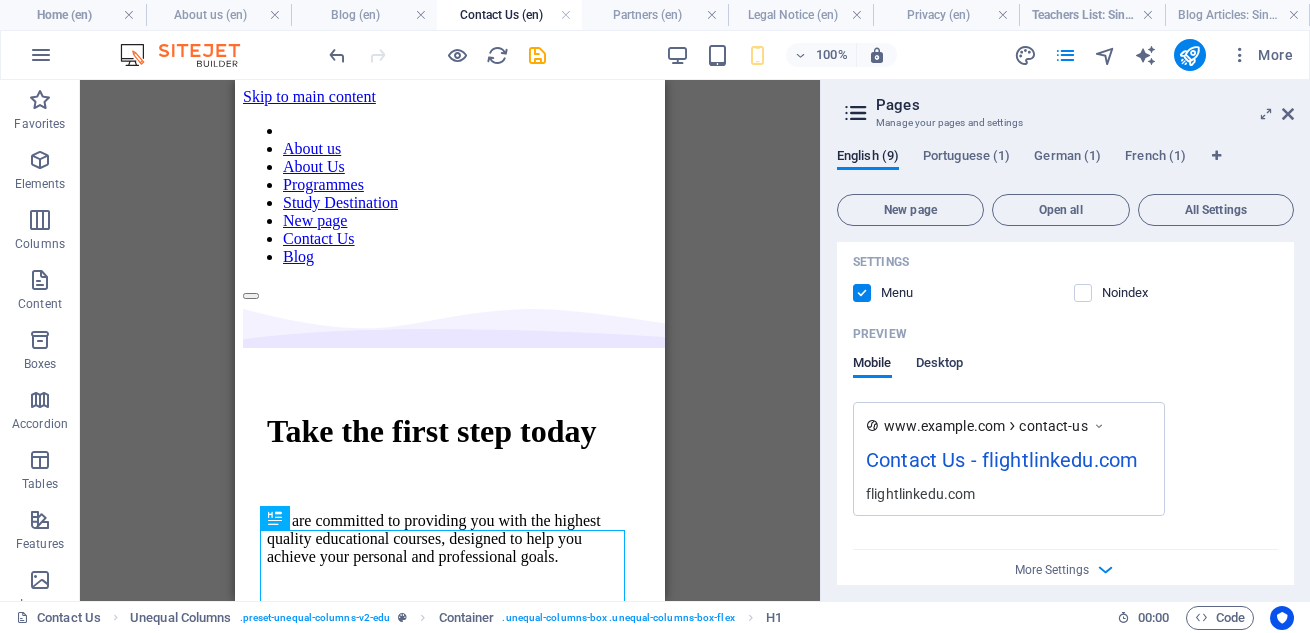 click on "Desktop" at bounding box center [940, 365] 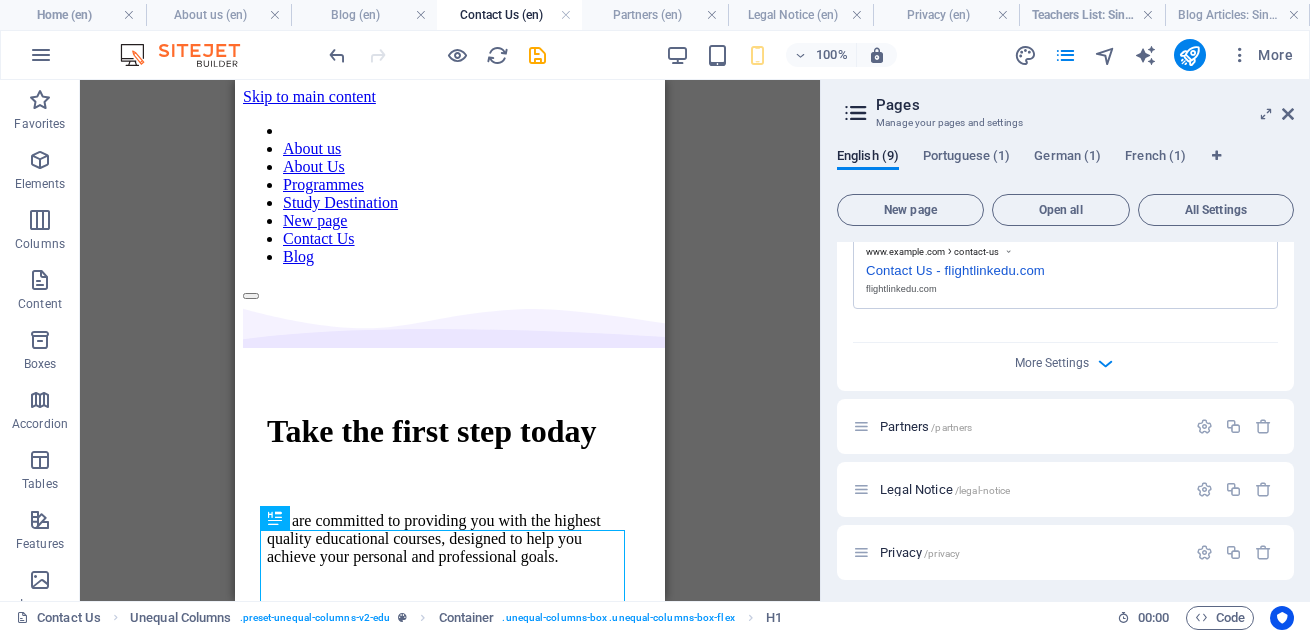 scroll, scrollTop: 1519, scrollLeft: 0, axis: vertical 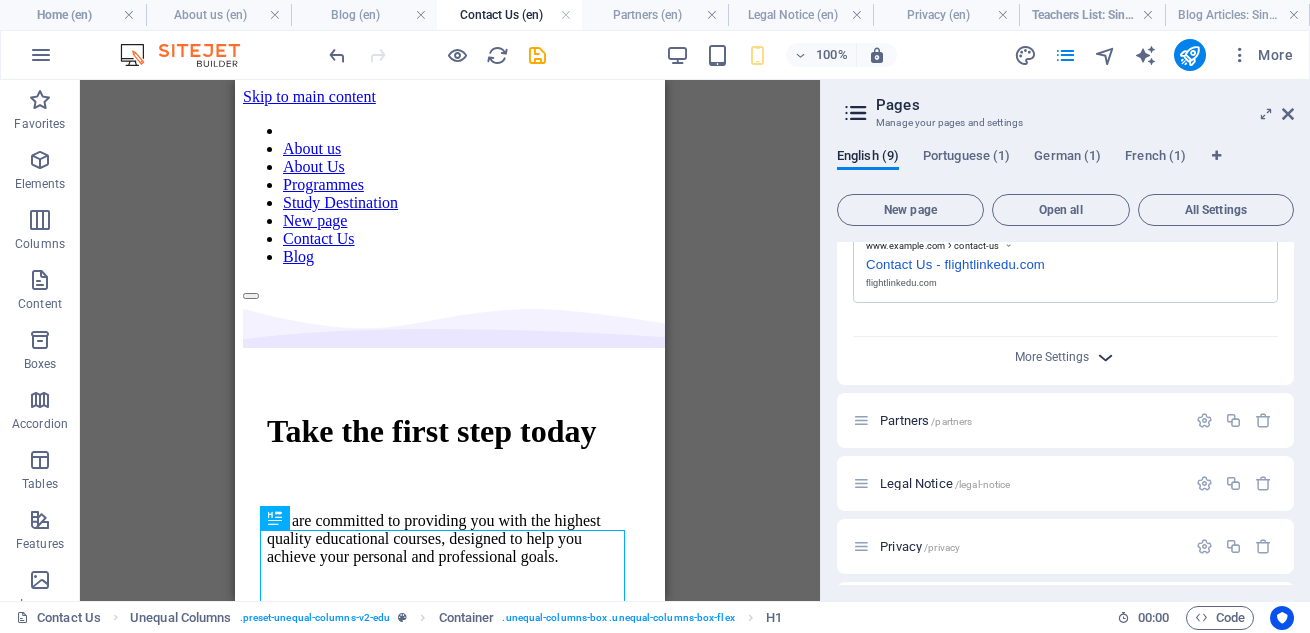 click at bounding box center [1105, 357] 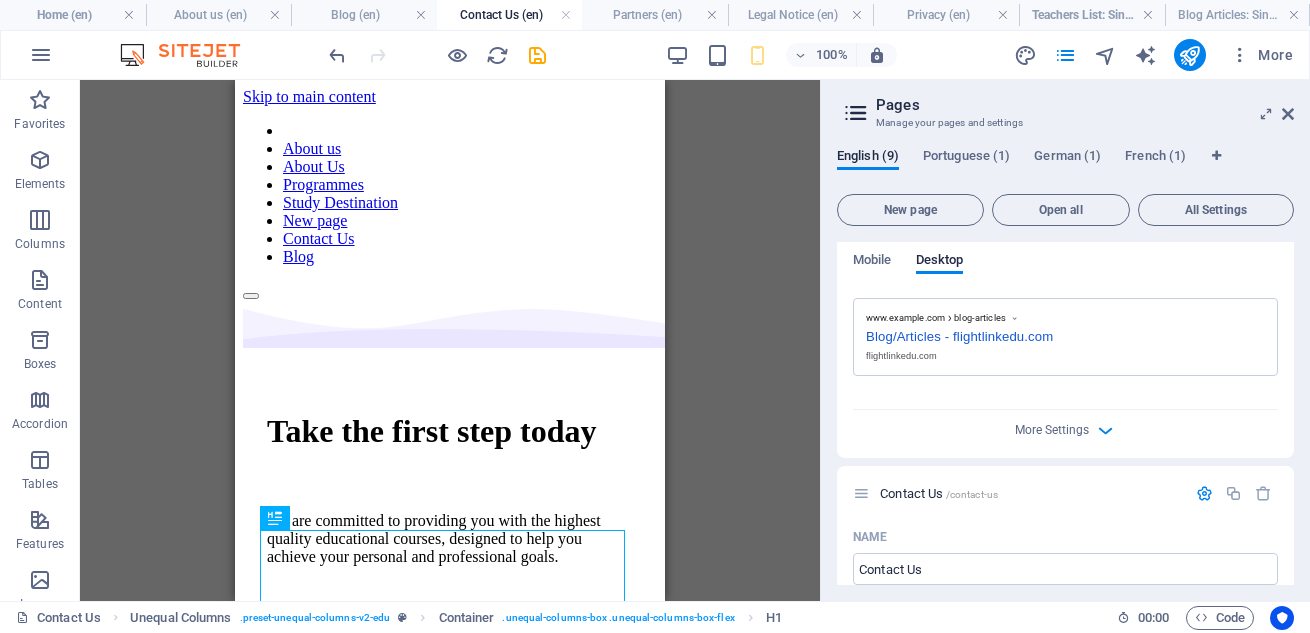 scroll, scrollTop: 0, scrollLeft: 0, axis: both 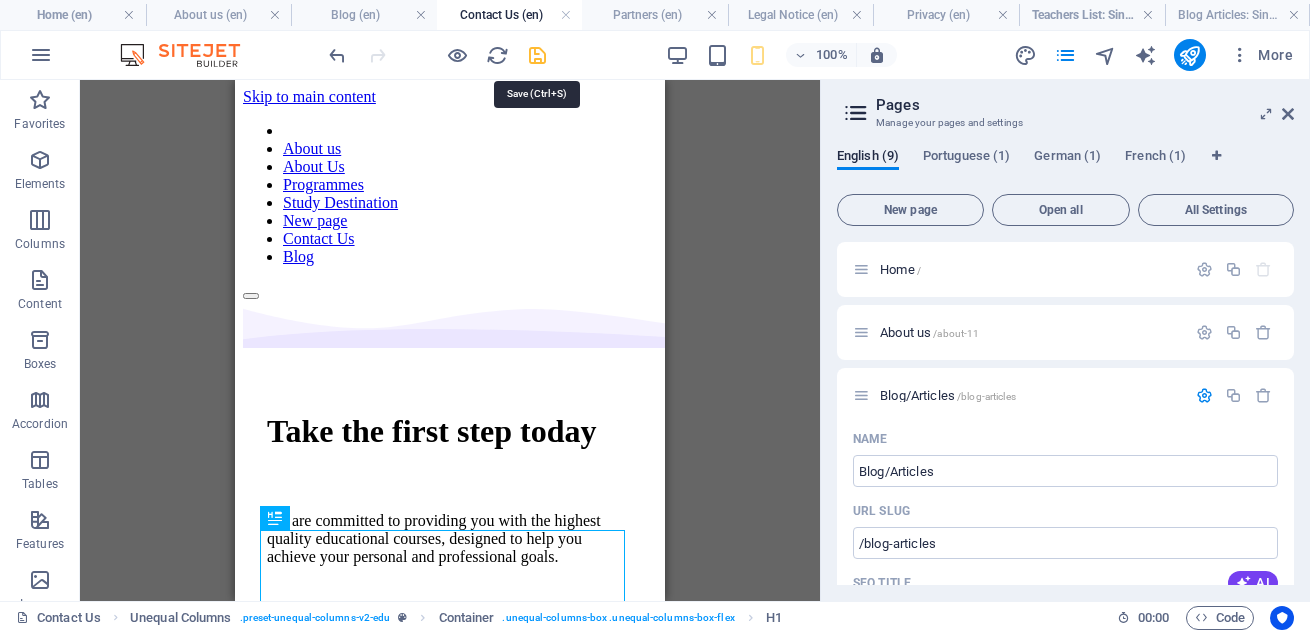 click at bounding box center (537, 55) 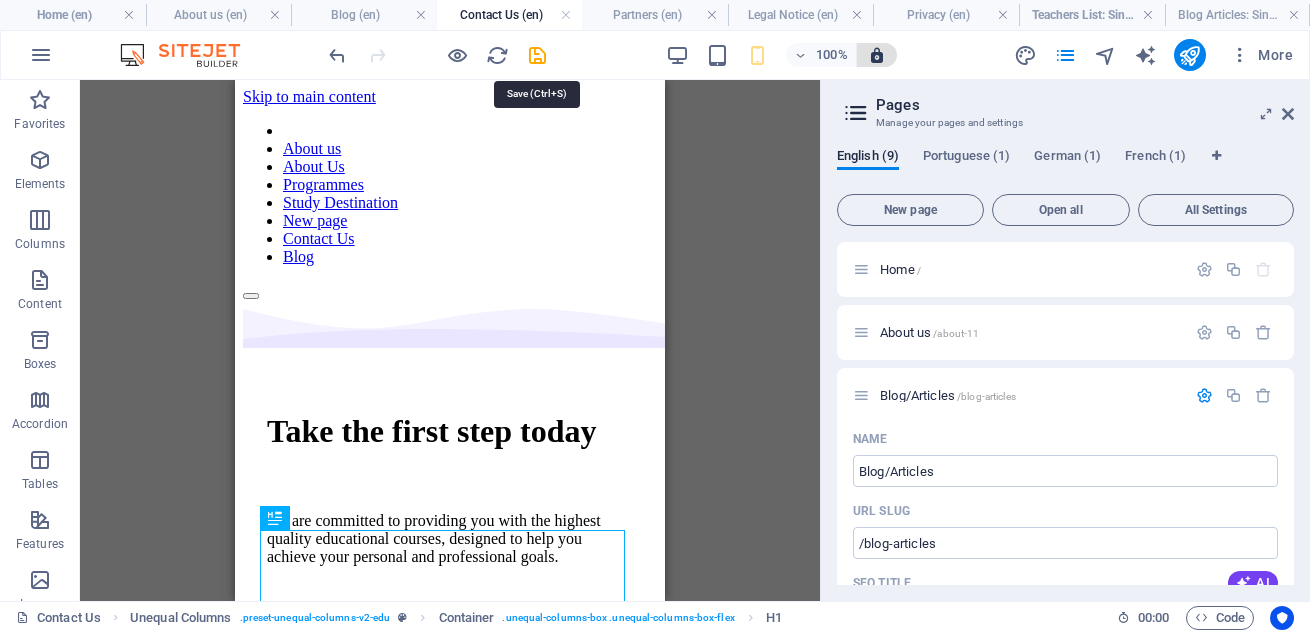 click at bounding box center (437, 55) 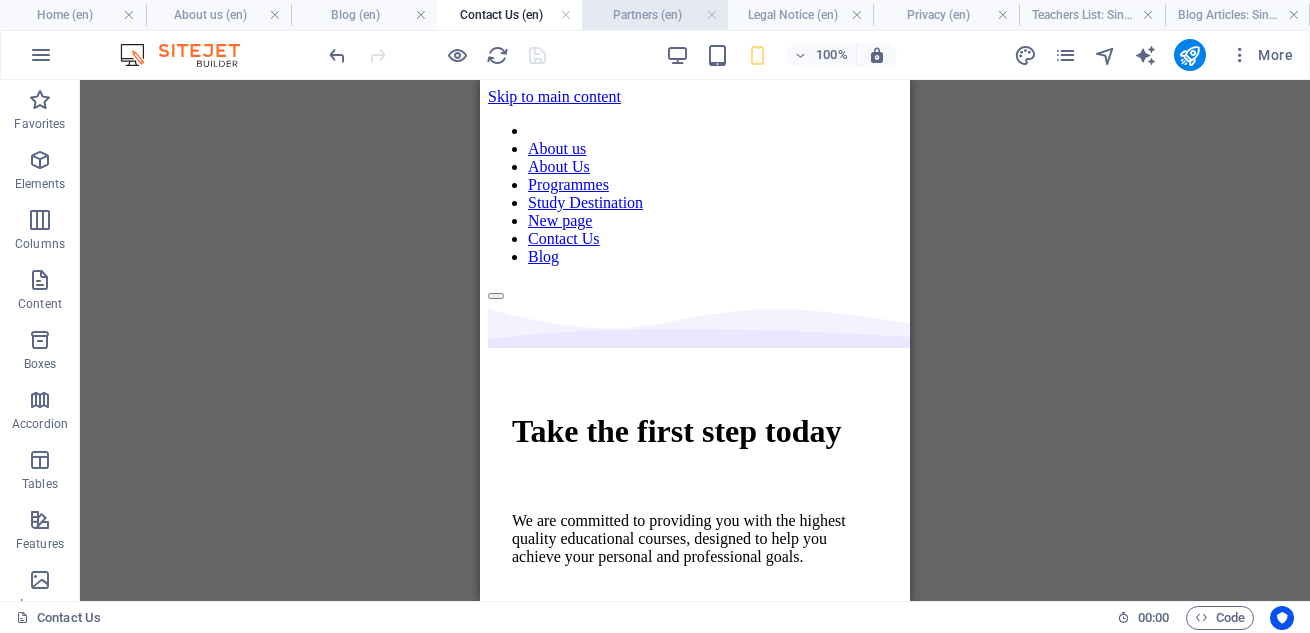 click on "Partners (en)" at bounding box center (655, 15) 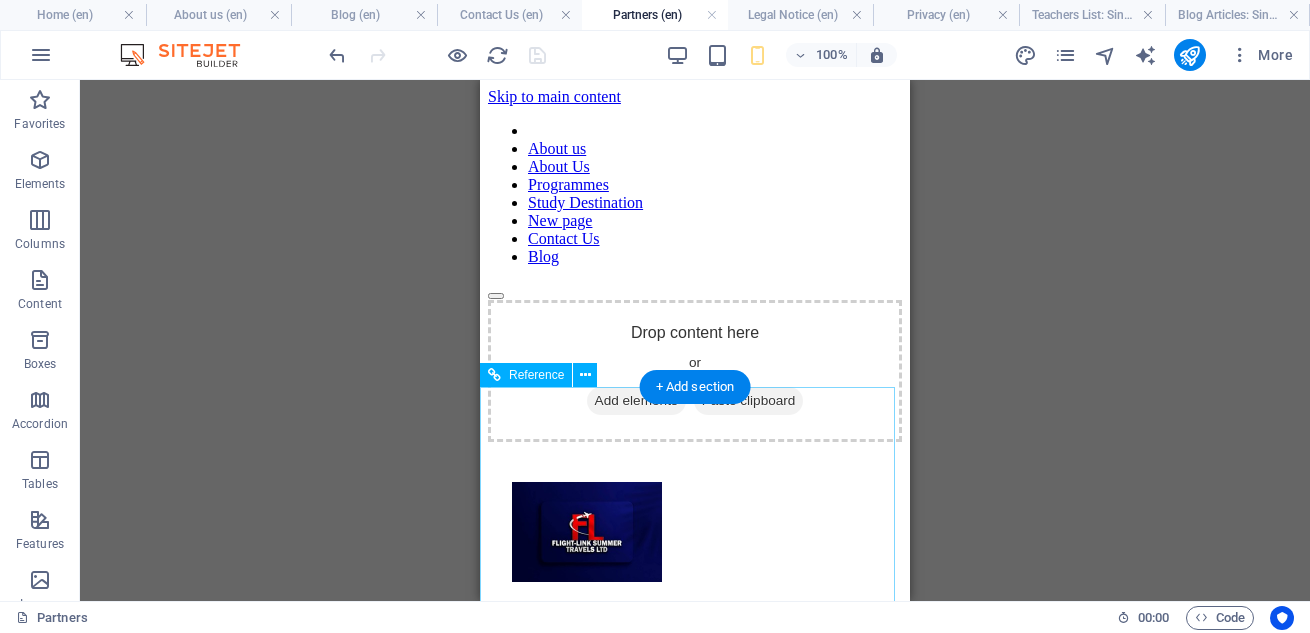 click at bounding box center [695, 534] 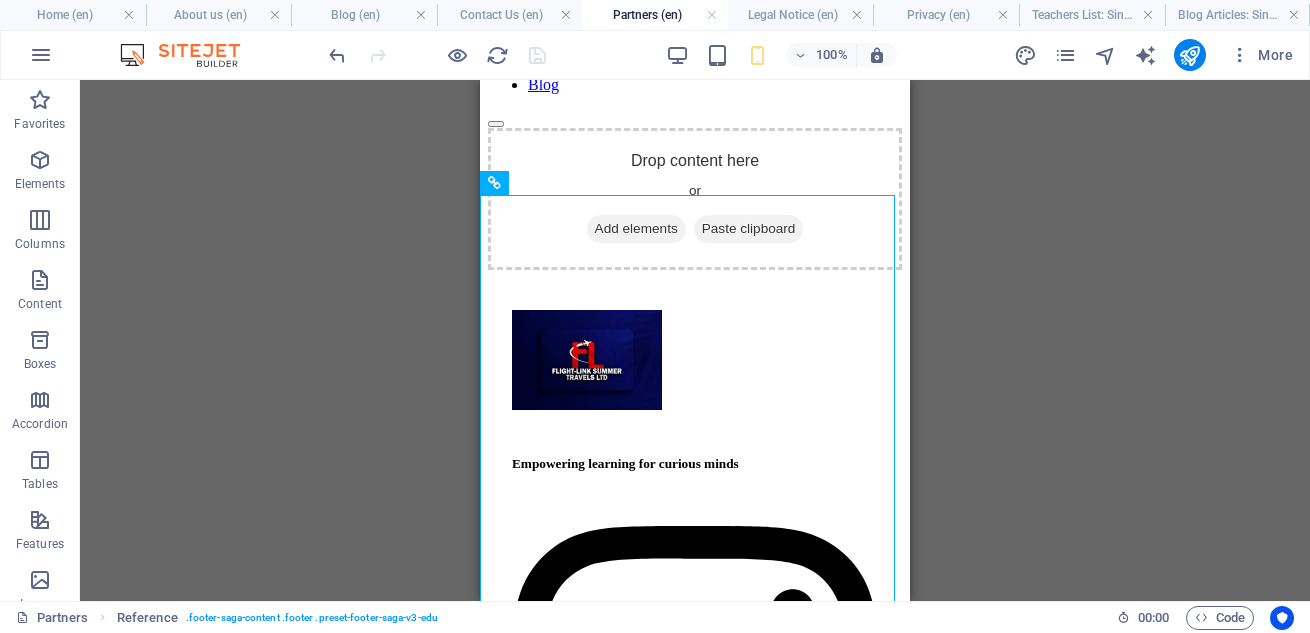 scroll, scrollTop: 200, scrollLeft: 0, axis: vertical 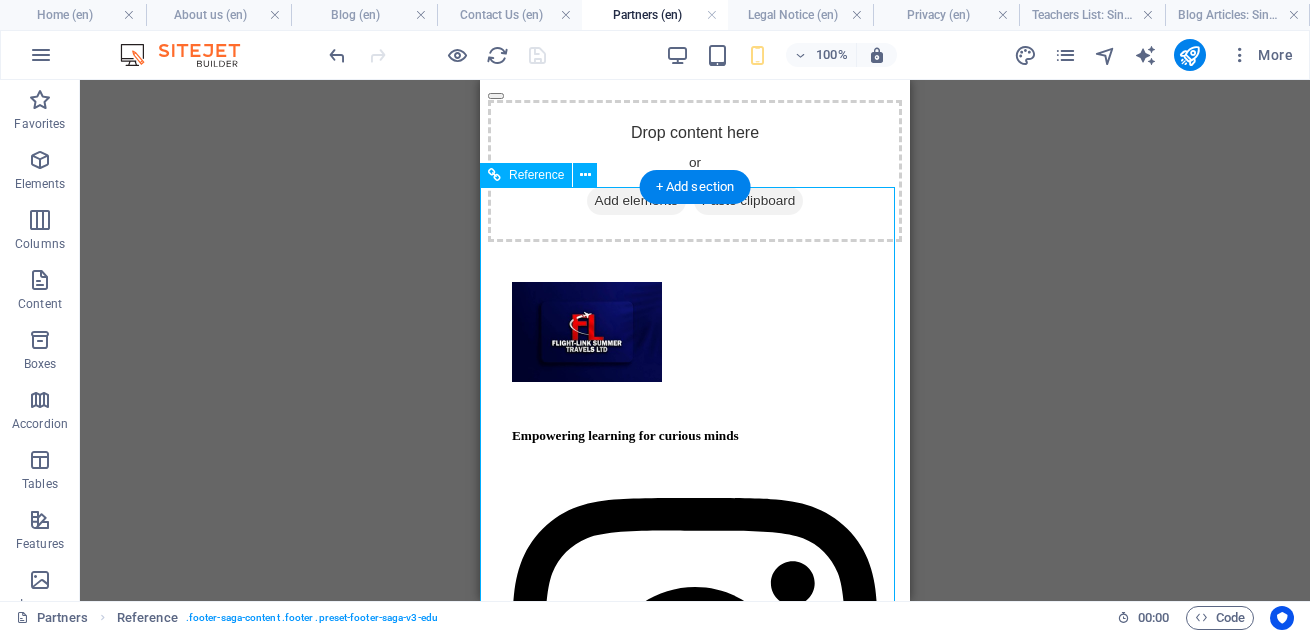 click at bounding box center (695, 334) 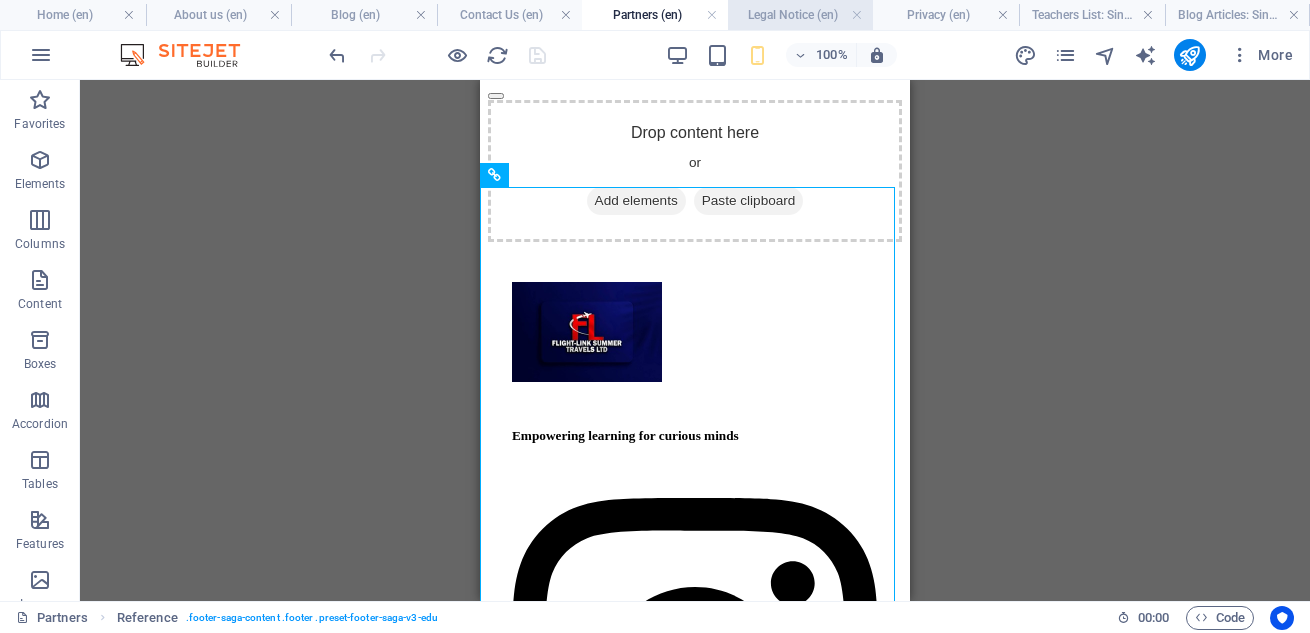click on "Legal Notice (en)" at bounding box center (801, 15) 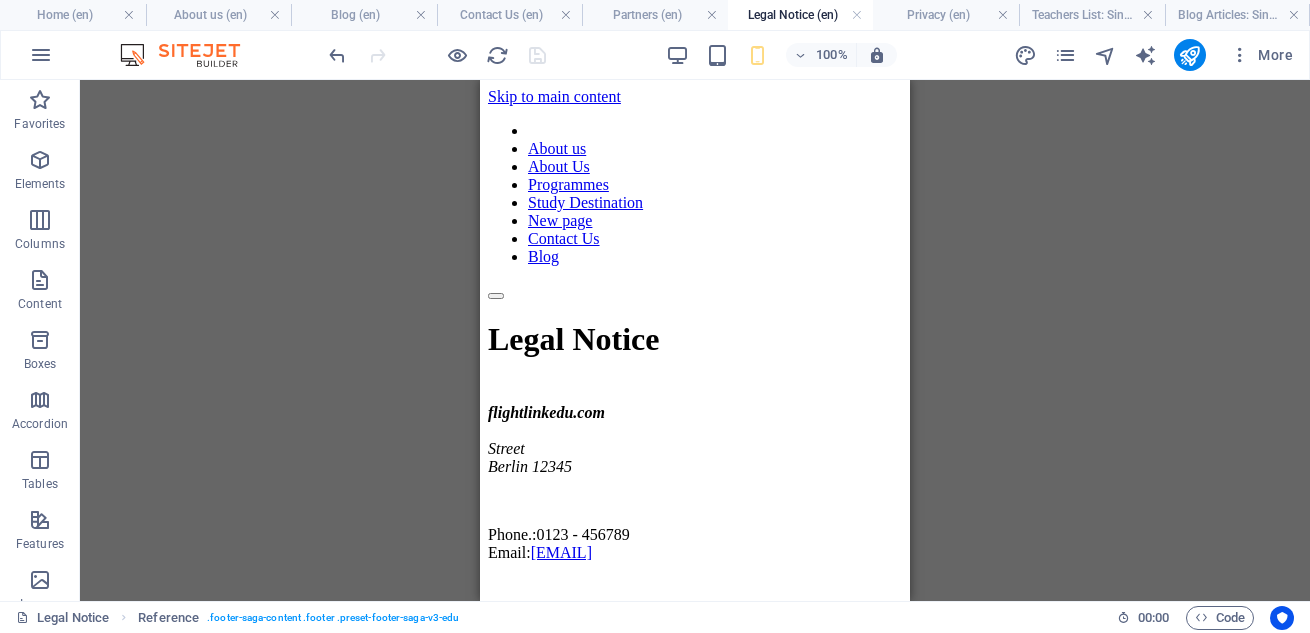 scroll, scrollTop: 0, scrollLeft: 0, axis: both 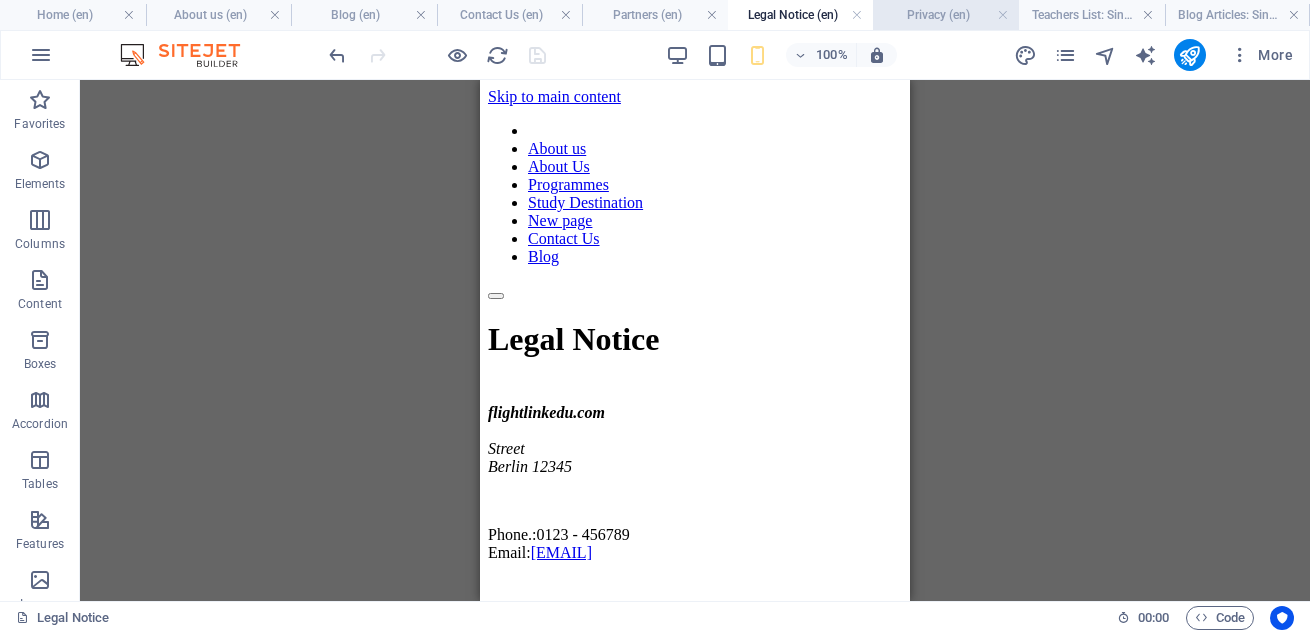 click on "Privacy (en)" at bounding box center (946, 15) 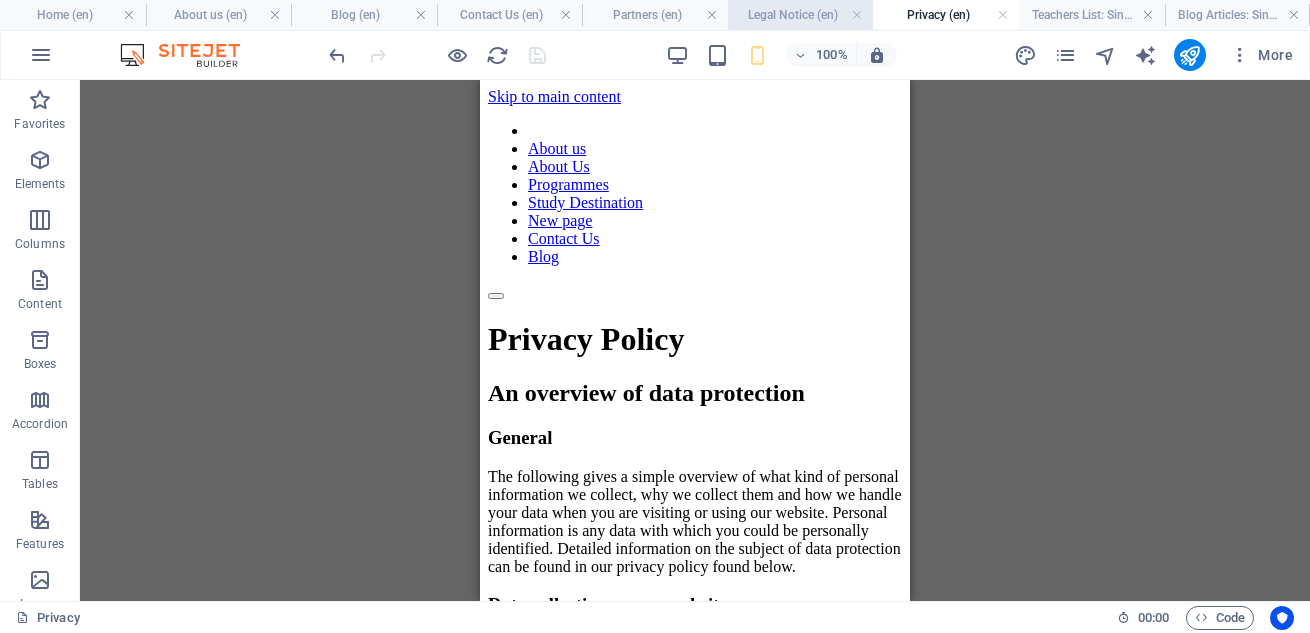 click on "Legal Notice (en)" at bounding box center (801, 15) 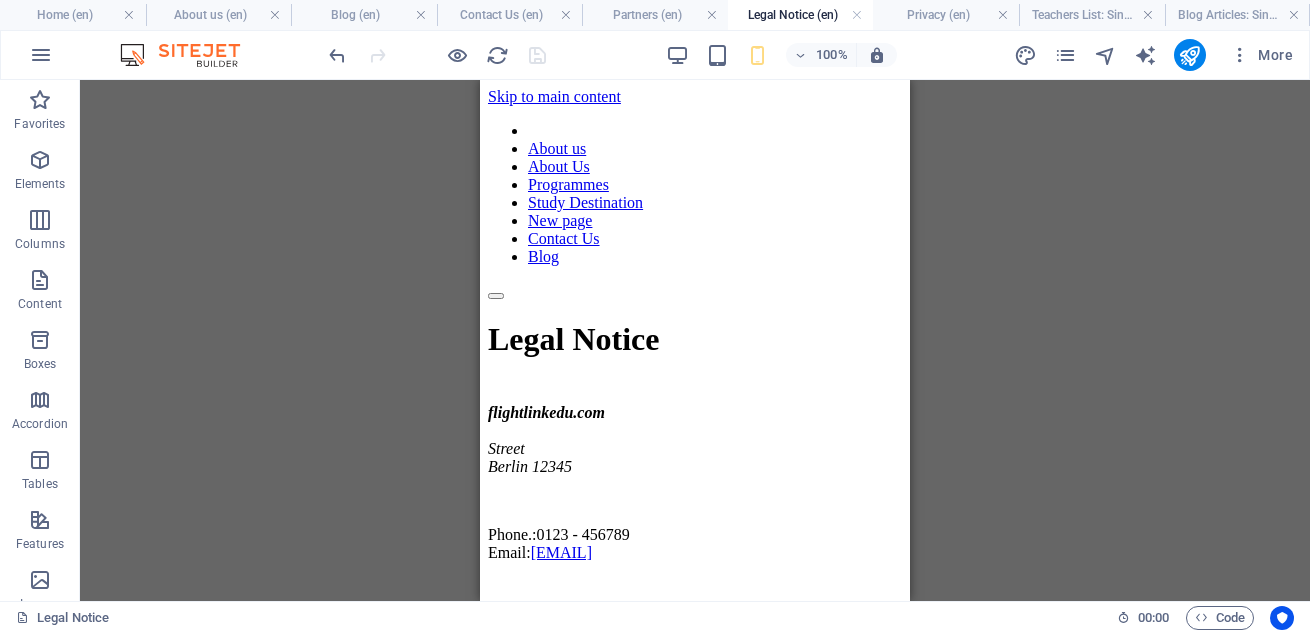 scroll, scrollTop: 455, scrollLeft: 0, axis: vertical 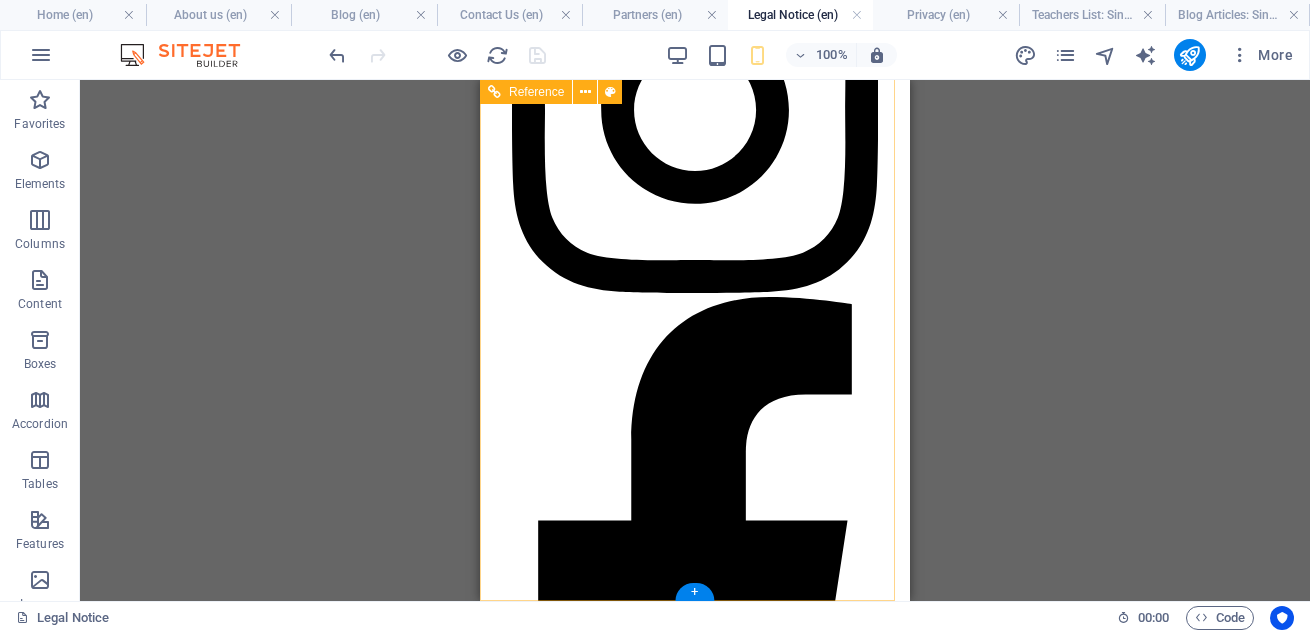click on "Home" at bounding box center [594, 1694] 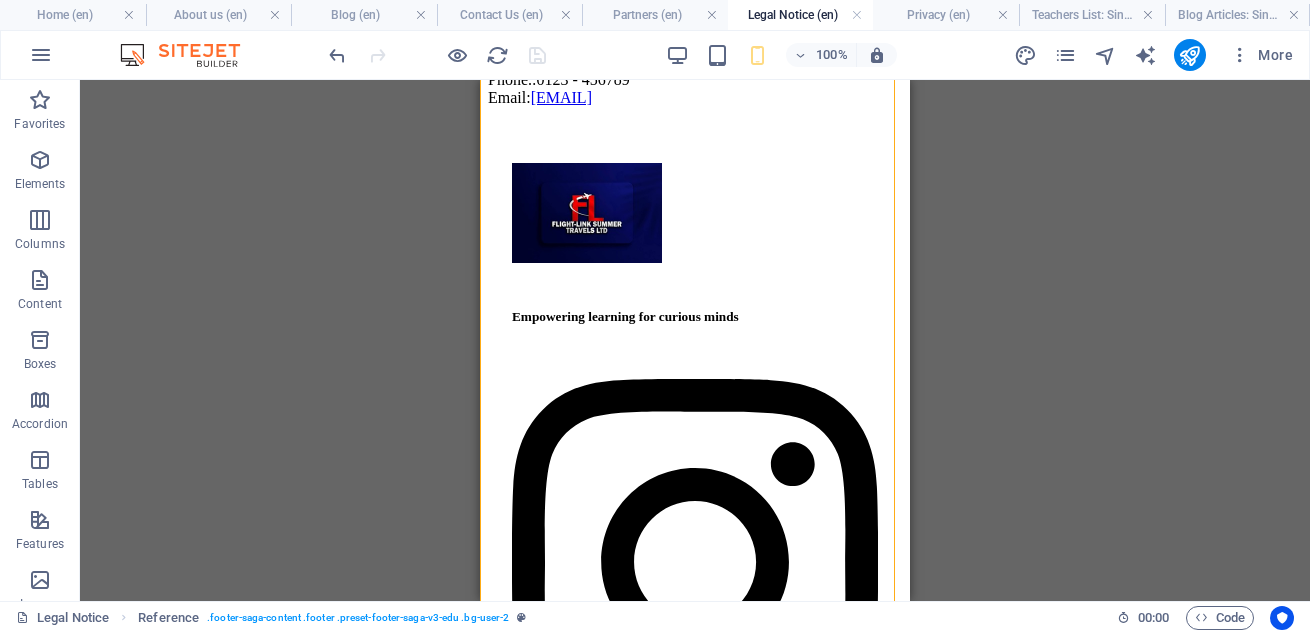scroll, scrollTop: 452, scrollLeft: 0, axis: vertical 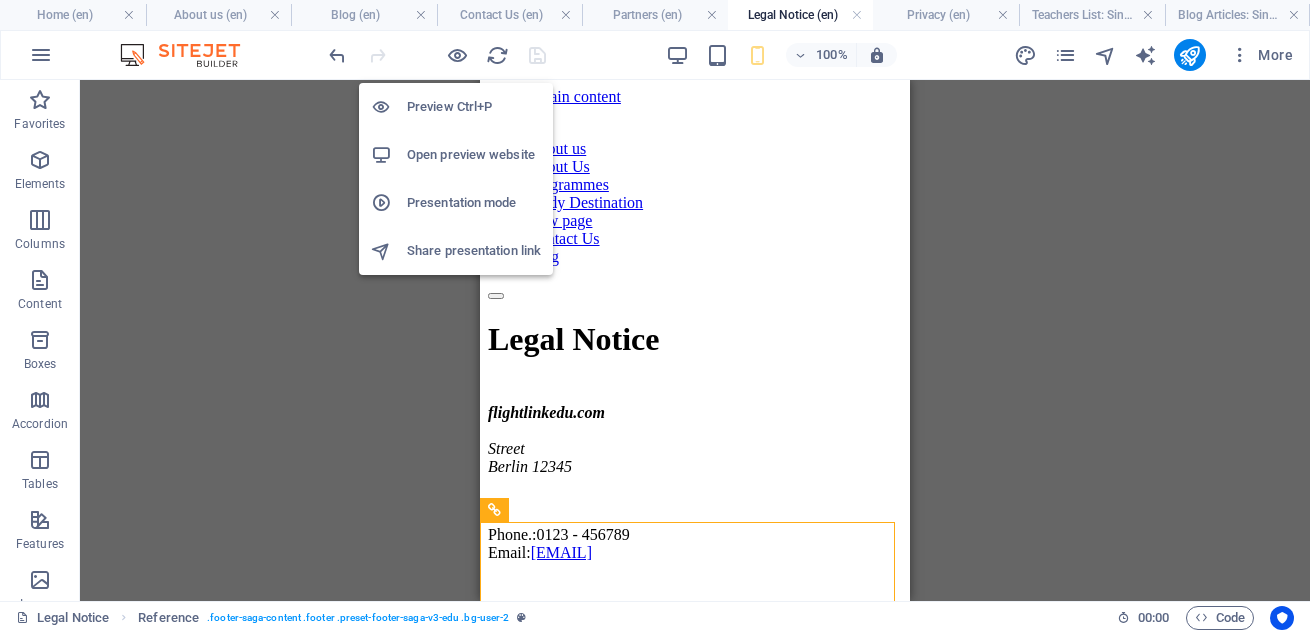 click on "Open preview website" at bounding box center [474, 155] 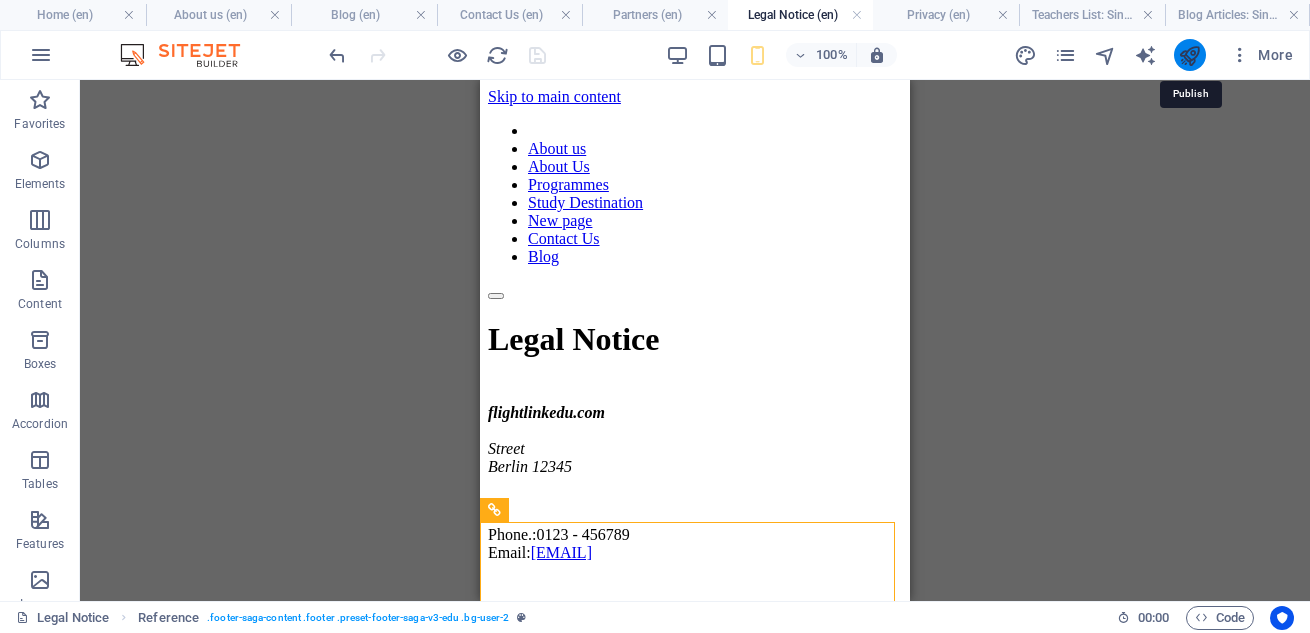 click at bounding box center (1189, 55) 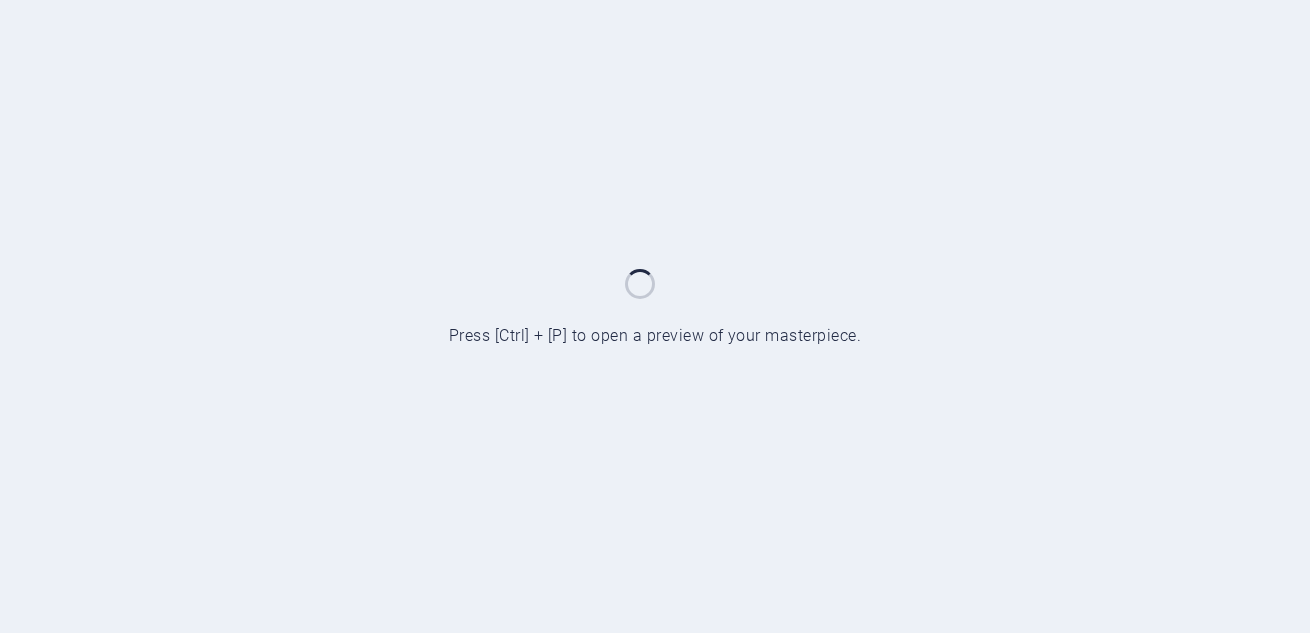scroll, scrollTop: 0, scrollLeft: 0, axis: both 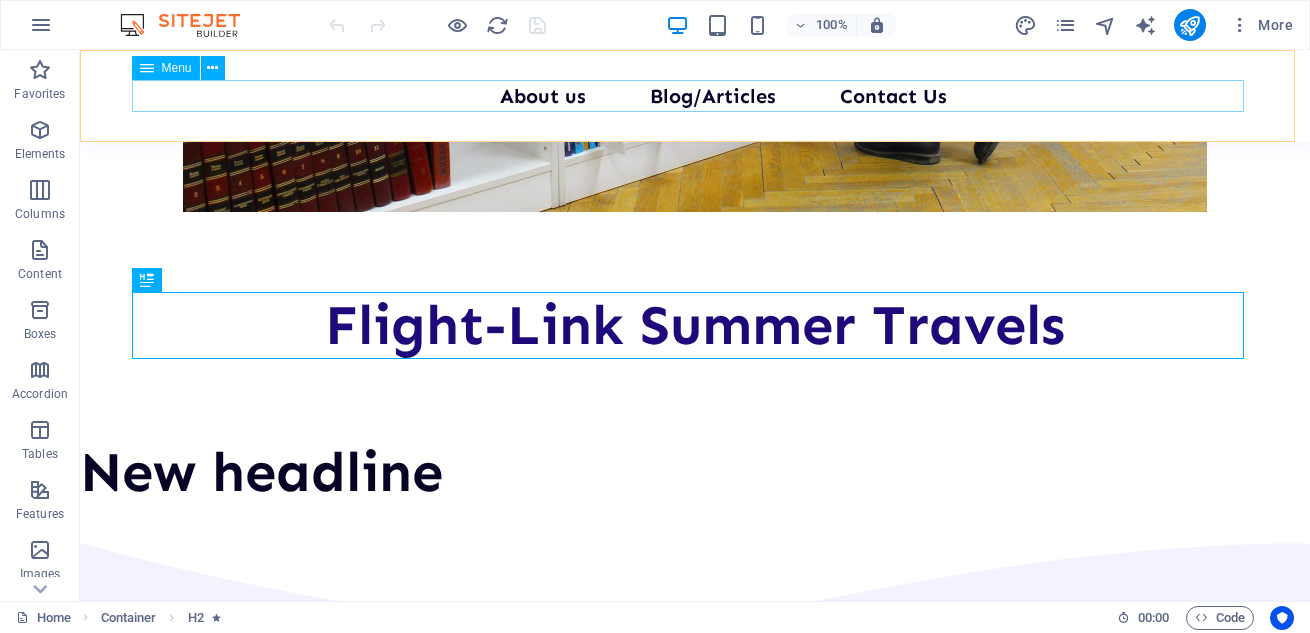 click on "Home About us Blog/Articles Contact Us Partners" at bounding box center (695, 96) 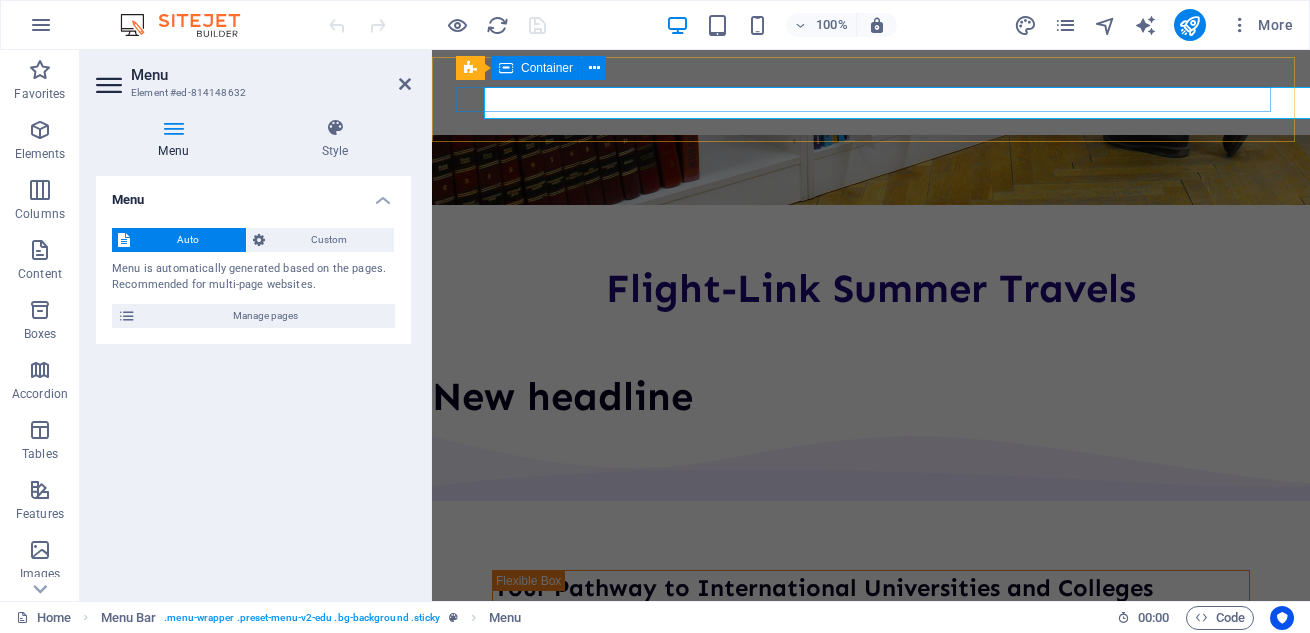 scroll, scrollTop: 149, scrollLeft: 0, axis: vertical 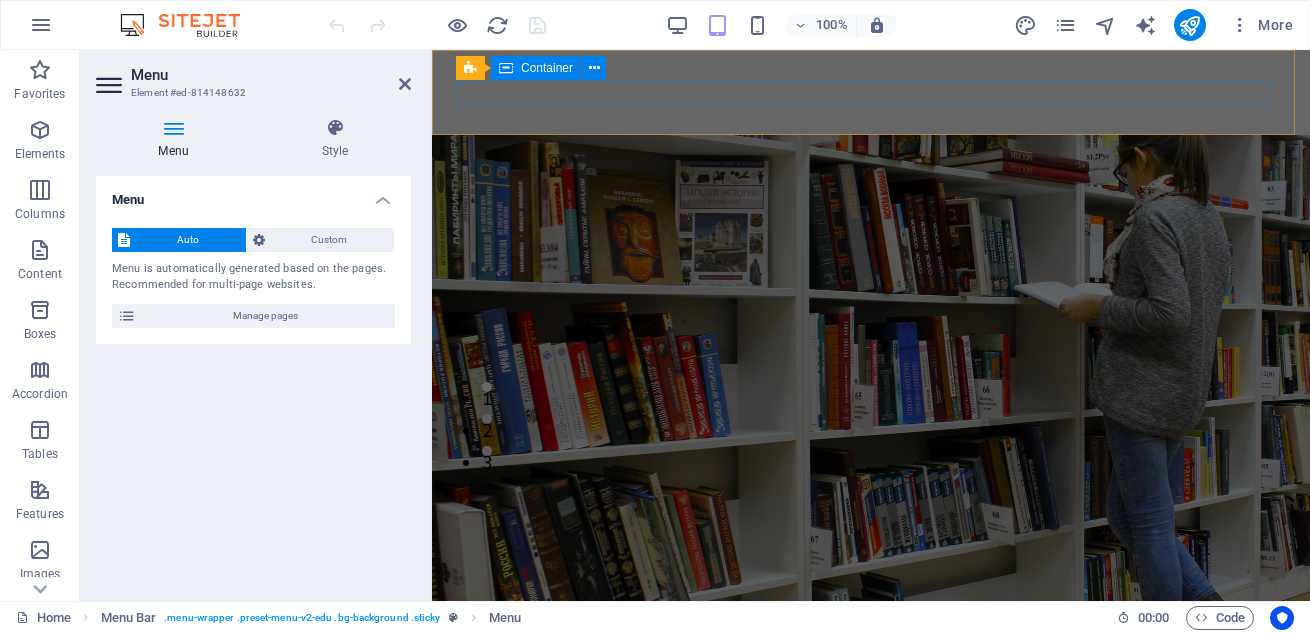 click at bounding box center (871, 92) 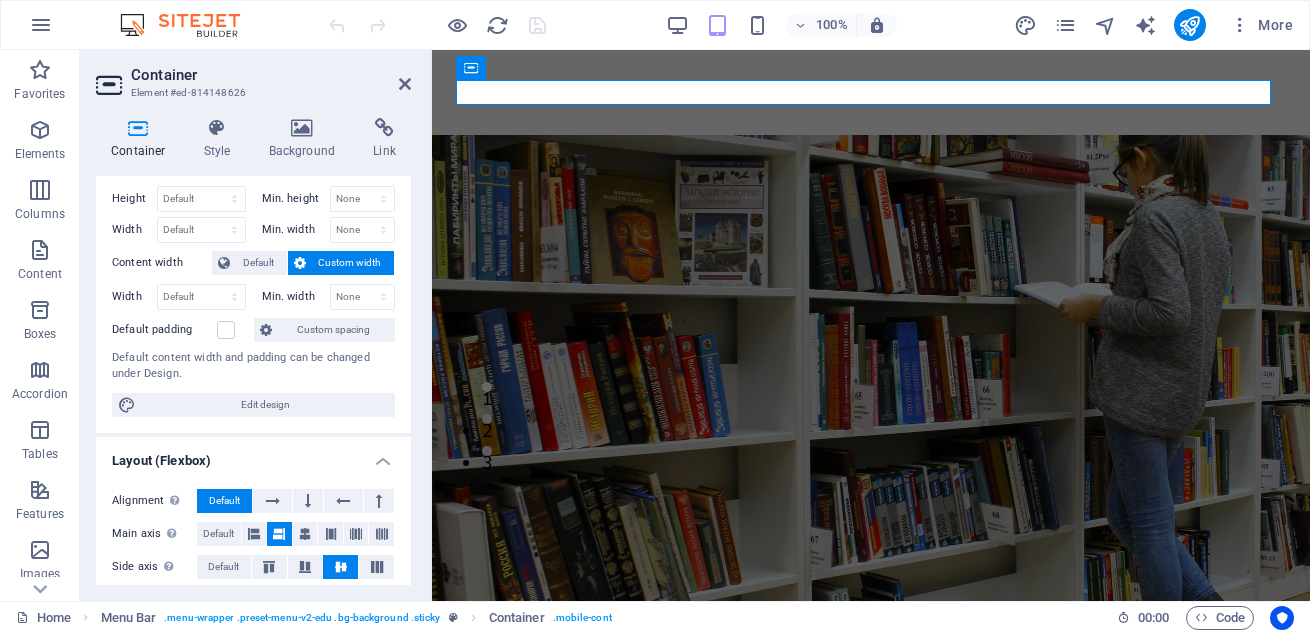 scroll, scrollTop: 0, scrollLeft: 0, axis: both 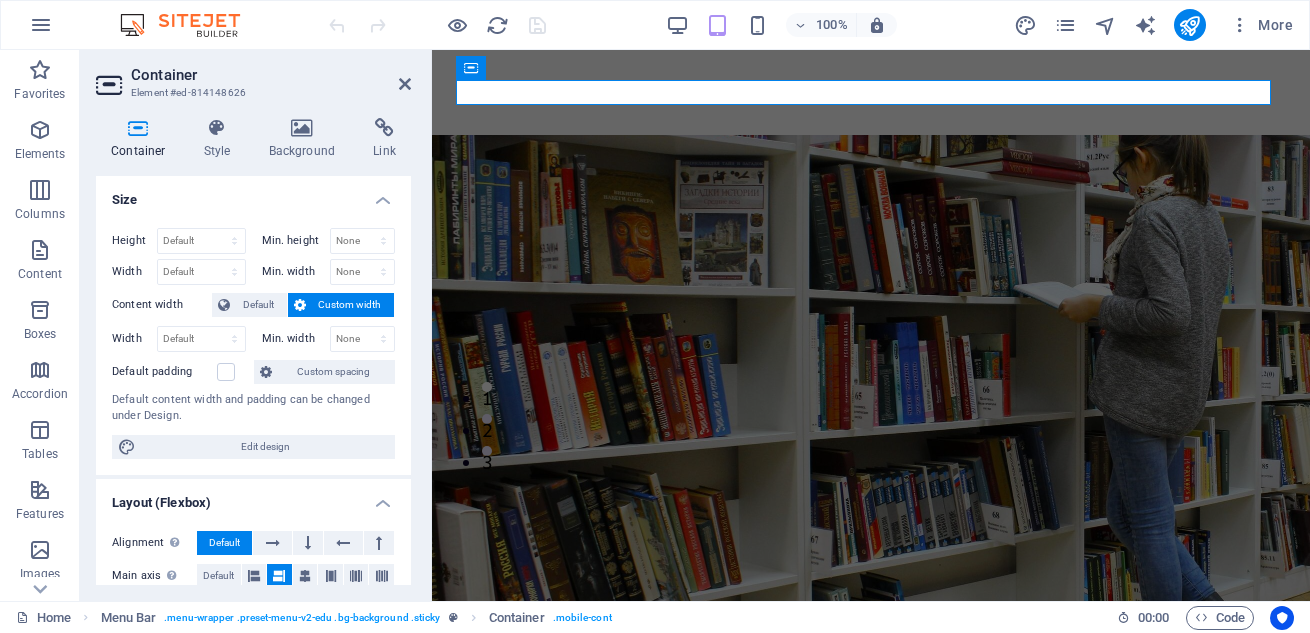 click at bounding box center (138, 128) 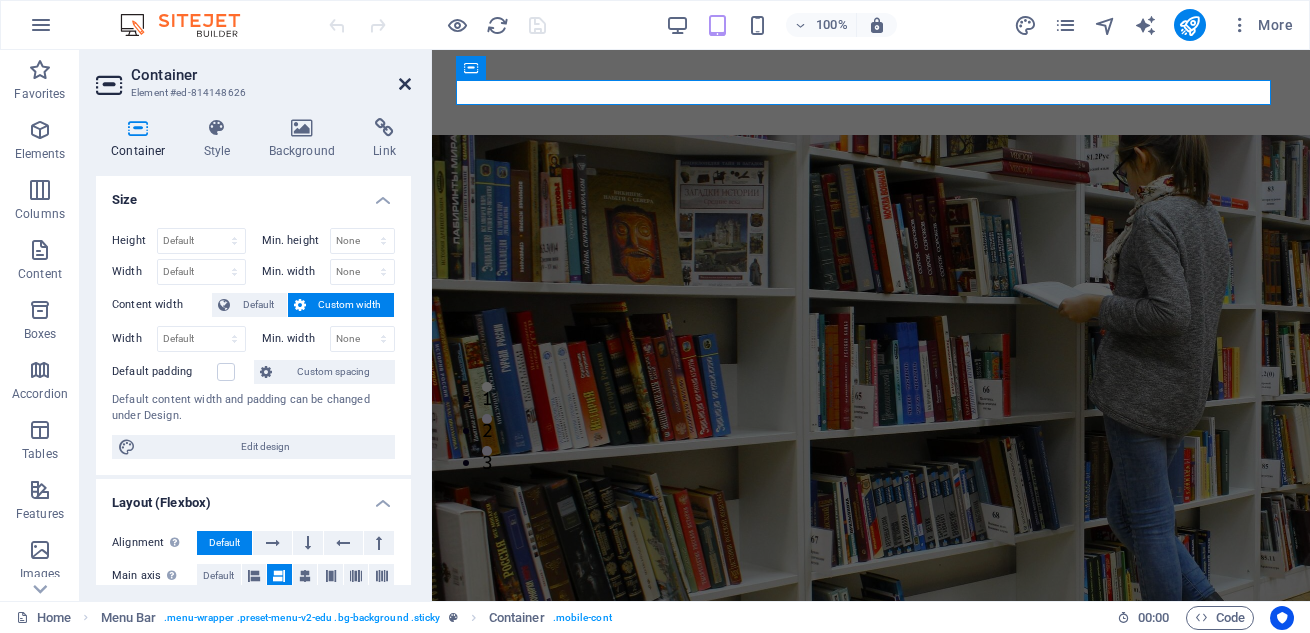 click at bounding box center (405, 84) 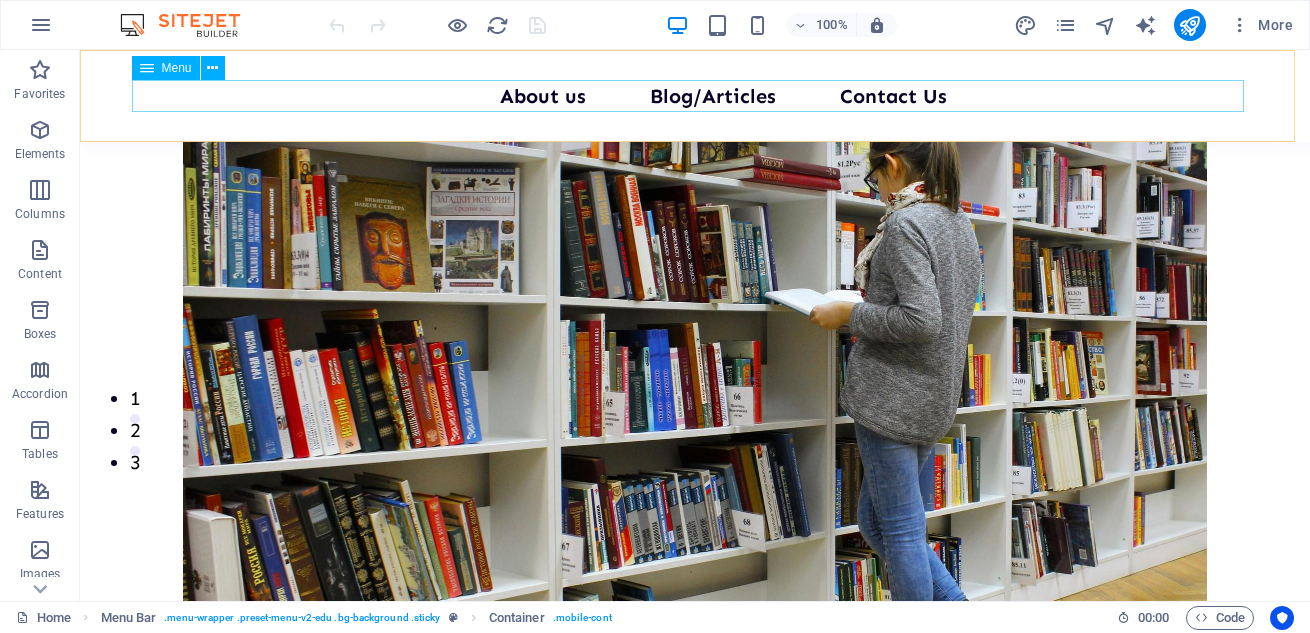 scroll, scrollTop: 156, scrollLeft: 0, axis: vertical 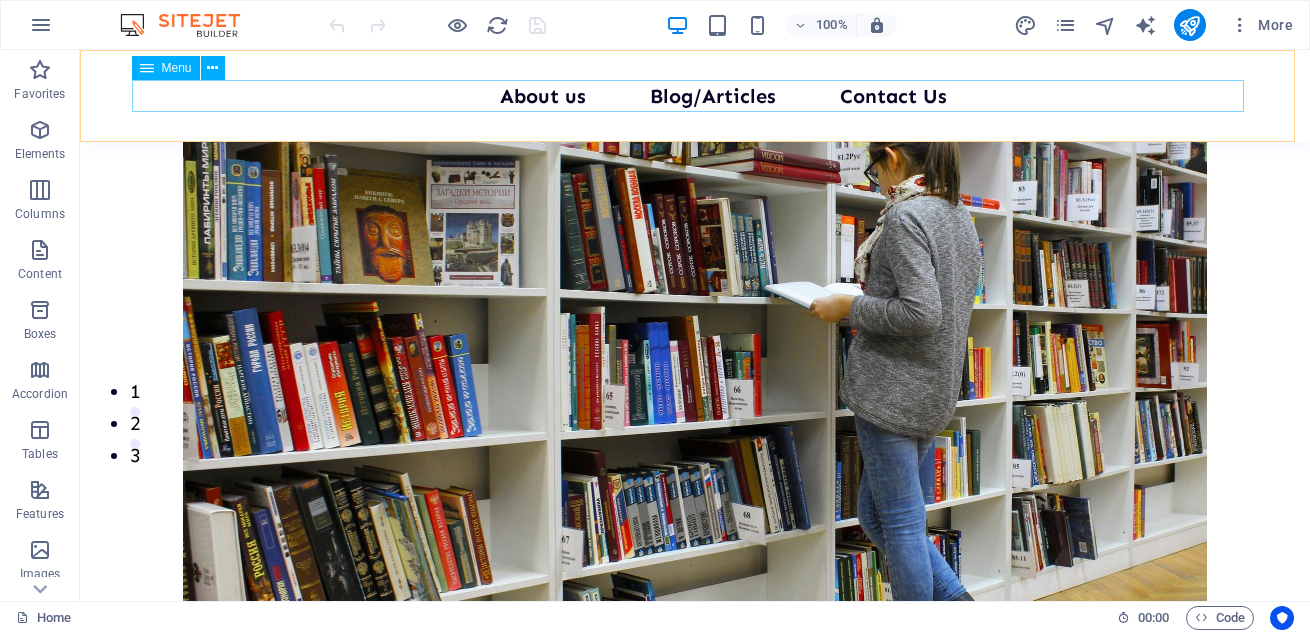 click on "Home About us Blog/Articles Contact Us Partners" at bounding box center [695, 96] 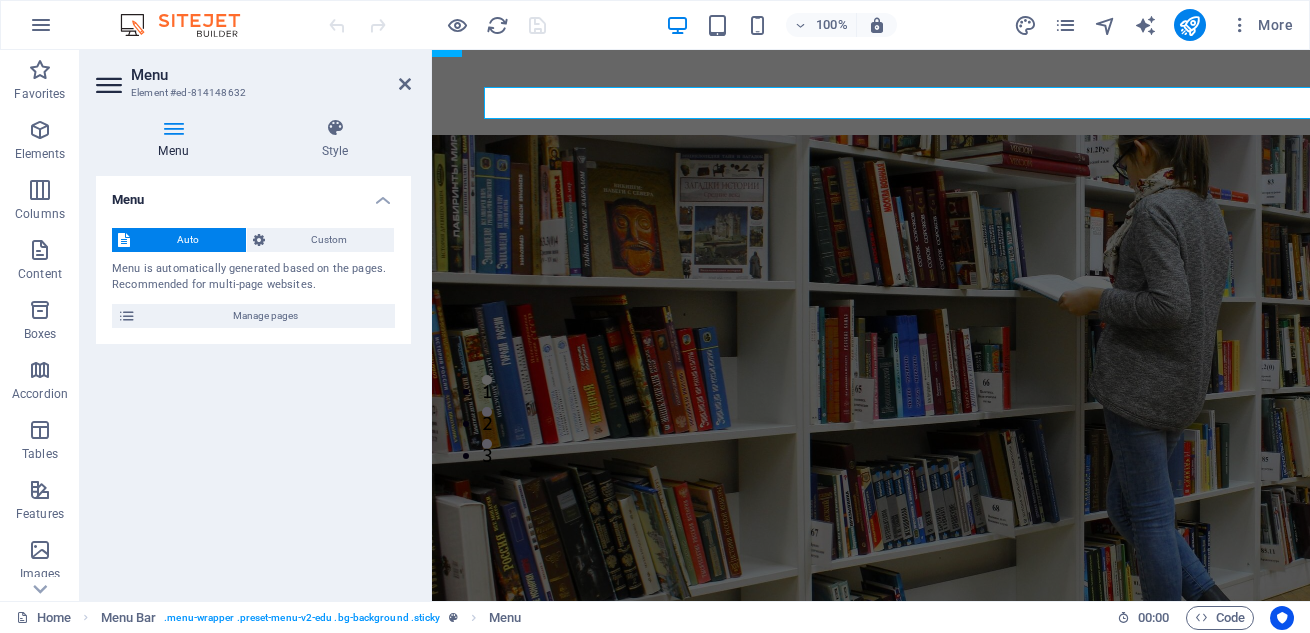 scroll, scrollTop: 149, scrollLeft: 0, axis: vertical 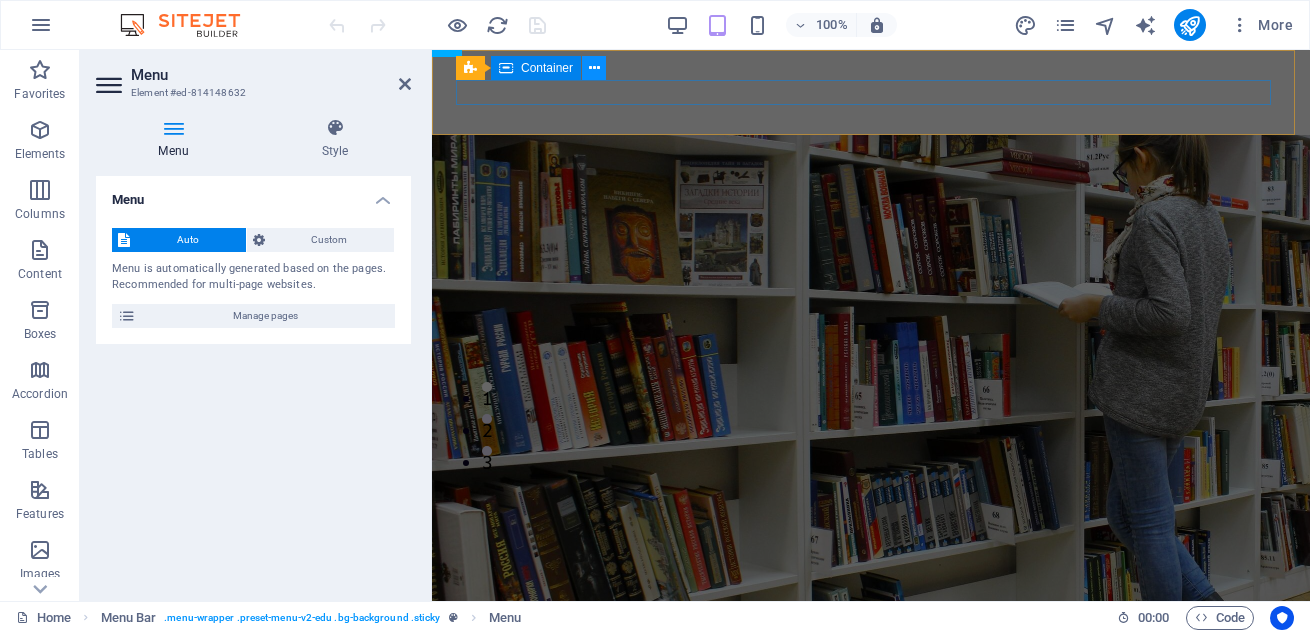 click at bounding box center [594, 68] 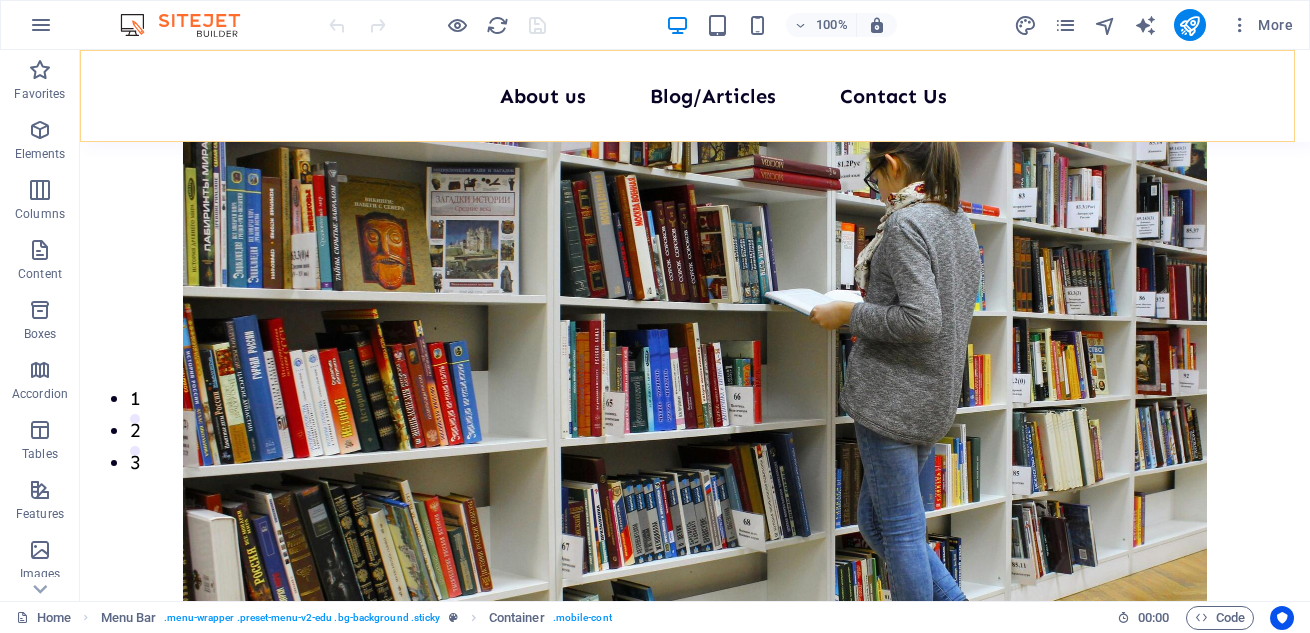 scroll, scrollTop: 156, scrollLeft: 0, axis: vertical 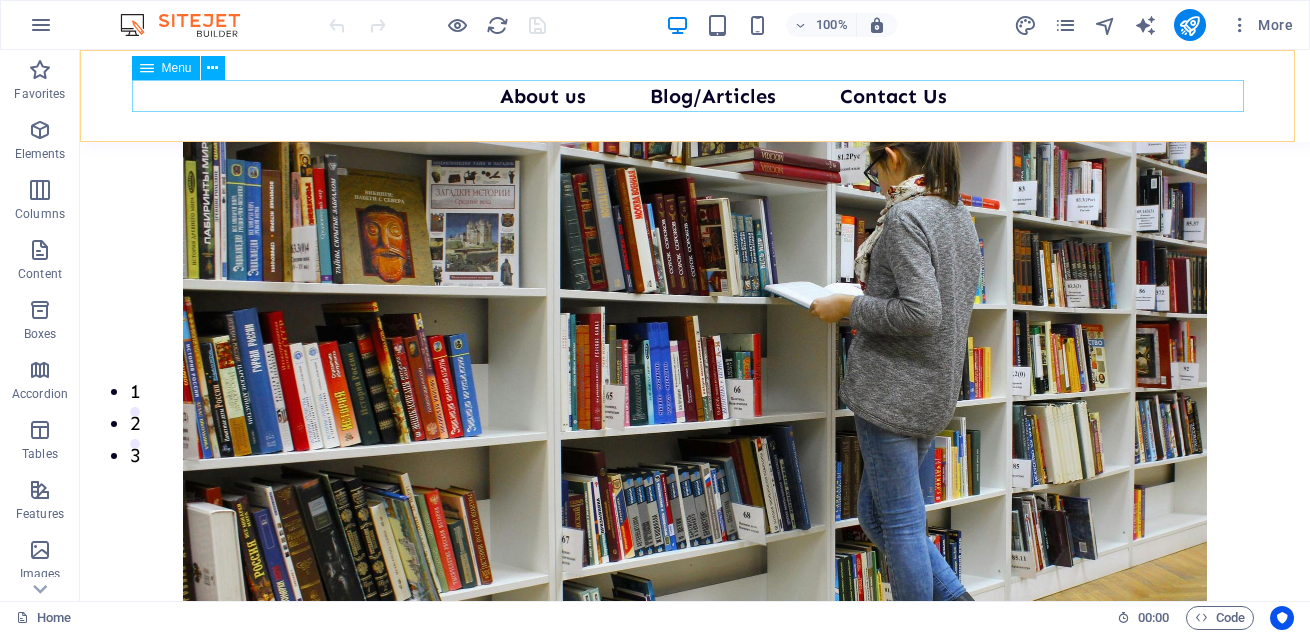 click on "Home About us Blog/Articles Contact Us Partners" at bounding box center [695, 96] 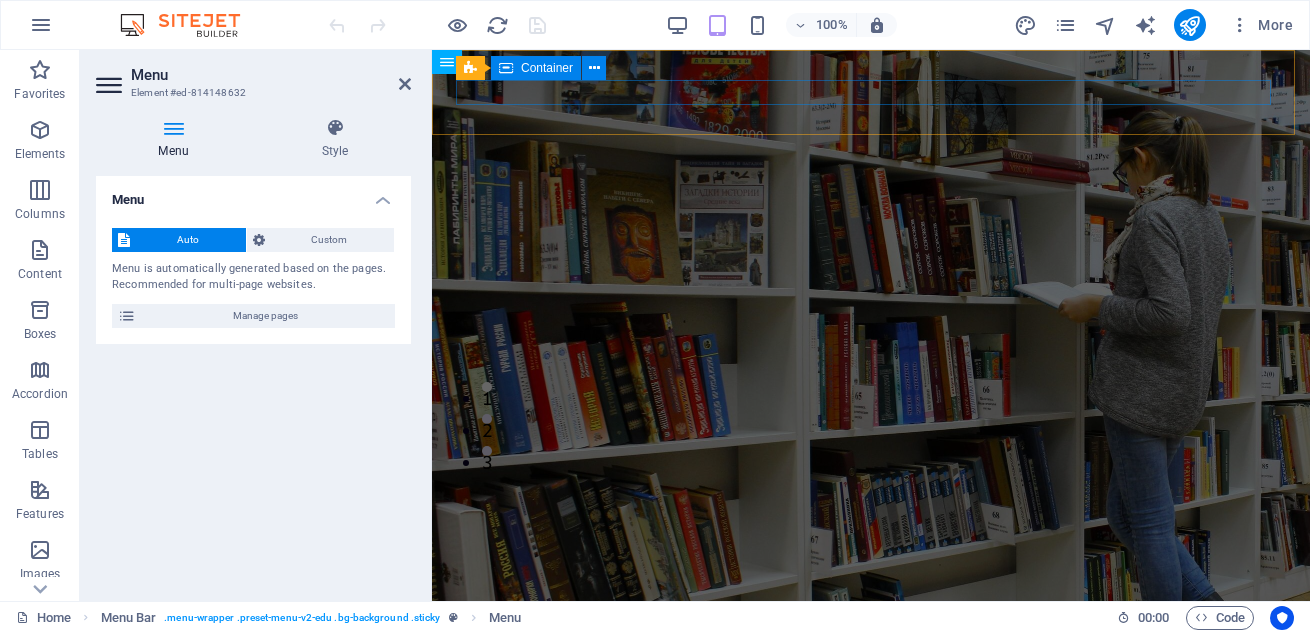scroll, scrollTop: 0, scrollLeft: 0, axis: both 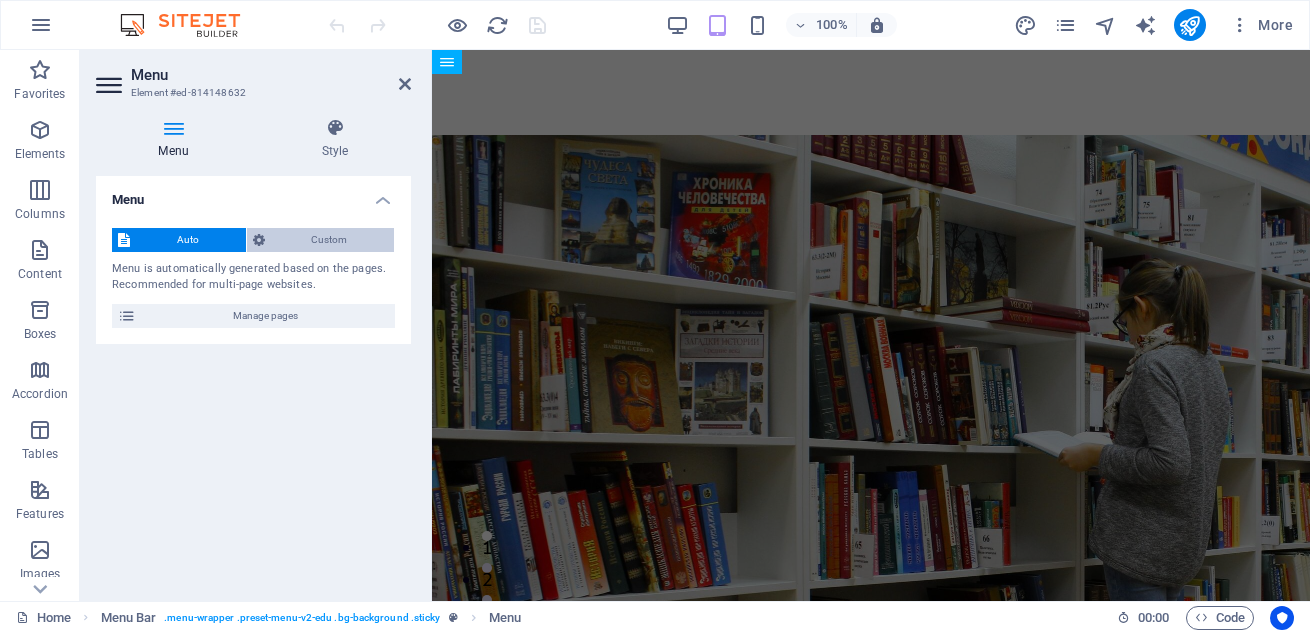 click on "Custom" at bounding box center (330, 240) 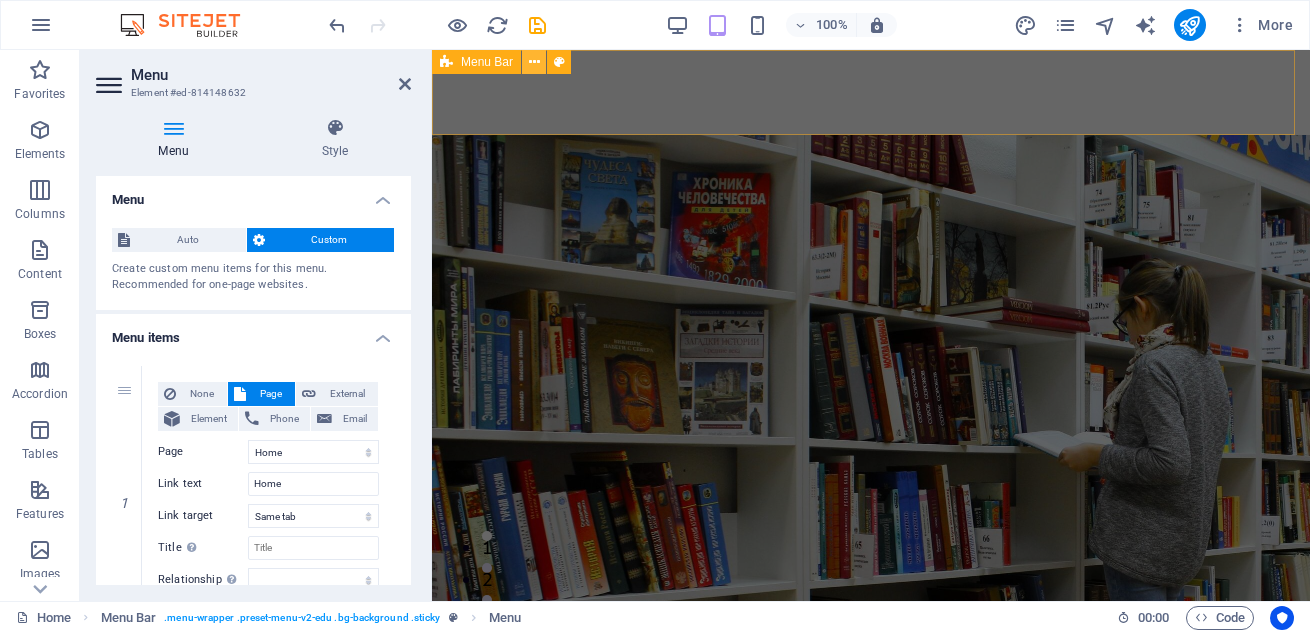 click at bounding box center (534, 62) 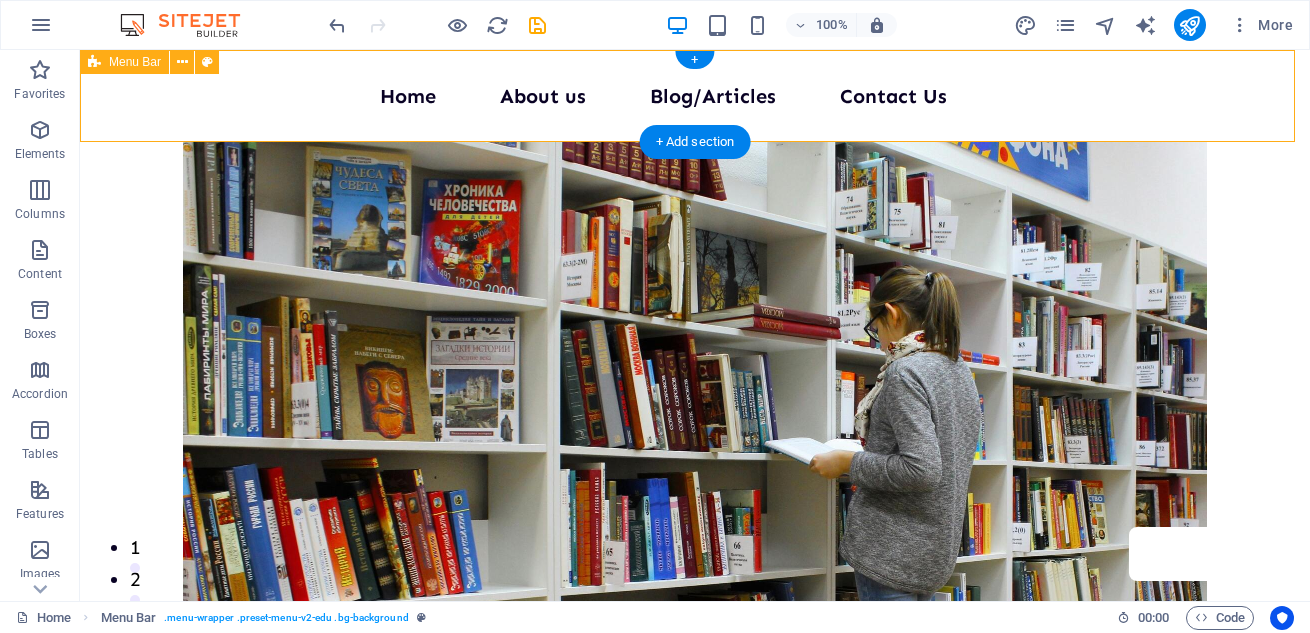 click on "Home About us Blog/Articles Contact Us Partners" at bounding box center (695, 96) 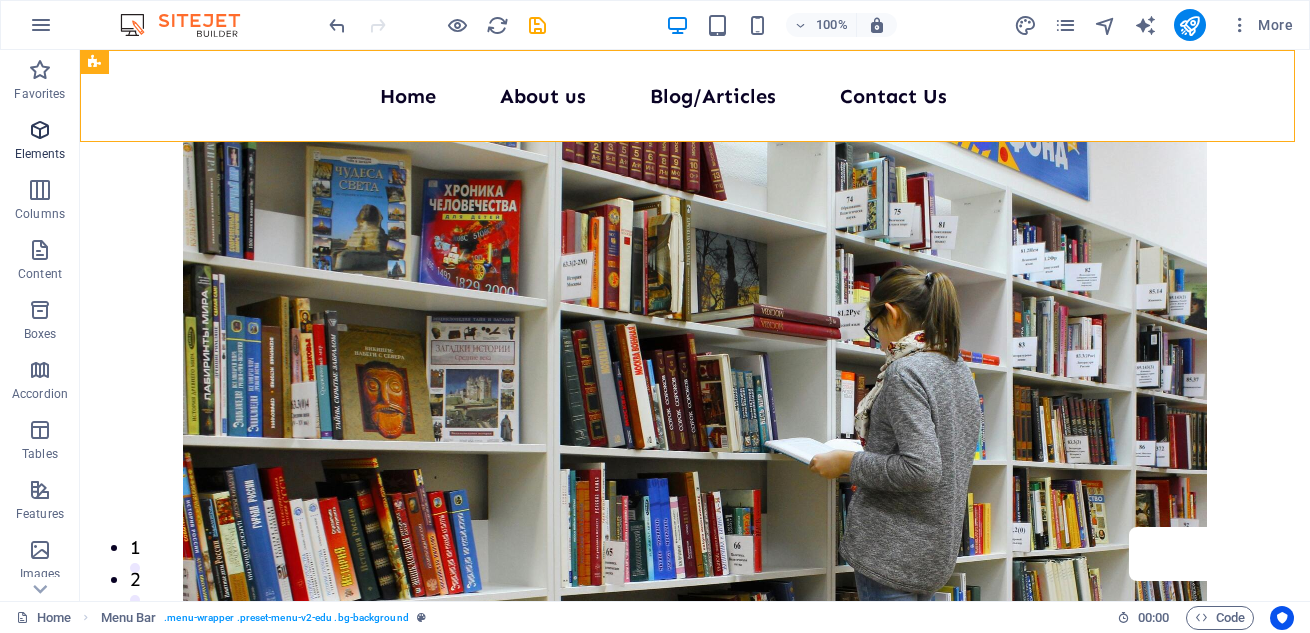 click on "Elements" at bounding box center (40, 142) 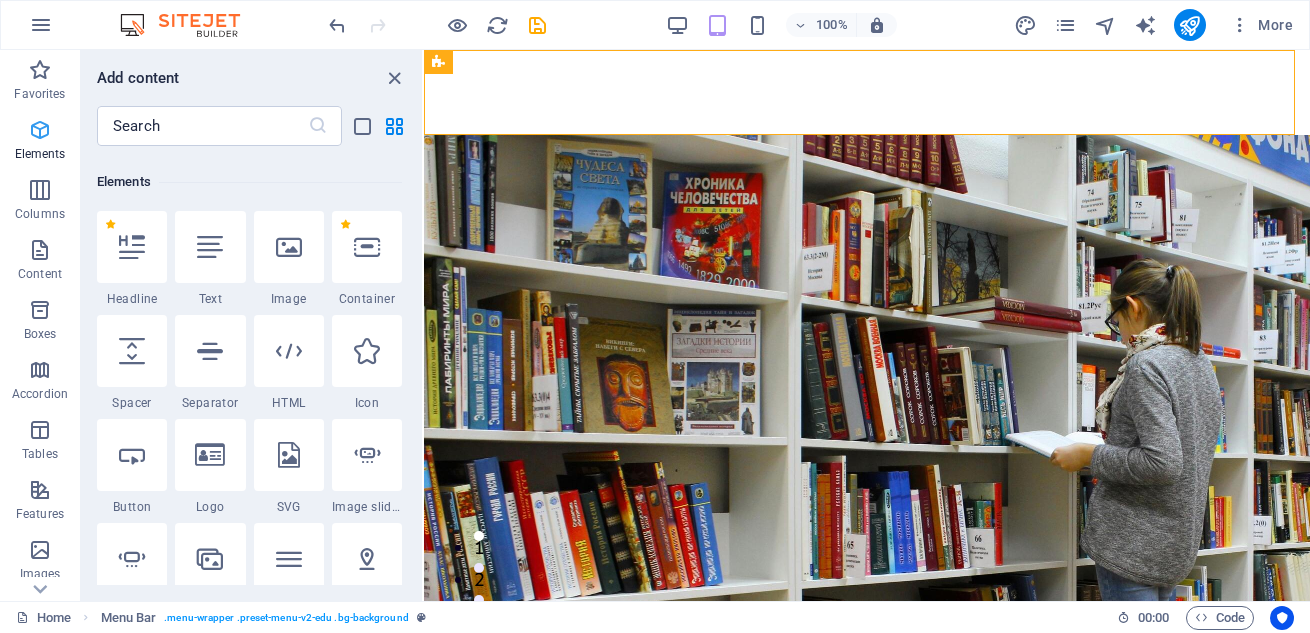 scroll, scrollTop: 213, scrollLeft: 0, axis: vertical 